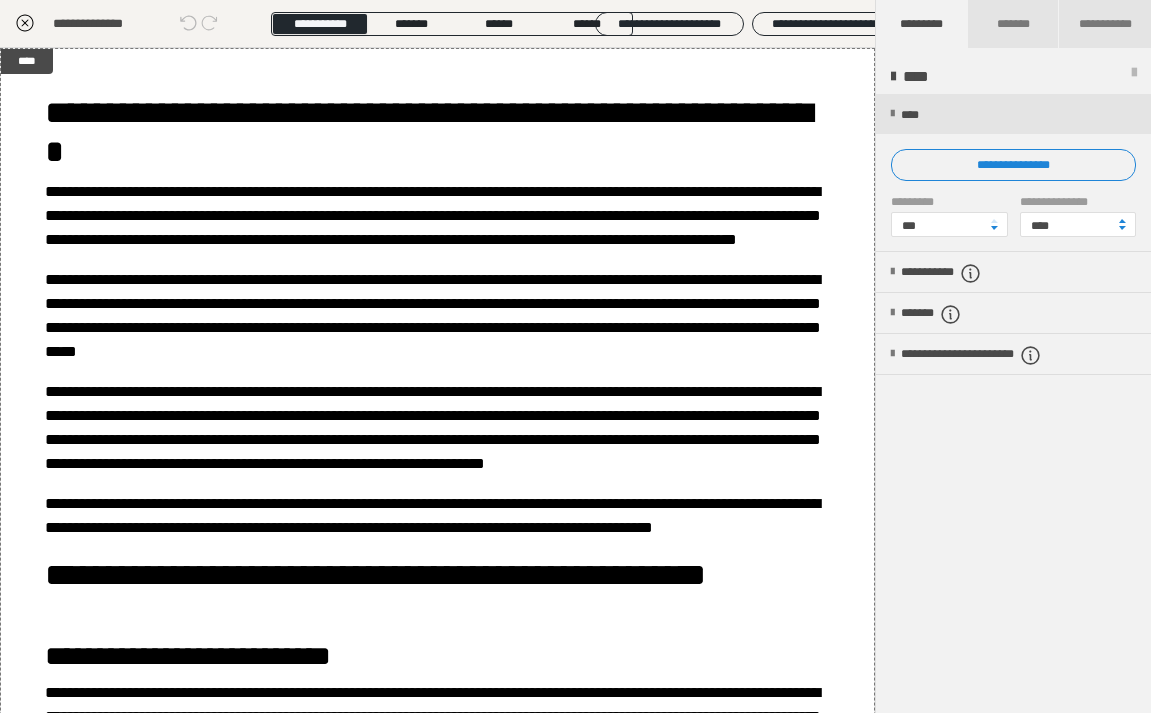 scroll, scrollTop: 374, scrollLeft: 0, axis: vertical 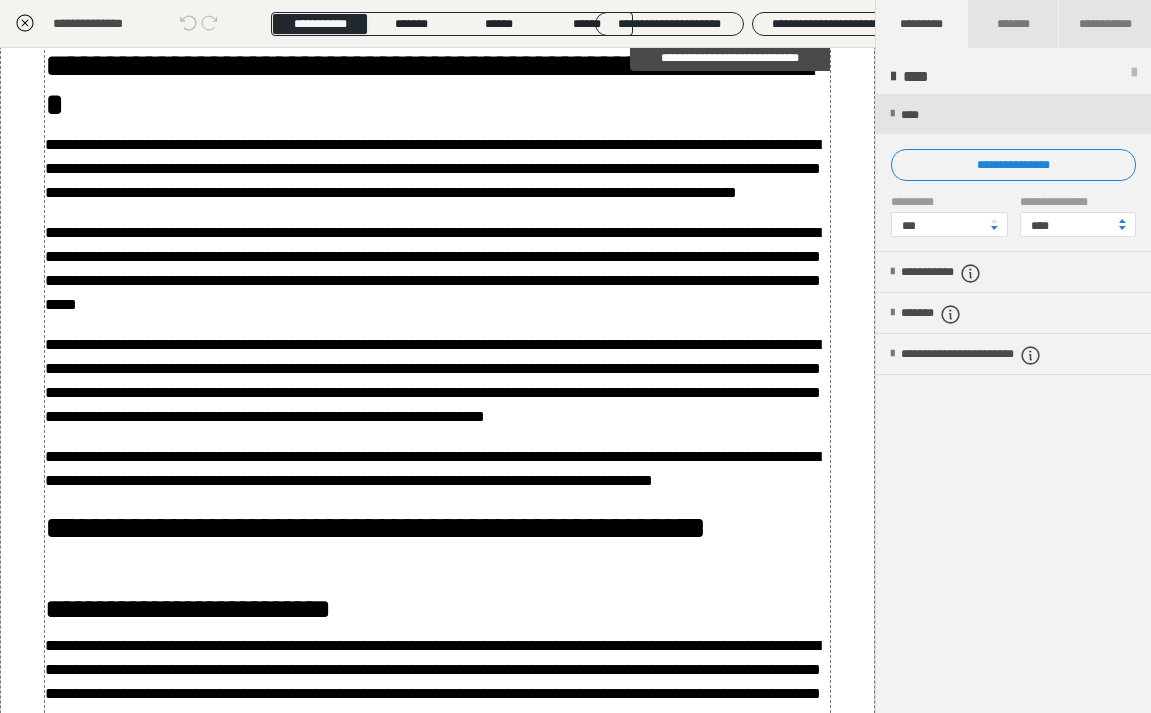 click on "**********" at bounding box center [433, 268] 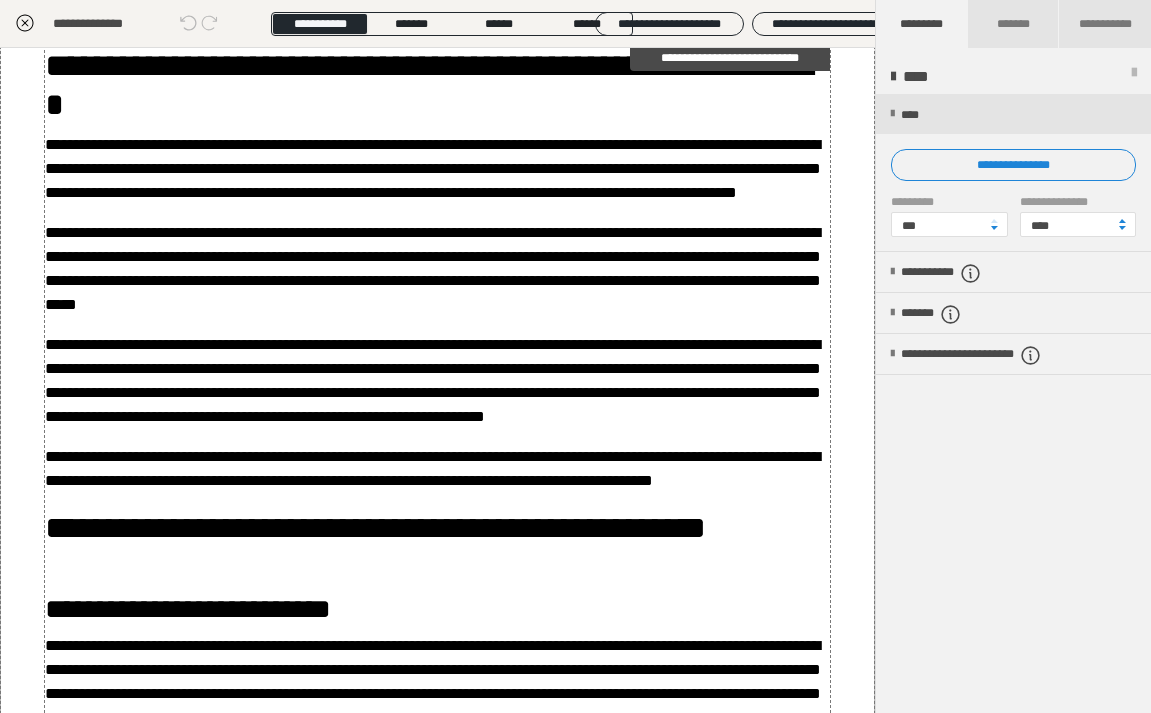 click on "**********" at bounding box center [433, 268] 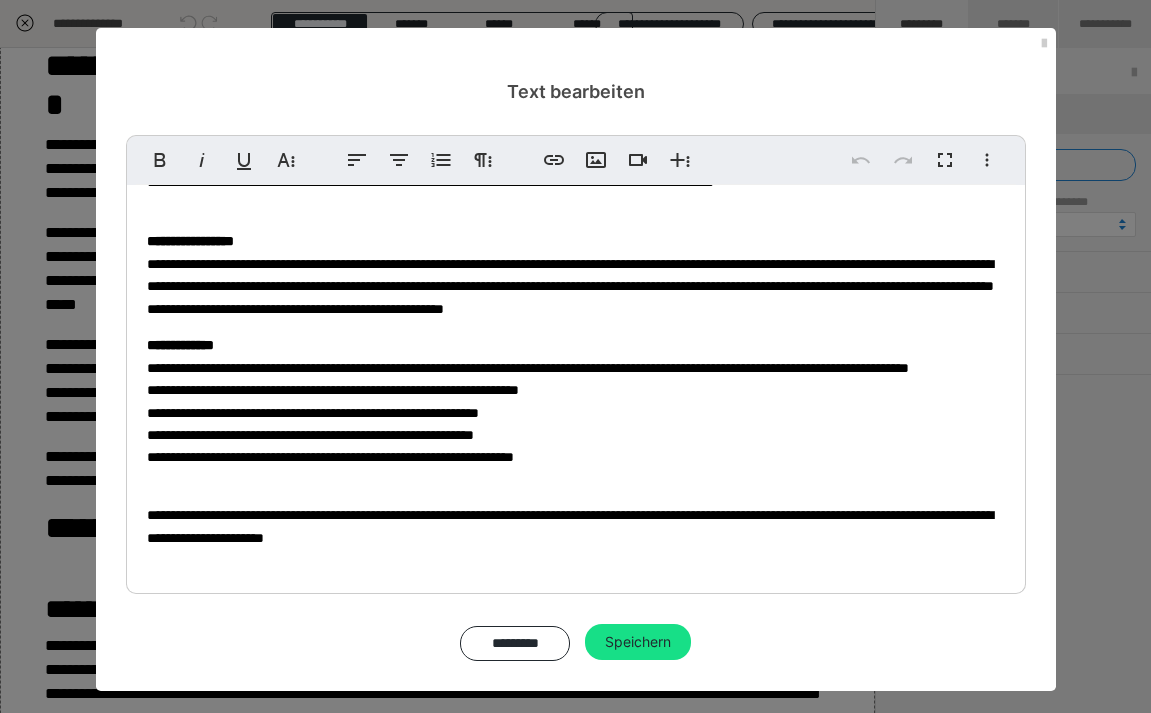 scroll, scrollTop: 2068, scrollLeft: 0, axis: vertical 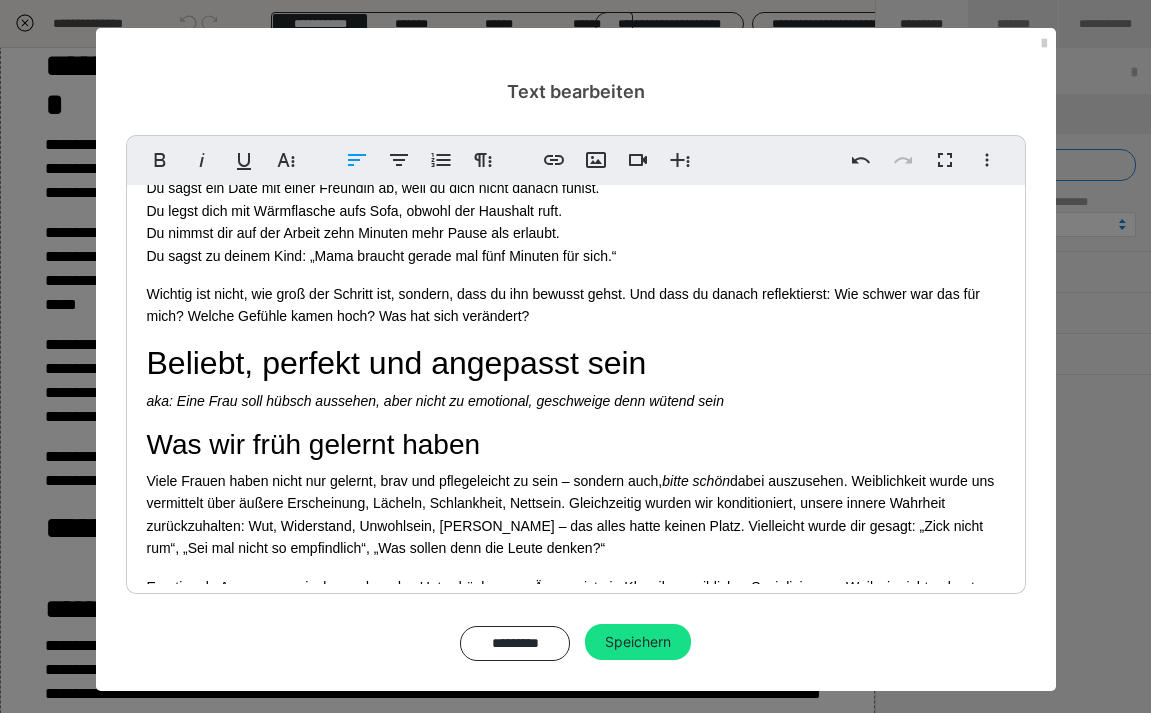 click on "Dein Geburtsmindset - wenn sich Unterordnung sicherer anfühlt Die Geburt ist eine Ausnahmesituation - körperlich, emotional und mental. In solchen Momenten greift unser Nervensystem ganz automatisch auf alte Muster zurück, die wir oft schon als Kinder gelernt haben. Besonders bei uns Frauen zeigt sich das häufig in Form von Anpassung: funktionieren, nicht zur Last fallen, keine Widerworte geben, die eigenen Bedürfnisse zurückstellen. Diese inneren Glaubenssätze sind tief verankert. Sie wirken meist unbewusst und treten dann besonders stark zutage, wenn wir unter Druck geraten - so wie unter der Geburt. Unser Gehirn schaltet in den Überlebensmodus und greift auf das zurück, was es als sicher abgespeichert hat. Für viele Frauen bedeutet das: bloß nicht auffallen, nichts falsch machen, dankbar sein, dass sich jemand kümmert. 1. Funktionieren aka deine Bedürfnisse zählen nicht Was wir früh gelernt haben Überfunktionales Autonomieverhalten Ich muss funktionieren. Ich darf niemandem zur Last fallen." at bounding box center (576, -175) 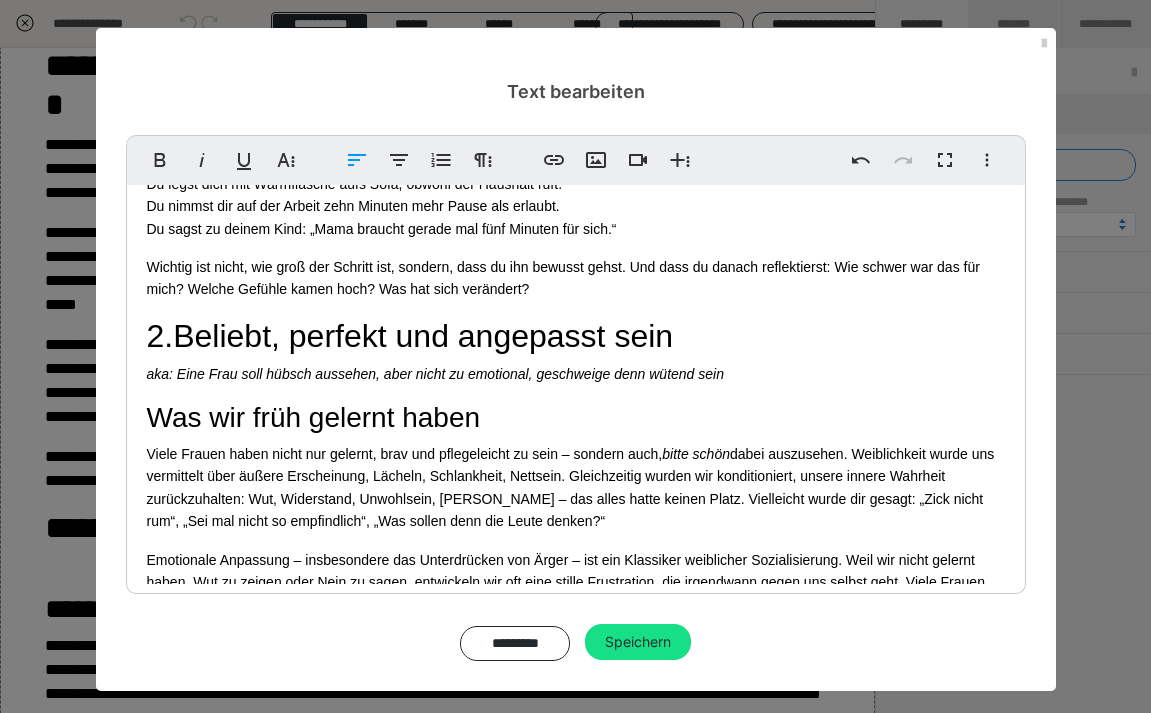 scroll, scrollTop: 2371, scrollLeft: 0, axis: vertical 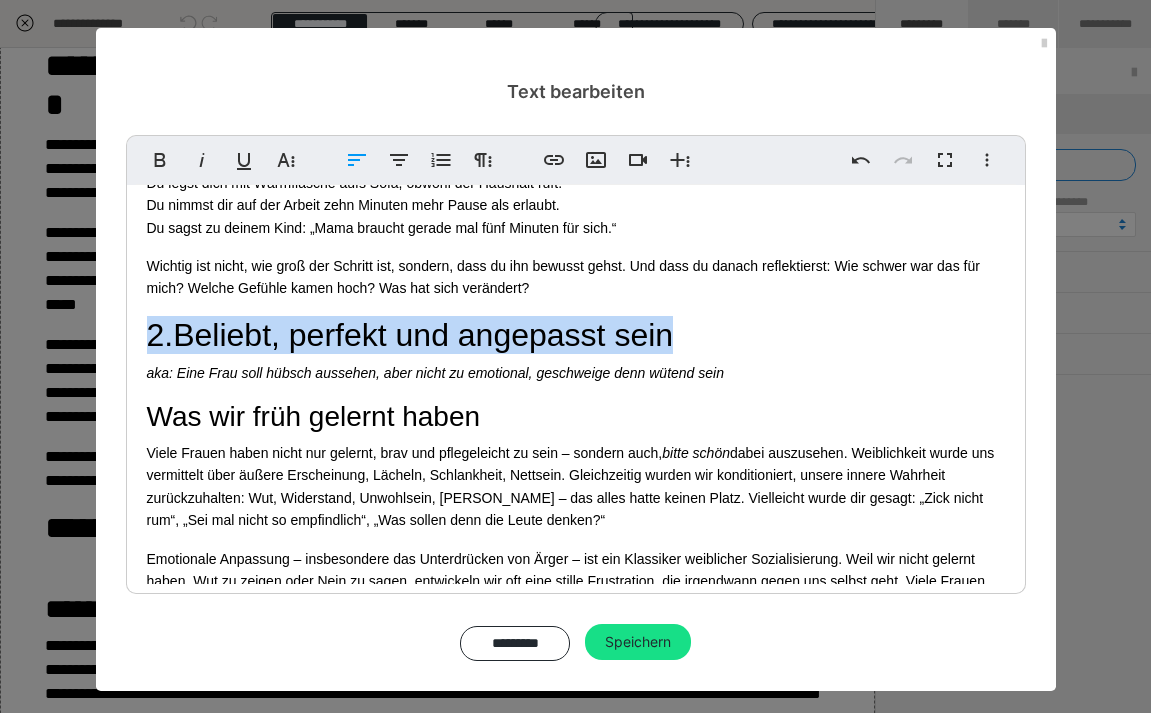drag, startPoint x: 140, startPoint y: 283, endPoint x: 689, endPoint y: 283, distance: 549 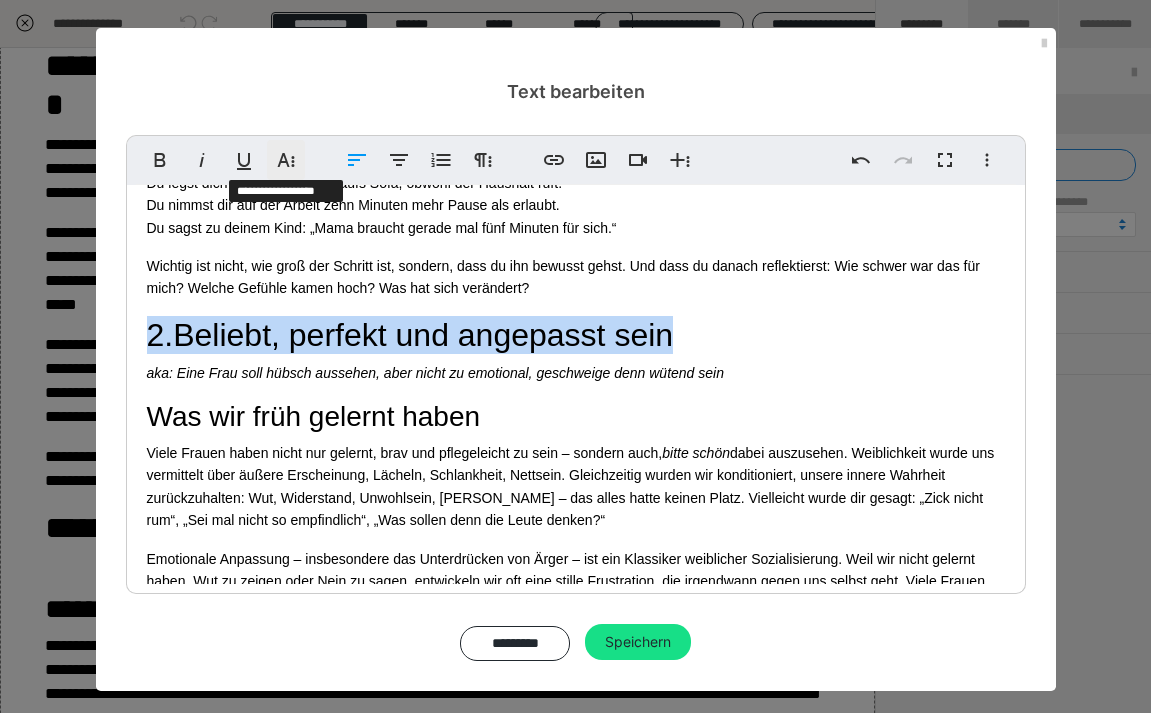 click 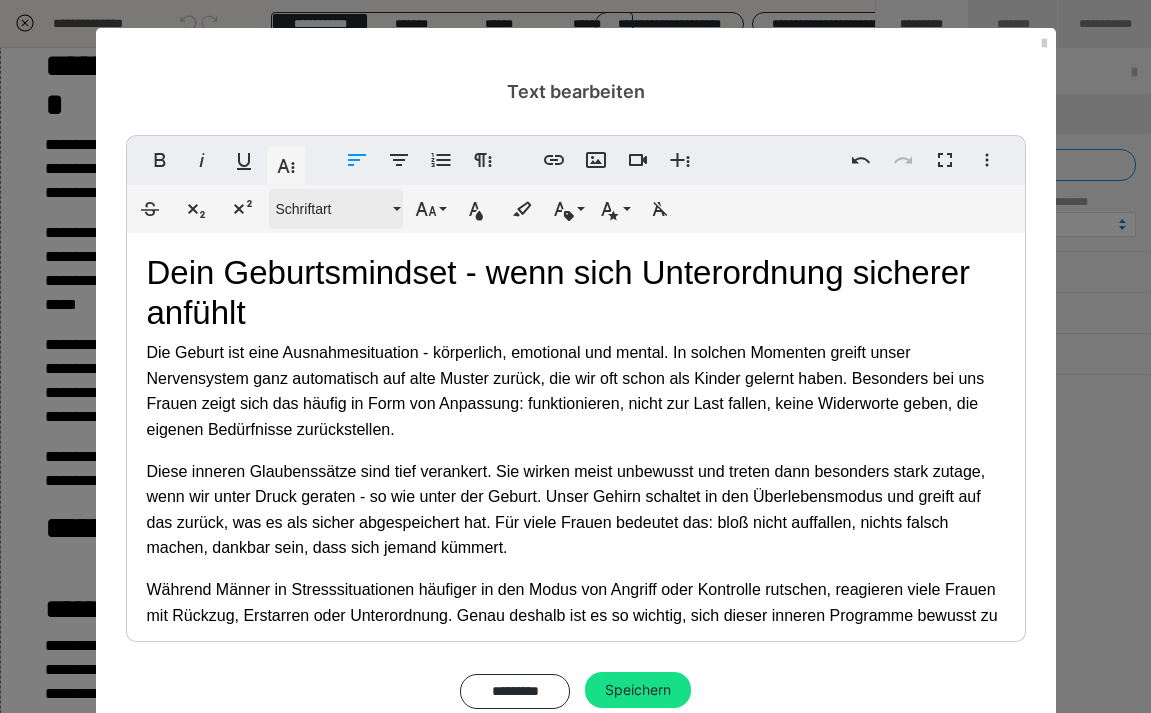 scroll, scrollTop: 2371, scrollLeft: 0, axis: vertical 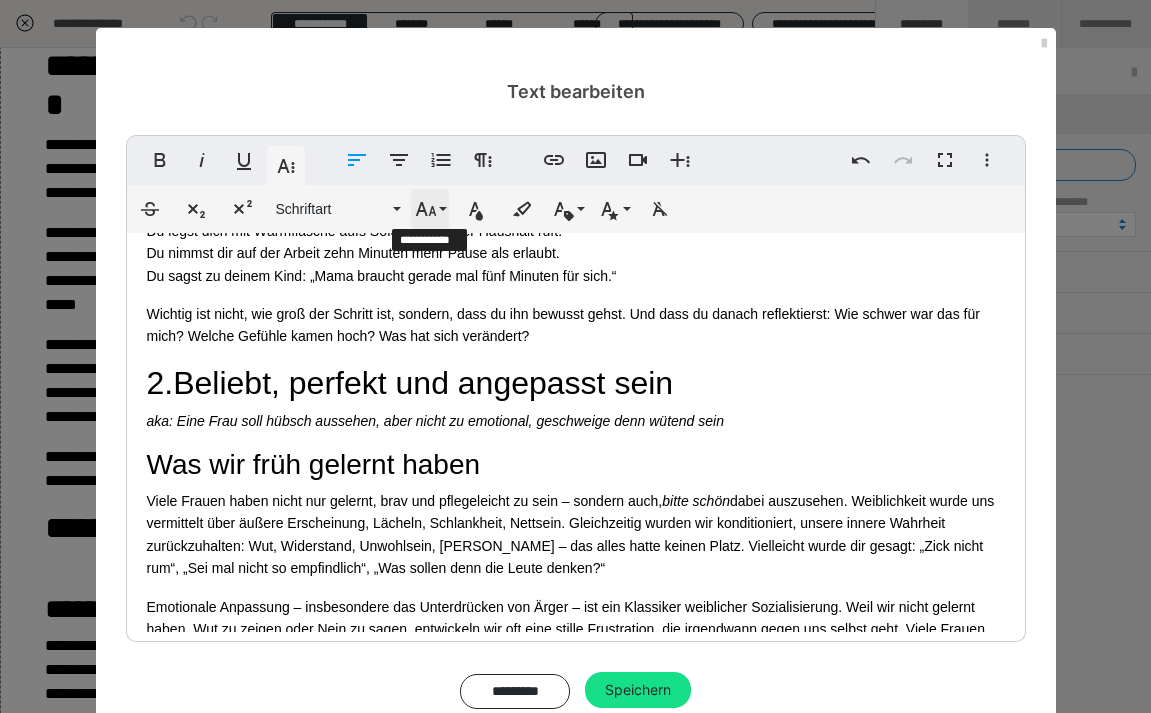 click 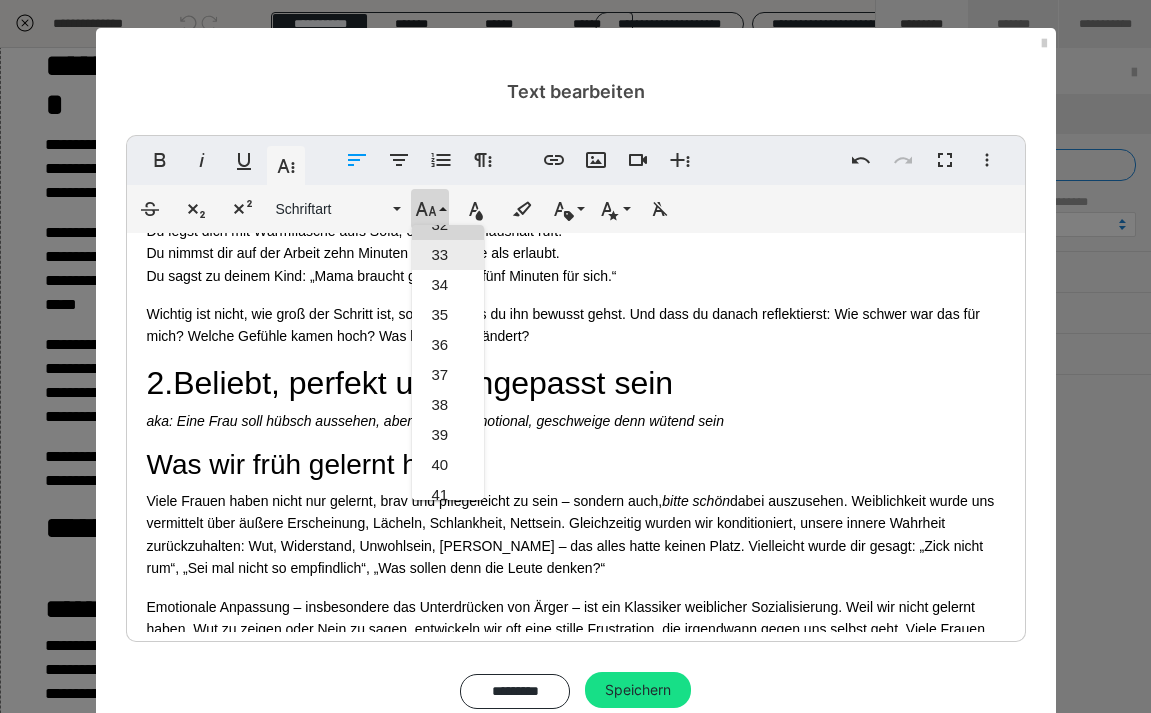 click on "33" at bounding box center (448, 255) 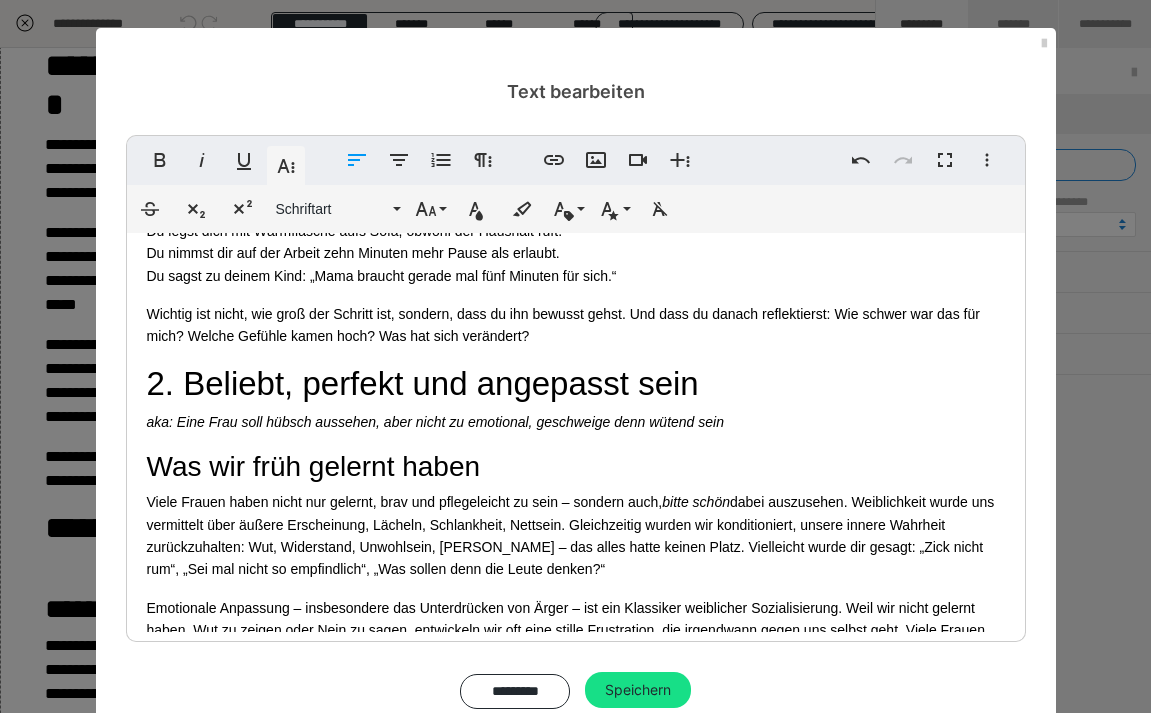 click on "Viele Frauen haben nicht nur gelernt, brav und pflegeleicht zu sein – sondern auch,  bitte schön  dabei auszusehen. Weiblichkeit wurde uns vermittelt über äußere Erscheinung, Lächeln, Schlankheit, Nettsein. Gleichzeitig wurden wir konditioniert, unsere innere Wahrheit zurückzuhalten: Wut, Widerstand, Unwohlsein, Scham – das alles hatte keinen Platz. Vielleicht wurde dir gesagt: „Zick nicht rum“, „Sei mal nicht so empfindlich“, „Was sollen denn die Leute denken?“" at bounding box center (576, 536) 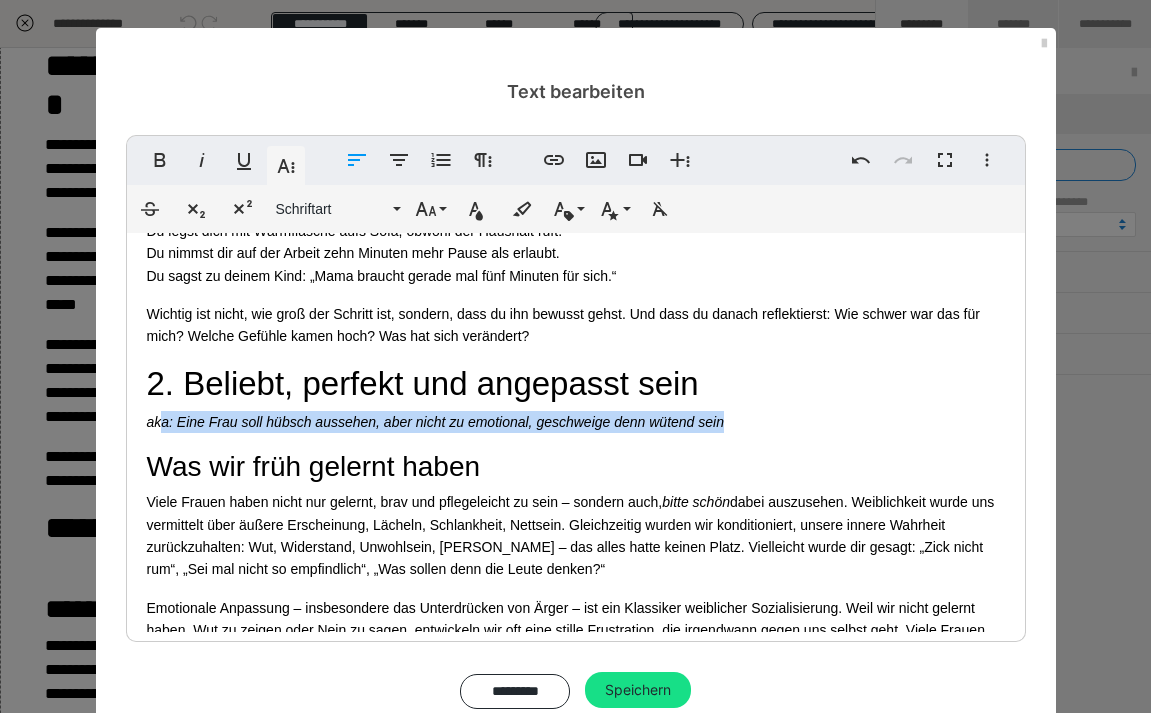 drag, startPoint x: 159, startPoint y: 363, endPoint x: 760, endPoint y: 364, distance: 601.00085 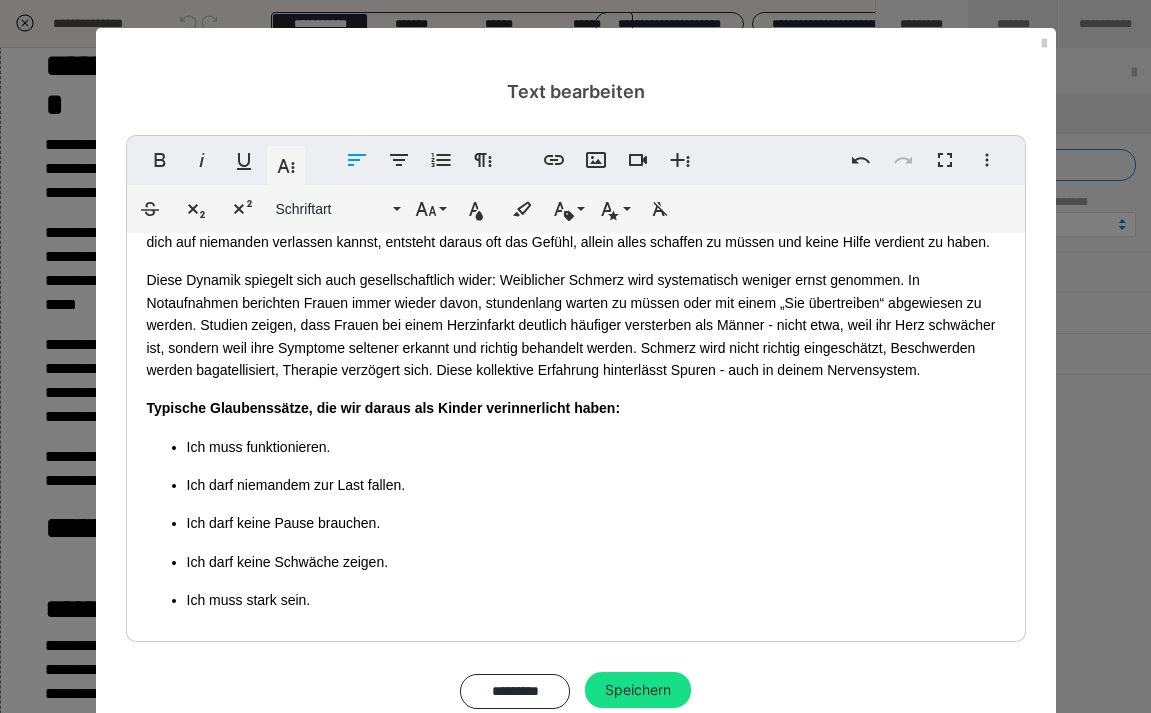 scroll, scrollTop: 539, scrollLeft: 0, axis: vertical 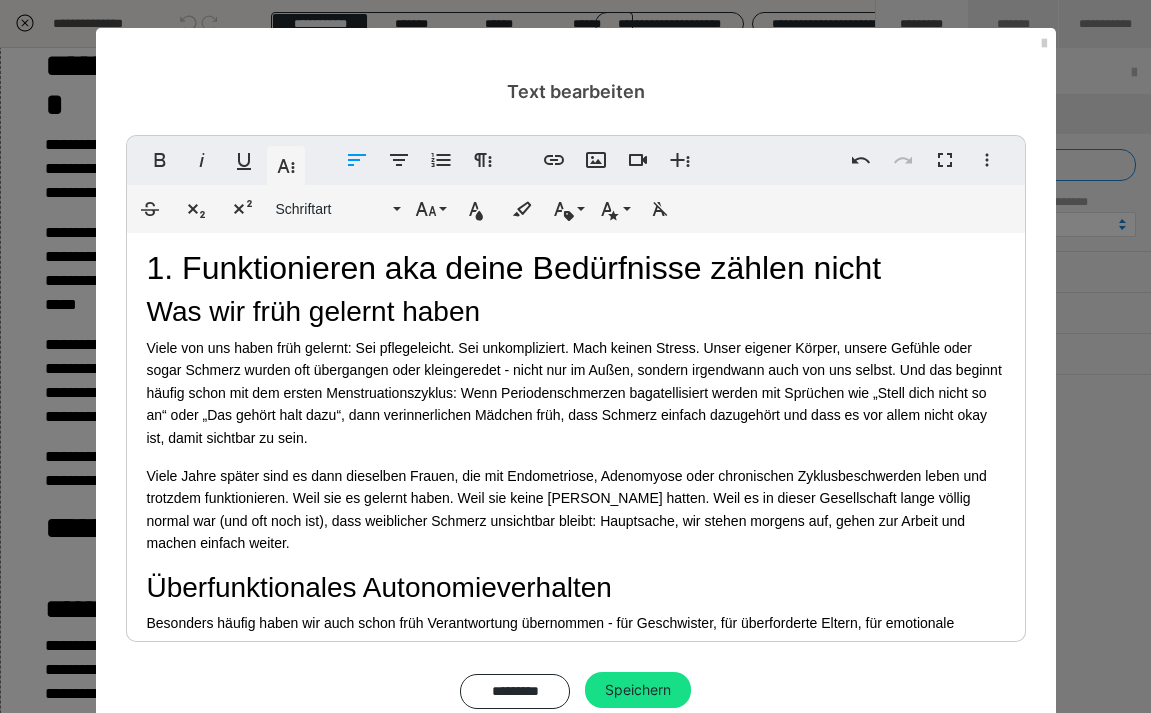 click on "Was wir früh gelernt haben" at bounding box center (576, 312) 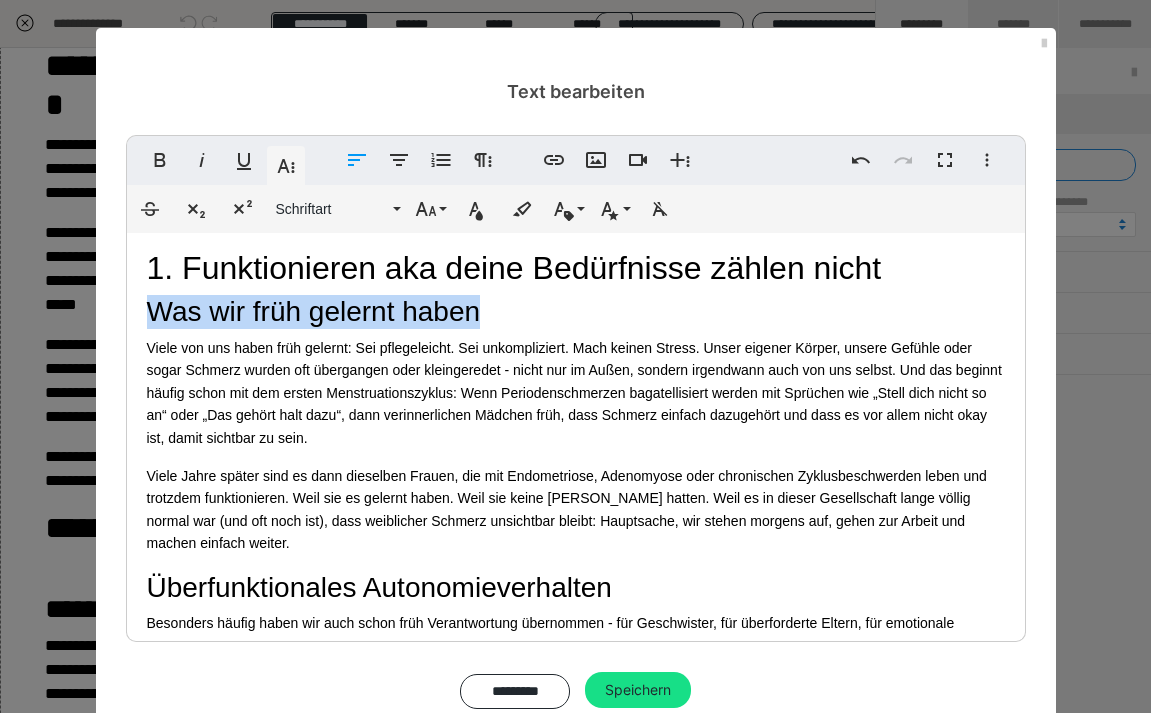 drag, startPoint x: 147, startPoint y: 301, endPoint x: 506, endPoint y: 298, distance: 359.01254 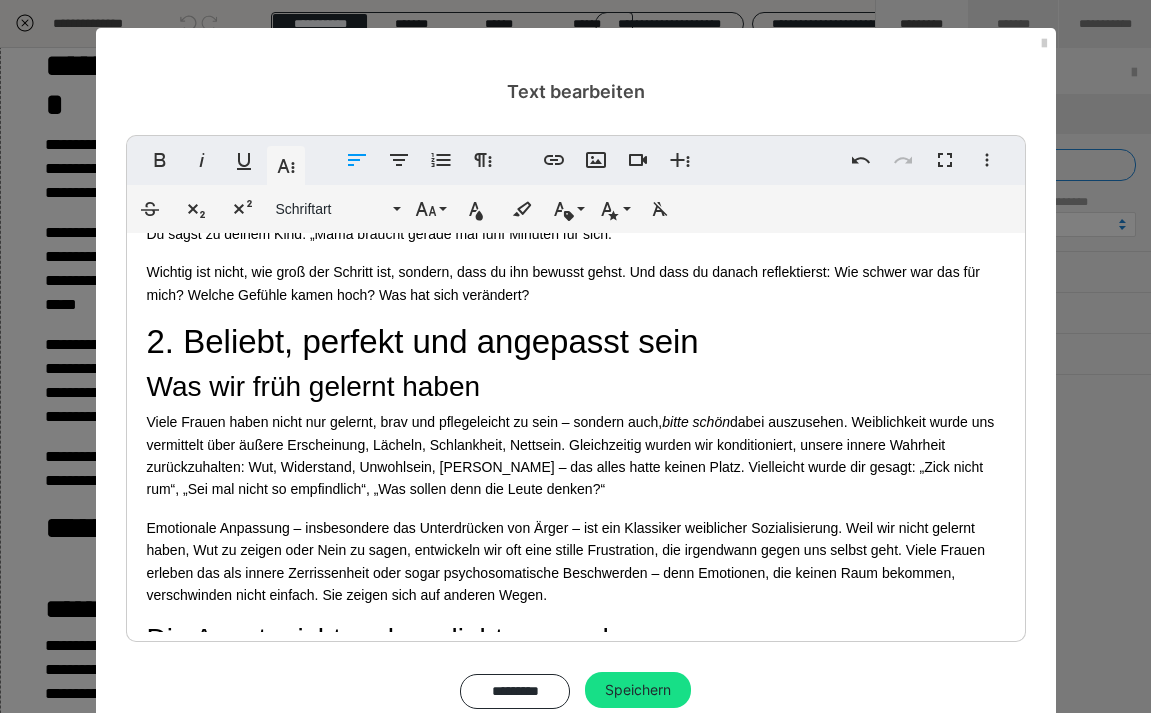 scroll, scrollTop: 2369, scrollLeft: 0, axis: vertical 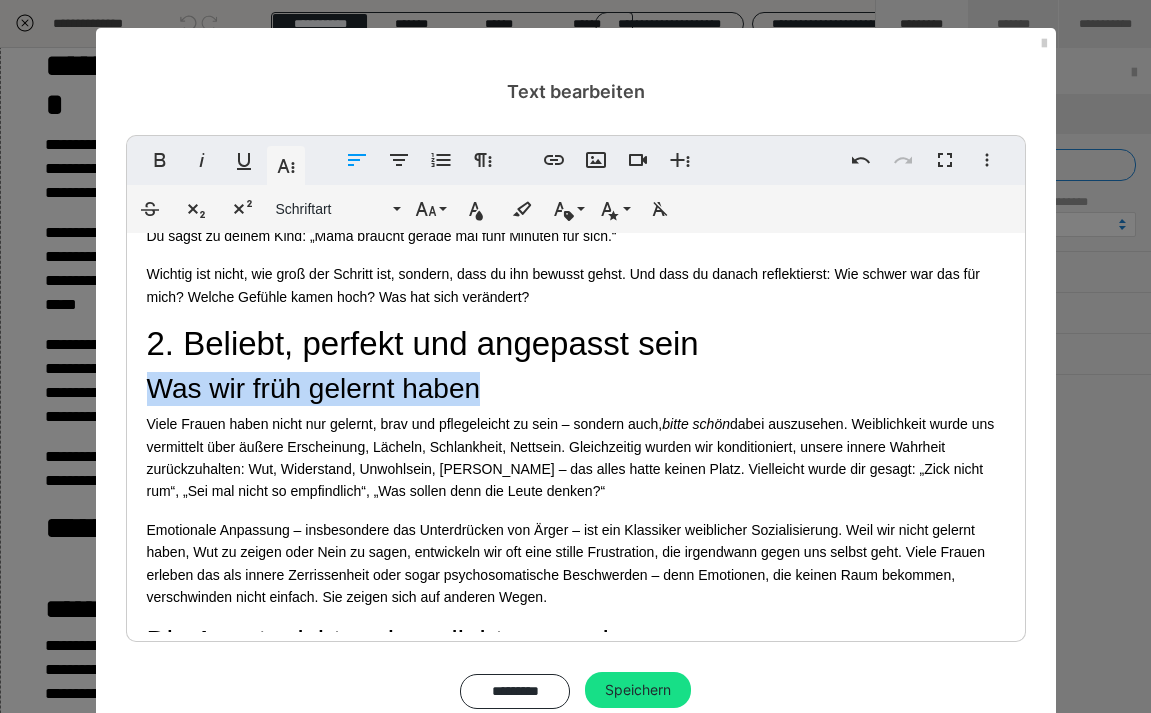 drag, startPoint x: 147, startPoint y: 333, endPoint x: 476, endPoint y: 329, distance: 329.02432 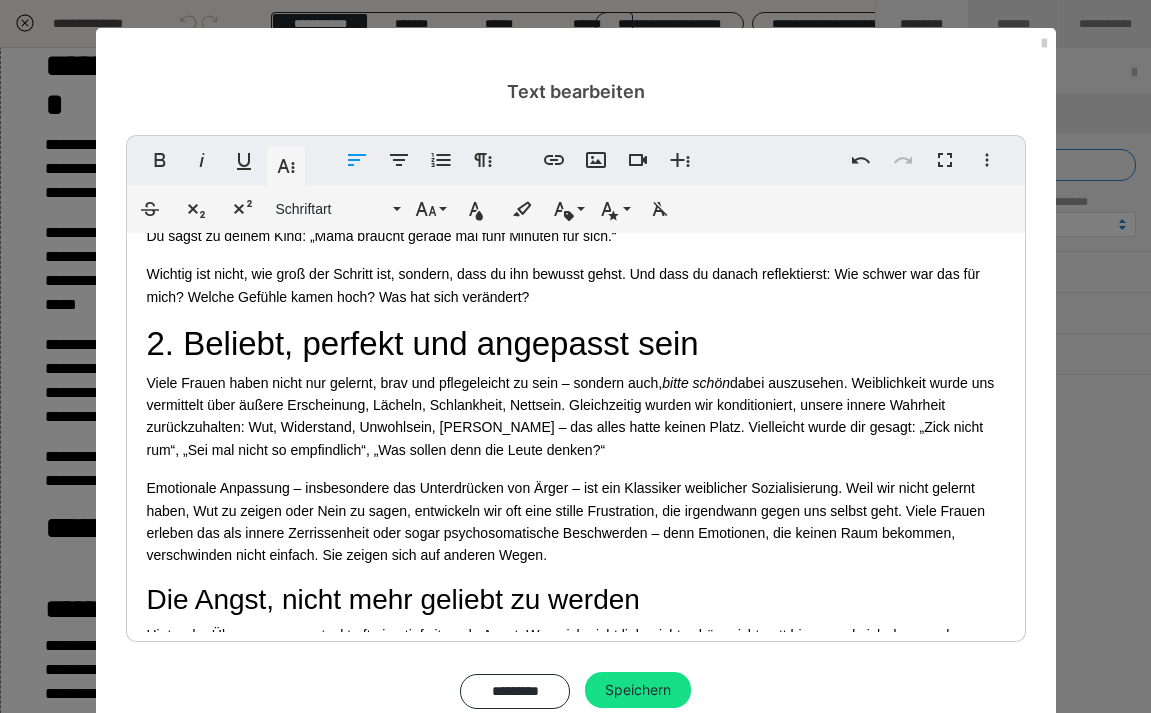 click on "Viele Frauen haben nicht nur gelernt, brav und pflegeleicht zu sein – sondern auch,  bitte schön  dabei auszusehen. Weiblichkeit wurde uns vermittelt über äußere Erscheinung, Lächeln, Schlankheit, Nettsein. Gleichzeitig wurden wir konditioniert, unsere innere Wahrheit zurückzuhalten: Wut, Widerstand, Unwohlsein, Scham – das alles hatte keinen Platz. Vielleicht wurde dir gesagt: „Zick nicht rum“, „Sei mal nicht so empfindlich“, „Was sollen denn die Leute denken?“" at bounding box center [576, 417] 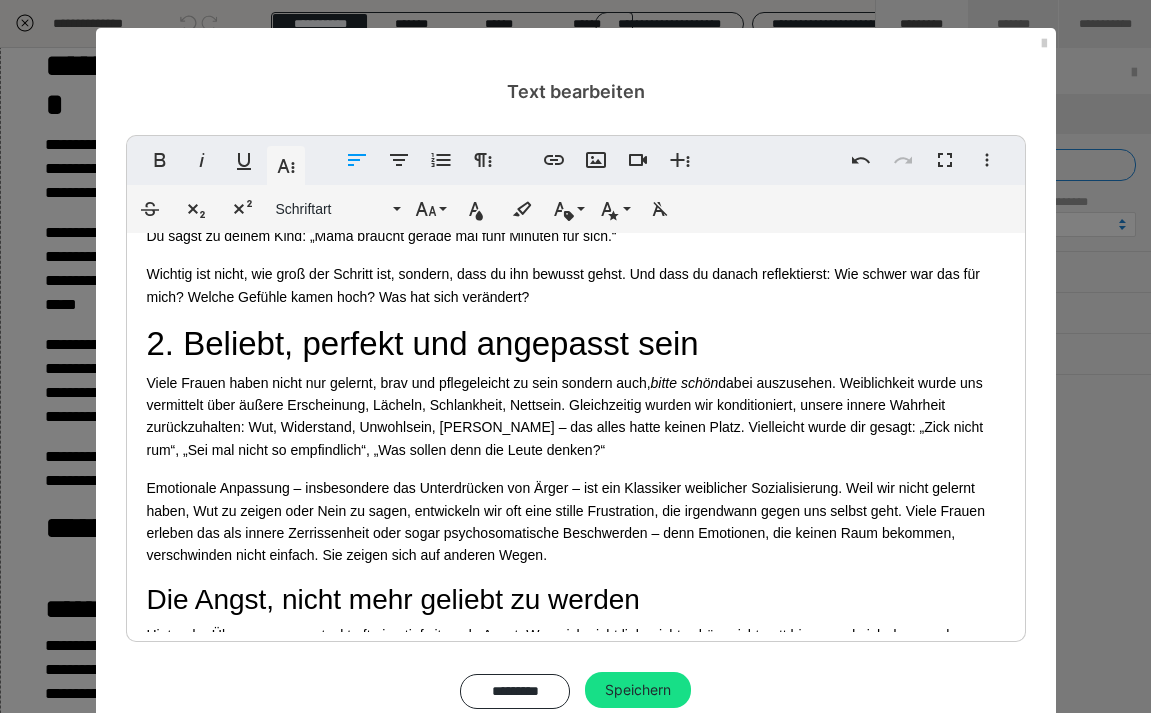 type 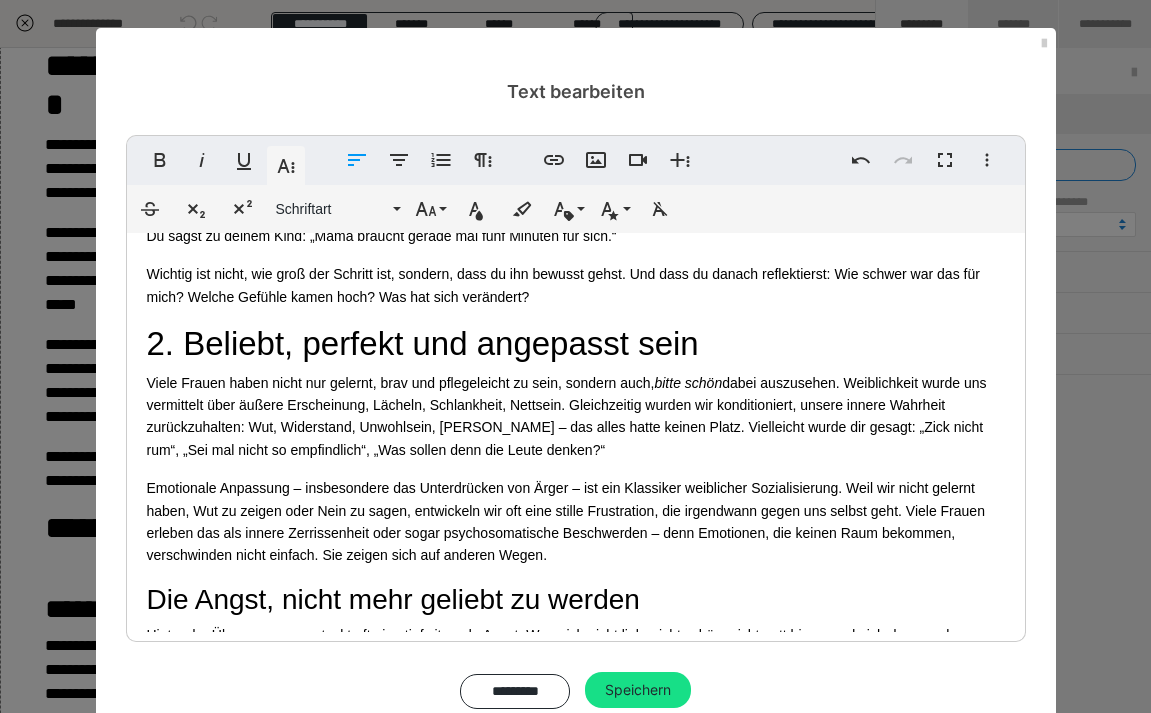 click on "bitte schön" at bounding box center [688, 383] 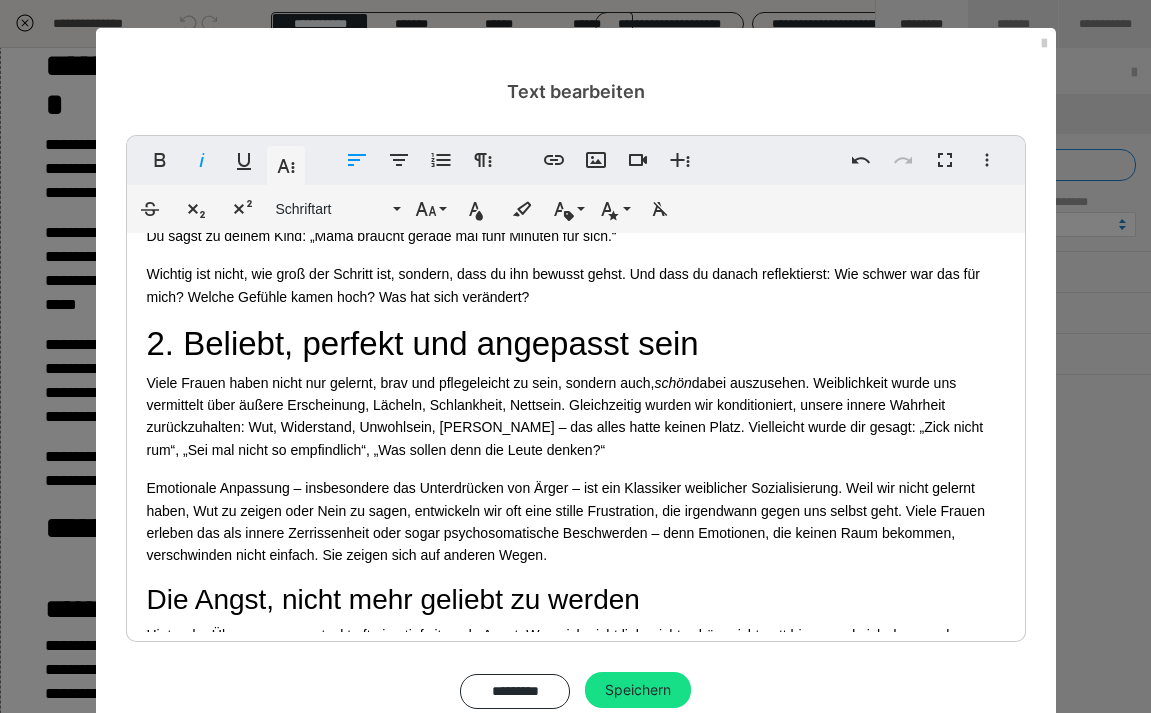 click on "Viele Frauen haben nicht nur gelernt, brav und pflegeleicht zu sein, sondern auch,  schön  dabei auszusehen. Weiblichkeit wurde uns vermittelt über äußere Erscheinung, Lächeln, Schlankheit, Nettsein. Gleichzeitig wurden wir konditioniert, unsere innere Wahrheit zurückzuhalten: Wut, Widerstand, Unwohlsein, Scham – das alles hatte keinen Platz. Vielleicht wurde dir gesagt: „Zick nicht rum“, „Sei mal nicht so empfindlich“, „Was sollen denn die Leute denken?“" at bounding box center (576, 417) 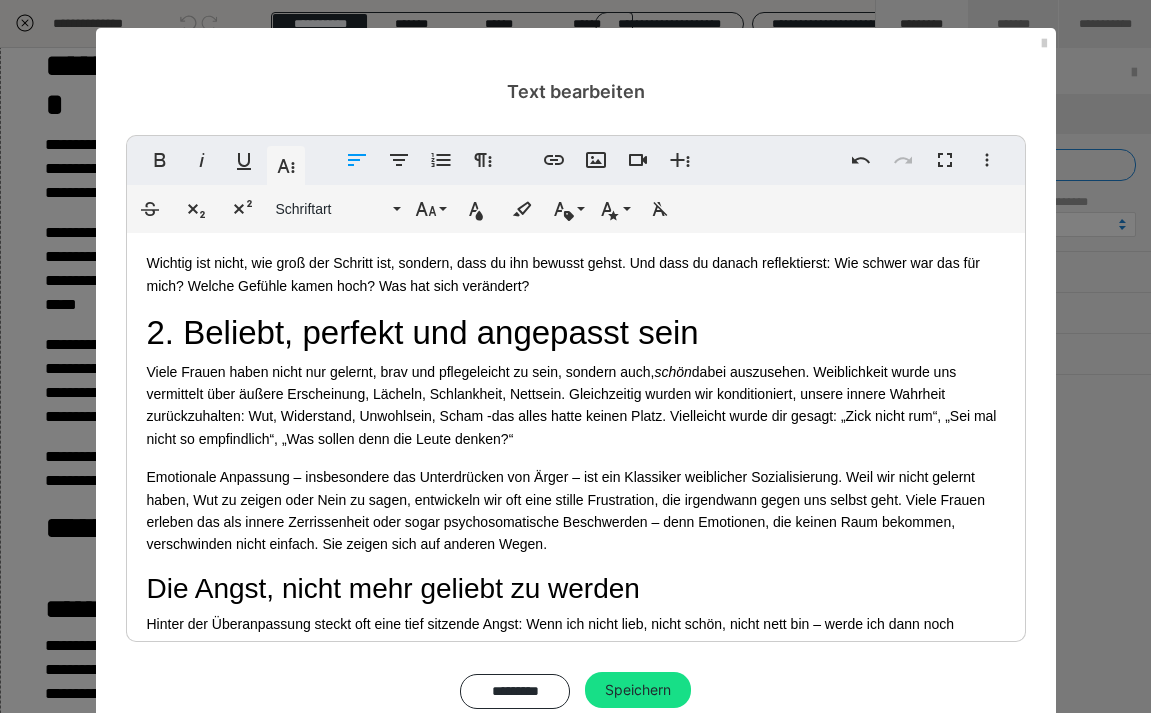 scroll, scrollTop: 2384, scrollLeft: 0, axis: vertical 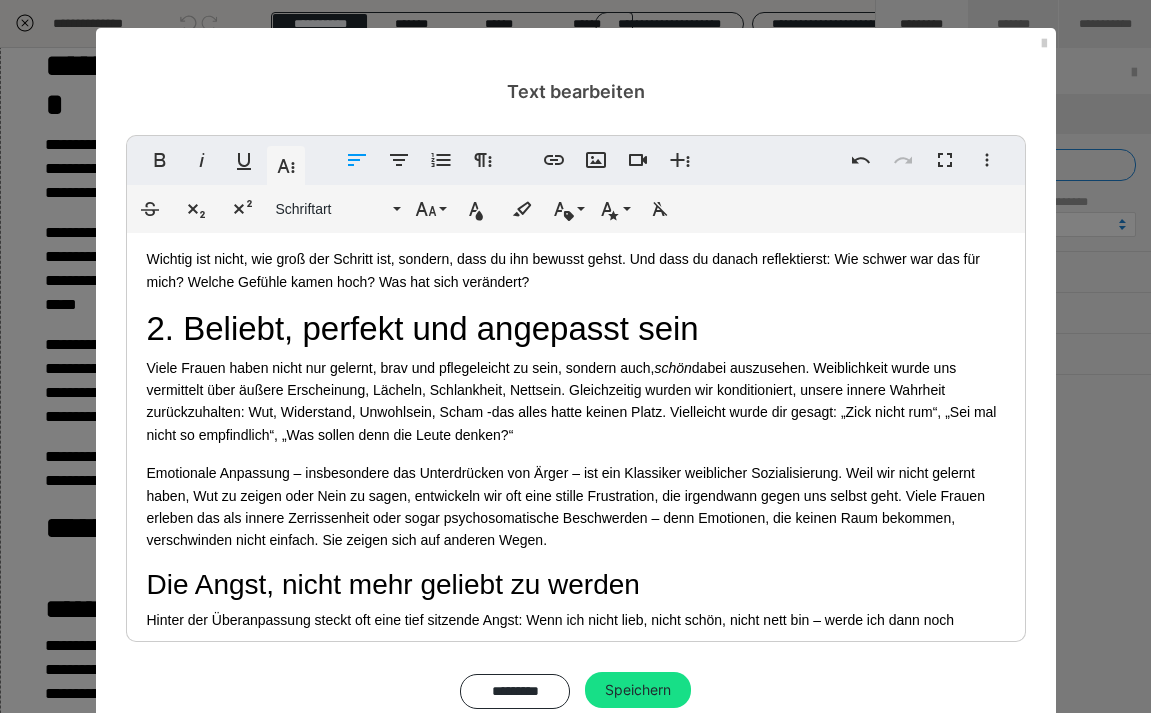 click on "Viele Frauen haben nicht nur gelernt, brav und pflegeleicht zu sein, sondern auch,  schön  dabei auszusehen. Weiblichkeit wurde uns vermittelt über äußere Erscheinung, Lächeln, Schlankheit, Nettsein. Gleichzeitig wurden wir konditioniert, unsere innere Wahrheit zurückzuhalten: Wut, Widerstand, Unwohlsein, Scham -  das alles hatte keinen Platz. Vielleicht wurde dir gesagt: „Zick nicht rum“, „Sei mal nicht so empfindlich“, „Was sollen denn die Leute denken?“" at bounding box center [576, 402] 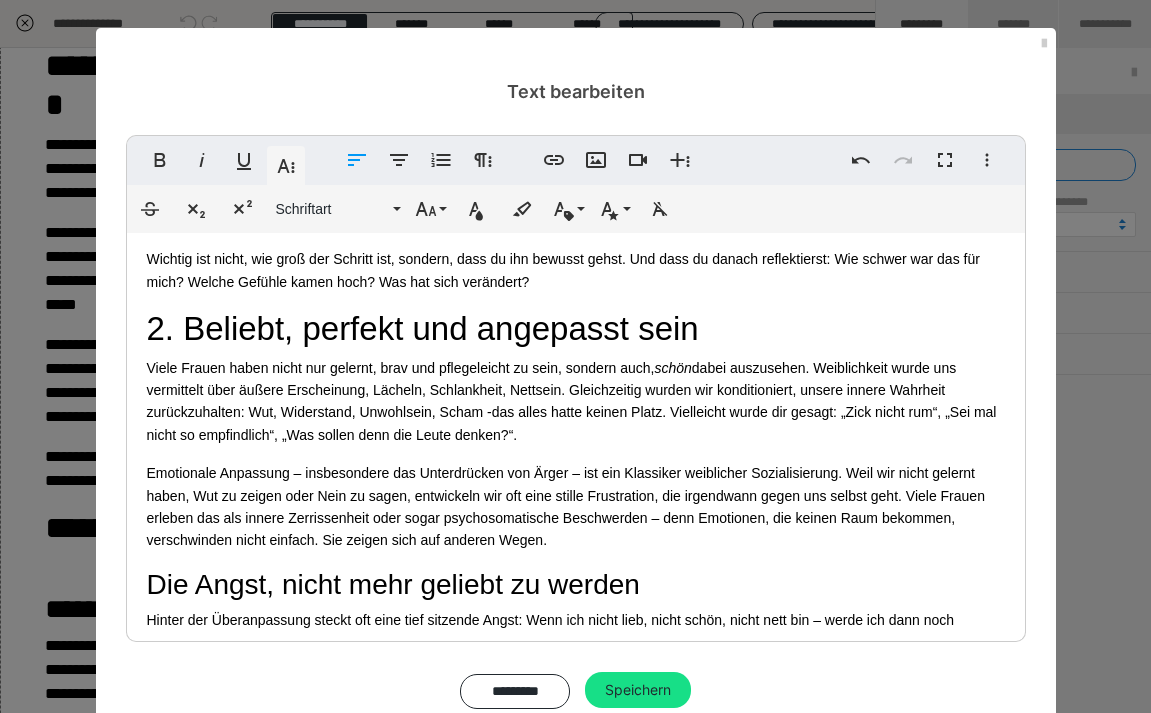 click on "Emotionale Anpassung – insbesondere das Unterdrücken von Ärger – ist ein Klassiker weiblicher Sozialisierung. Weil wir nicht gelernt haben, Wut zu zeigen oder Nein zu sagen, entwickeln wir oft eine stille Frustration, die irgendwann gegen uns selbst geht. Viele Frauen erleben das als innere Zerrissenheit oder sogar psychosomatische Beschwerden – denn Emotionen, die keinen Raum bekommen, verschwinden nicht einfach. Sie zeigen sich auf anderen Wegen." at bounding box center [576, 507] 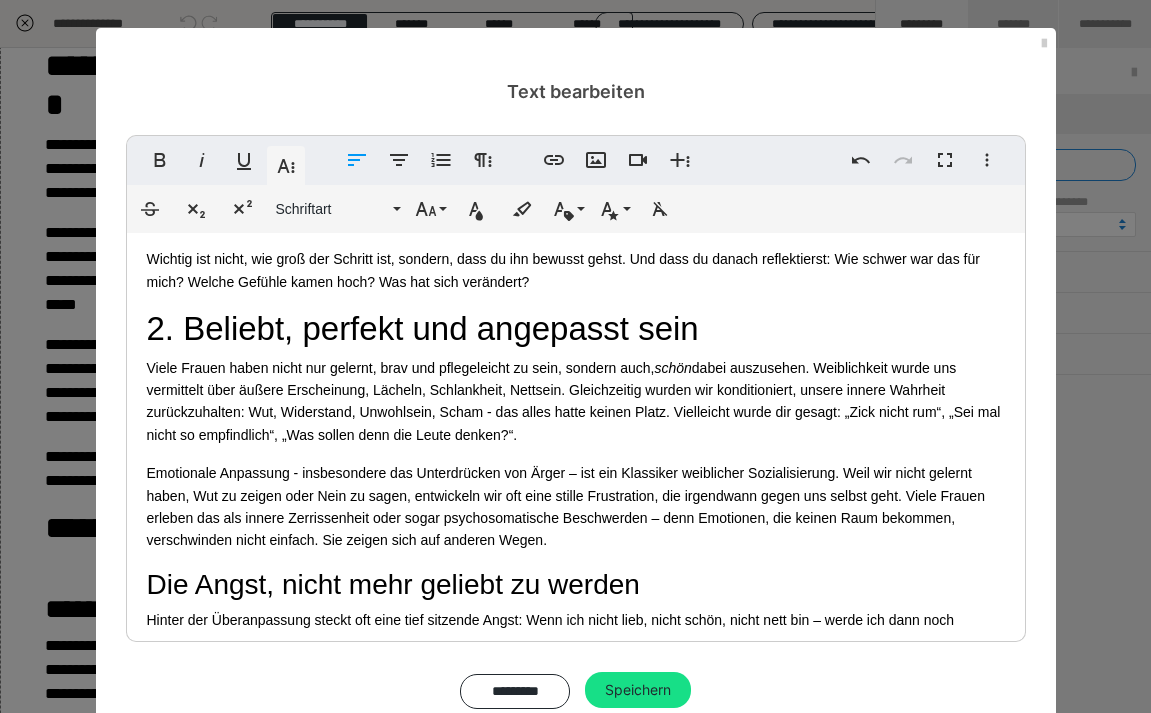 click on "Emotionale Anpassung - insbesondere das Unterdrücken von Ärger – ist ein Klassiker weiblicher Sozialisierung. Weil wir nicht gelernt haben, Wut zu zeigen oder Nein zu sagen, entwickeln wir oft eine stille Frustration, die irgendwann gegen uns selbst geht. Viele Frauen erleben das als innere Zerrissenheit oder sogar psychosomatische Beschwerden – denn Emotionen, die keinen Raum bekommen, verschwinden nicht einfach. Sie zeigen sich auf anderen Wegen." at bounding box center (576, 507) 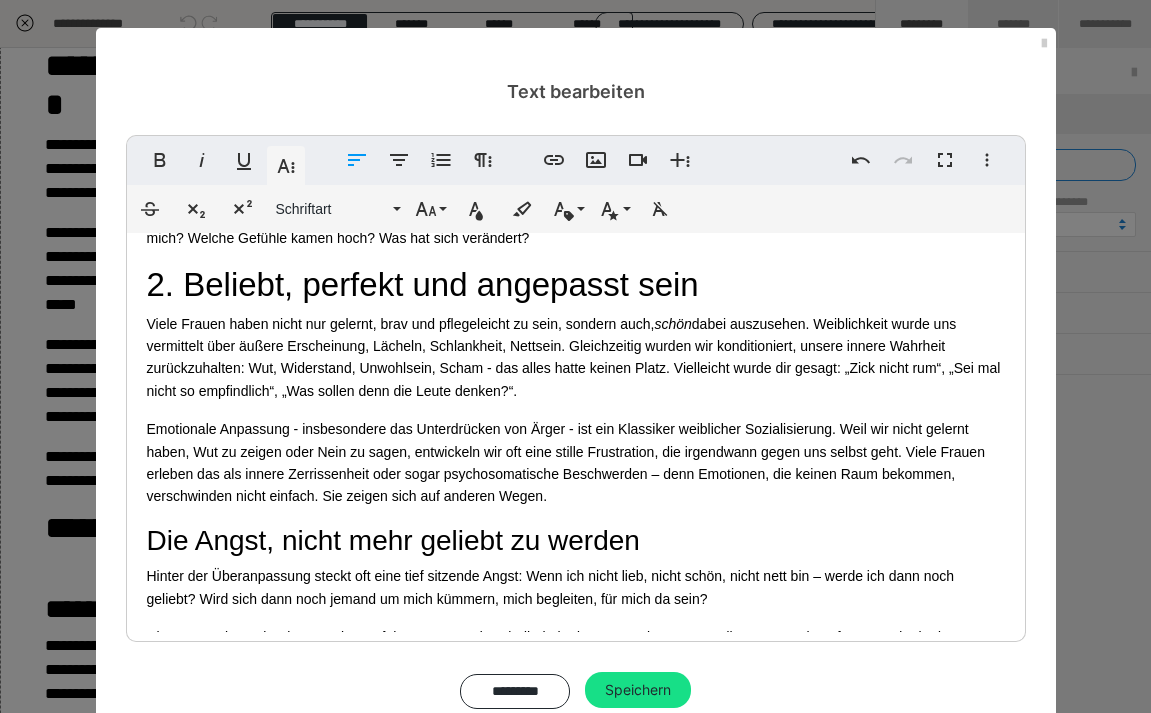 scroll, scrollTop: 2433, scrollLeft: 0, axis: vertical 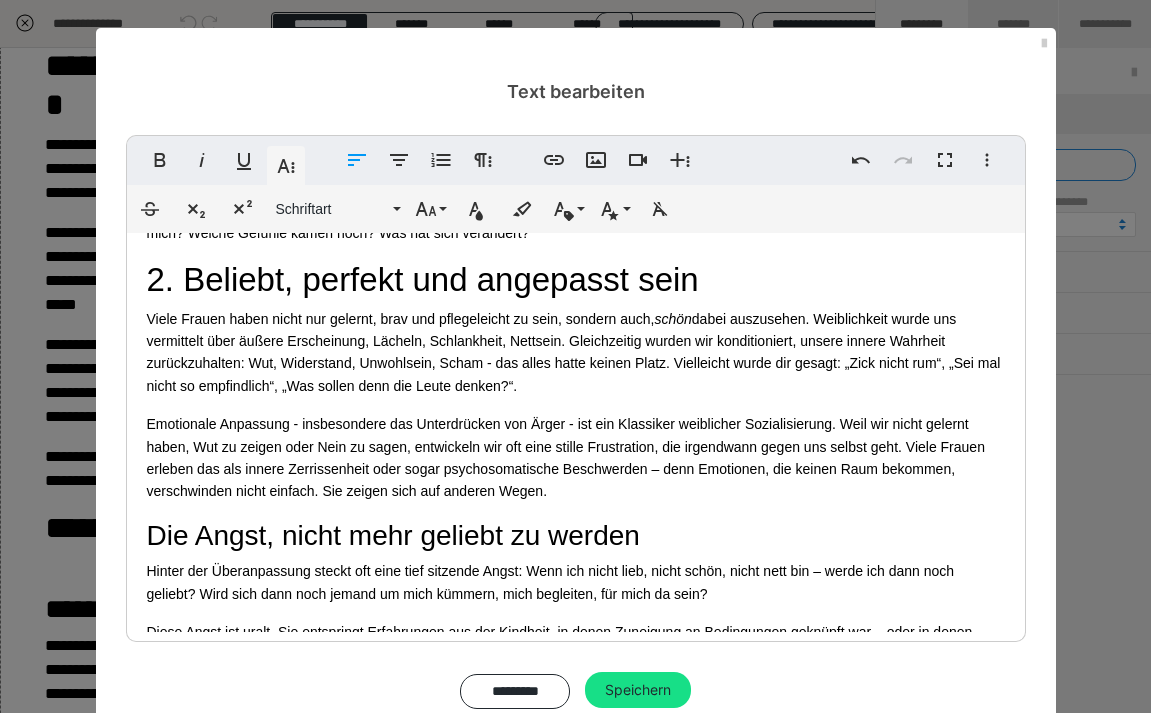 click on "Emotionale Anpassung - insbesondere das Unterdrücken von Ärger - ist ein Klassiker weiblicher Sozialisierung. Weil wir nicht gelernt haben, Wut zu zeigen oder Nein zu sagen, entwickeln wir oft eine stille Frustration, die irgendwann gegen uns selbst geht. Viele Frauen erleben das als innere Zerrissenheit oder sogar psychosomatische Beschwerden – denn Emotionen, die keinen Raum bekommen, verschwinden nicht einfach. Sie zeigen sich auf anderen Wegen." at bounding box center (576, 458) 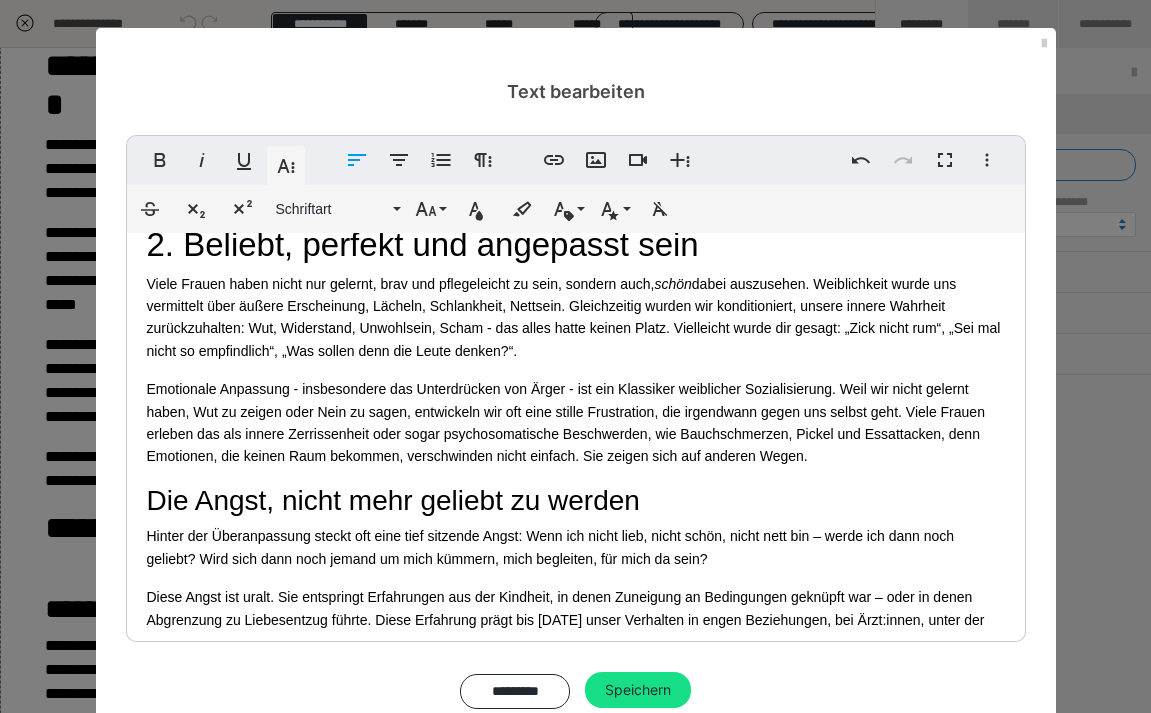 scroll, scrollTop: 2469, scrollLeft: 0, axis: vertical 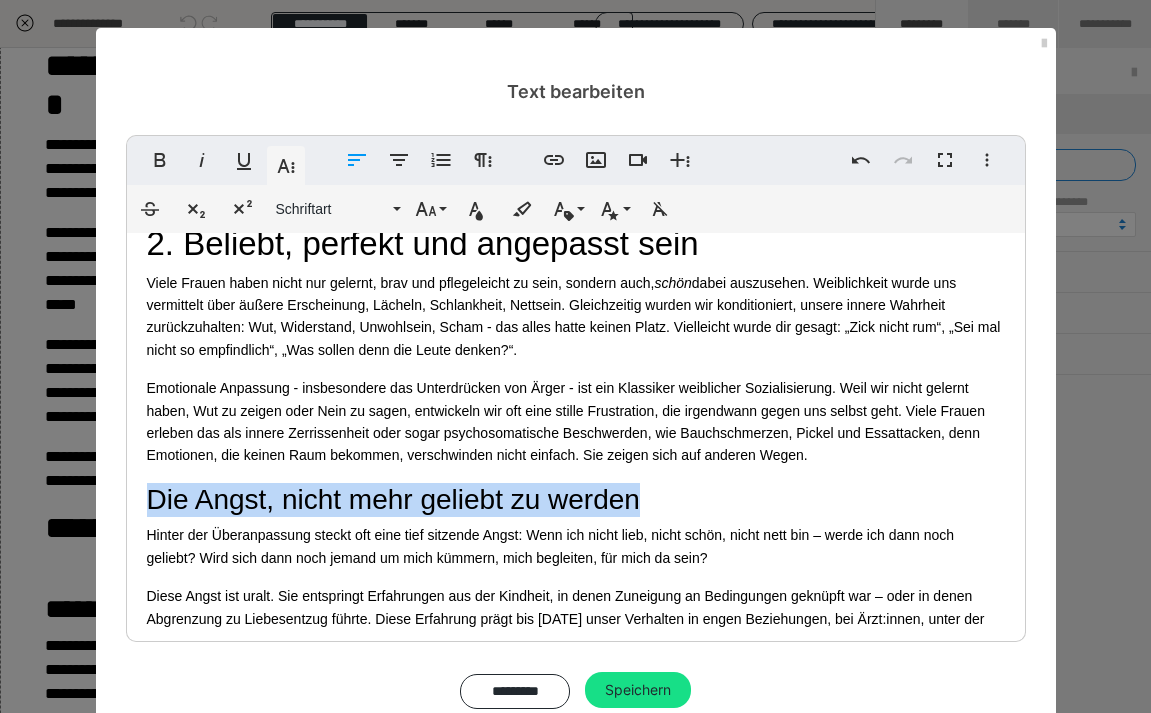 drag, startPoint x: 152, startPoint y: 442, endPoint x: 719, endPoint y: 452, distance: 567.0882 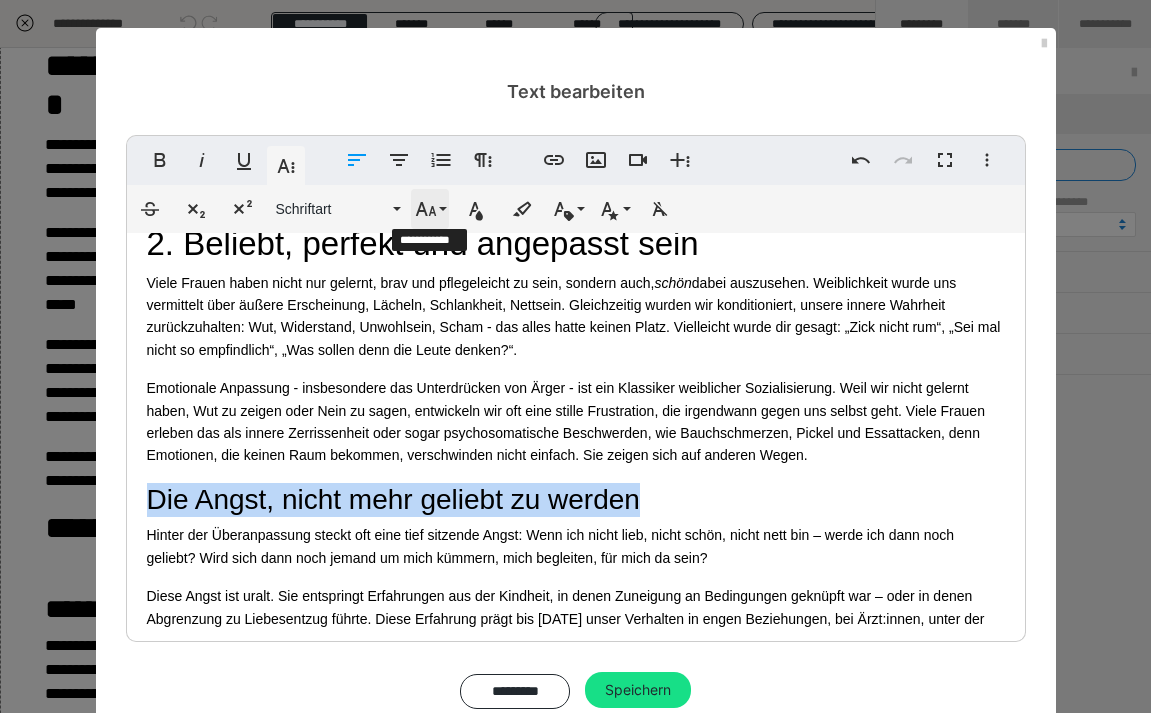 click on "Schriftgröße" at bounding box center (430, 209) 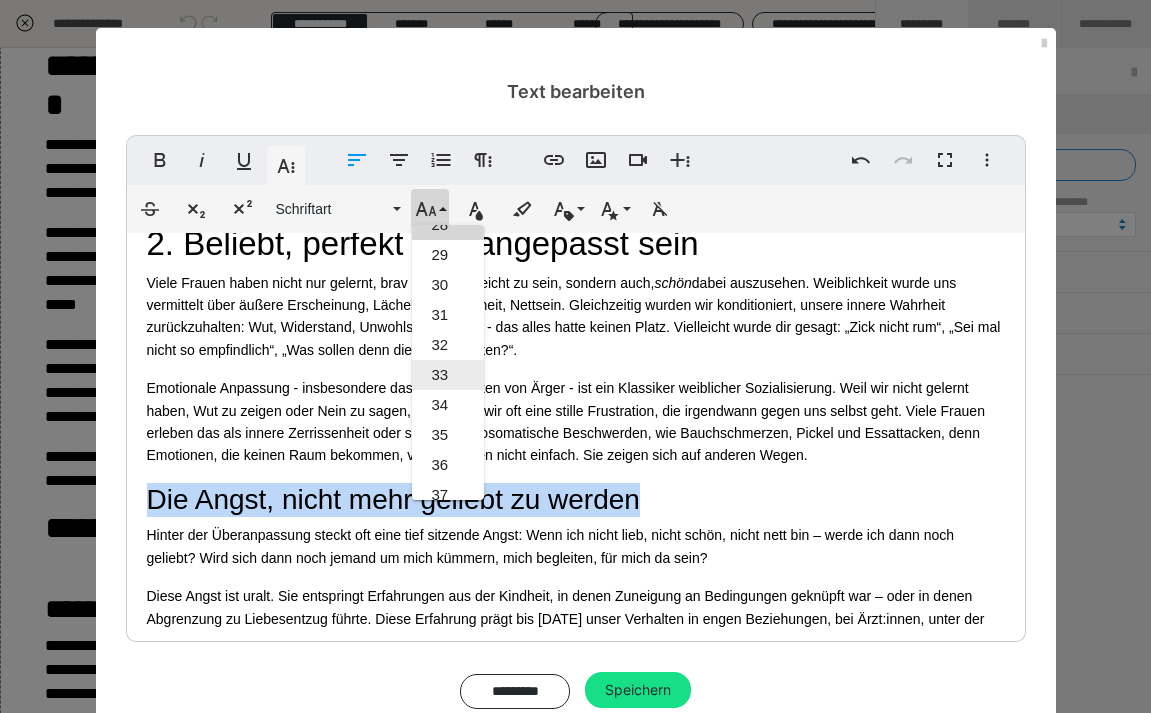 click on "33" at bounding box center (448, 375) 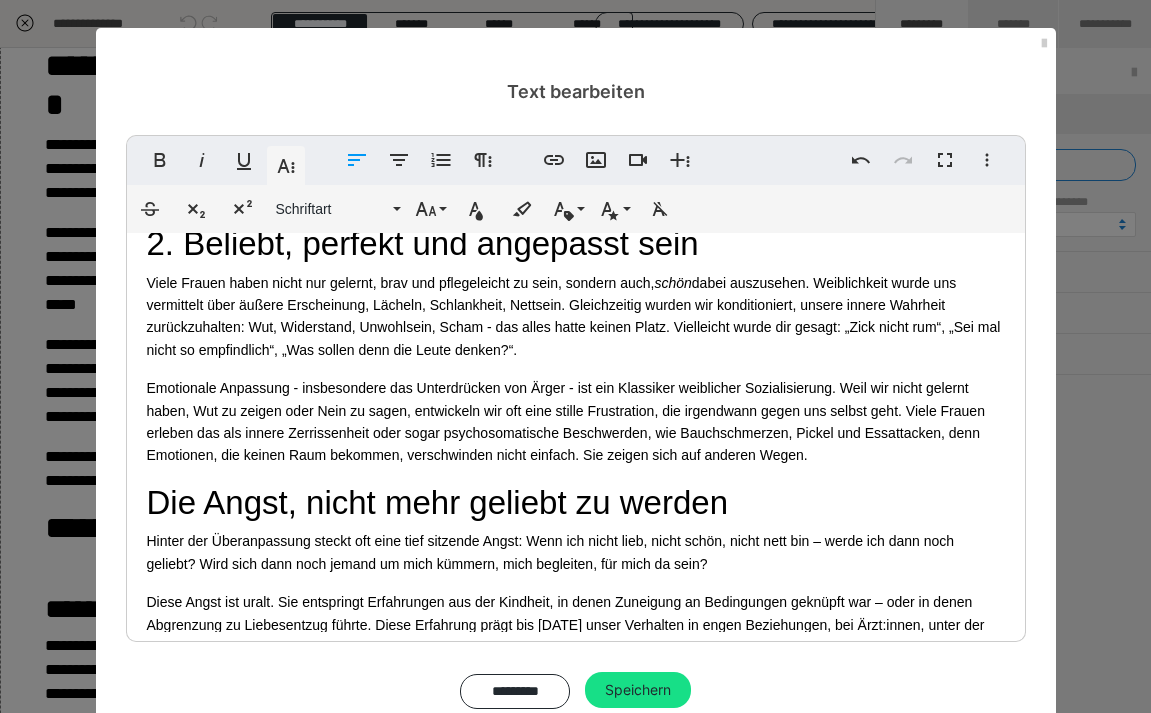 click on "Dein Geburtsmindset - wenn sich Unterordnung sicherer anfühlt Die Geburt ist eine Ausnahmesituation - körperlich, emotional und mental. In solchen Momenten greift unser Nervensystem ganz automatisch auf alte Muster zurück, die wir oft schon als Kinder gelernt haben. Besonders bei uns Frauen zeigt sich das häufig in Form von Anpassung: funktionieren, nicht zur Last fallen, keine Widerworte geben, die eigenen Bedürfnisse zurückstellen. Diese inneren Glaubenssätze sind tief verankert. Sie wirken meist unbewusst und treten dann besonders stark zutage, wenn wir unter Druck geraten - so wie unter der Geburt. Unser Gehirn schaltet in den Überlebensmodus und greift auf das zurück, was es als sicher abgespeichert hat. Für viele Frauen bedeutet das: bloß nicht auffallen, nichts falsch machen, dankbar sein, dass sich jemand kümmert. 1. Funktionieren aka deine Bedürfnisse zählen nicht Überfunktionales Autonomieverhalten Typische Glaubenssätze, die wir daraus als Kinder verinnerlicht haben: Oder:  schön" at bounding box center [576, -310] 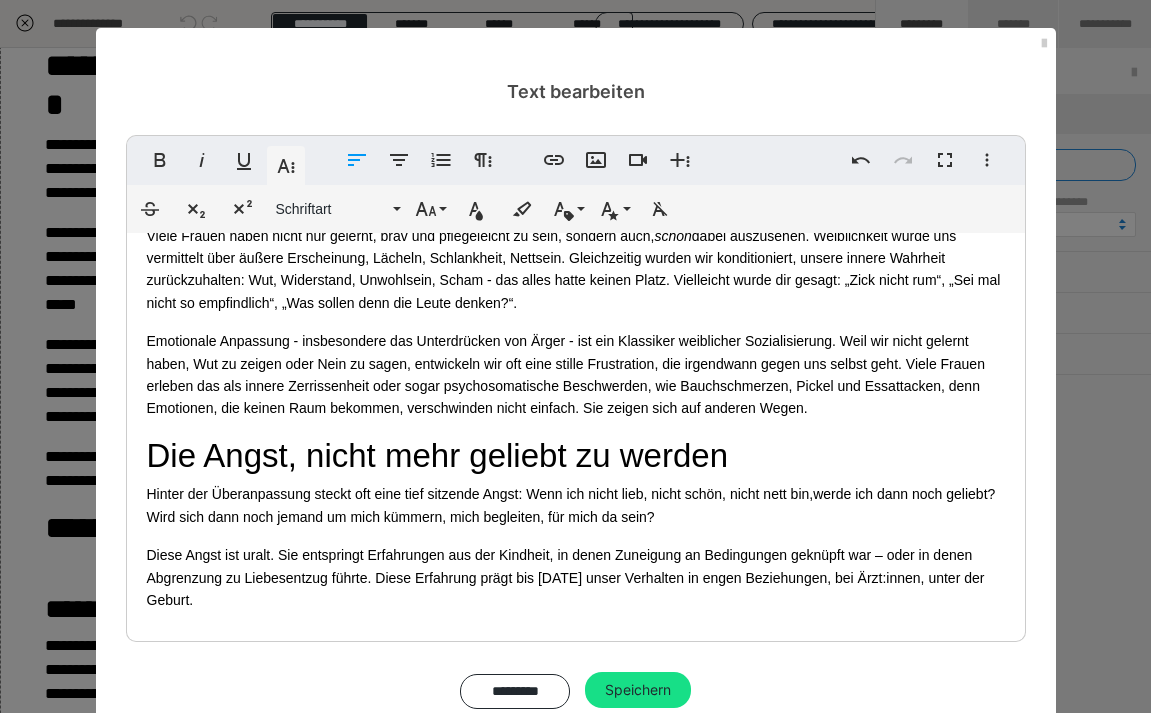 scroll, scrollTop: 2526, scrollLeft: 0, axis: vertical 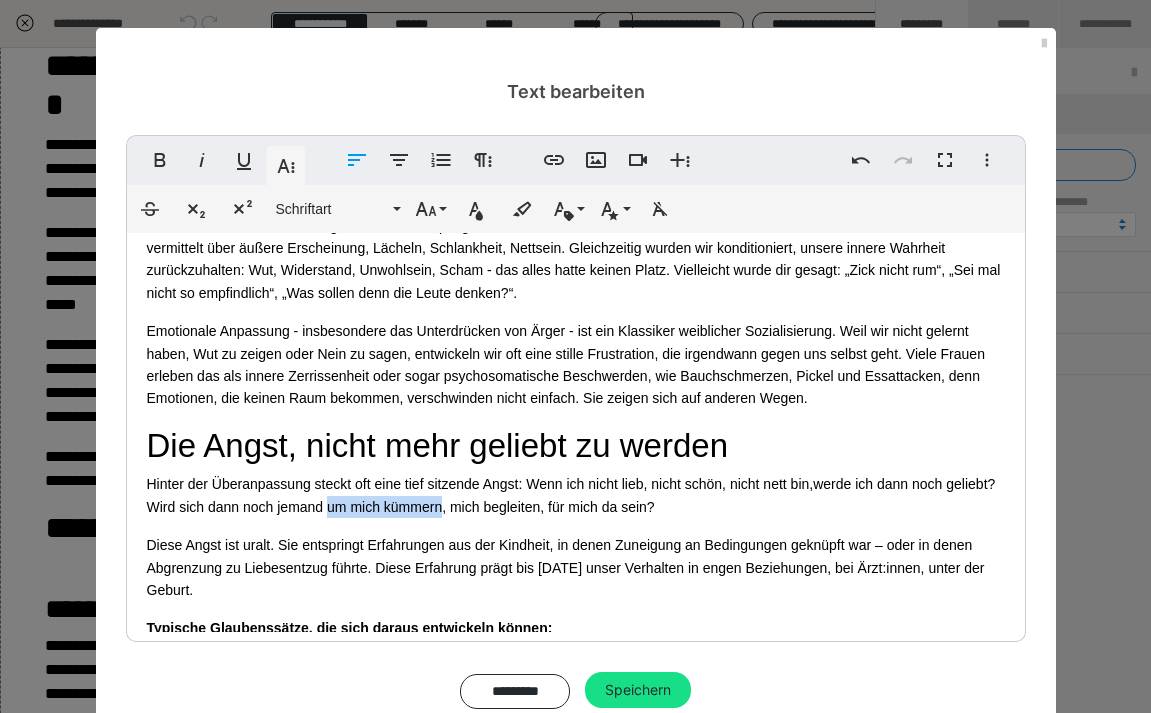 drag, startPoint x: 327, startPoint y: 448, endPoint x: 441, endPoint y: 453, distance: 114.1096 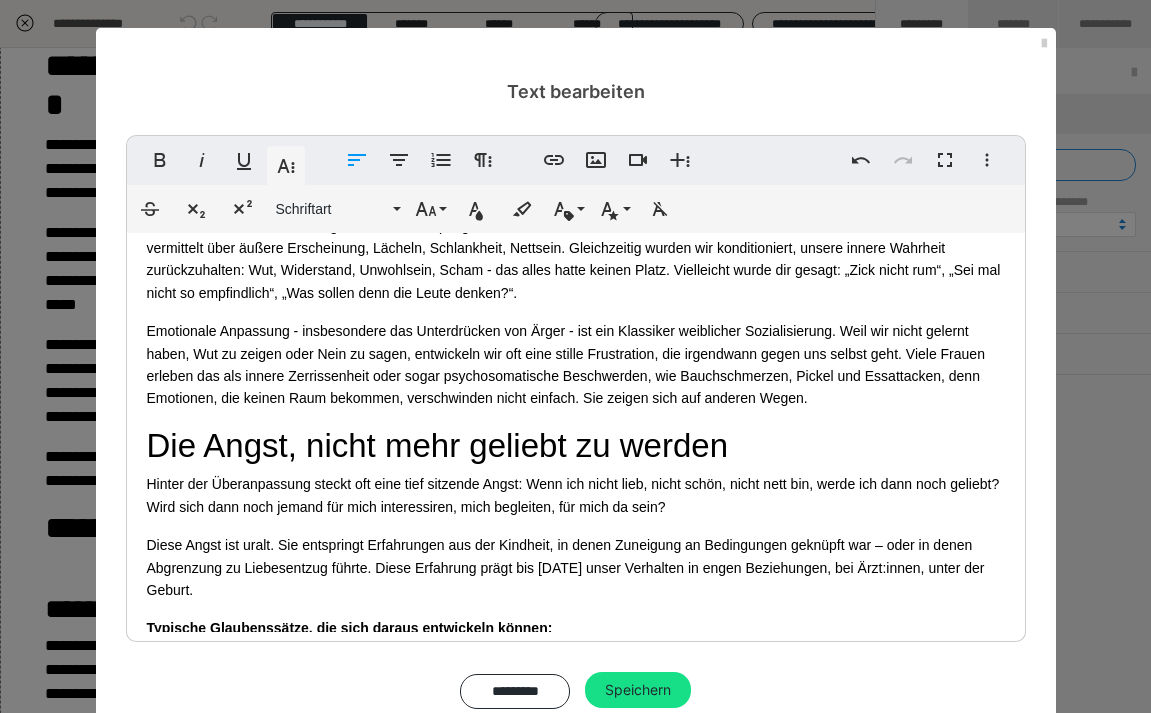 drag, startPoint x: 441, startPoint y: 453, endPoint x: 516, endPoint y: 459, distance: 75.23962 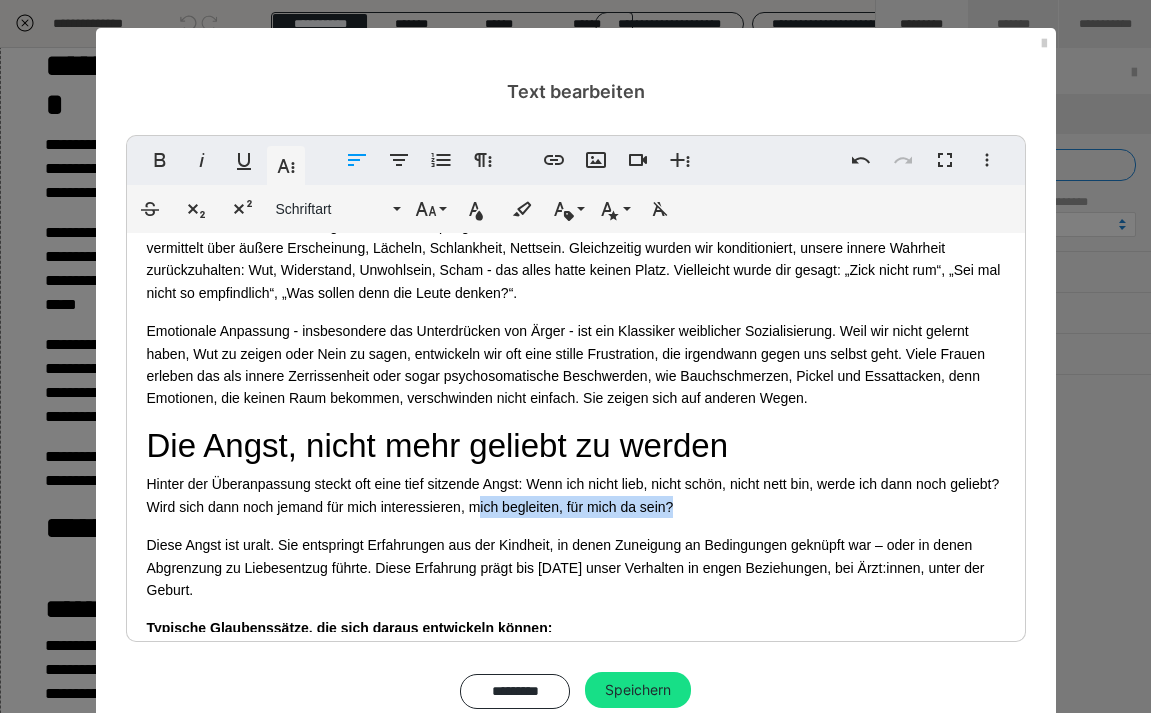 drag, startPoint x: 702, startPoint y: 445, endPoint x: 476, endPoint y: 448, distance: 226.01991 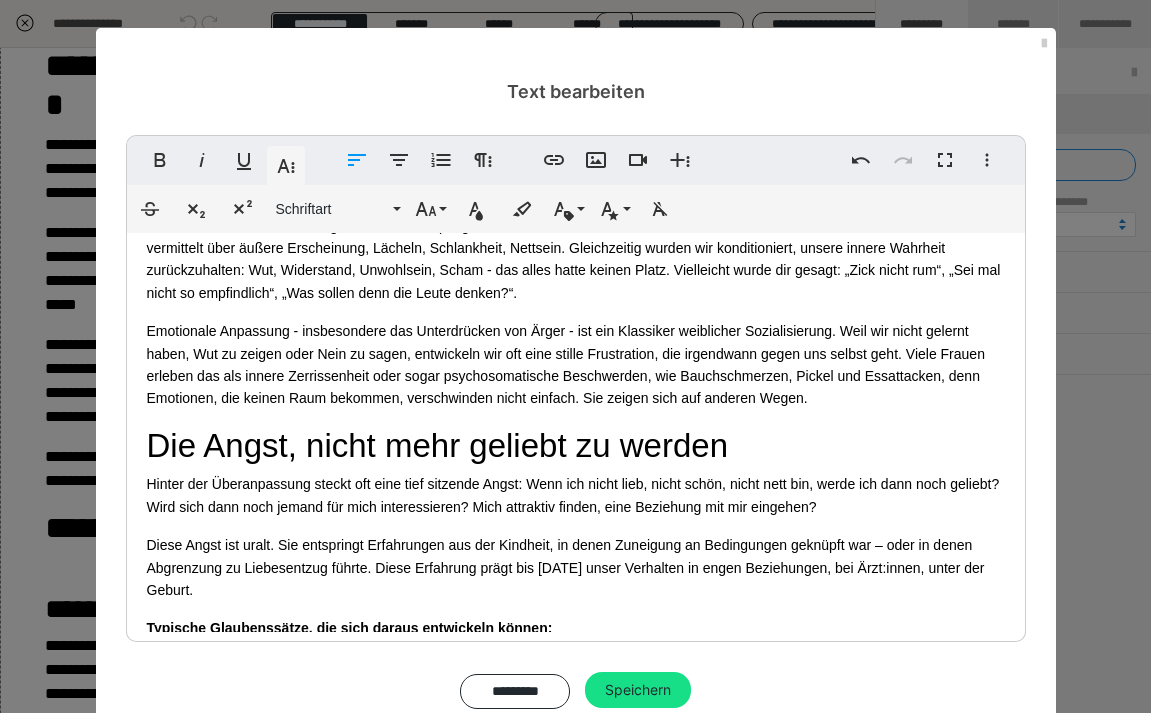 click on "Diese Angst ist uralt. Sie entspringt Erfahrungen aus der Kindheit, in denen Zuneigung an Bedingungen geknüpft war – oder in denen Abgrenzung zu Liebesentzug führte. Diese Erfahrung prägt bis heute unser Verhalten in engen Beziehungen, bei Ärzt:innen, unter der Geburt." at bounding box center (576, 567) 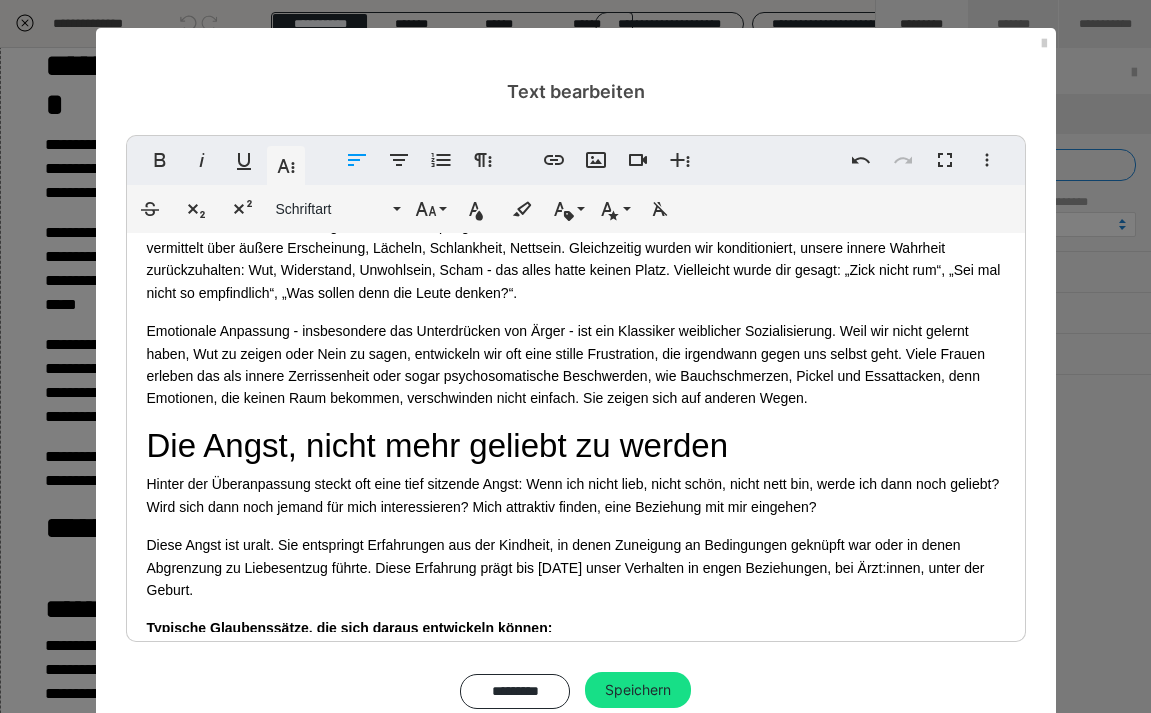 scroll, scrollTop: 2552, scrollLeft: 0, axis: vertical 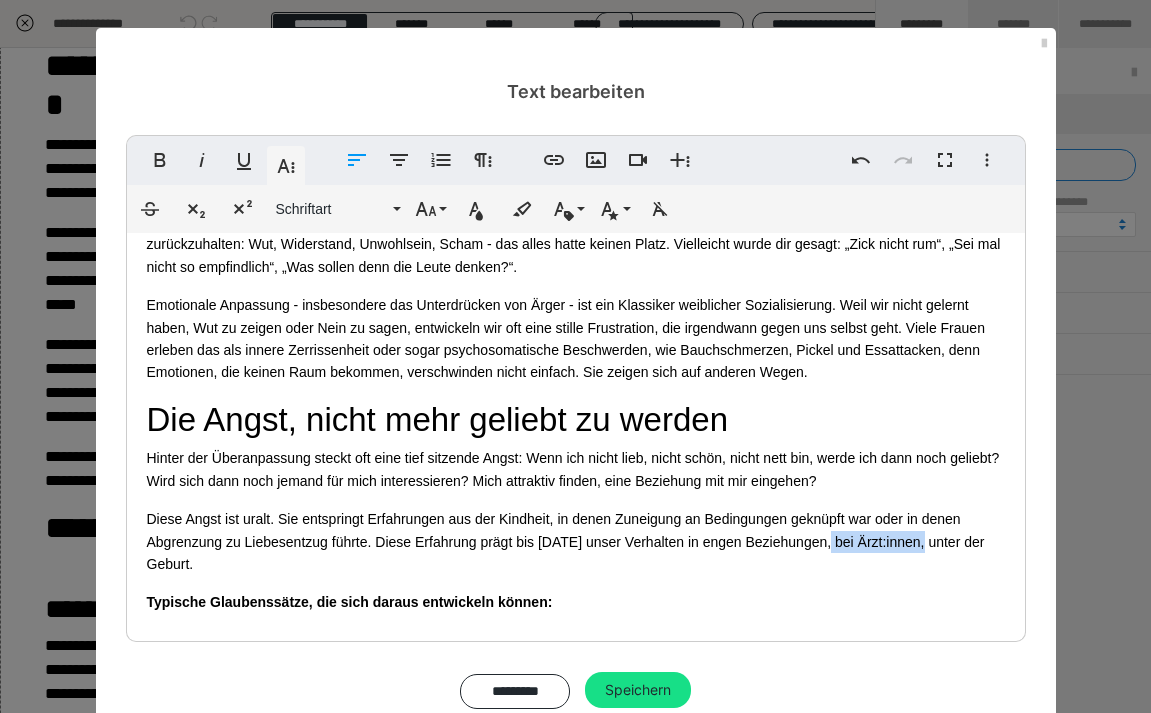 drag, startPoint x: 920, startPoint y: 482, endPoint x: 826, endPoint y: 478, distance: 94.08507 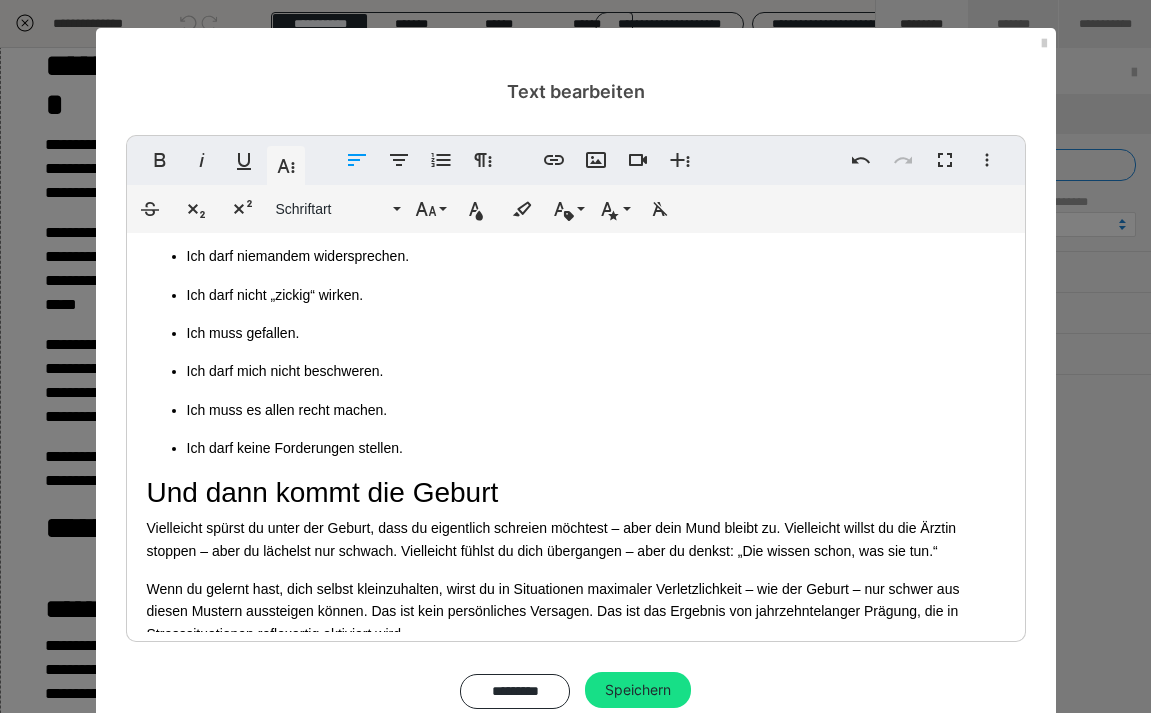 scroll, scrollTop: 3112, scrollLeft: 0, axis: vertical 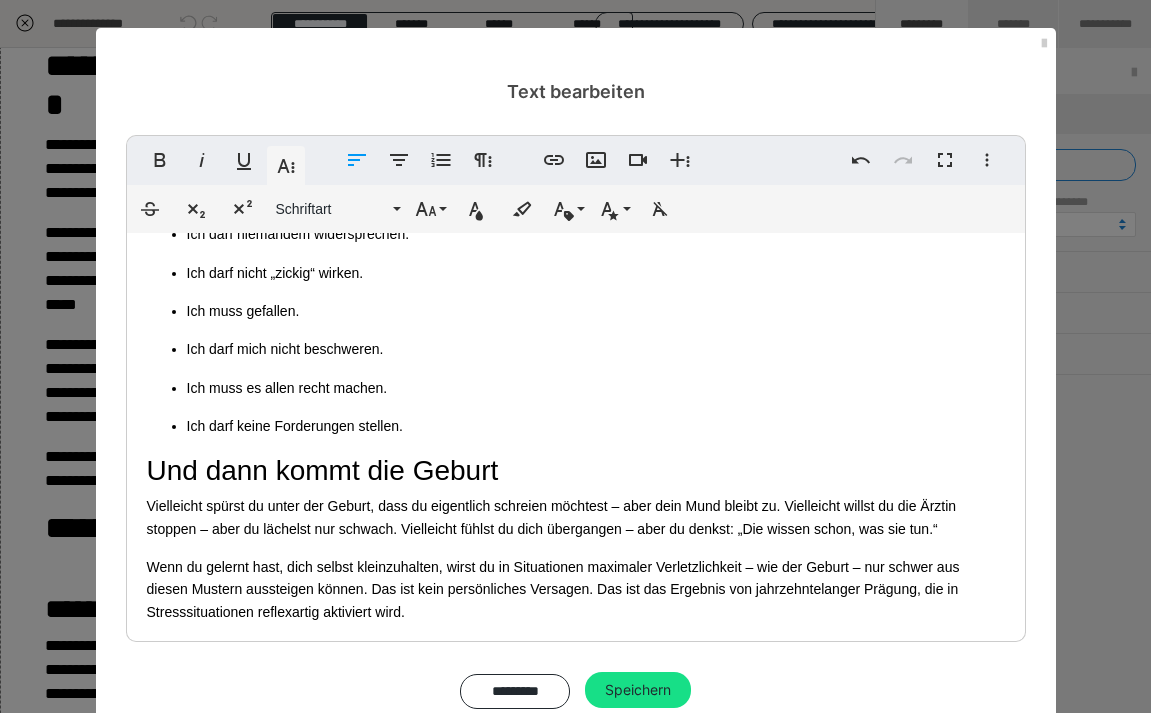 click on "Vielleicht spürst du unter der Geburt, dass du eigentlich schreien möchtest – aber dein Mund bleibt zu. Vielleicht willst du die Ärztin stoppen – aber du lächelst nur schwach. Vielleicht fühlst du dich übergangen – aber du denkst: „Die wissen schon, was sie tun.“" at bounding box center [576, 517] 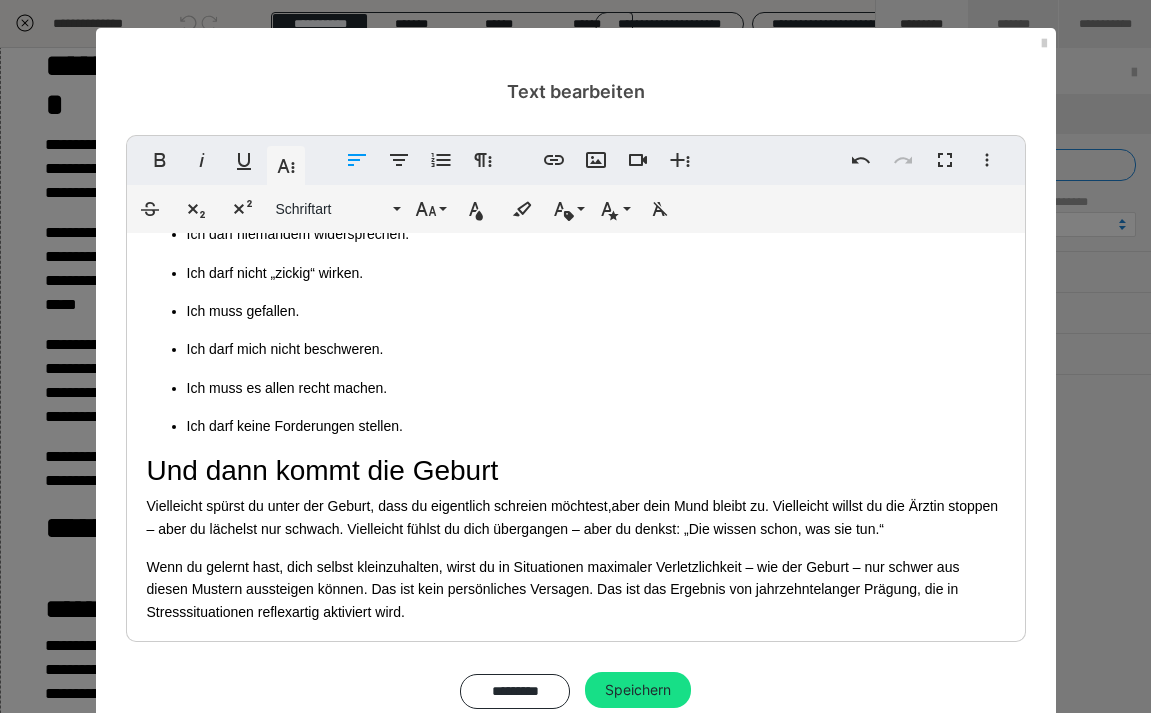 click on "Vielleicht spürst du unter der Geburt, dass du eigentlich schreien möchtest,  aber dein Mund bleibt zu. Vielleicht willst du die Ärztin stoppen – aber du lächelst nur schwach. Vielleicht fühlst du dich übergangen – aber du denkst: „Die wissen schon, was sie tun.“" at bounding box center (576, 517) 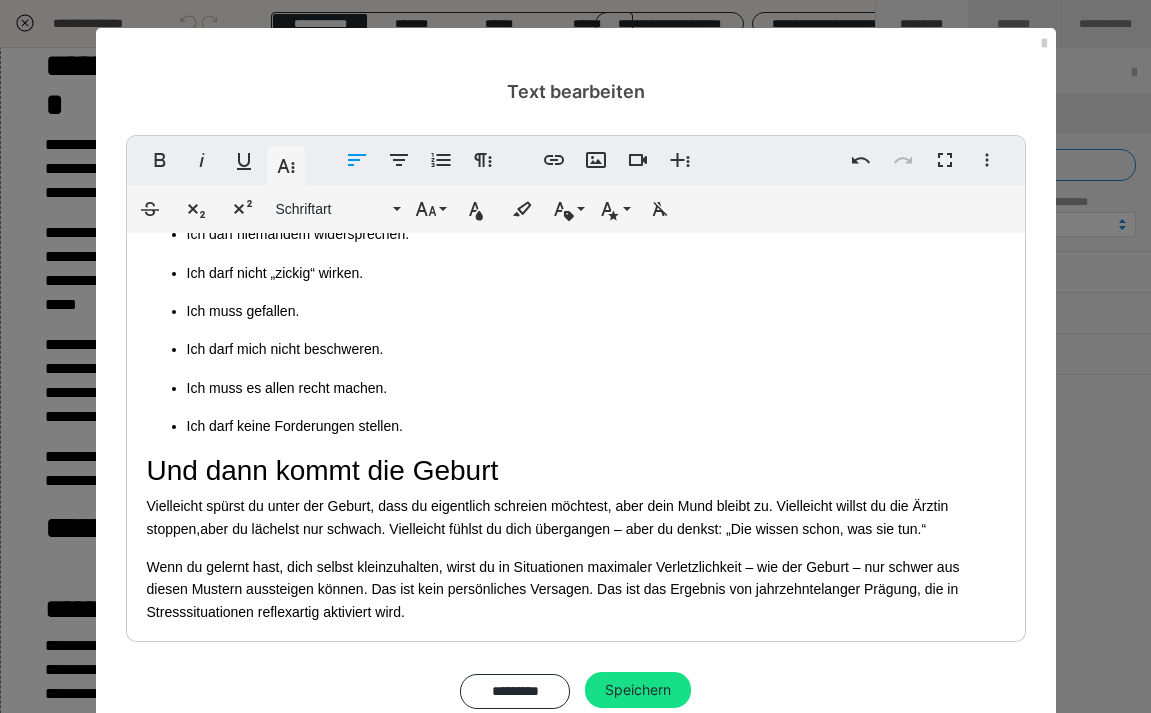 click on "Vielleicht spürst du unter der Geburt, dass du eigentlich schreien möchtest, aber dein Mund bleibt zu. Vielleicht willst du die Ärztin stoppen,  aber du lächelst nur schwach. Vielleicht fühlst du dich übergangen – aber du denkst: „Die wissen schon, was sie tun.“" at bounding box center (576, 517) 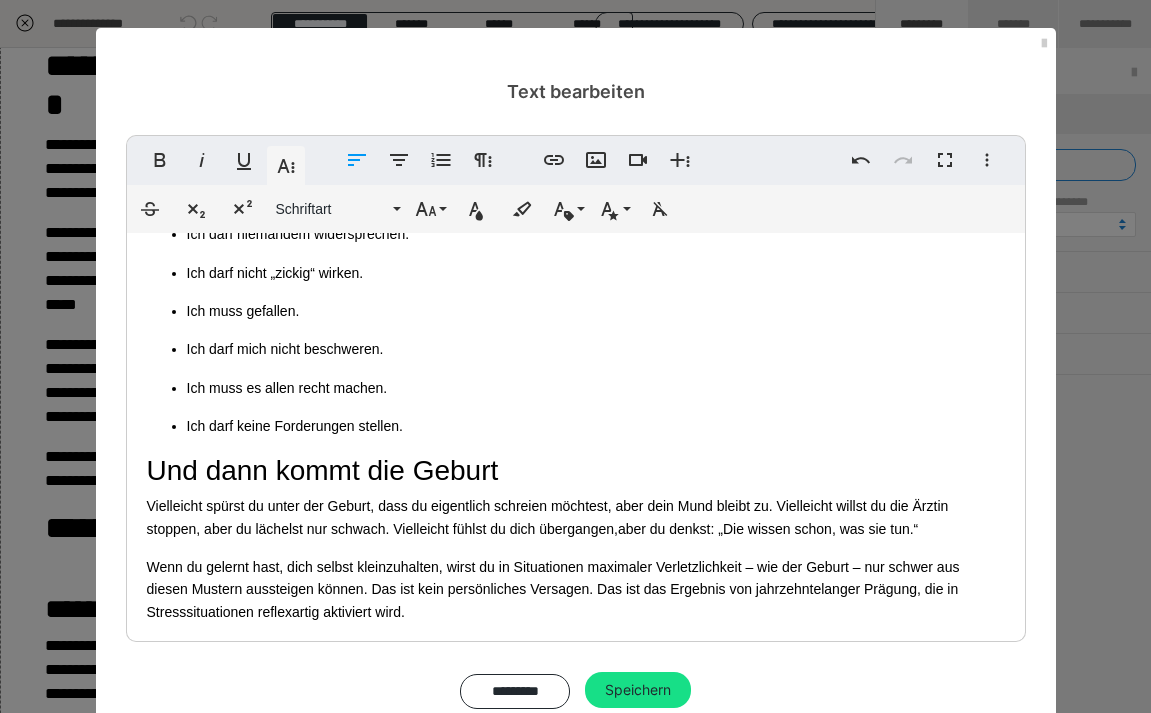 click on "Wenn du gelernt hast, dich selbst kleinzuhalten, wirst du in Situationen maximaler Verletzlichkeit – wie der Geburt – nur schwer aus diesen Mustern aussteigen können. Das ist kein persönliches Versagen. Das ist das Ergebnis von jahrzehntelanger Prägung, die in Stresssituationen reflexartig aktiviert wird." at bounding box center [576, 589] 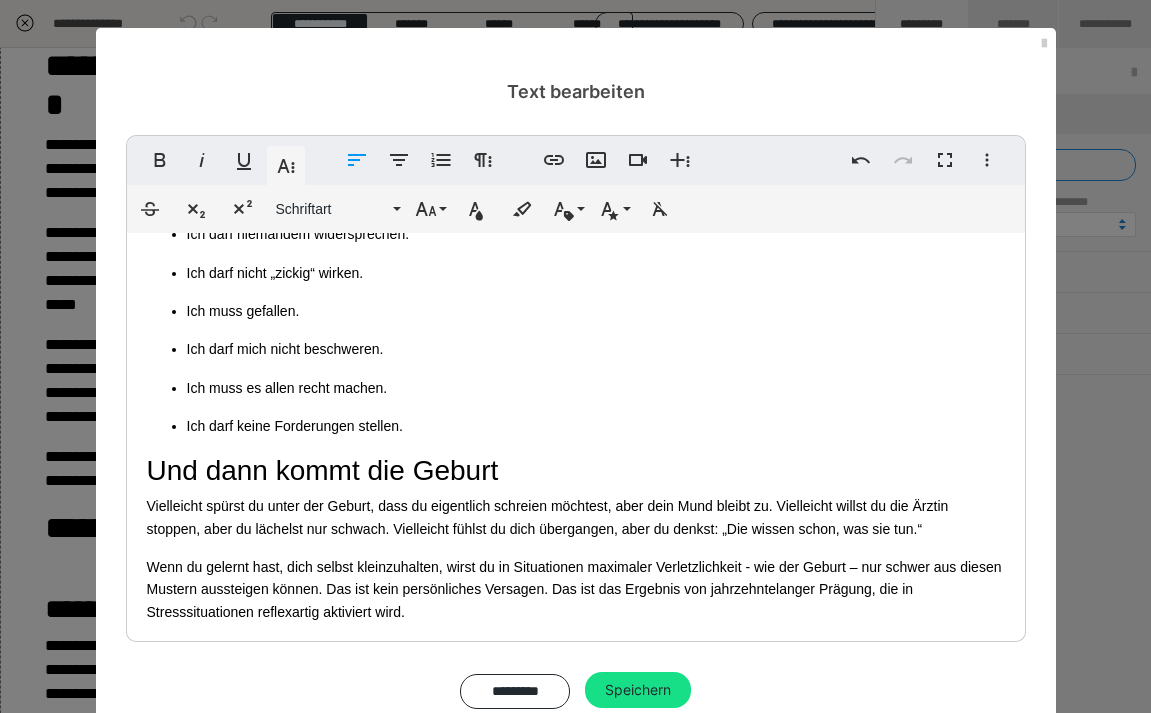 click on "Wenn du gelernt hast, dich selbst kleinzuhalten, wirst du in Situationen maximaler Verletzlichkeit - wie der Geburt – nur schwer aus diesen Mustern aussteigen können. Das ist kein persönliches Versagen. Das ist das Ergebnis von jahrzehntelanger Prägung, die in Stresssituationen reflexartig aktiviert wird." at bounding box center [576, 589] 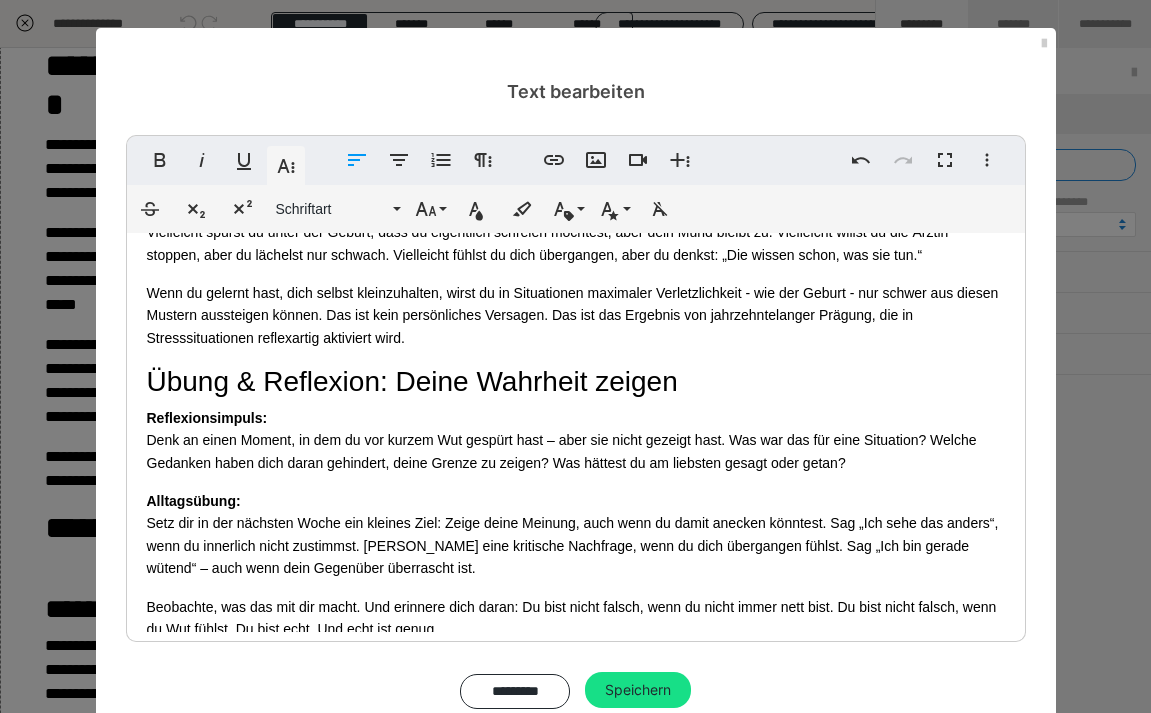 scroll, scrollTop: 3369, scrollLeft: 0, axis: vertical 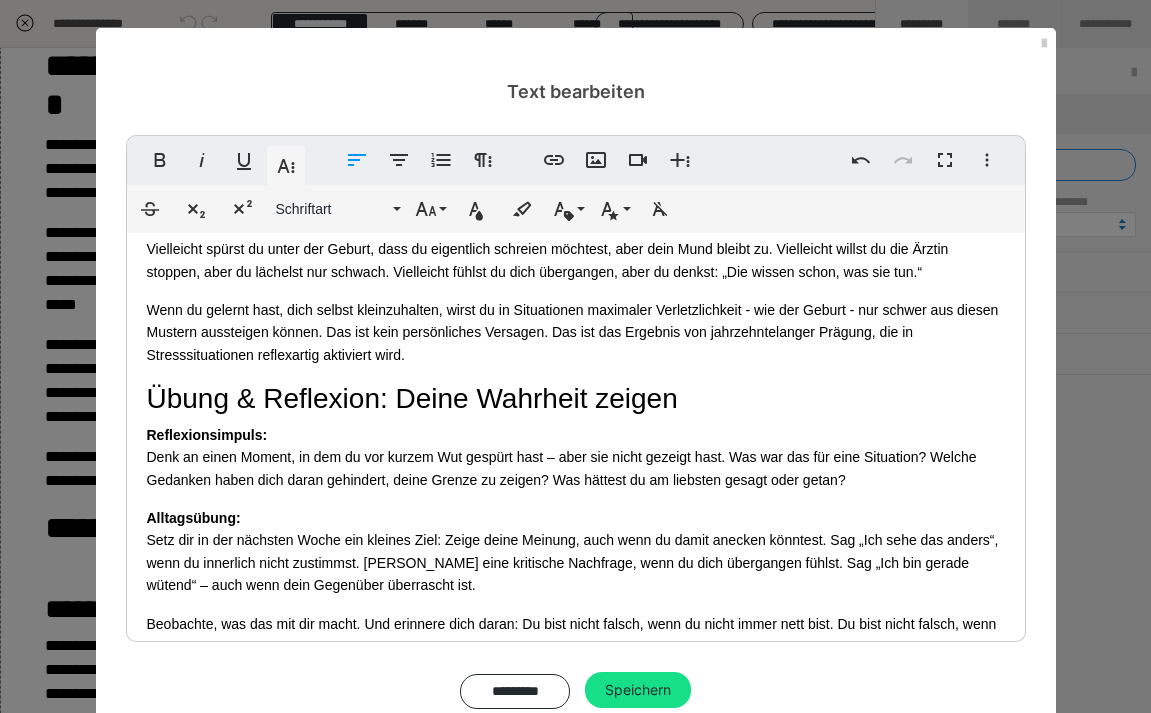 click on "Reflexionsimpuls: Denk an einen Moment, in dem du vor kurzem Wut gespürt hast – aber sie nicht gezeigt hast. Was war das für eine Situation? Welche Gedanken haben dich daran gehindert, deine Grenze zu zeigen? Was hättest du am liebsten gesagt oder getan?" at bounding box center [576, 457] 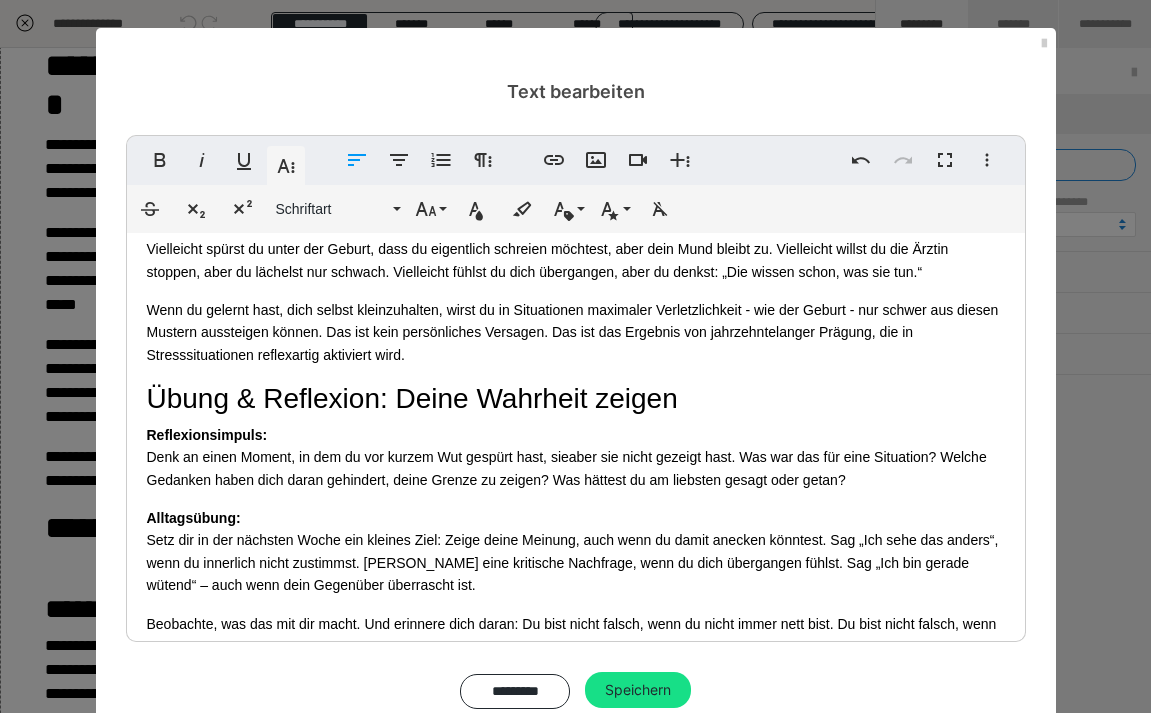 click on "Reflexionsimpuls: Denk an einen Moment, in dem du vor kurzem Wut gespürt hast, sie  aber sie nicht gezeigt hast. Was war das für eine Situation? Welche Gedanken haben dich daran gehindert, deine Grenze zu zeigen? Was hättest du am liebsten gesagt oder getan?" at bounding box center [576, 457] 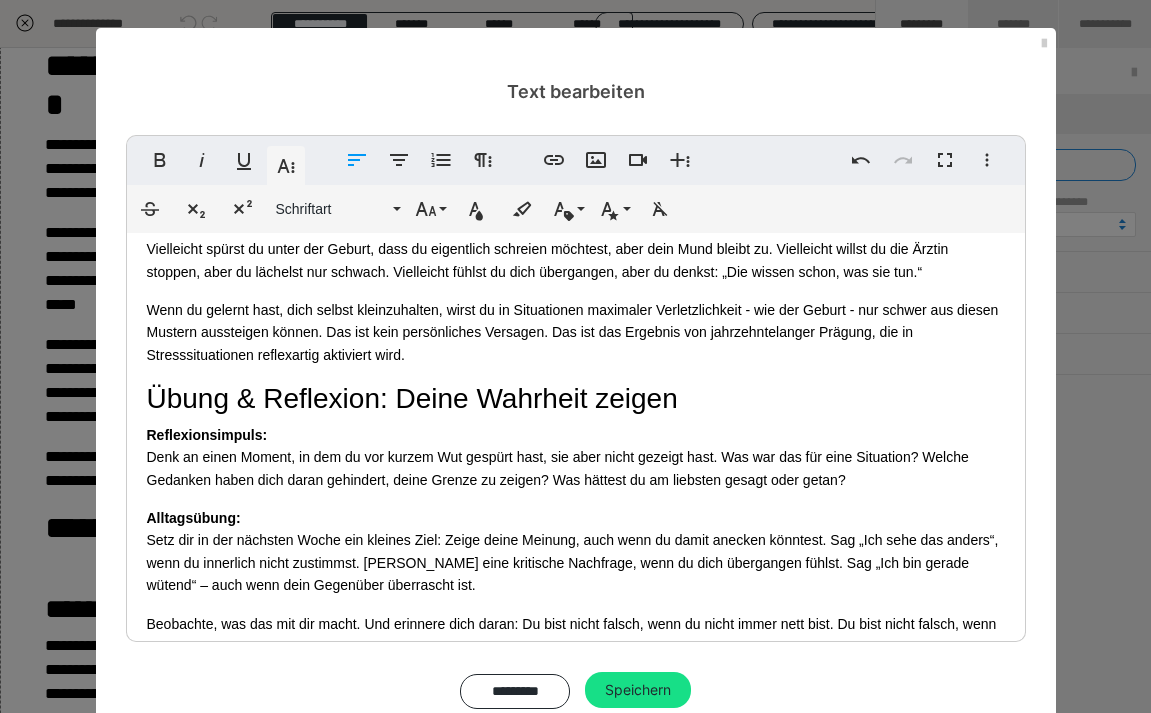 click on "Reflexionsimpuls: Denk an einen Moment, in dem du vor kurzem Wut gespürt hast, sie aber nicht gezeigt hast. Was war das für eine Situation? Welche Gedanken haben dich daran gehindert, deine Grenze zu zeigen? Was hättest du am liebsten gesagt oder getan?" at bounding box center [576, 457] 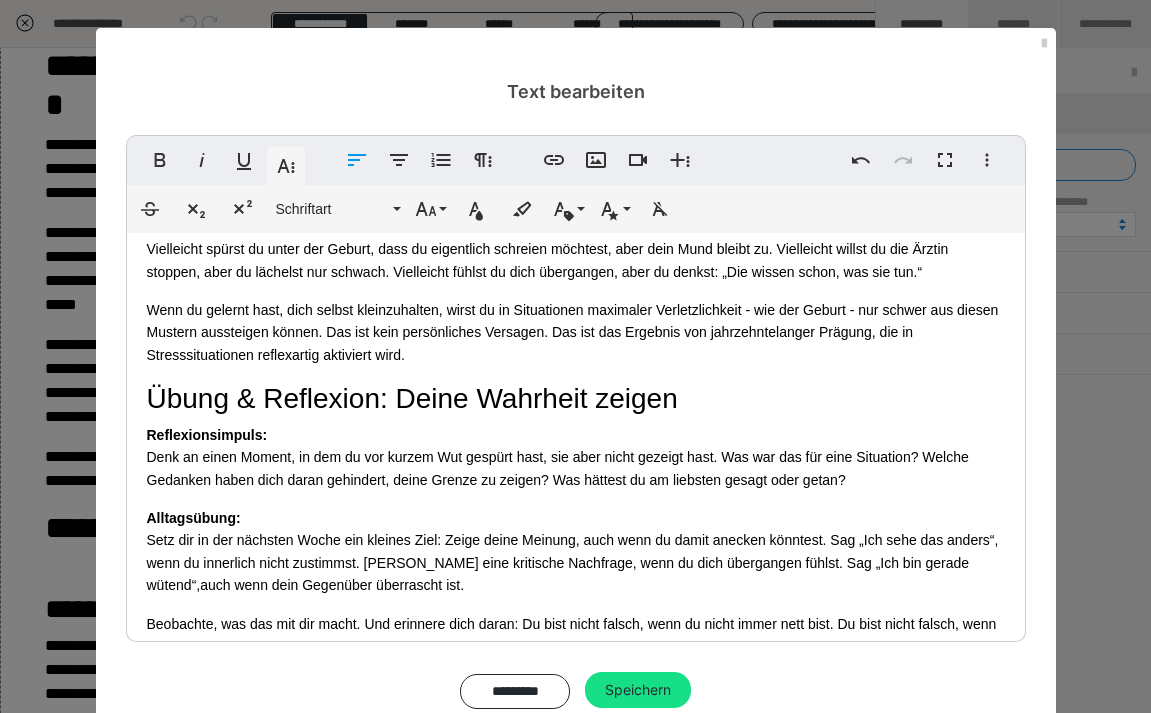 click on "Alltagsübung: Setz dir in der nächsten Woche ein kleines Ziel: Zeige deine Meinung, auch wenn du damit anecken könntest. Sag „Ich sehe das anders“, wenn du innerlich nicht zustimmst. Stell eine kritische Nachfrage, wenn du dich übergangen fühlst. Sag „Ich bin gerade wütend“,  auch wenn dein Gegenüber überrascht ist." at bounding box center [576, 552] 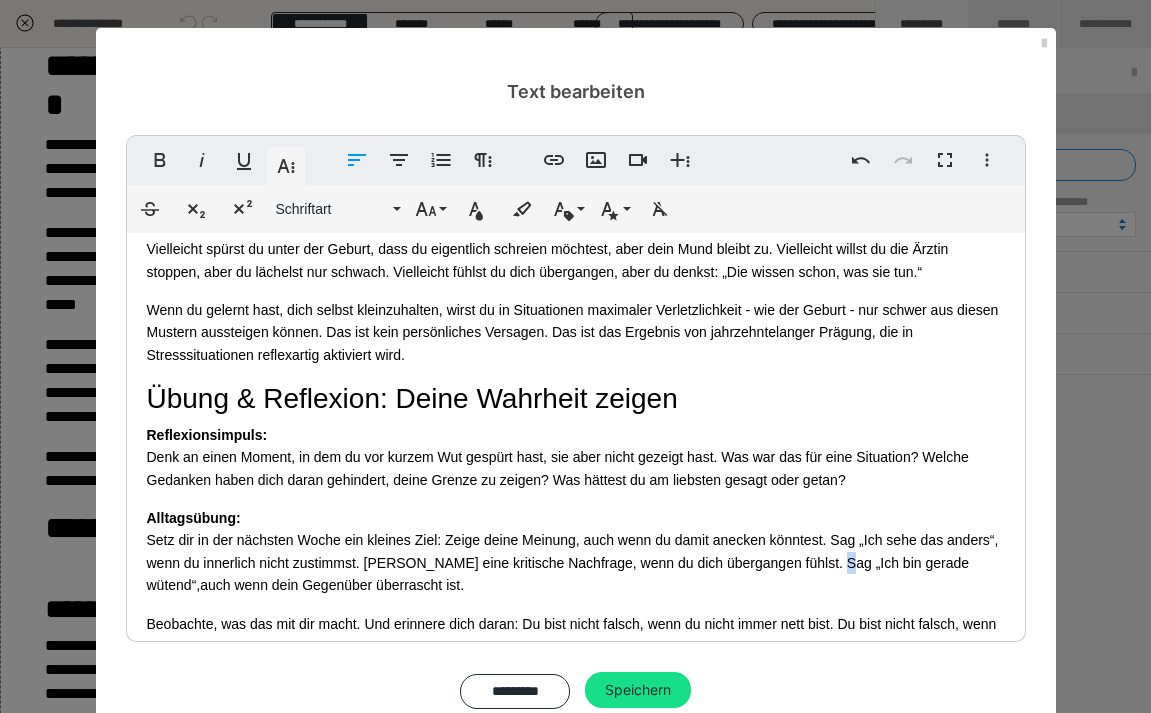 click on "Alltagsübung: Setz dir in der nächsten Woche ein kleines Ziel: Zeige deine Meinung, auch wenn du damit anecken könntest. Sag „Ich sehe das anders“, wenn du innerlich nicht zustimmst. Stell eine kritische Nachfrage, wenn du dich übergangen fühlst. Sag „Ich bin gerade wütend“,  auch wenn dein Gegenüber überrascht ist." at bounding box center (576, 552) 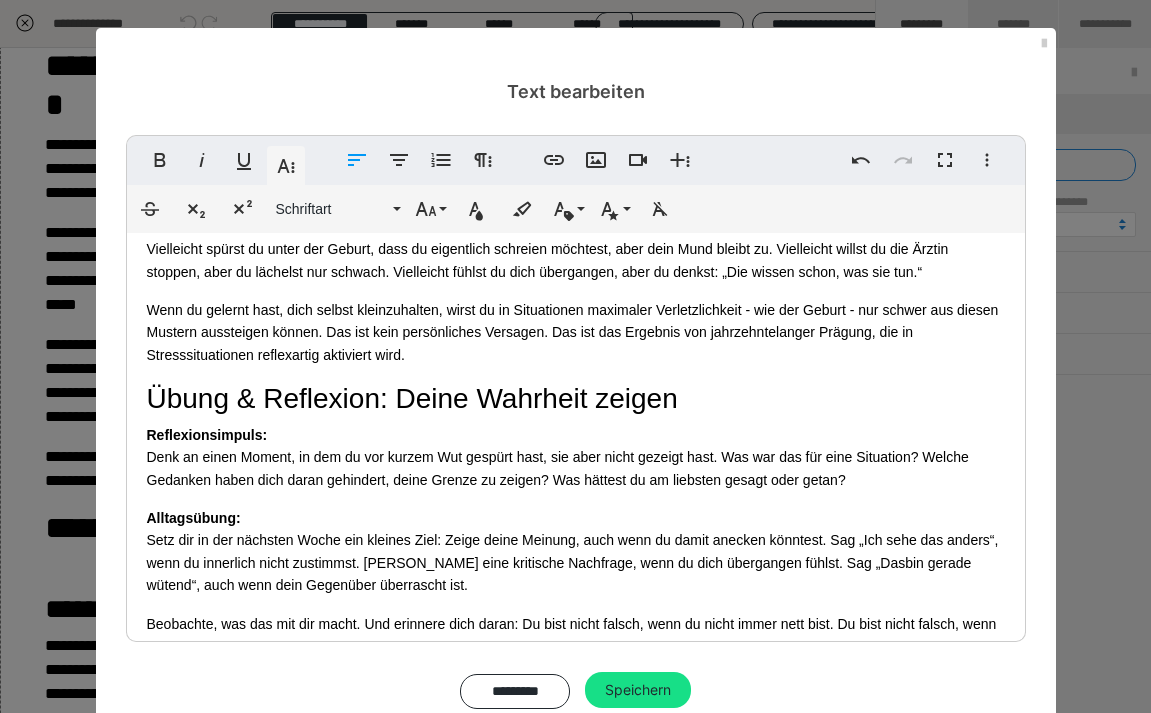 click on "Alltagsübung: Setz dir in der nächsten Woche ein kleines Ziel: Zeige deine Meinung, auch wenn du damit anecken könntest. Sag „Ich sehe das anders“, wenn du innerlich nicht zustimmst. Stell eine kritische Nachfrage, wenn du dich übergangen fühlst. Sag „Das  bin gerade wütend“, auch wenn dein Gegenüber überrascht ist." at bounding box center [576, 552] 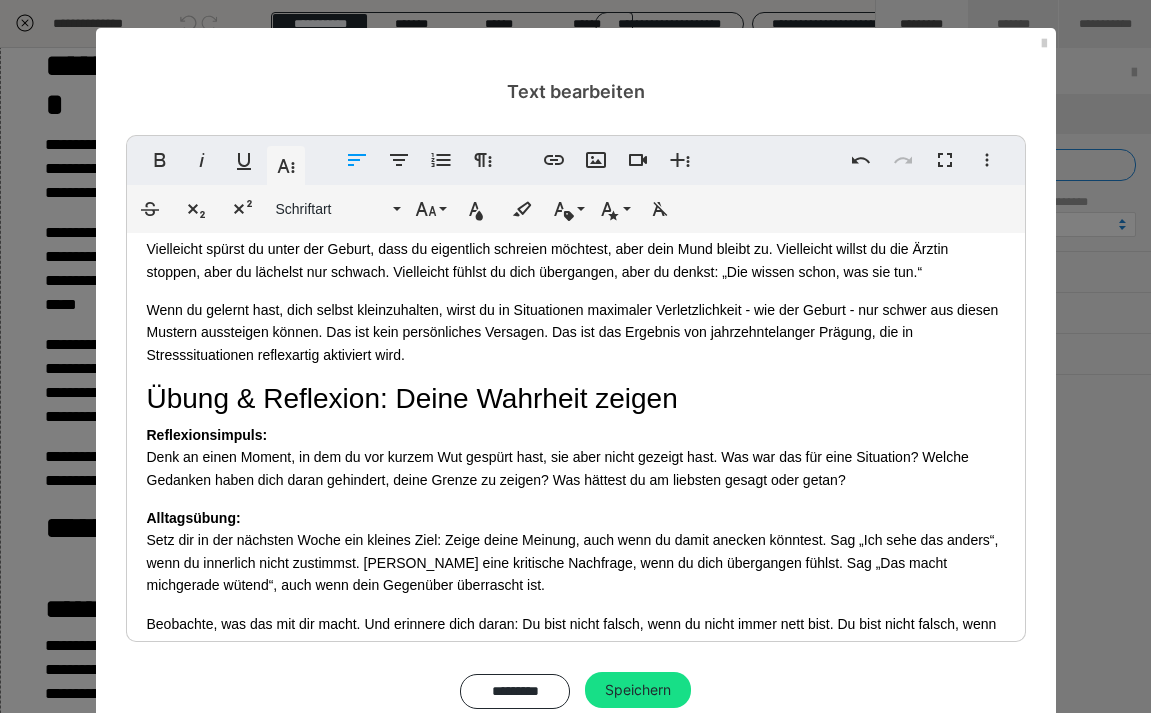 click on "Beobachte, was das mit dir macht. Und erinnere dich daran: Du bist nicht falsch, wenn du nicht immer nett bist. Du bist nicht falsch, wenn du Wut fühlst. Du bist echt. Und echt ist genug." at bounding box center [576, 635] 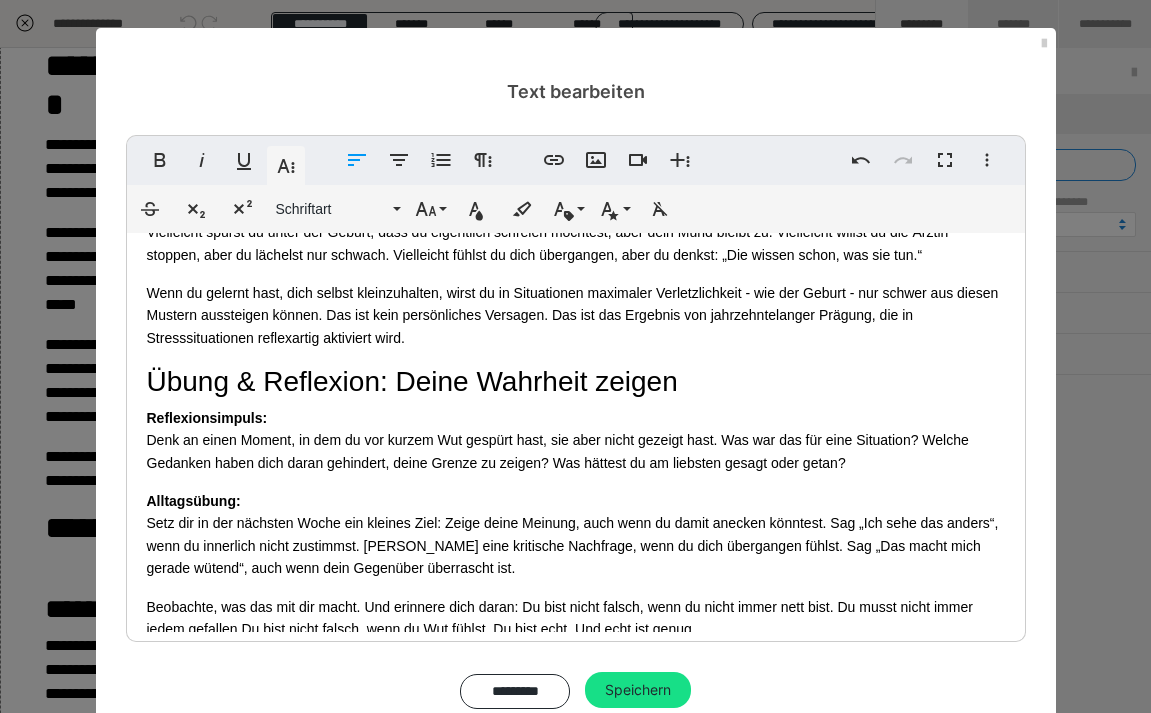scroll, scrollTop: 3385, scrollLeft: 0, axis: vertical 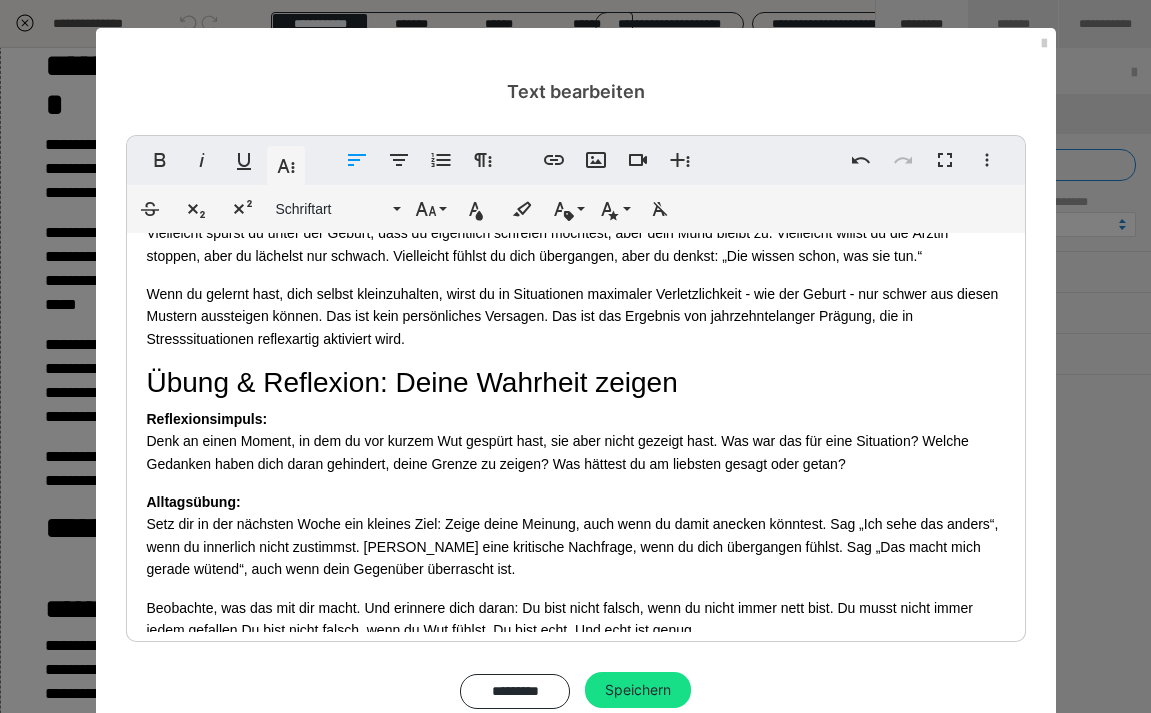 click on "Beobachte, was das mit dir macht. Und erinnere dich daran: Du bist nicht falsch, wenn du nicht immer nett bist. Du musst nicht immer jedem gefallen.  Du bist nicht falsch, wenn du Wut fühlst. Du bist echt. Und echt ist genug." at bounding box center (576, 619) 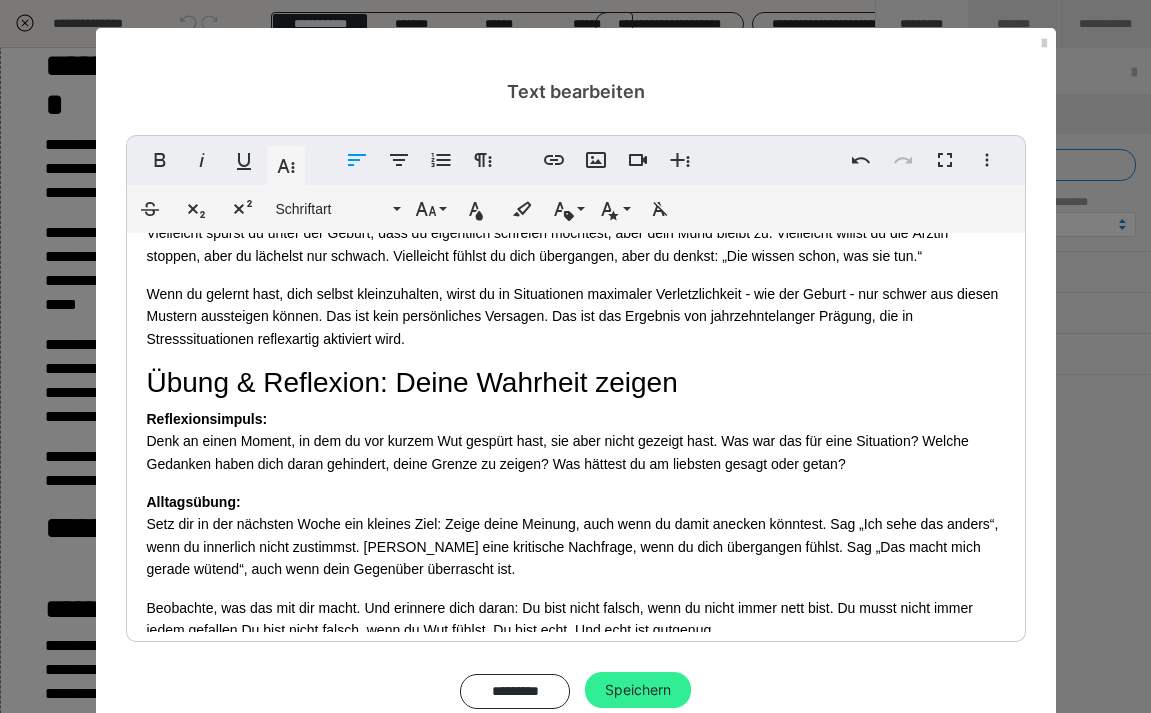 click on "Speichern" at bounding box center [638, 690] 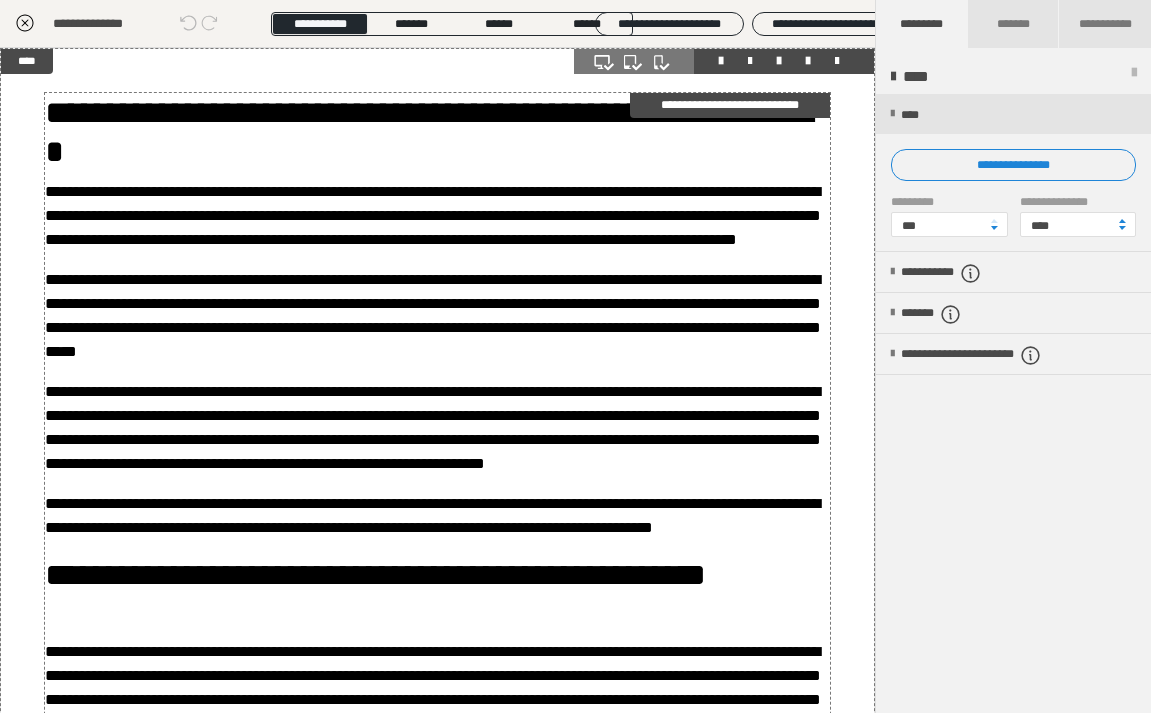 scroll, scrollTop: 35, scrollLeft: 0, axis: vertical 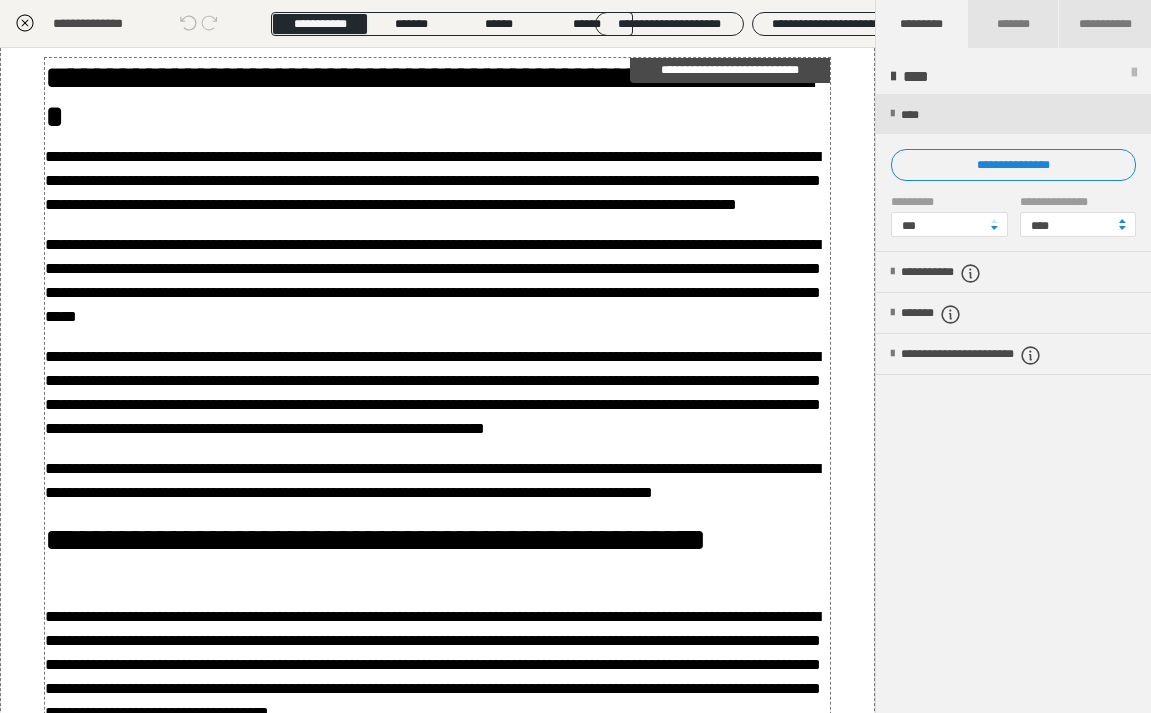 click on "**********" at bounding box center [438, 181] 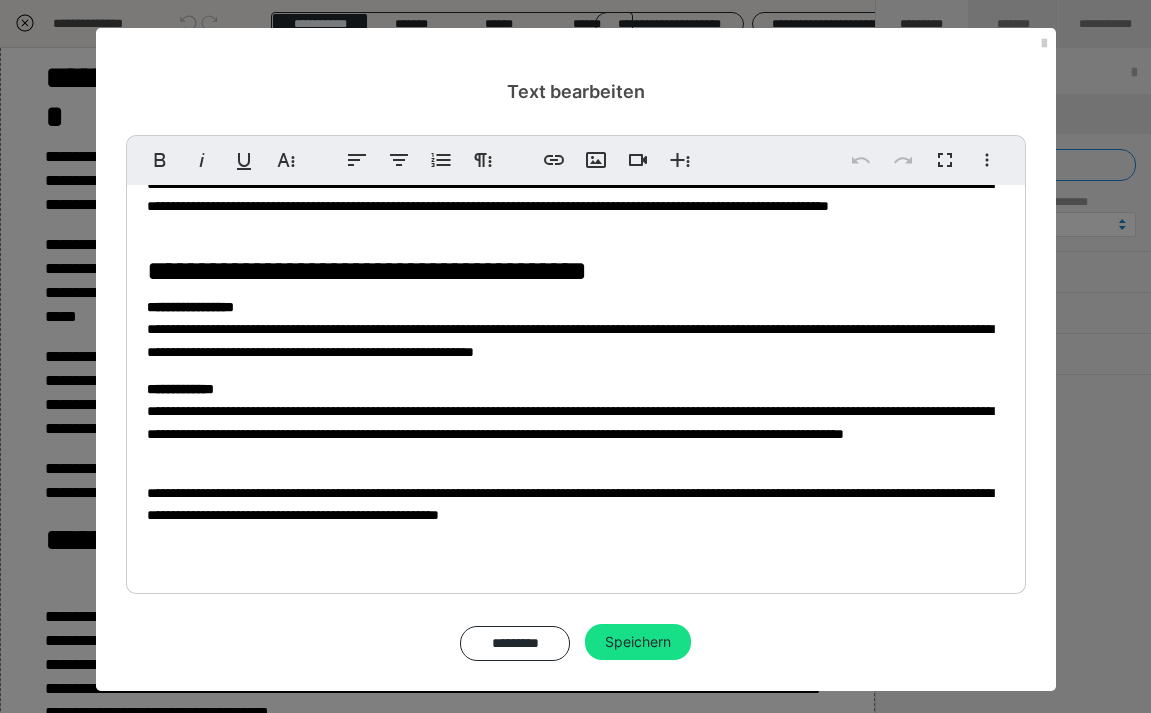 scroll, scrollTop: 3385, scrollLeft: 0, axis: vertical 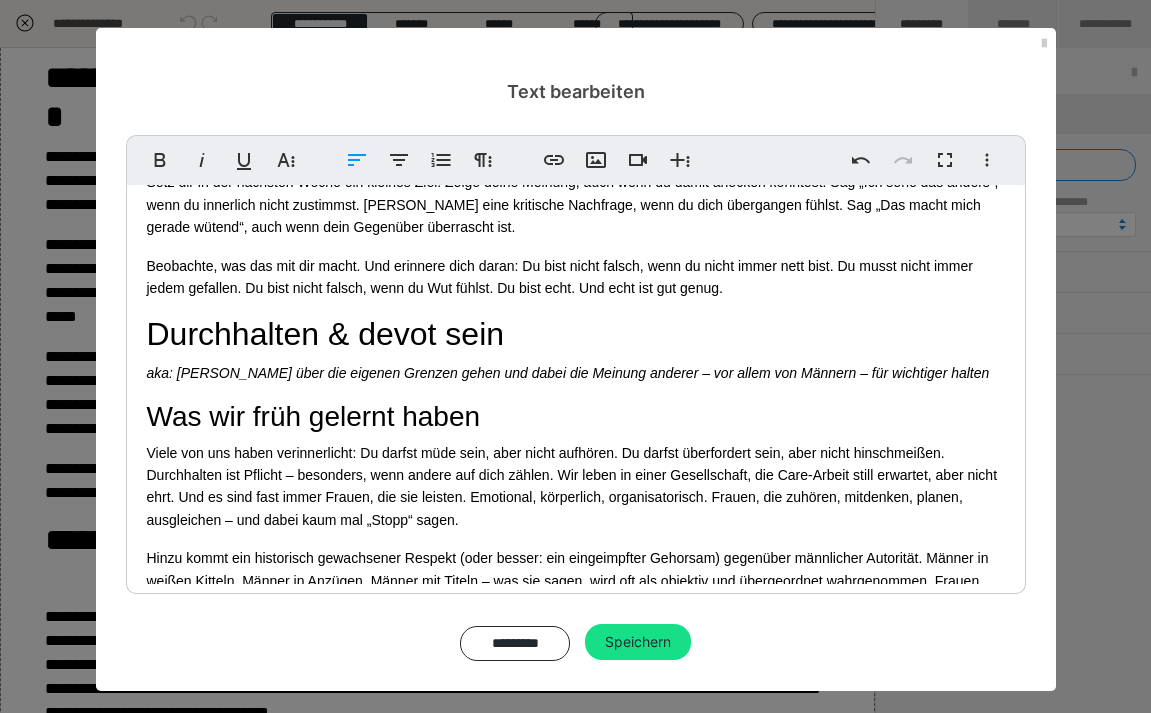 click on "Dein Geburtsmindset - wenn sich Unterordnung sicherer anfühlt Die Geburt ist eine Ausnahmesituation - körperlich, emotional und mental. In solchen Momenten greift unser Nervensystem ganz automatisch auf alte Muster zurück, die wir oft schon als Kinder gelernt haben. Besonders bei uns Frauen zeigt sich das häufig in Form von Anpassung: funktionieren, nicht zur Last fallen, keine Widerworte geben, die eigenen Bedürfnisse zurückstellen. Diese inneren Glaubenssätze sind tief verankert. Sie wirken meist unbewusst und treten dann besonders stark zutage, wenn wir unter Druck geraten - so wie unter der Geburt. Unser Gehirn schaltet in den Überlebensmodus und greift auf das zurück, was es als sicher abgespeichert hat. Für viele Frauen bedeutet das: bloß nicht auffallen, nichts falsch machen, dankbar sein, dass sich jemand kümmert. 1. Funktionieren aka deine Bedürfnisse zählen nicht Überfunktionales Autonomieverhalten Typische Glaubenssätze, die wir daraus als Kinder verinnerlicht haben: Oder:  schön" at bounding box center (576, -813) 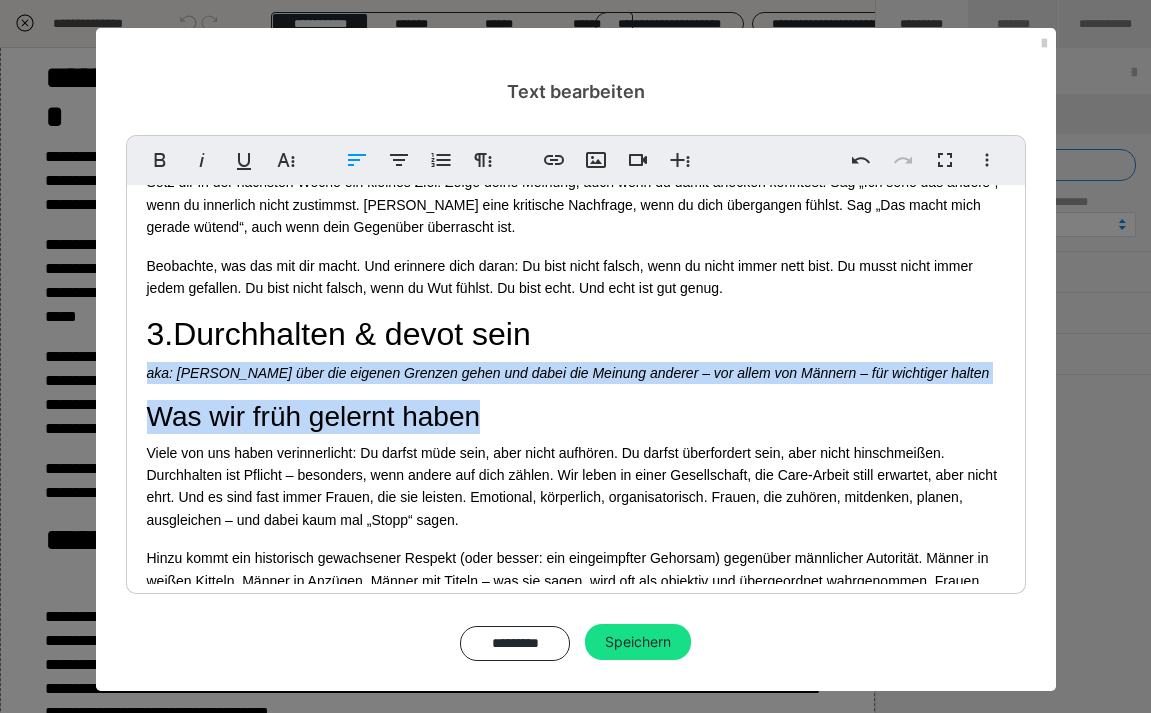 drag, startPoint x: 499, startPoint y: 351, endPoint x: 148, endPoint y: 300, distance: 354.6858 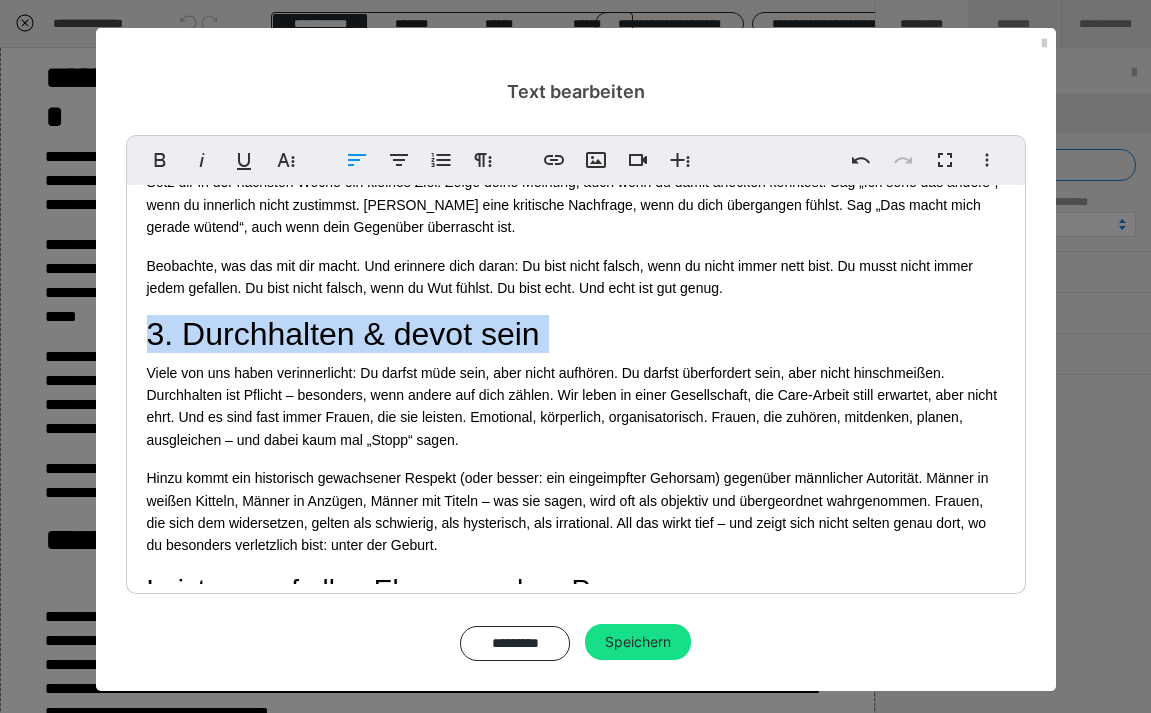 drag, startPoint x: 142, startPoint y: 266, endPoint x: 603, endPoint y: 292, distance: 461.7326 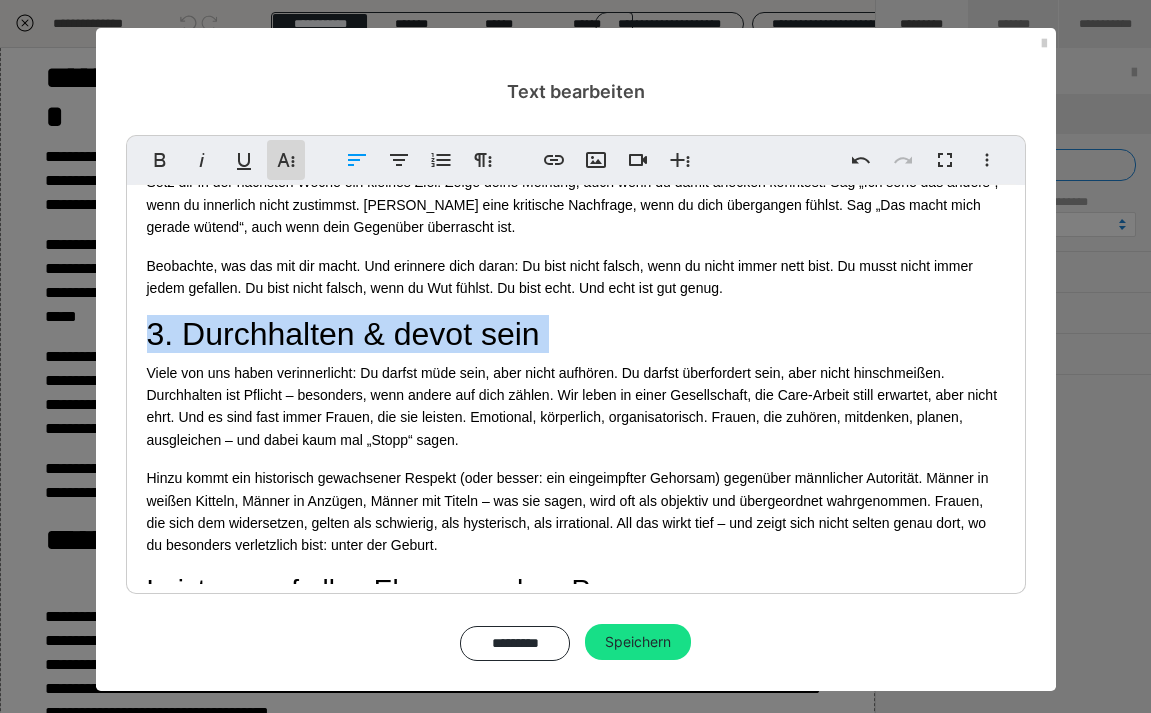 click 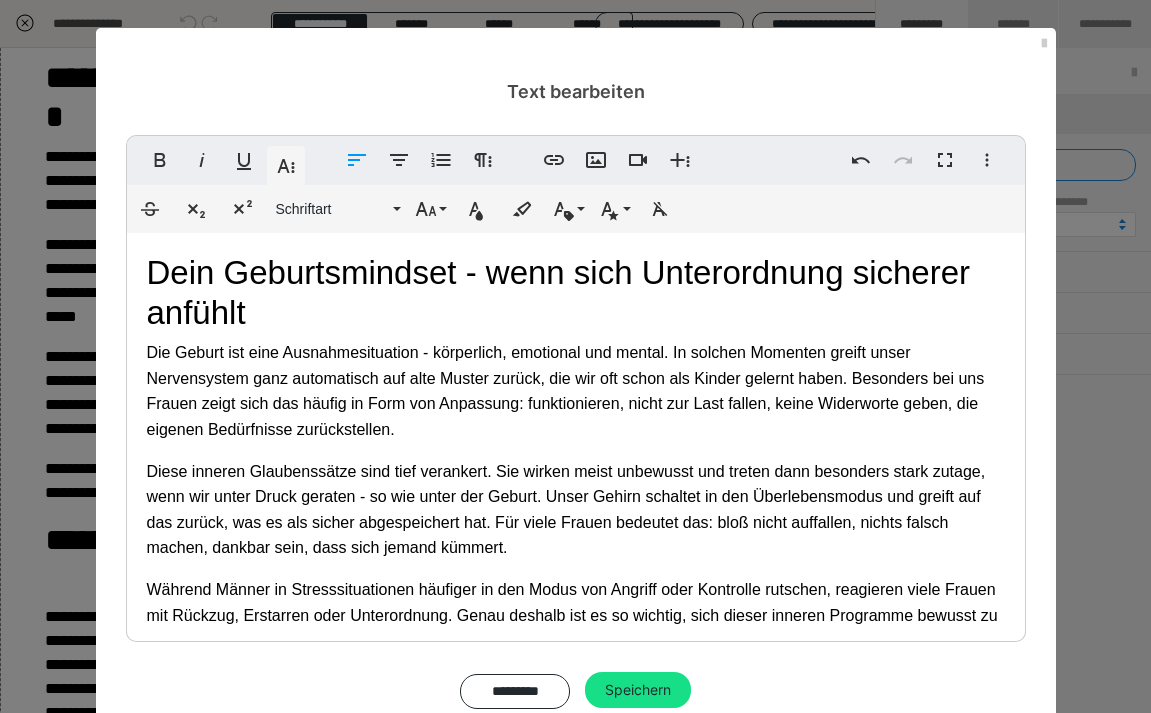 scroll, scrollTop: 3679, scrollLeft: 0, axis: vertical 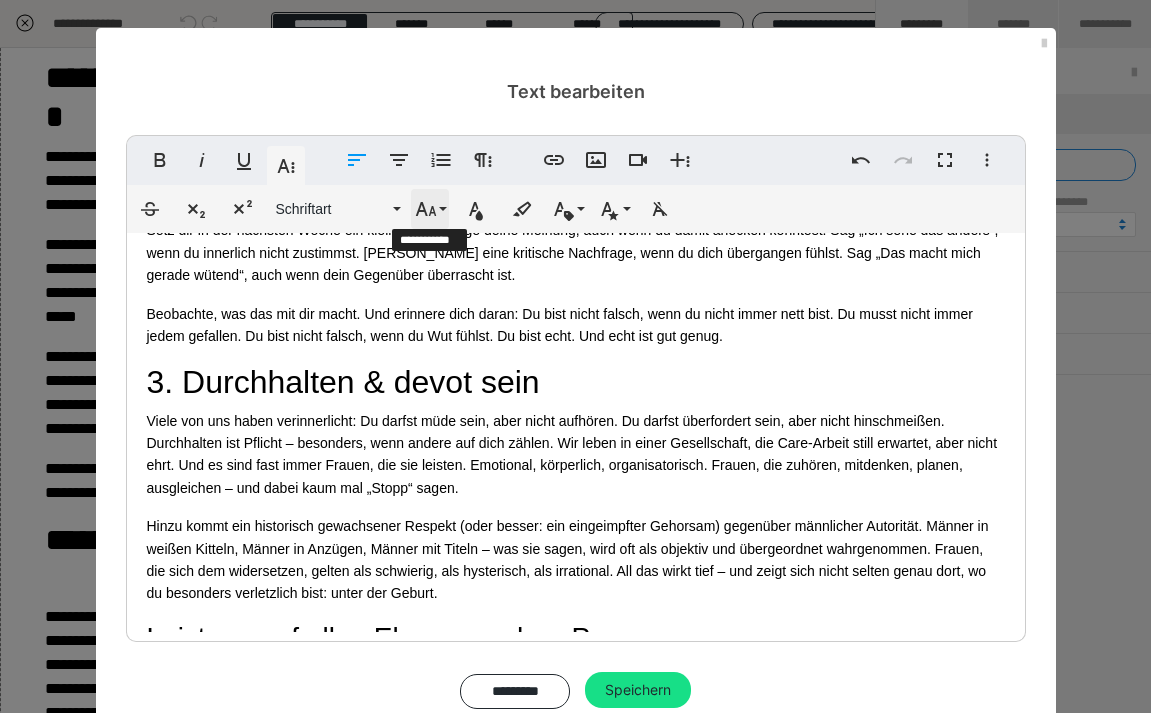 click on "Schriftgröße" at bounding box center [430, 209] 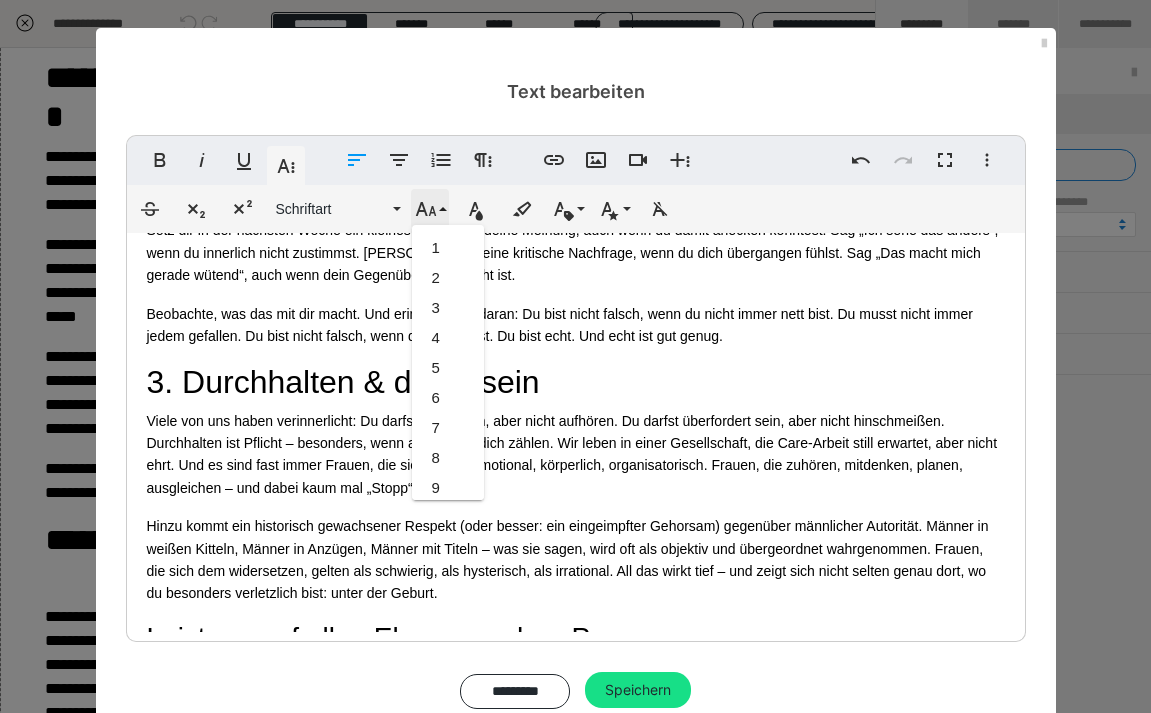 scroll, scrollTop: 953, scrollLeft: 0, axis: vertical 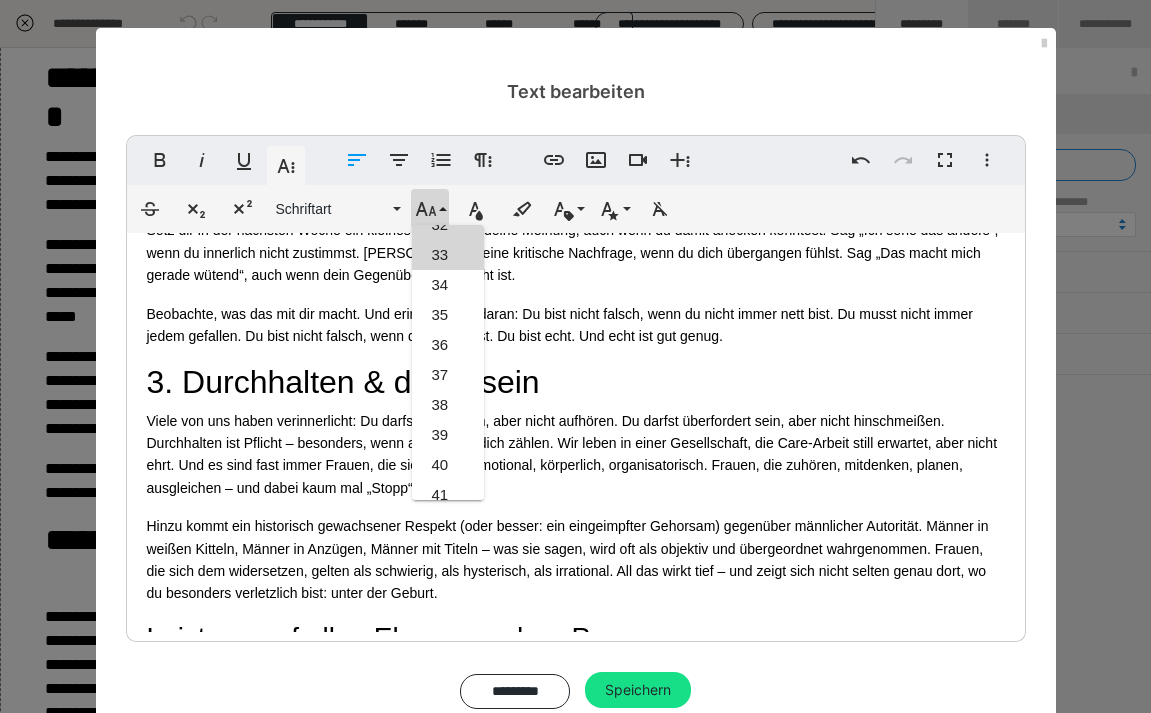 click on "33" at bounding box center [448, 255] 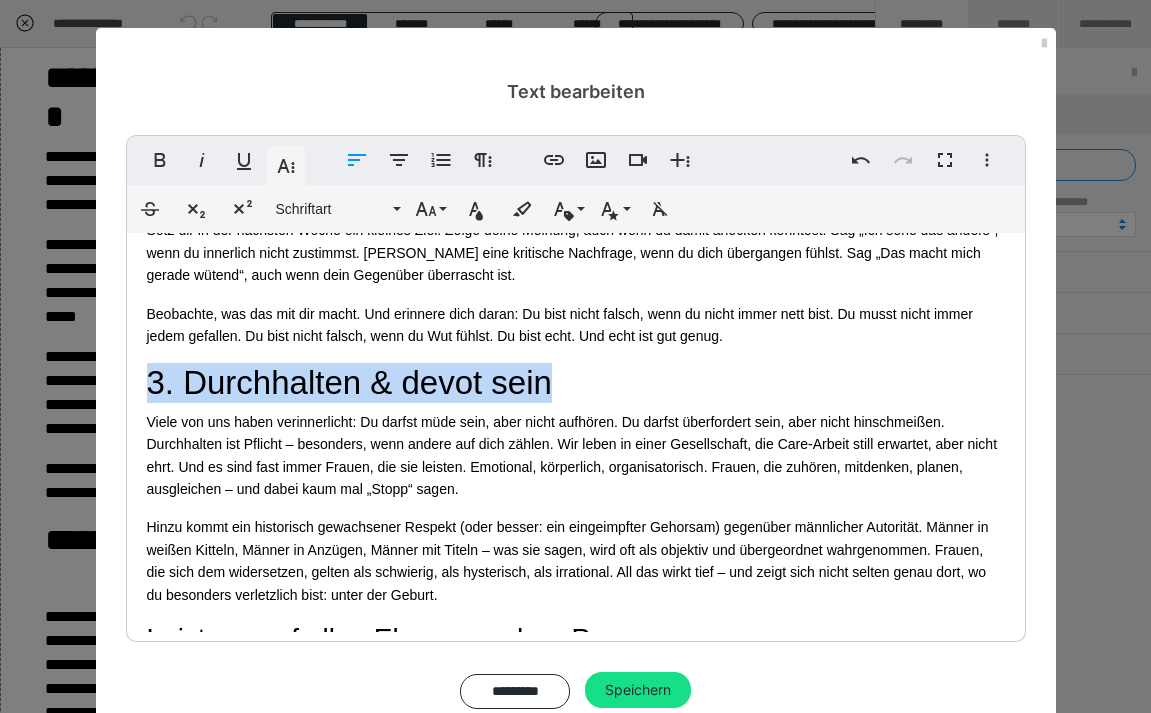 click on "Viele von uns haben verinnerlicht: Du darfst müde sein, aber nicht aufhören. Du darfst überfordert sein, aber nicht hinschmeißen. Durchhalten ist Pflicht – besonders, wenn andere auf dich zählen. Wir leben in einer Gesellschaft, die Care-Arbeit still erwartet, aber nicht ehrt. Und es sind fast immer Frauen, die sie leisten. Emotional, körperlich, organisatorisch. Frauen, die zuhören, mitdenken, planen, ausgleichen – und dabei kaum mal „Stopp“ sagen." at bounding box center (576, 456) 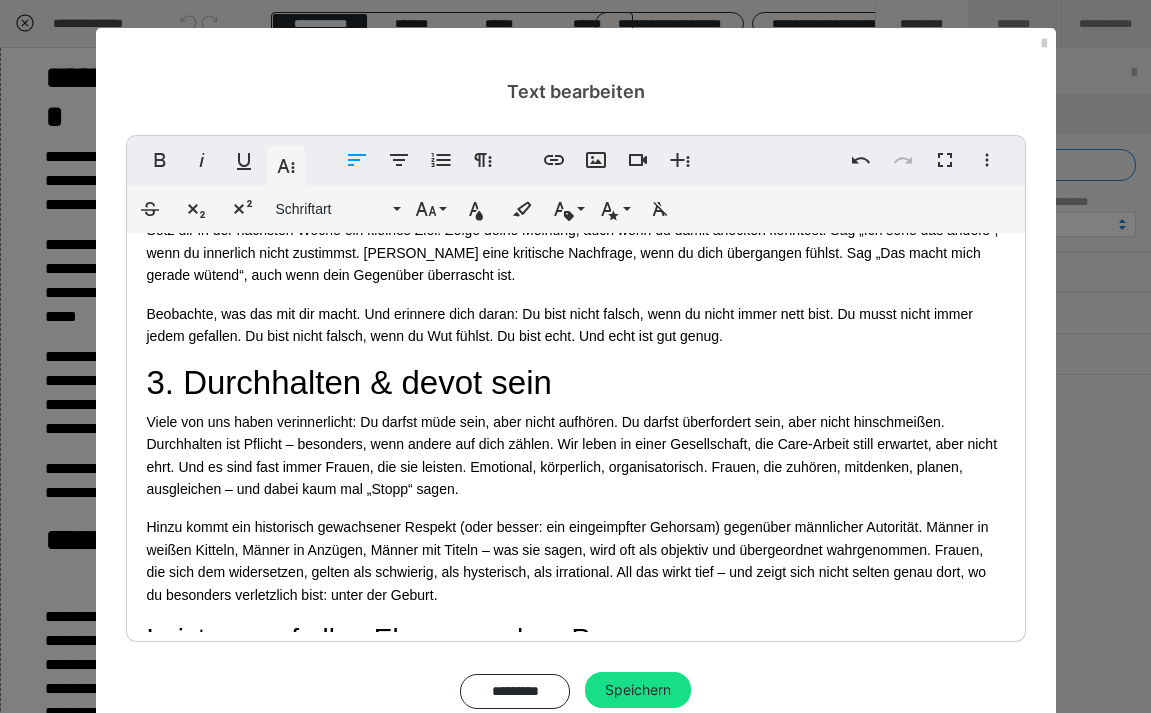 click on "Viele von uns haben verinnerlicht: Du darfst müde sein, aber nicht aufhören. Du darfst überfordert sein, aber nicht hinschmeißen. Durchhalten ist Pflicht – besonders, wenn andere auf dich zählen. Wir leben in einer Gesellschaft, die Care-Arbeit still erwartet, aber nicht ehrt. Und es sind fast immer Frauen, die sie leisten. Emotional, körperlich, organisatorisch. Frauen, die zuhören, mitdenken, planen, ausgleichen – und dabei kaum mal „Stopp“ sagen." at bounding box center (576, 456) 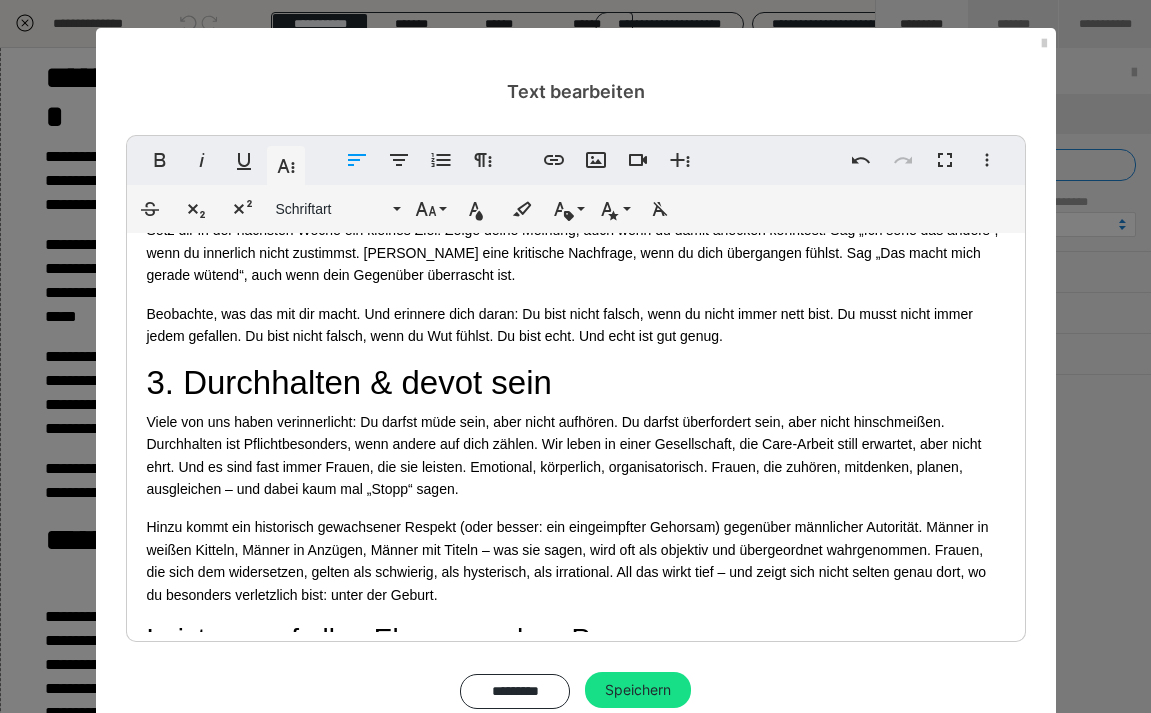 type 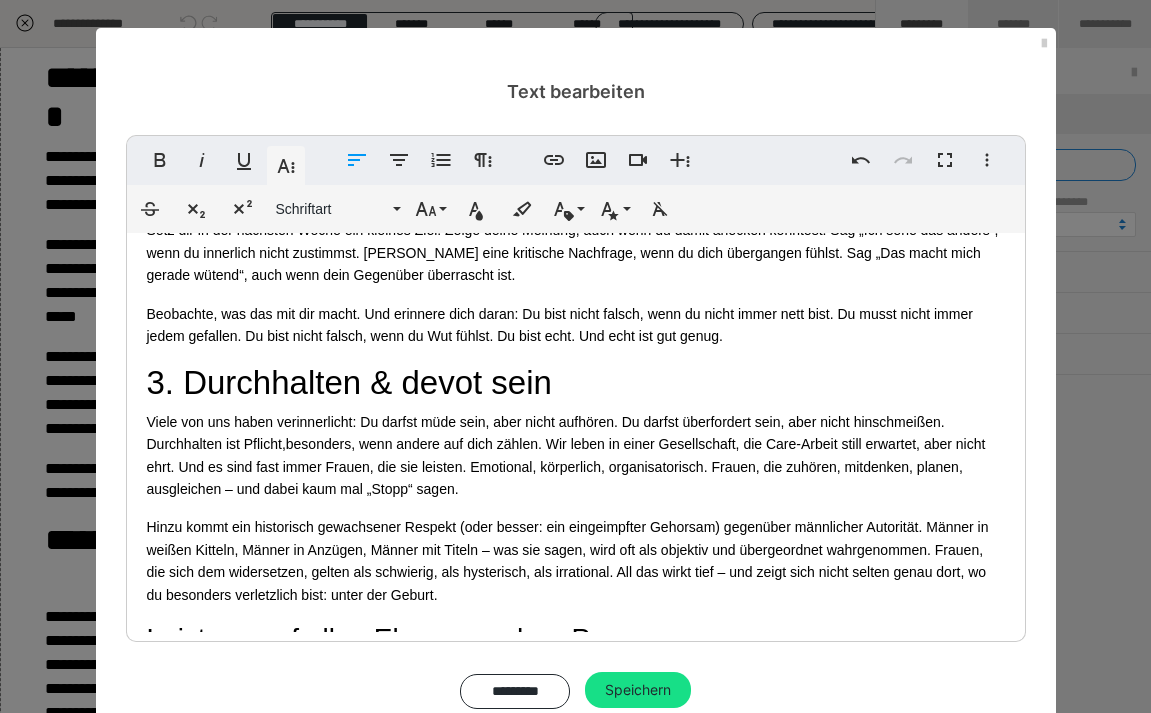 click on "Viele von uns haben verinnerlicht: Du darfst müde sein, aber nicht aufhören. Du darfst überfordert sein, aber nicht hinschmeißen. Durchhalten ist Pflicht,  besonders, wenn andere auf dich zählen. Wir leben in einer Gesellschaft, die Care-Arbeit still erwartet, aber nicht ehrt. Und es sind fast immer Frauen, die sie leisten. Emotional, körperlich, organisatorisch. Frauen, die zuhören, mitdenken, planen, ausgleichen – und dabei kaum mal „Stopp“ sagen." at bounding box center (576, 456) 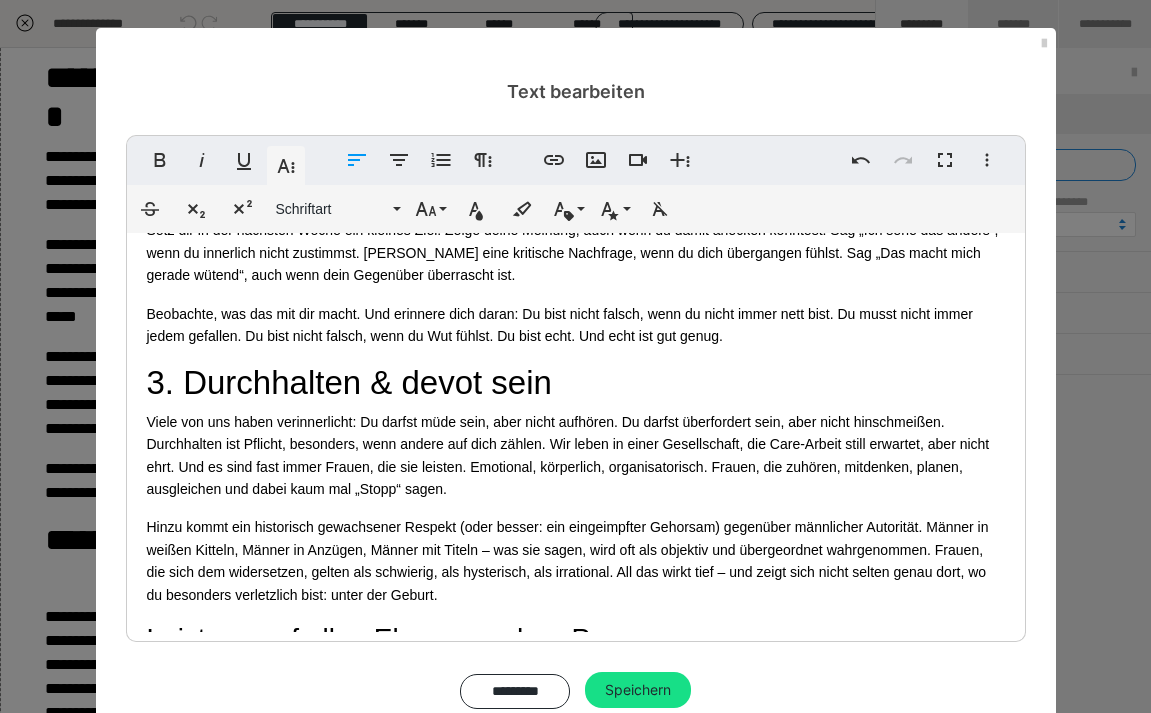 click on "Hinzu kommt ein historisch gewachsener Respekt (oder besser: ein eingeimpfter Gehorsam) gegenüber männlicher Autorität. Männer in weißen Kitteln, Männer in Anzügen, Männer mit Titeln – was sie sagen, wird oft als objektiv und übergeordnet wahrgenommen. Frauen, die sich dem widersetzen, gelten als schwierig, als hysterisch, als irrational. All das wirkt tief – und zeigt sich nicht selten genau dort, wo du besonders verletzlich bist: unter der Geburt." at bounding box center [576, 561] 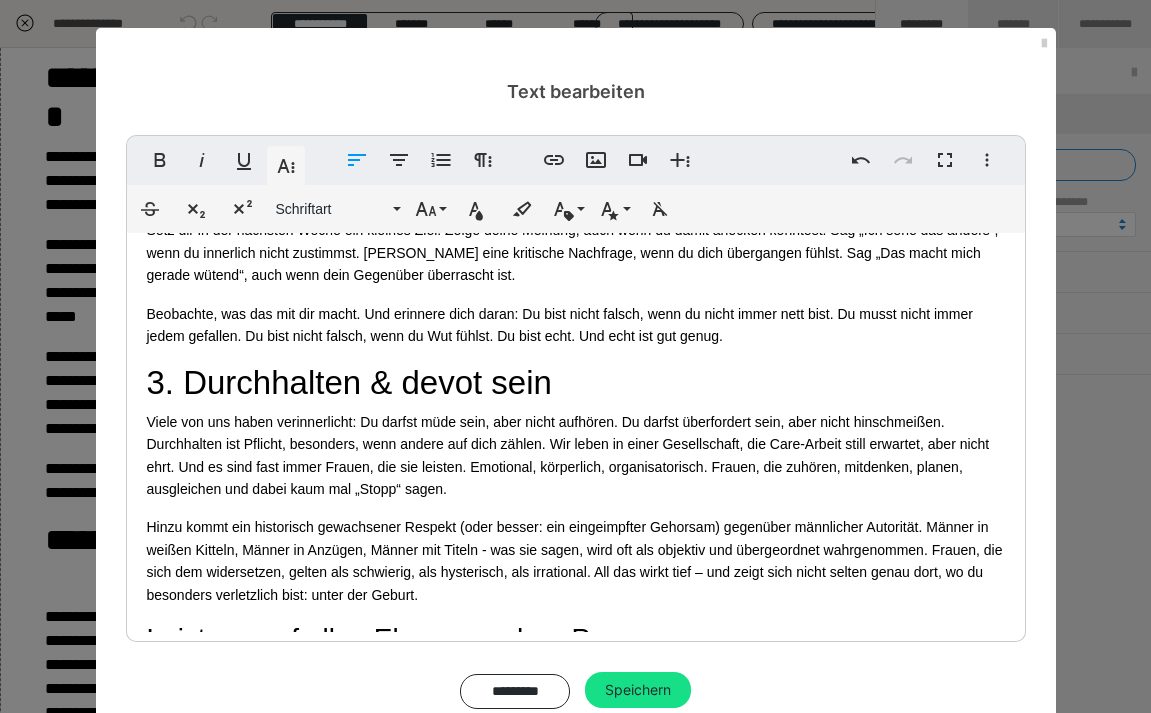 click on "Hinzu kommt ein historisch gewachsener Respekt (oder besser: ein eingeimpfter Gehorsam) gegenüber männlicher Autorität. Männer in weißen Kitteln, Männer in Anzügen, Männer mit Titeln - was sie sagen, wird oft als objektiv und übergeordnet wahrgenommen. Frauen, die sich dem widersetzen, gelten als schwierig, als hysterisch, als irrational. All das wirkt tief – und zeigt sich nicht selten genau dort, wo du besonders verletzlich bist: unter der Geburt." at bounding box center [576, 561] 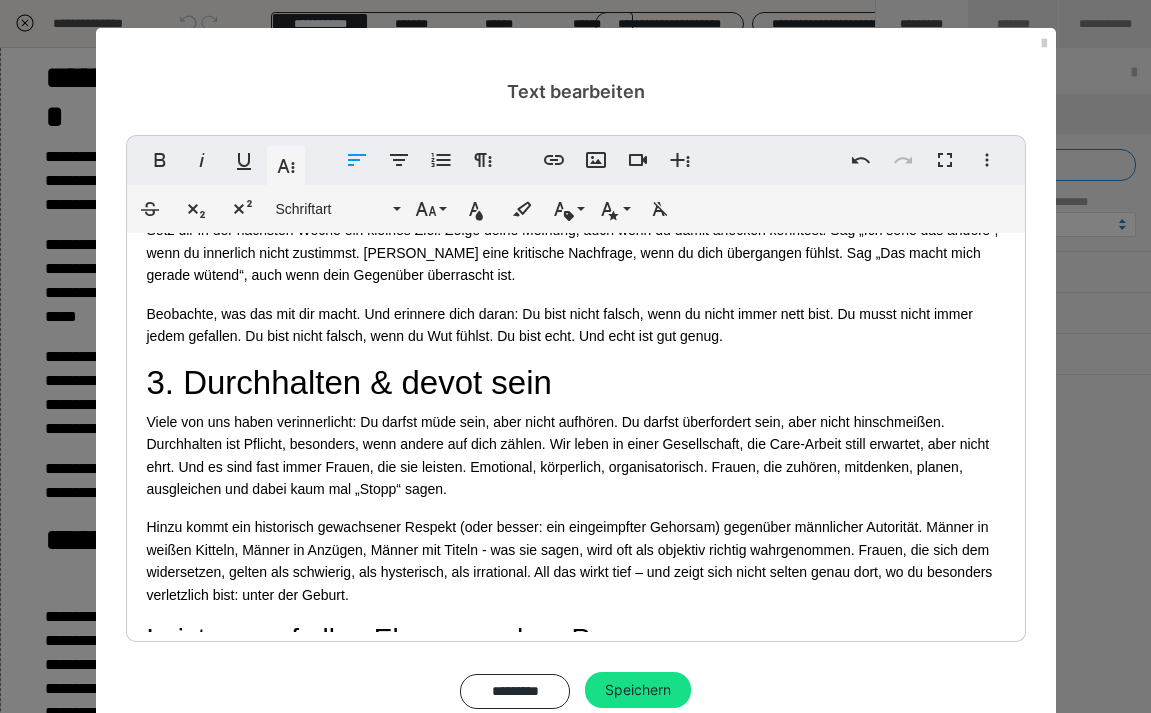 click on "Hinzu kommt ein historisch gewachsener Respekt (oder besser: ein eingeimpfter Gehorsam) gegenüber männlicher Autorität. Männer in weißen Kitteln, Männer in Anzügen, Männer mit Titeln - was sie sagen, wird oft als objektiv richtig wahrgenommen. Frauen, die sich dem widersetzen, gelten als schwierig, als hysterisch, als irrational. All das wirkt tief – und zeigt sich nicht selten genau dort, wo du besonders verletzlich bist: unter der Geburt." at bounding box center (576, 561) 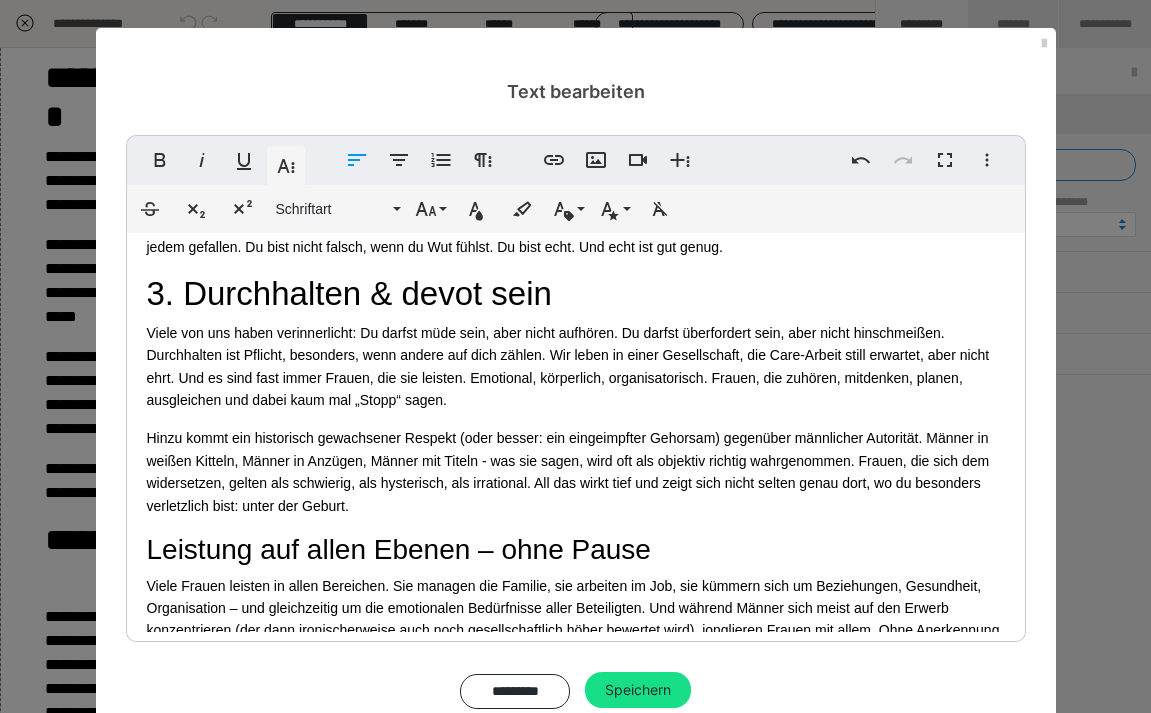 scroll, scrollTop: 3815, scrollLeft: 0, axis: vertical 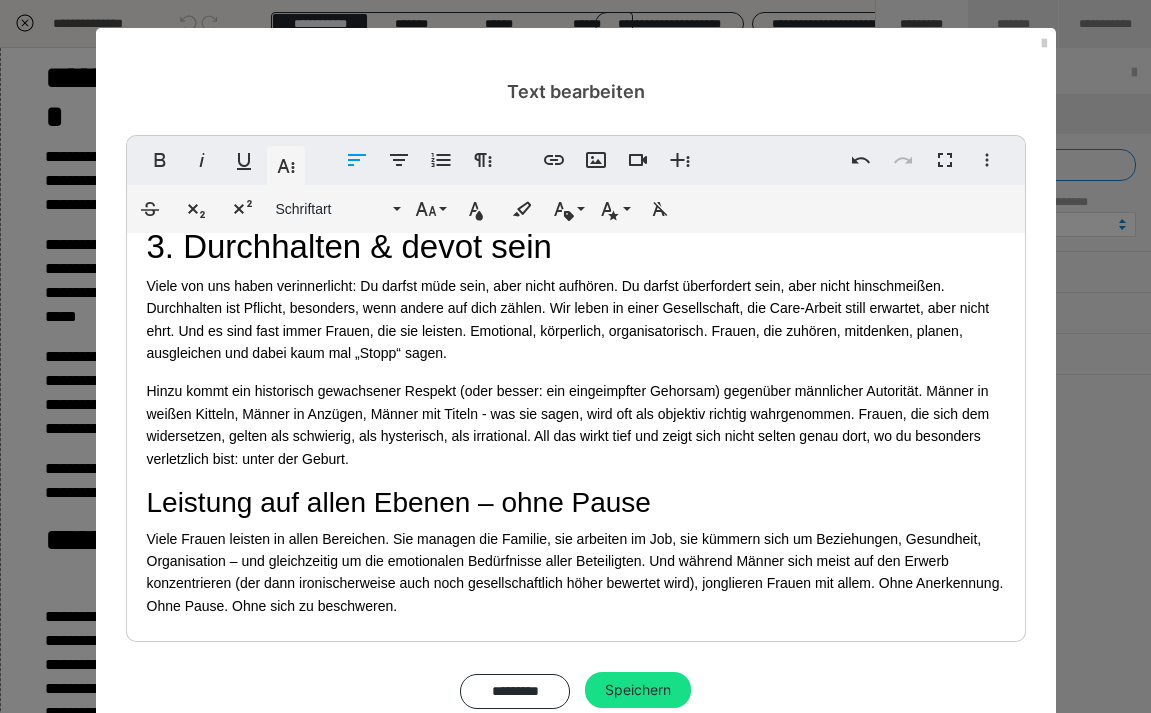 click on "Leistung auf allen Ebenen – ohne Pause" at bounding box center (576, 503) 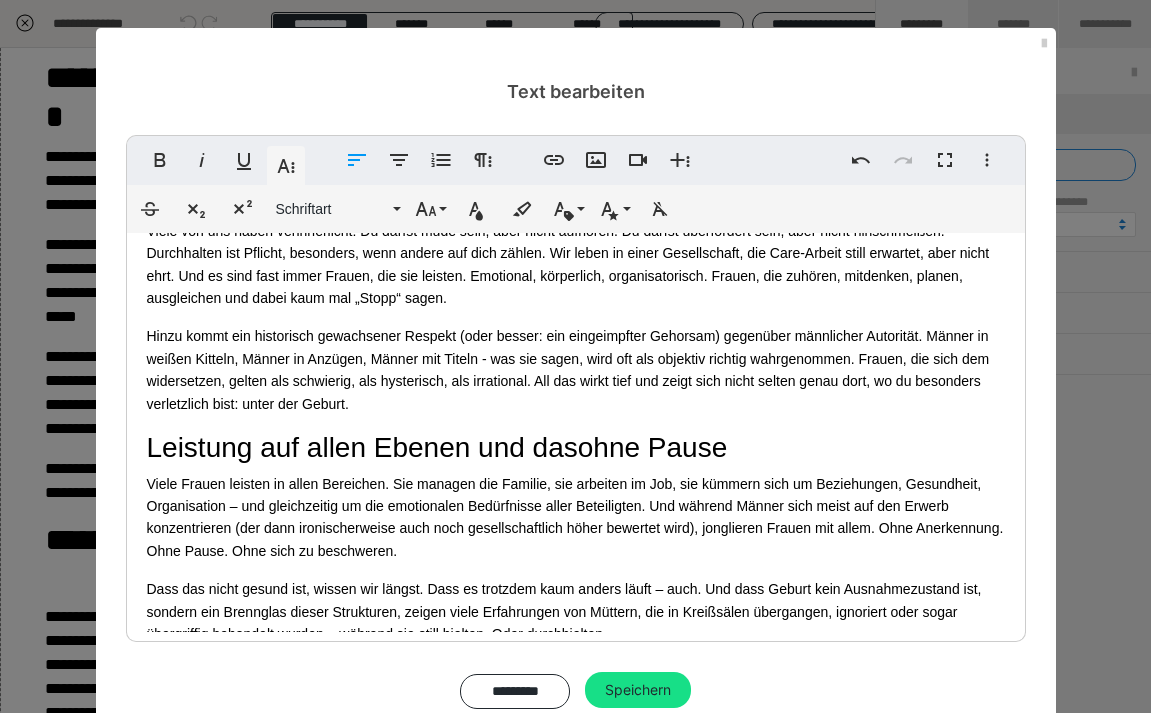 scroll, scrollTop: 3872, scrollLeft: 0, axis: vertical 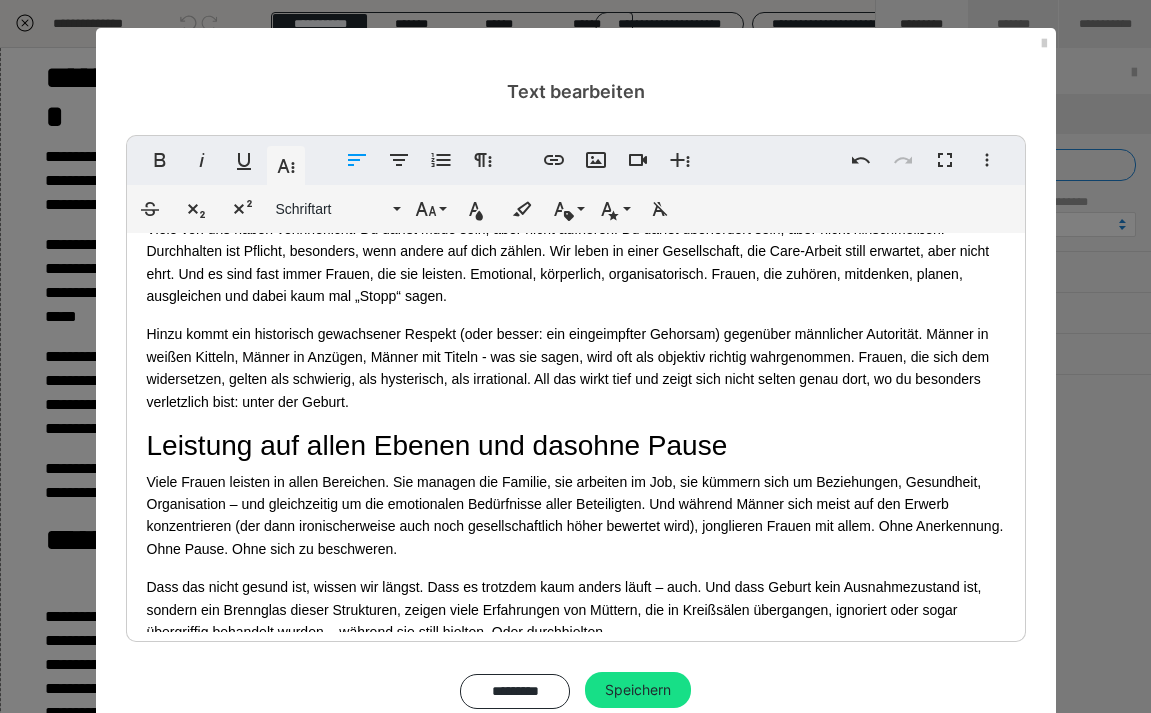 click on "Viele Frauen leisten in allen Bereichen. Sie managen die Familie, sie arbeiten im Job, sie kümmern sich um Beziehungen, Gesundheit, Organisation – und gleichzeitig um die emotionalen Bedürfnisse aller Beteiligten. Und während Männer sich meist auf den Erwerb konzentrieren (der dann ironischerweise auch noch gesellschaftlich höher bewertet wird), jonglieren Frauen mit allem. Ohne Anerkennung. Ohne Pause. Ohne sich zu beschweren." at bounding box center (576, 516) 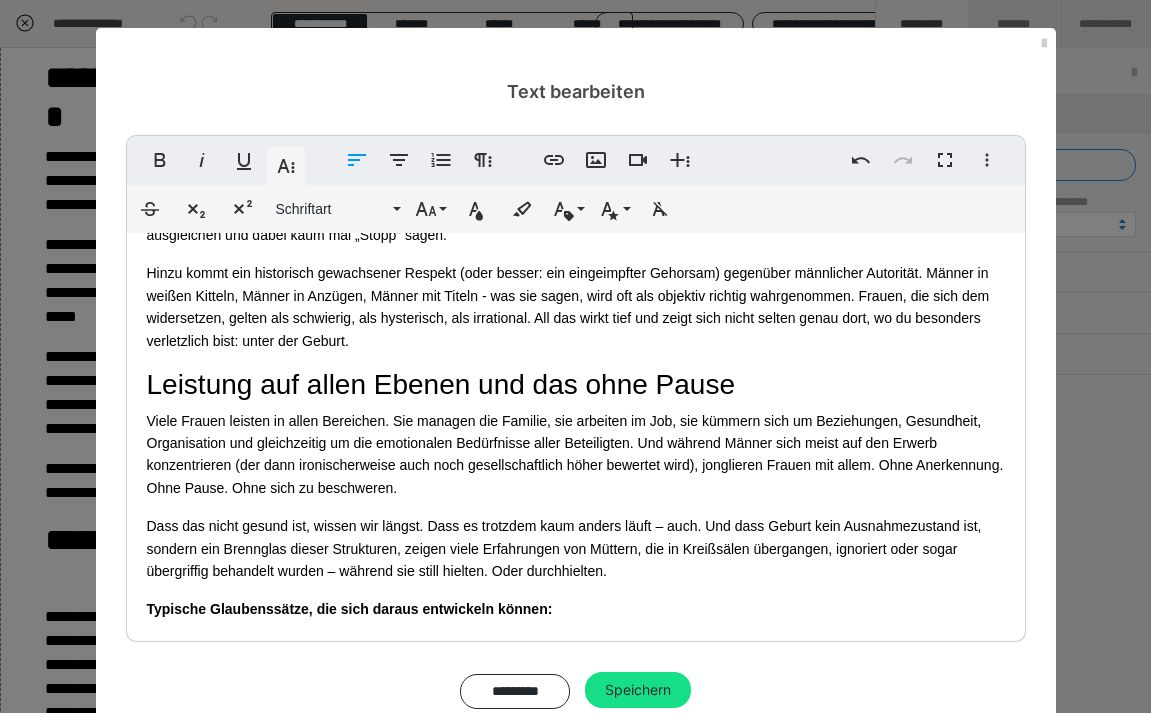 scroll, scrollTop: 3938, scrollLeft: 0, axis: vertical 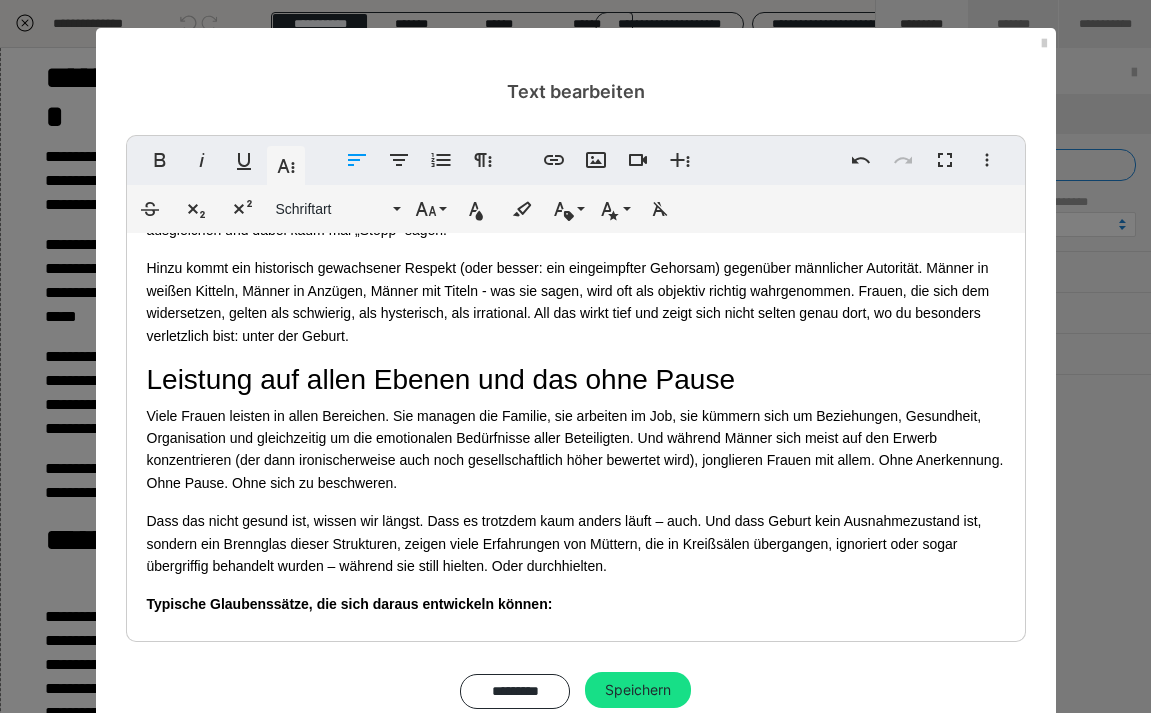 click on "Dass das nicht gesund ist, wissen wir längst. Dass es trotzdem kaum anders läuft – auch. Und dass Geburt kein Ausnahmezustand ist, sondern ein Brennglas dieser Strukturen, zeigen viele Erfahrungen von Müttern, die in Kreißsälen übergangen, ignoriert oder sogar übergriffig behandelt wurden – während sie still hielten. Oder durchhielten." at bounding box center (576, 543) 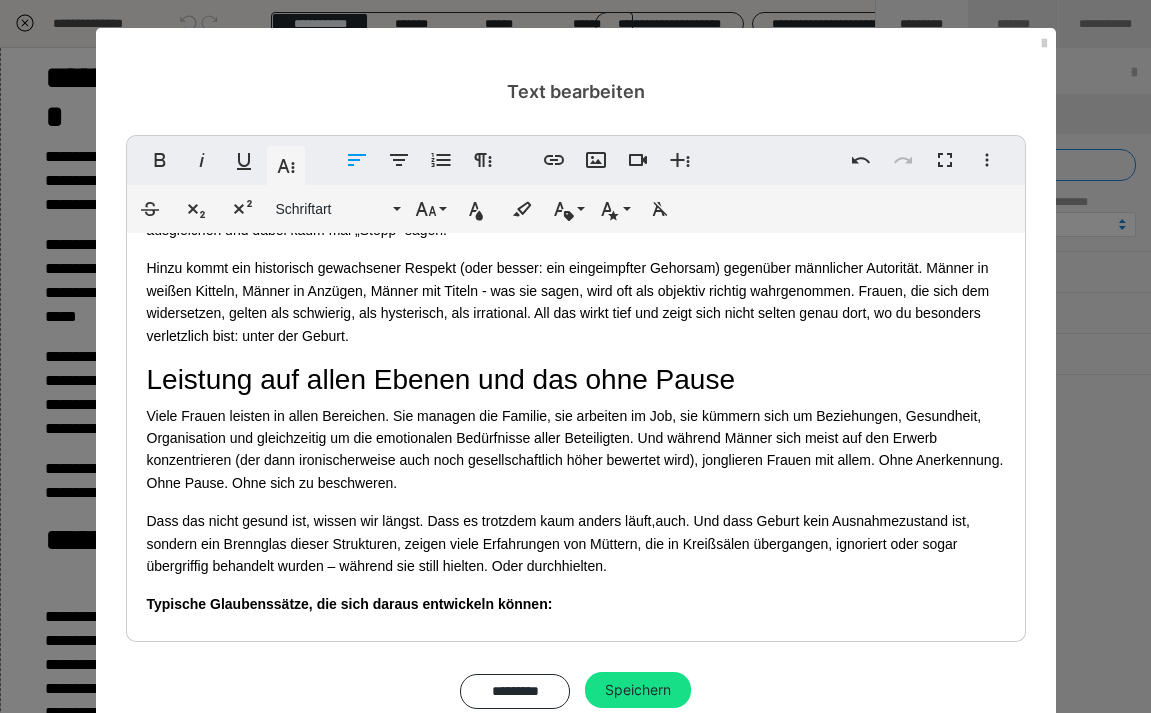 click on "Dass das nicht gesund ist, wissen wir längst. Dass es trotzdem kaum anders läuft,  auch. Und dass Geburt kein Ausnahmezustand ist, sondern ein Brennglas dieser Strukturen, zeigen viele Erfahrungen von Müttern, die in Kreißsälen übergangen, ignoriert oder sogar übergriffig behandelt wurden – während sie still hielten. Oder durchhielten." at bounding box center [576, 543] 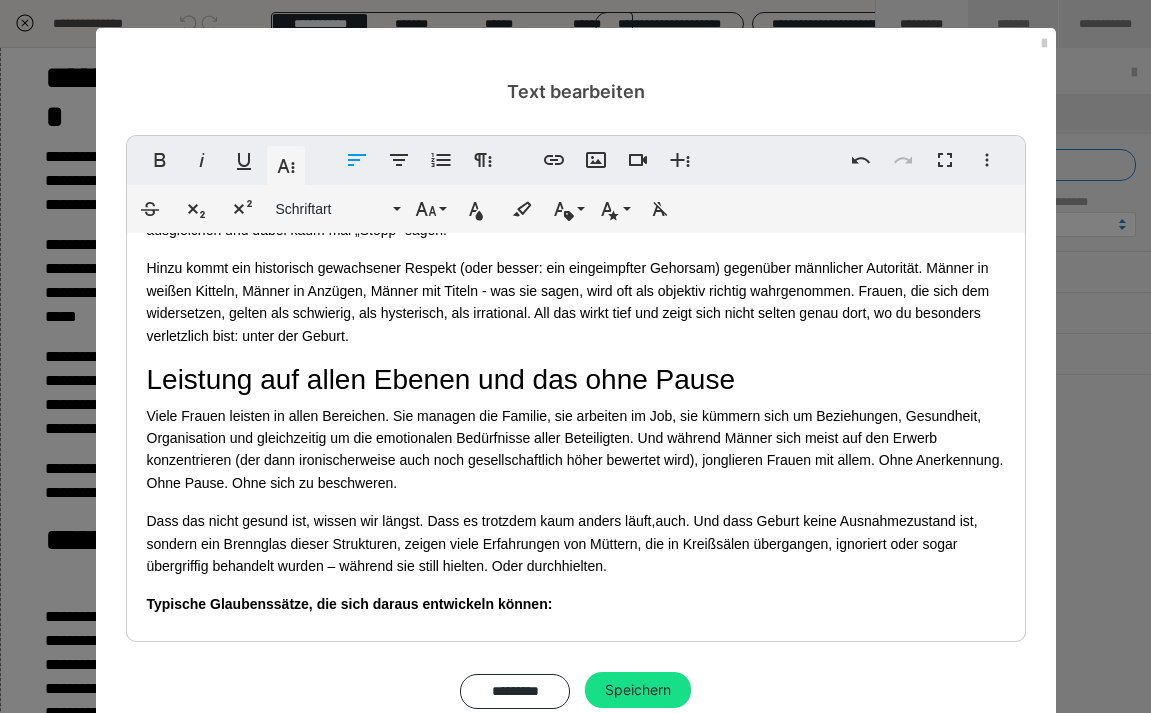 click on "Dass das nicht gesund ist, wissen wir längst. Dass es trotzdem kaum anders läuft,  auch. Und dass Geburt keine Ausnahmezustand ist, sondern ein Brennglas dieser Strukturen, zeigen viele Erfahrungen von Müttern, die in Kreißsälen übergangen, ignoriert oder sogar übergriffig behandelt wurden – während sie still hielten. Oder durchhielten." at bounding box center (576, 543) 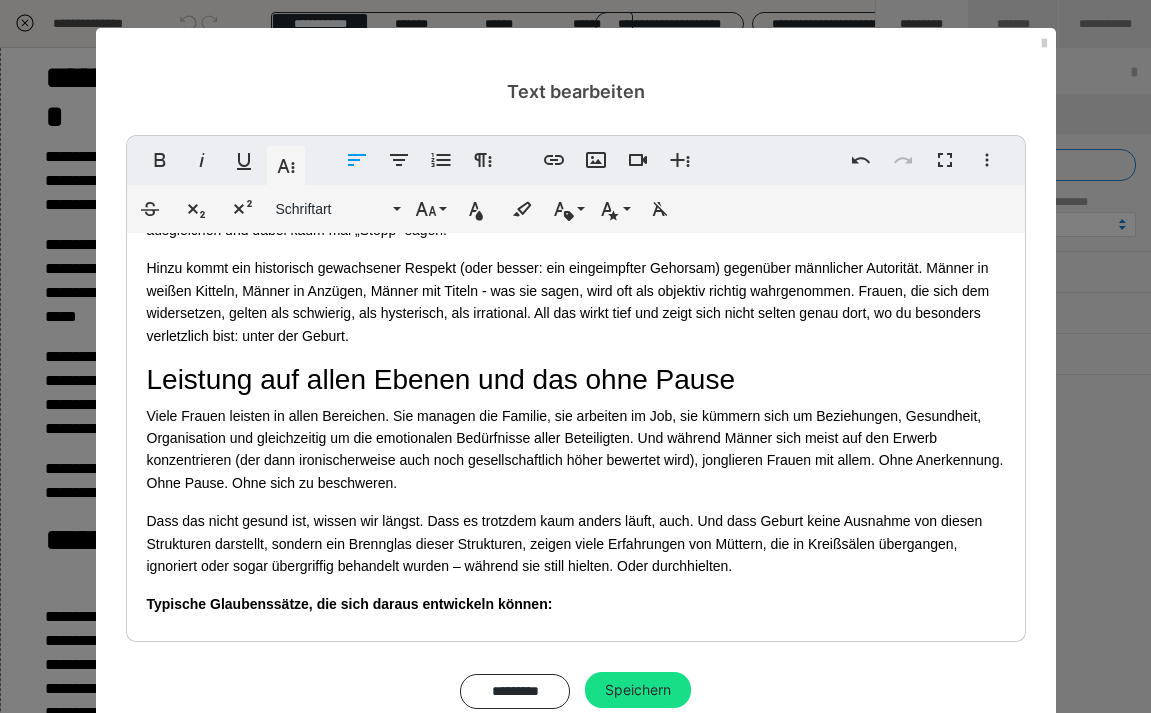 click on "Dass das nicht gesund ist, wissen wir längst. Dass es trotzdem kaum anders läuft, auch. Und dass Geburt keine Ausnahme von diesen Strukturen darstellt, sondern ein Brennglas dieser Strukturen, zeigen viele Erfahrungen von Müttern, die in Kreißsälen übergangen, ignoriert oder sogar übergriffig behandelt wurden – während sie still hielten. Oder durchhielten." at bounding box center [576, 543] 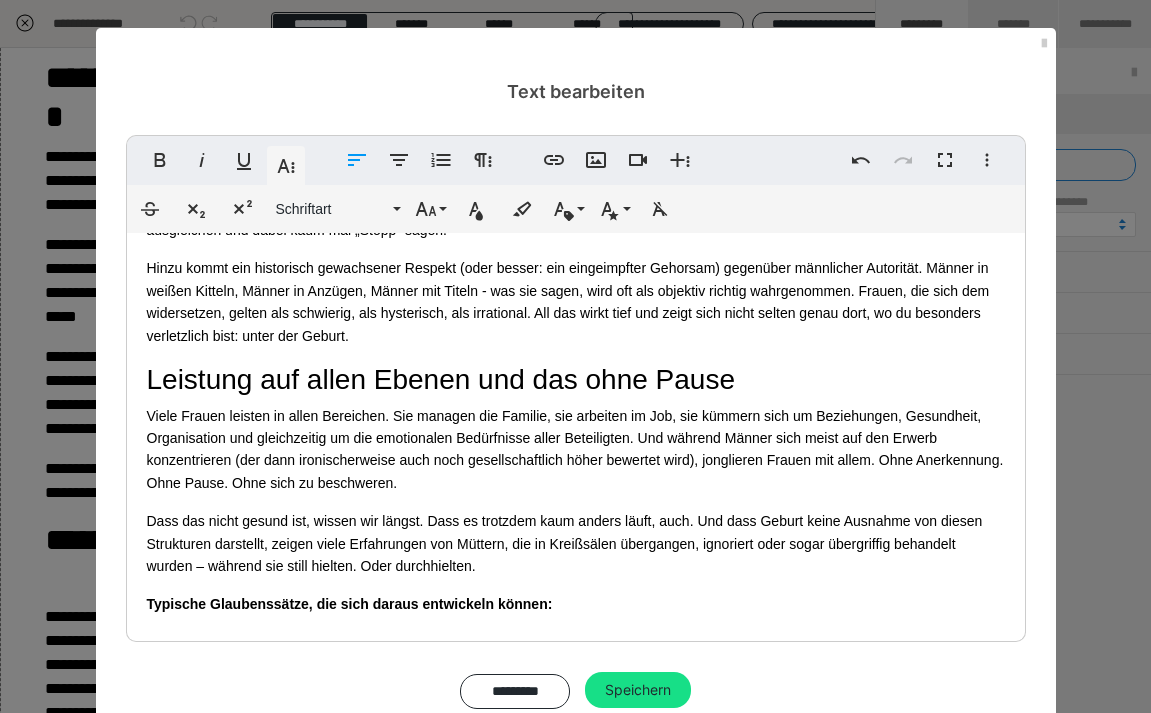 click on "Dass das nicht gesund ist, wissen wir längst. Dass es trotzdem kaum anders läuft, auch. Und dass Geburt keine Ausnahme von diesen Strukturen darstellt, zeigen viele Erfahrungen von Müttern, die in Kreißsälen übergangen, ignoriert oder sogar übergriffig behandelt wurden – während sie still hielten. Oder durchhielten." at bounding box center (576, 543) 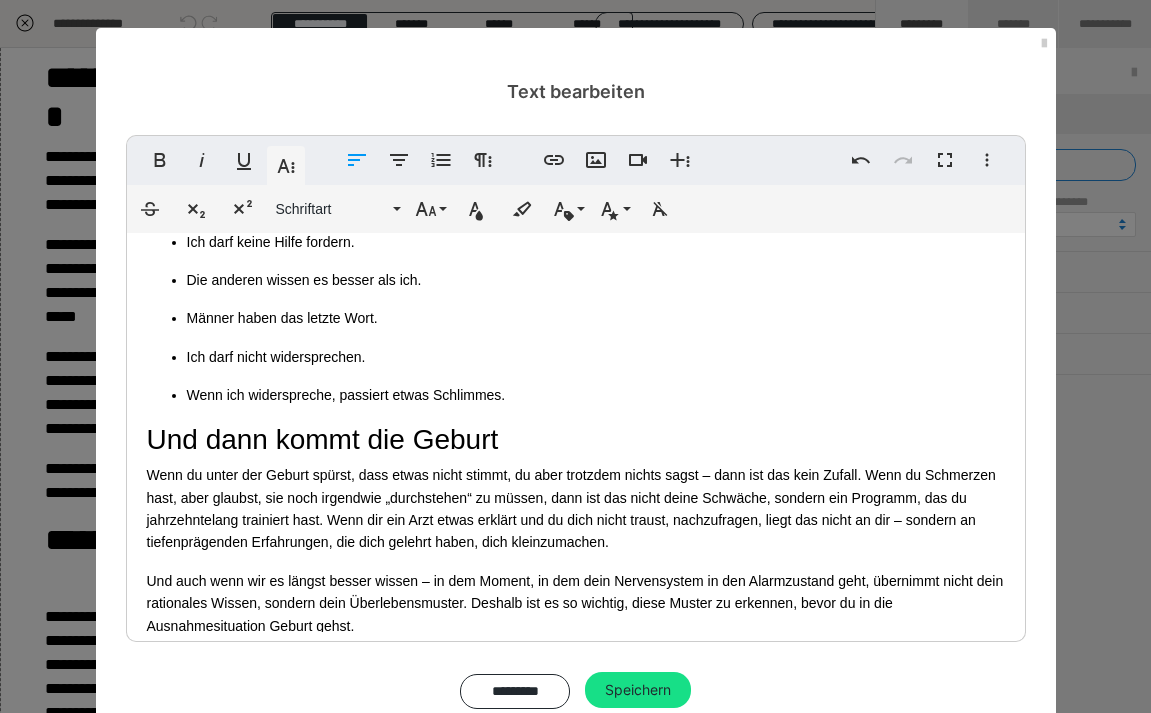 scroll, scrollTop: 4553, scrollLeft: 0, axis: vertical 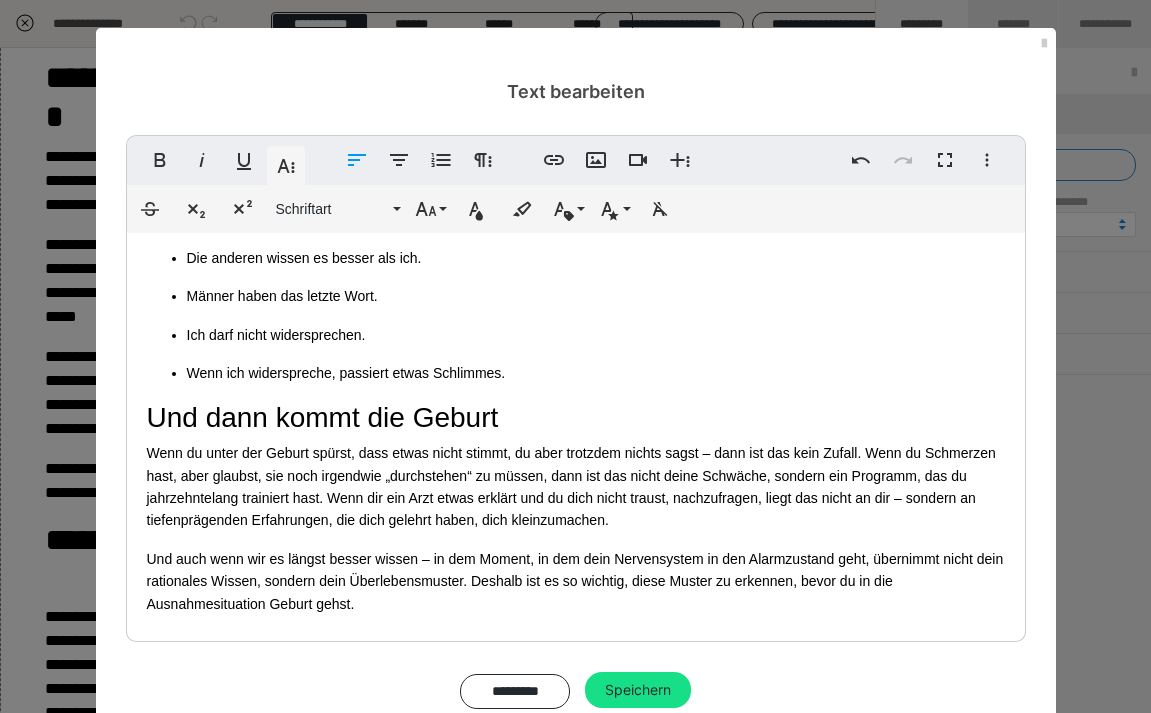 click on "Wenn du unter der Geburt spürst, dass etwas nicht stimmt, du aber trotzdem nichts sagst – dann ist das kein Zufall. Wenn du Schmerzen hast, aber glaubst, sie noch irgendwie „durchstehen“ zu müssen, dann ist das nicht deine Schwäche, sondern ein Programm, das du jahrzehntelang trainiert hast. Wenn dir ein Arzt etwas erklärt und du dich nicht traust, nachzufragen, liegt das nicht an dir – sondern an tiefenprägenden Erfahrungen, die dich gelehrt haben, dich kleinzumachen." at bounding box center [576, 487] 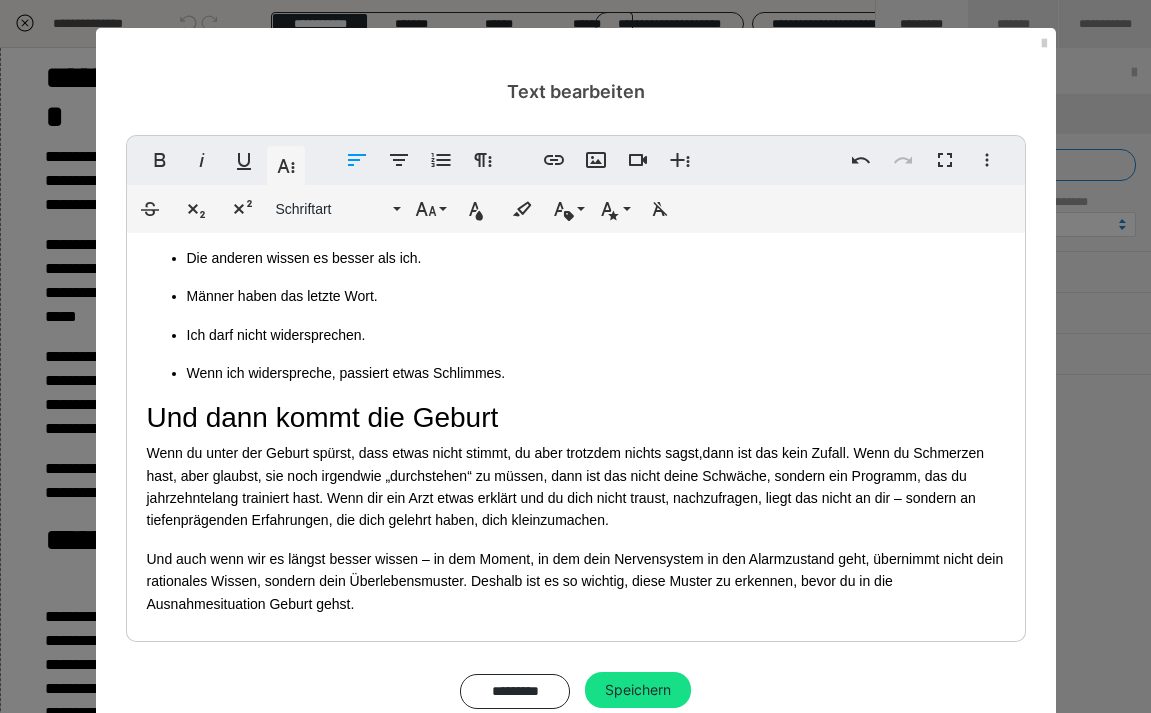 click on "Wenn du unter der Geburt spürst, dass etwas nicht stimmt, du aber trotzdem nichts sagst,  dann ist das kein Zufall. Wenn du Schmerzen hast, aber glaubst, sie noch irgendwie „durchstehen“ zu müssen, dann ist das nicht deine Schwäche, sondern ein Programm, das du jahrzehntelang trainiert hast. Wenn dir ein Arzt etwas erklärt und du dich nicht traust, nachzufragen, liegt das nicht an dir – sondern an tiefenprägenden Erfahrungen, die dich gelehrt haben, dich kleinzumachen." at bounding box center (576, 487) 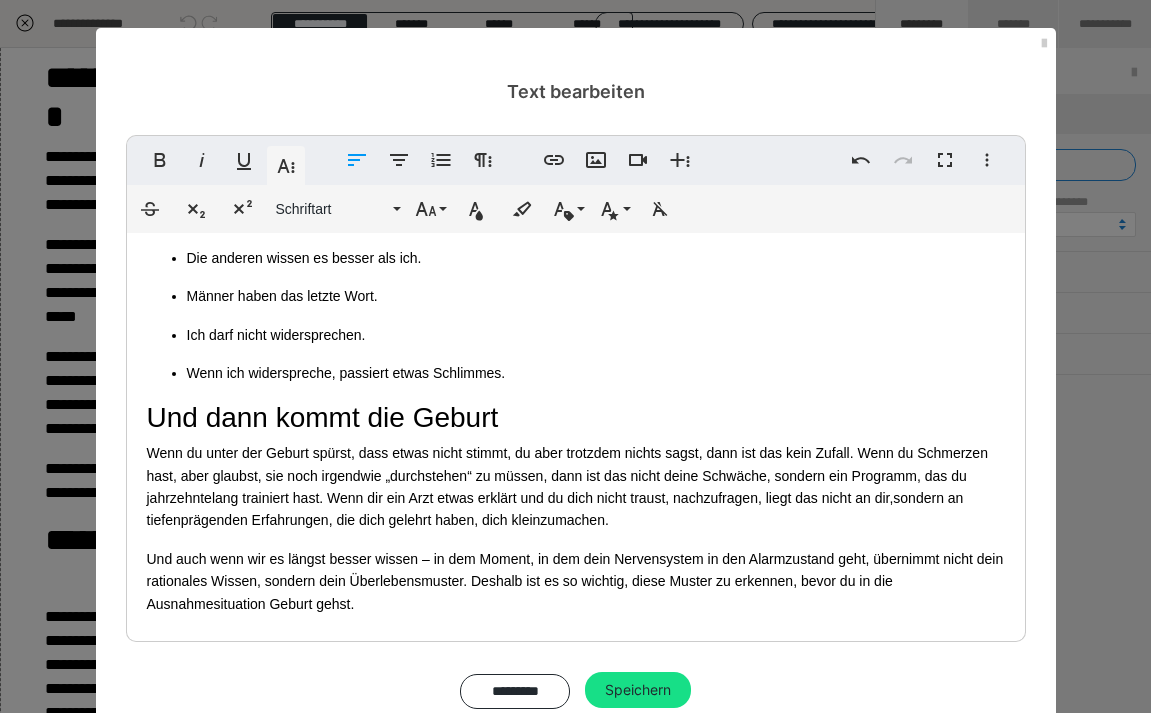click on "Wenn du unter der Geburt spürst, dass etwas nicht stimmt, du aber trotzdem nichts sagst, dann ist das kein Zufall. Wenn du Schmerzen hast, aber glaubst, sie noch irgendwie „durchstehen“ zu müssen, dann ist das nicht deine Schwäche, sondern ein Programm, das du jahrzehntelang trainiert hast. Wenn dir ein Arzt etwas erklärt und du dich nicht traust, nachzufragen, liegt das nicht an dir,  sondern an tiefenprägenden Erfahrungen, die dich gelehrt haben, dich kleinzumachen." at bounding box center (576, 487) 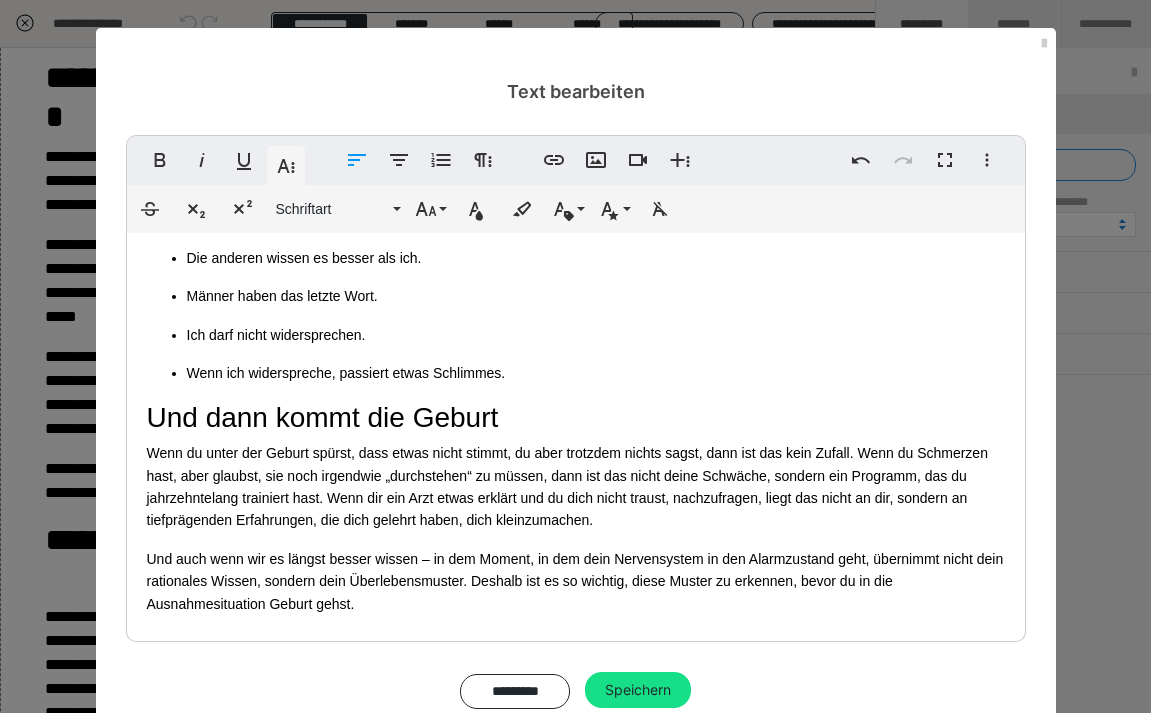click on "Und auch wenn wir es längst besser wissen – in dem Moment, in dem dein Nervensystem in den Alarmzustand geht, übernimmt nicht dein rationales Wissen, sondern dein Überlebensmuster. Deshalb ist es so wichtig, diese Muster zu erkennen, bevor du in die Ausnahmesituation Geburt gehst." at bounding box center [576, 581] 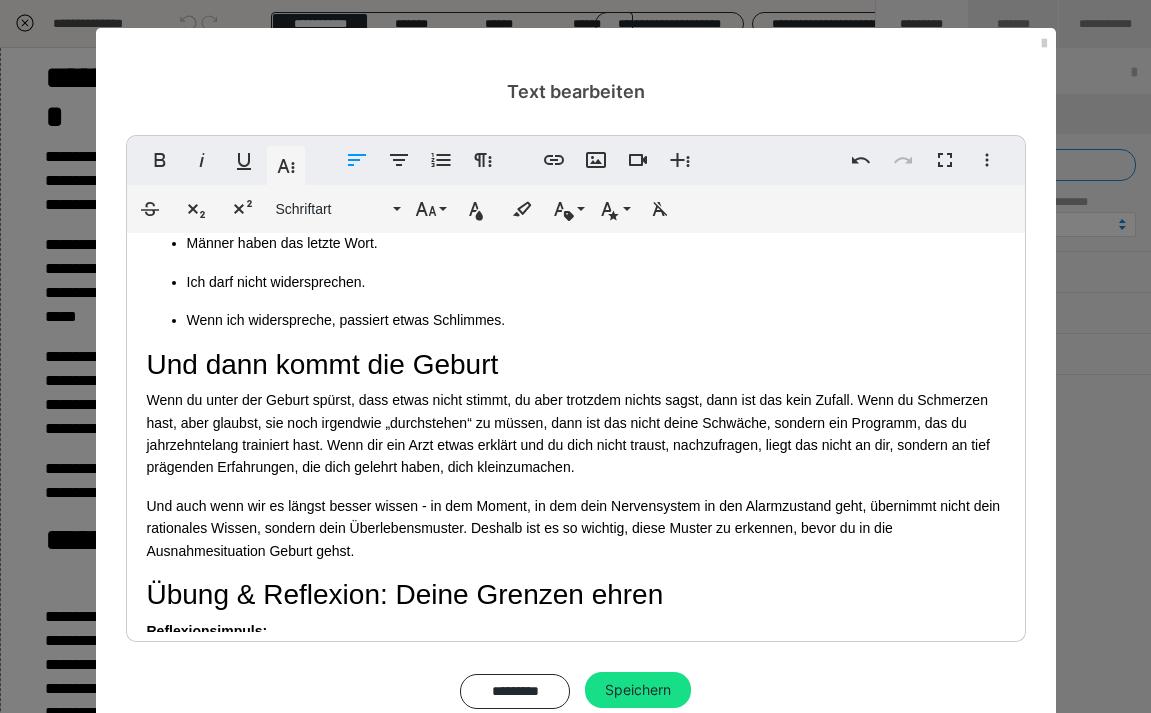 scroll, scrollTop: 4615, scrollLeft: 0, axis: vertical 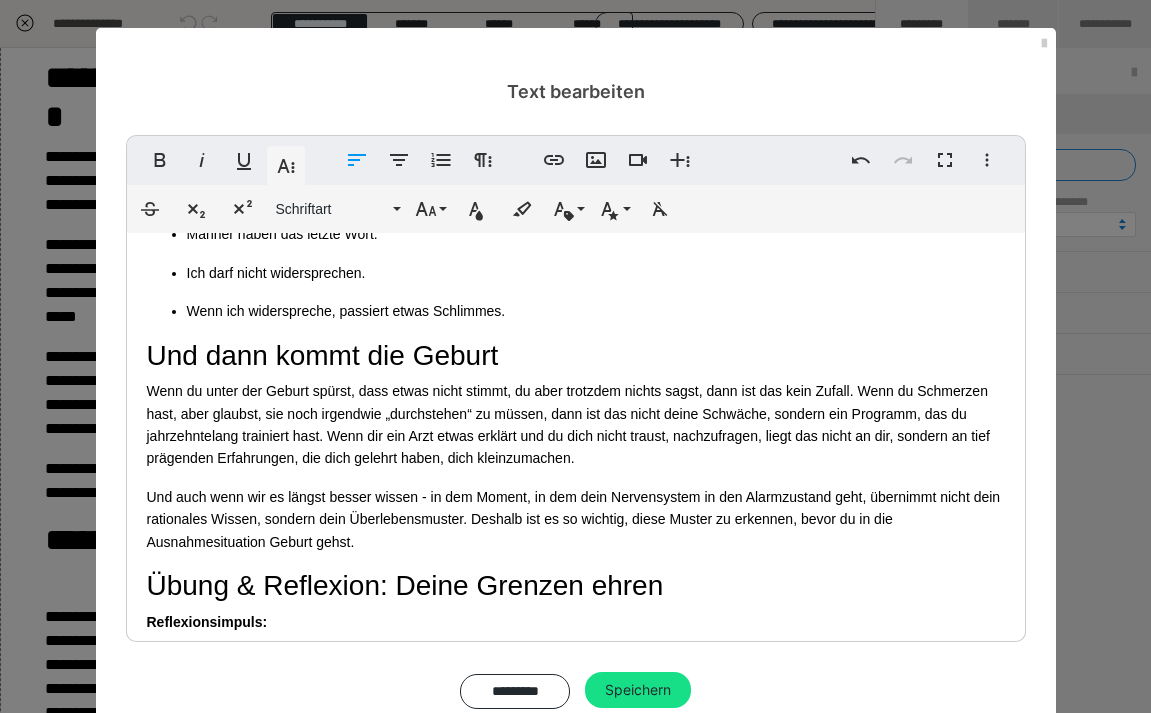 click on "Und auch wenn wir es längst besser wissen - in dem Moment, in dem dein Nervensystem in den Alarmzustand geht, übernimmt nicht dein rationales Wissen, sondern dein Überlebensmuster. Deshalb ist es so wichtig, diese Muster zu erkennen, bevor du in die Ausnahmesituation Geburt gehst." at bounding box center [576, 519] 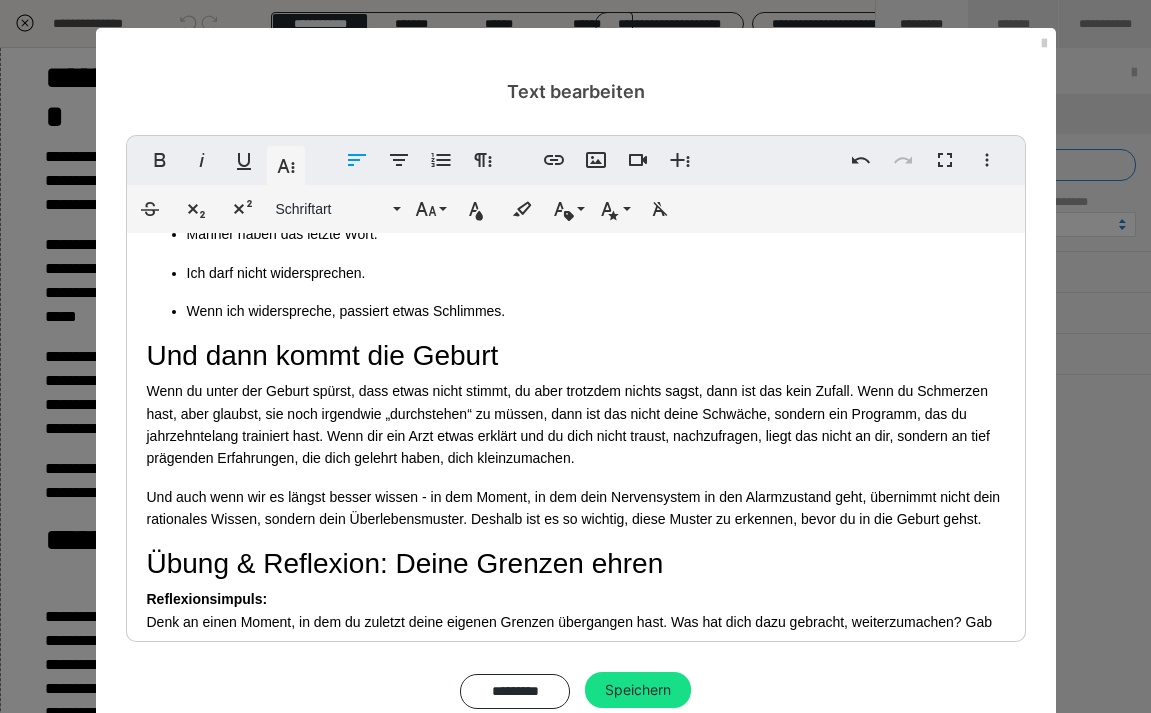 click on "Und auch wenn wir es längst besser wissen - in dem Moment, in dem dein Nervensystem in den Alarmzustand geht, übernimmt nicht dein rationales Wissen, sondern dein Überlebensmuster. Deshalb ist es so wichtig, diese Muster zu erkennen, bevor du in die Geburt gehst." at bounding box center (576, 508) 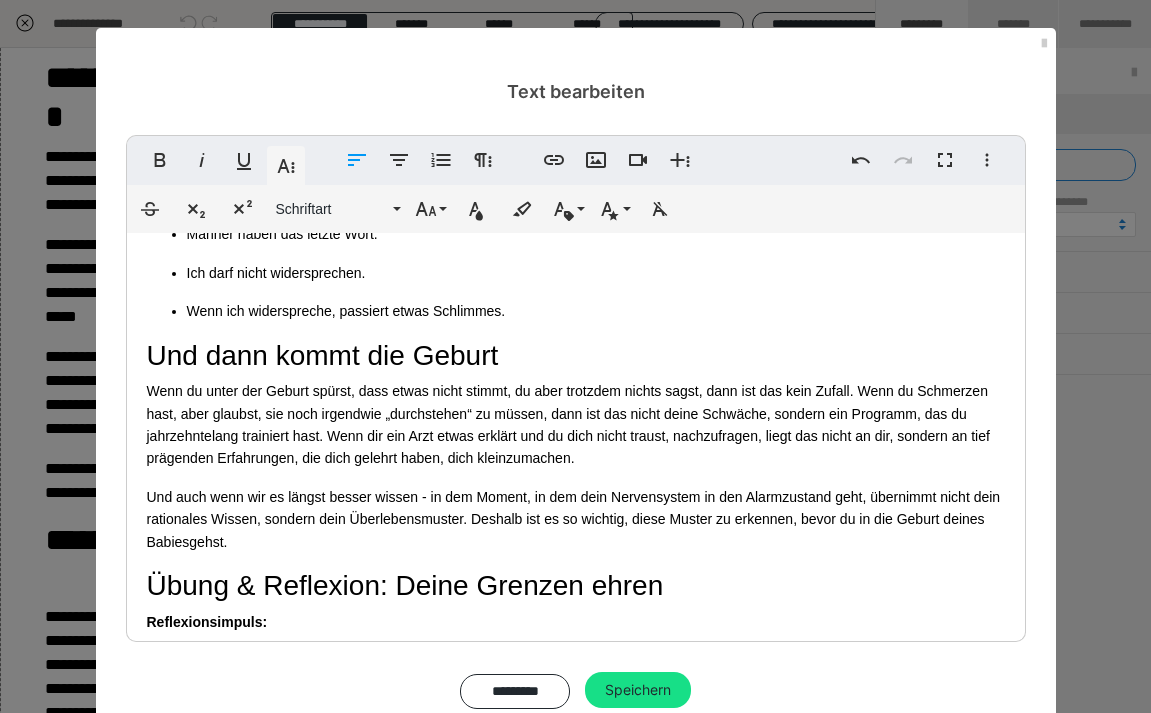 click on "Und auch wenn wir es längst besser wissen - in dem Moment, in dem dein Nervensystem in den Alarmzustand geht, übernimmt nicht dein rationales Wissen, sondern dein Überlebensmuster. Deshalb ist es so wichtig, diese Muster zu erkennen, bevor du in die Geburt deines Babies  gehst." at bounding box center [576, 519] 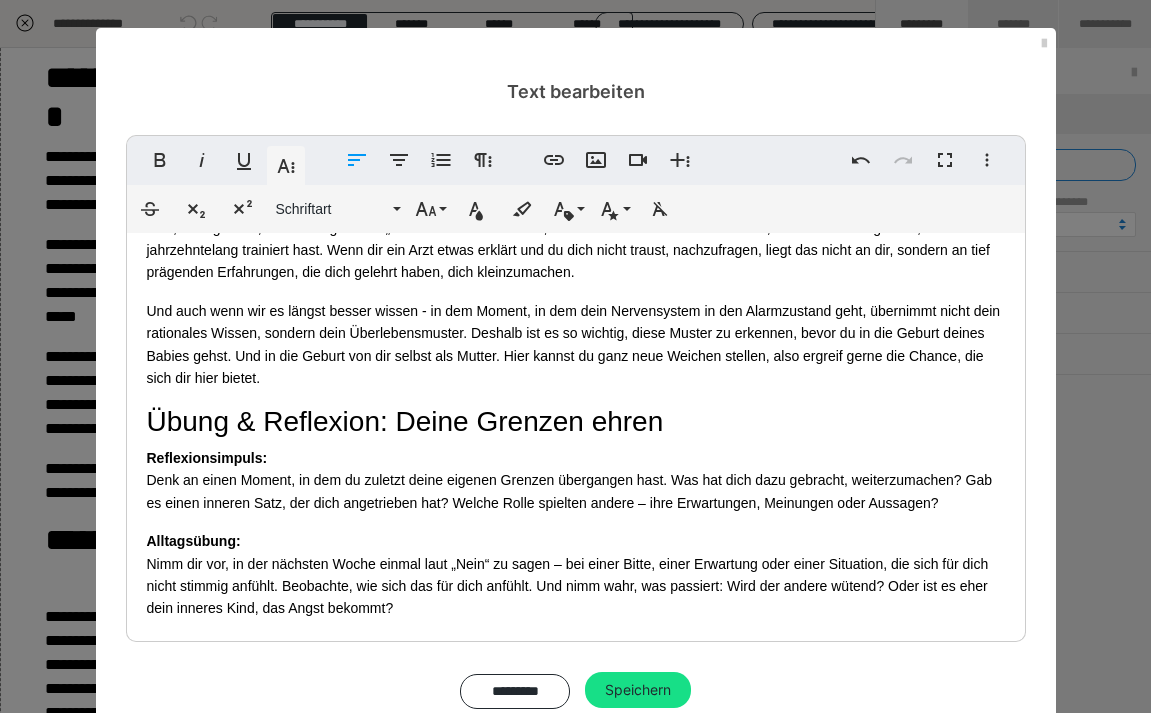 scroll, scrollTop: 4804, scrollLeft: 0, axis: vertical 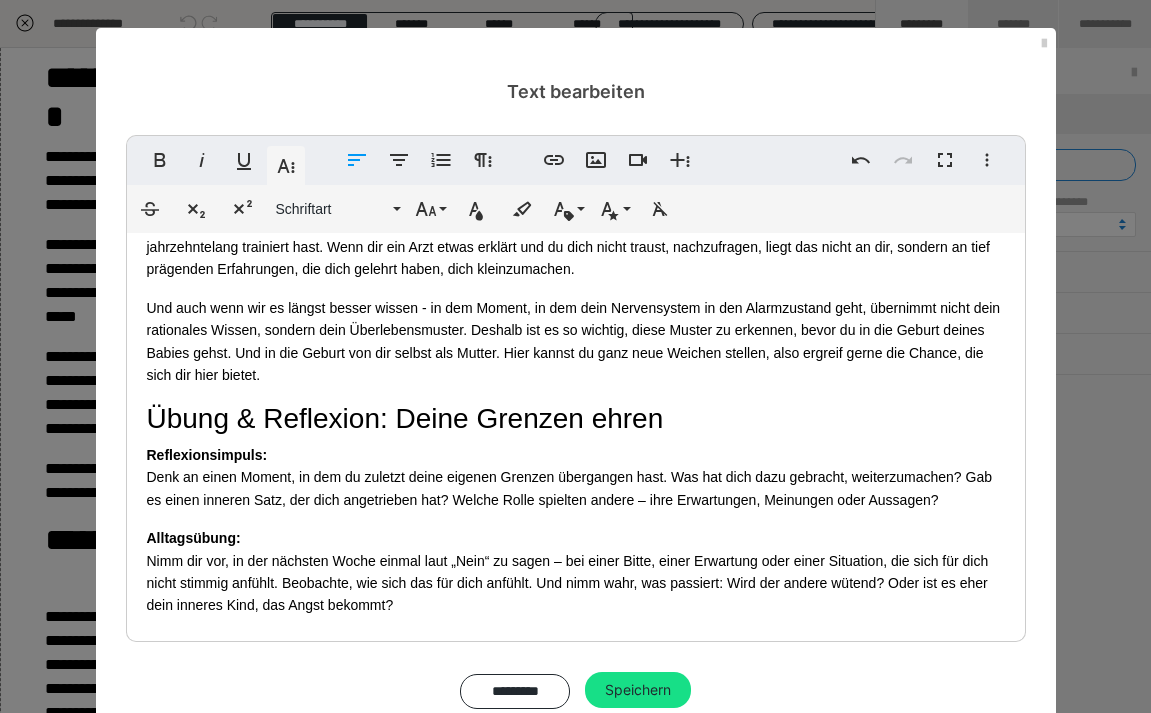 click on "Reflexionsimpuls: Denk an einen Moment, in dem du zuletzt deine eigenen Grenzen übergangen hast. Was hat dich dazu gebracht, weiterzumachen? Gab es einen inneren Satz, der dich angetrieben hat? Welche Rolle spielten andere – ihre Erwartungen, Meinungen oder Aussagen?" at bounding box center [576, 477] 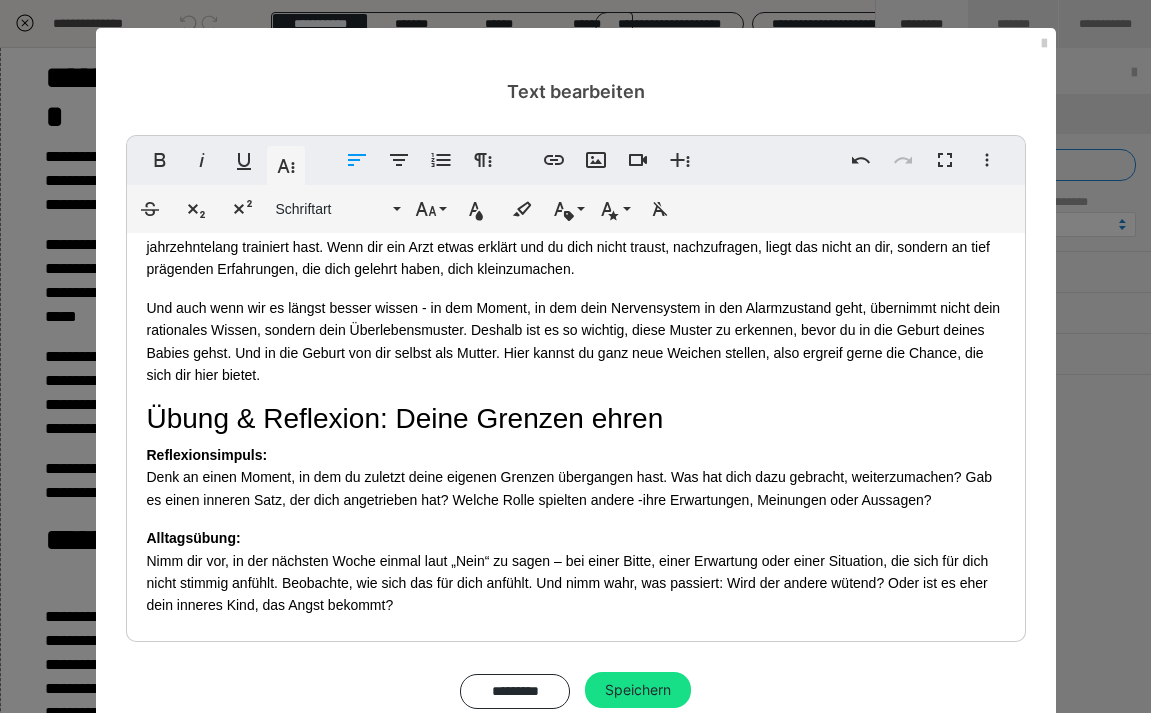 click on "Alltagsübung: Nimm dir vor, in der nächsten Woche einmal laut „Nein“ zu sagen – bei einer Bitte, einer Erwartung oder einer Situation, die sich für dich nicht stimmig anfühlt. Beobachte, wie sich das für dich anfühlt. Und nimm wahr, was passiert: Wird der andere wütend? Oder ist es eher dein inneres Kind, das Angst bekommt?" at bounding box center [576, 572] 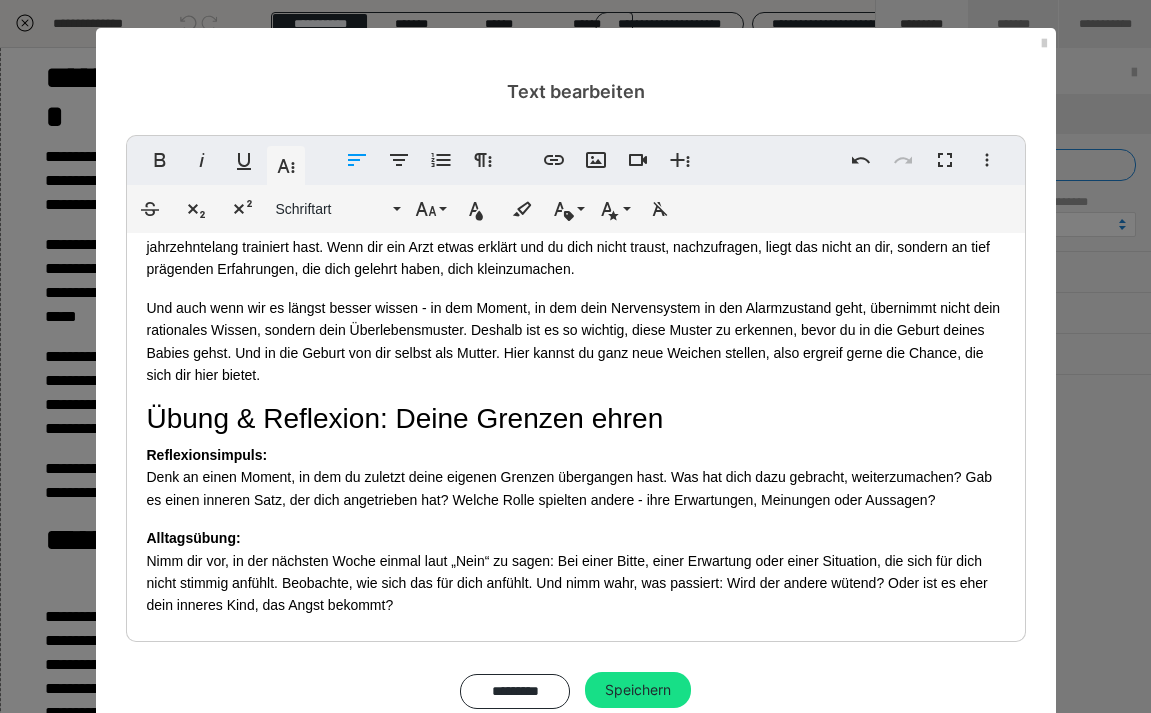 click on "Alltagsübung: Nimm dir vor, in der nächsten Woche einmal laut „Nein“ zu sagen: Bei einer Bitte, einer Erwartung oder einer Situation, die sich für dich nicht stimmig anfühlt. Beobachte, wie sich das für dich anfühlt. Und nimm wahr, was passiert: Wird der andere wütend? Oder ist es eher dein inneres Kind, das Angst bekommt?" at bounding box center (576, 572) 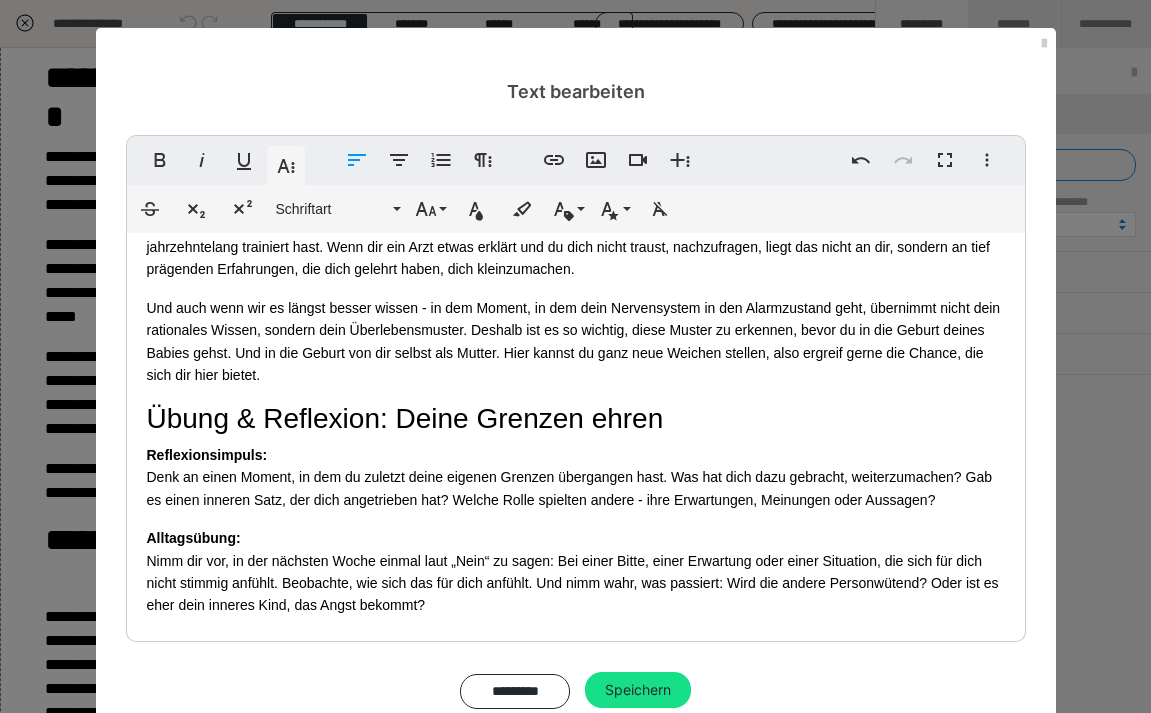 click on "Alltagsübung: Nimm dir vor, in der nächsten Woche einmal laut „Nein“ zu sagen: Bei einer Bitte, einer Erwartung oder einer Situation, die sich für dich nicht stimmig anfühlt. Beobachte, wie sich das für dich anfühlt. Und nimm wahr, was passiert: Wird die andere Person  wütend? Oder ist es eher dein inneres Kind, das Angst bekommt?" at bounding box center (576, 572) 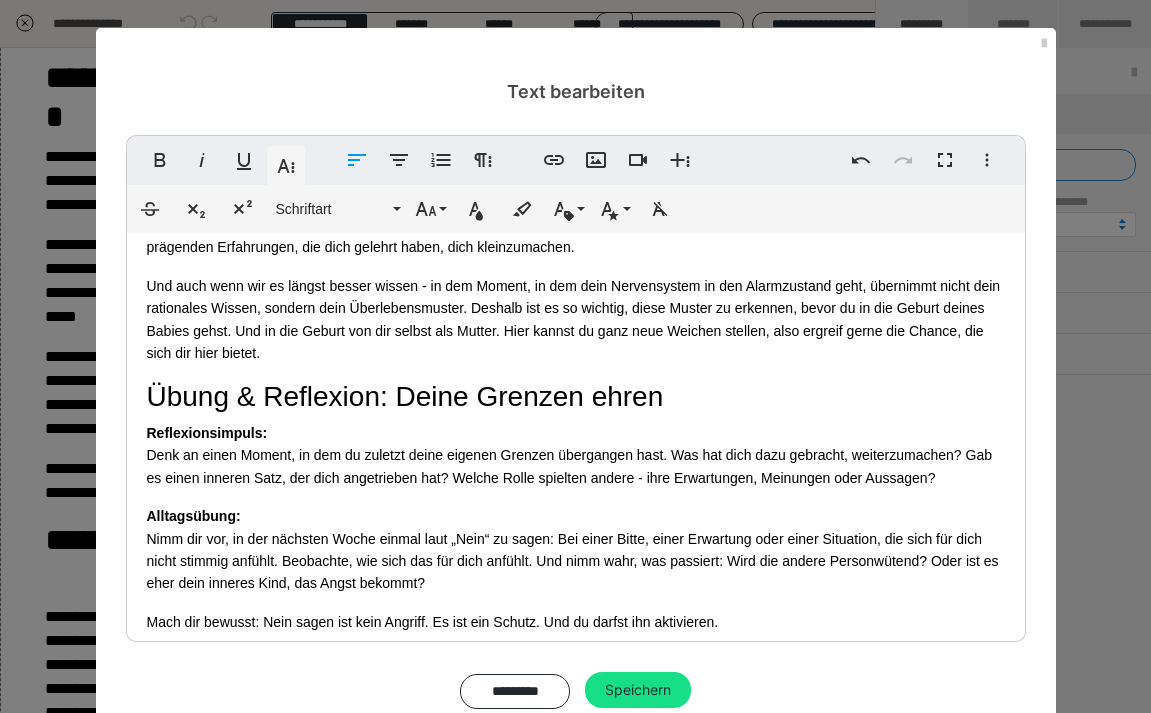 scroll, scrollTop: 4825, scrollLeft: 0, axis: vertical 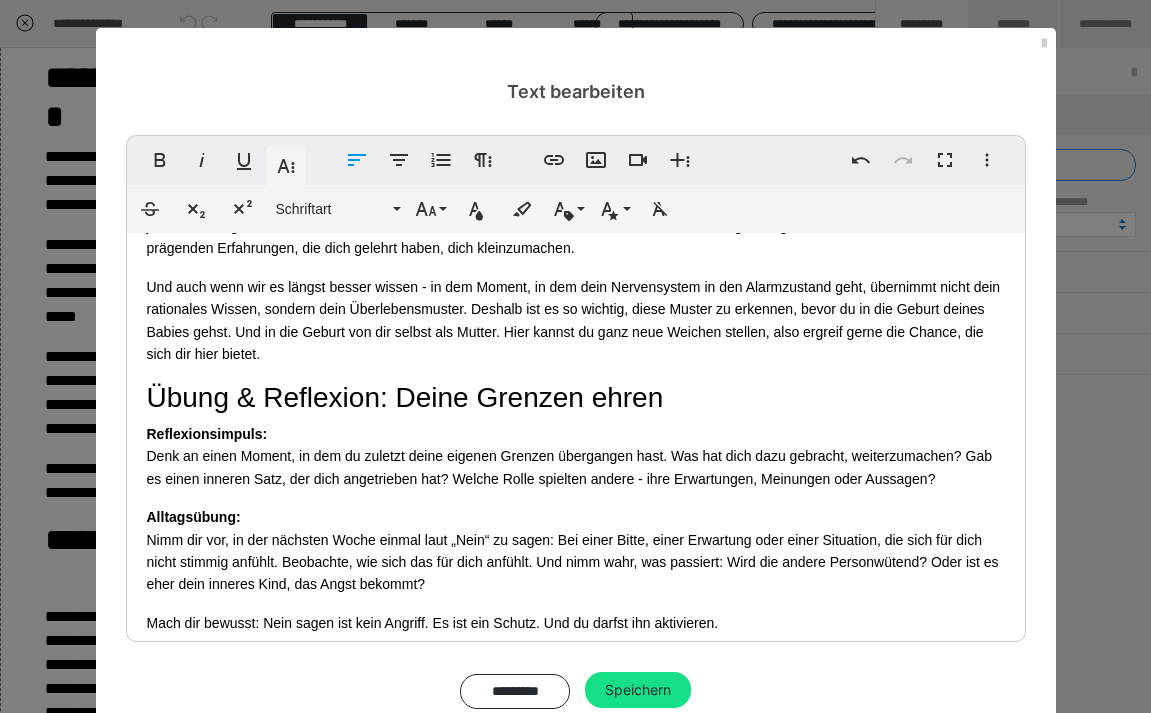 click on "Dein Geburtsmindset - wenn sich Unterordnung sicherer anfühlt Die Geburt ist eine Ausnahmesituation - körperlich, emotional und mental. In solchen Momenten greift unser Nervensystem ganz automatisch auf alte Muster zurück, die wir oft schon als Kinder gelernt haben. Besonders bei uns Frauen zeigt sich das häufig in Form von Anpassung: funktionieren, nicht zur Last fallen, keine Widerworte geben, die eigenen Bedürfnisse zurückstellen. Diese inneren Glaubenssätze sind tief verankert. Sie wirken meist unbewusst und treten dann besonders stark zutage, wenn wir unter Druck geraten - so wie unter der Geburt. Unser Gehirn schaltet in den Überlebensmodus und greift auf das zurück, was es als sicher abgespeichert hat. Für viele Frauen bedeutet das: bloß nicht auffallen, nichts falsch machen, dankbar sein, dass sich jemand kümmert. 1. Funktionieren aka deine Bedürfnisse zählen nicht Überfunktionales Autonomieverhalten Typische Glaubenssätze, die wir daraus als Kinder verinnerlicht haben: Oder:  schön" at bounding box center [576, -1939] 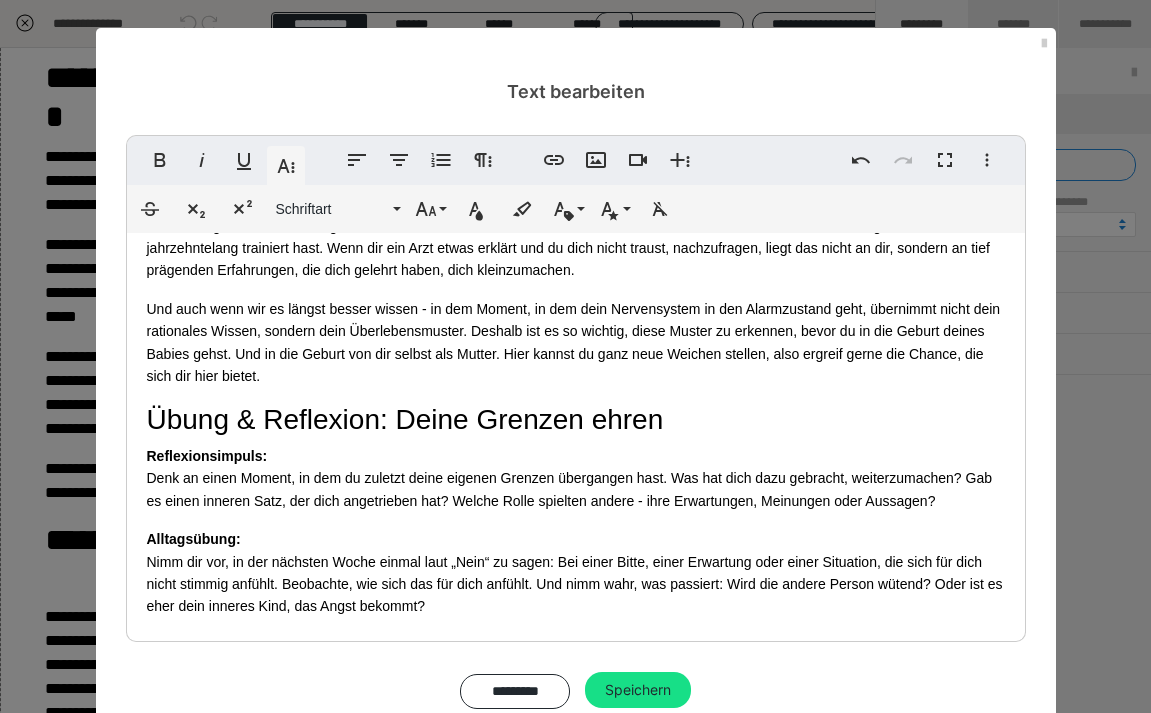 scroll, scrollTop: 4781, scrollLeft: 0, axis: vertical 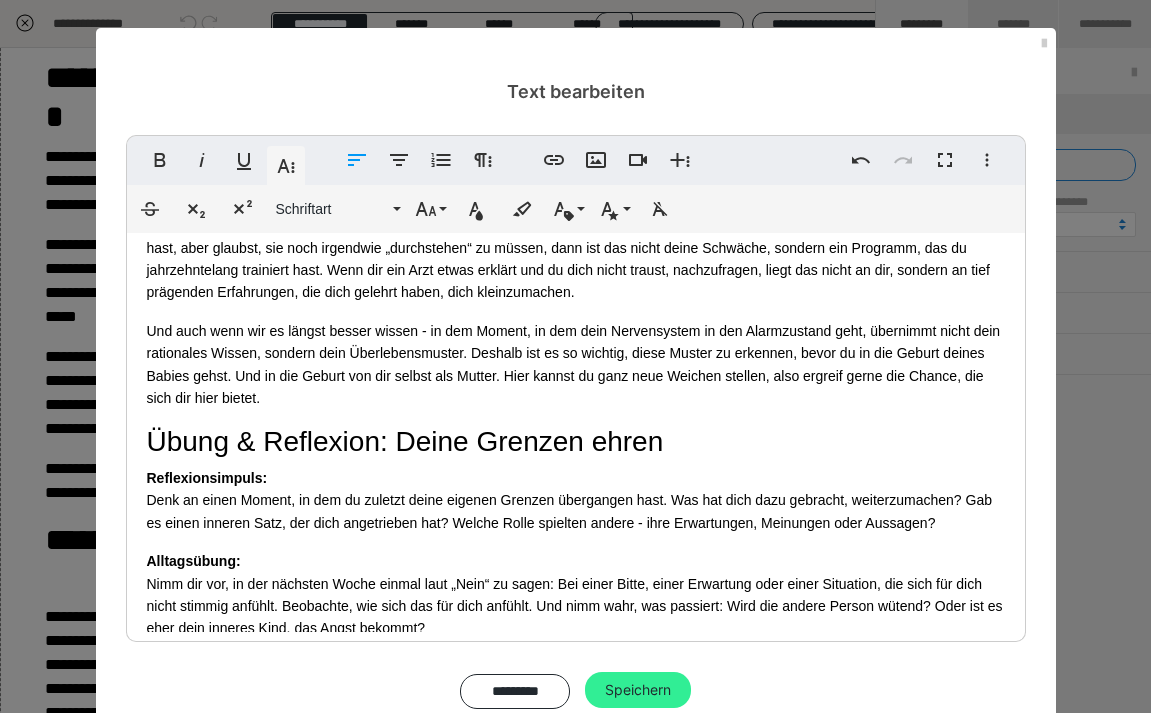 click on "Speichern" at bounding box center (638, 690) 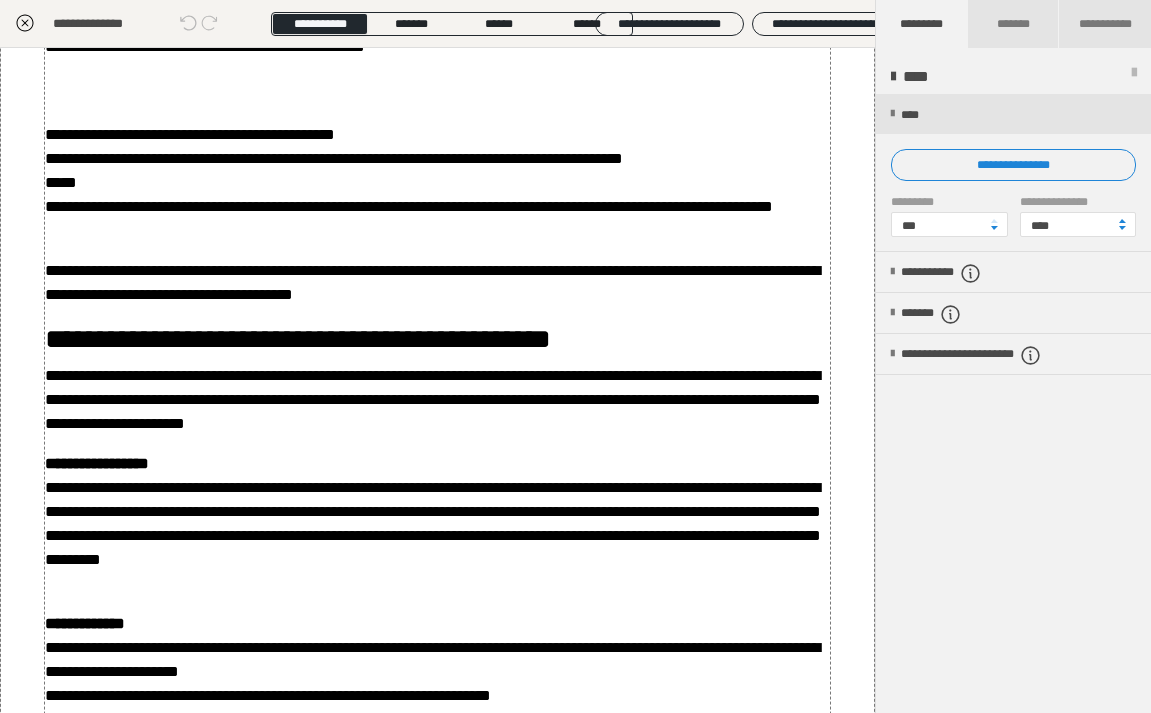 scroll, scrollTop: 1919, scrollLeft: 0, axis: vertical 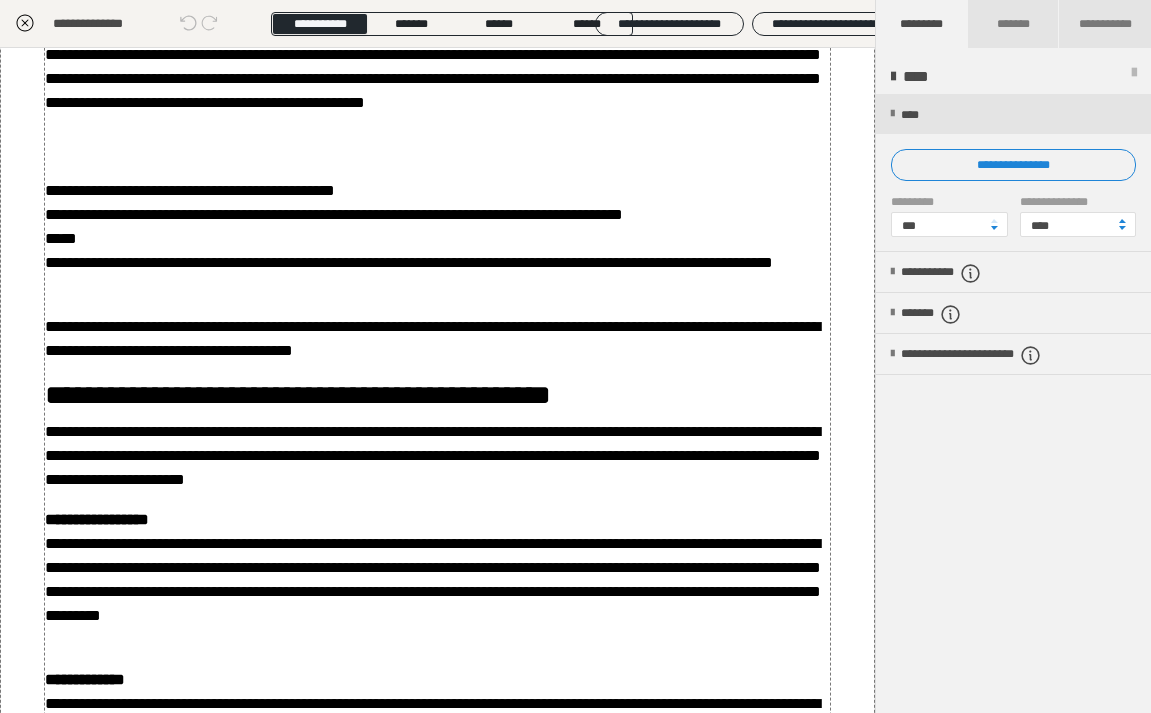 click on "**********" at bounding box center [438, 239] 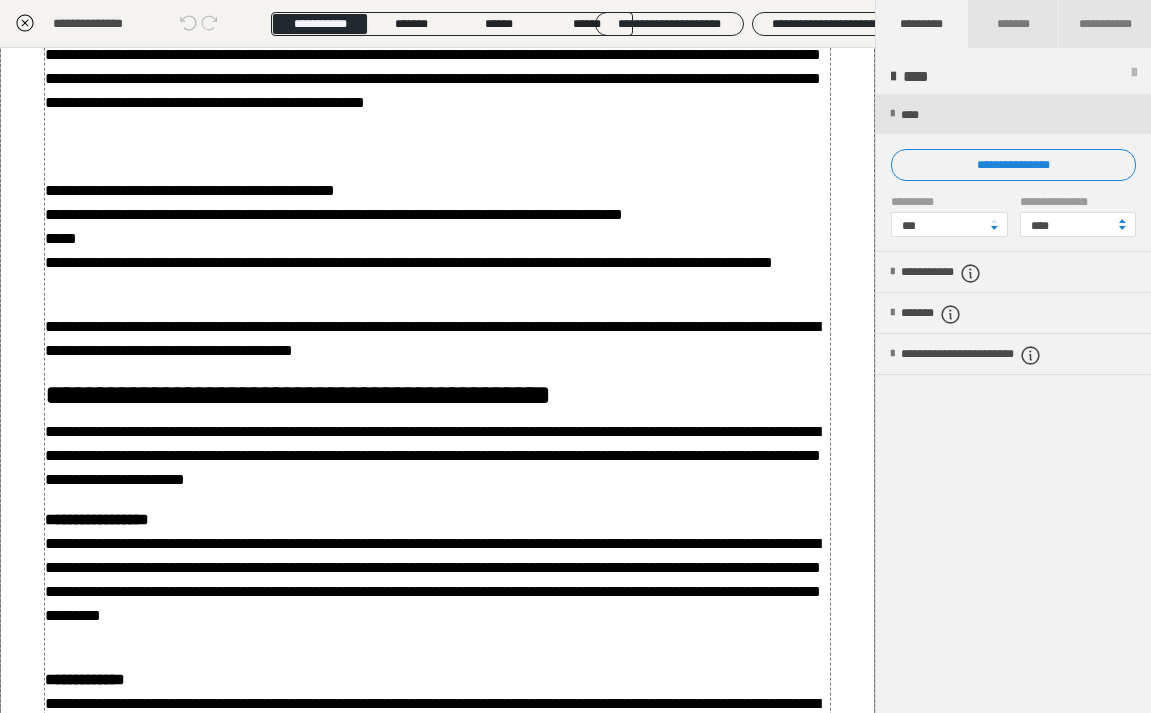 click on "**********" at bounding box center (438, 239) 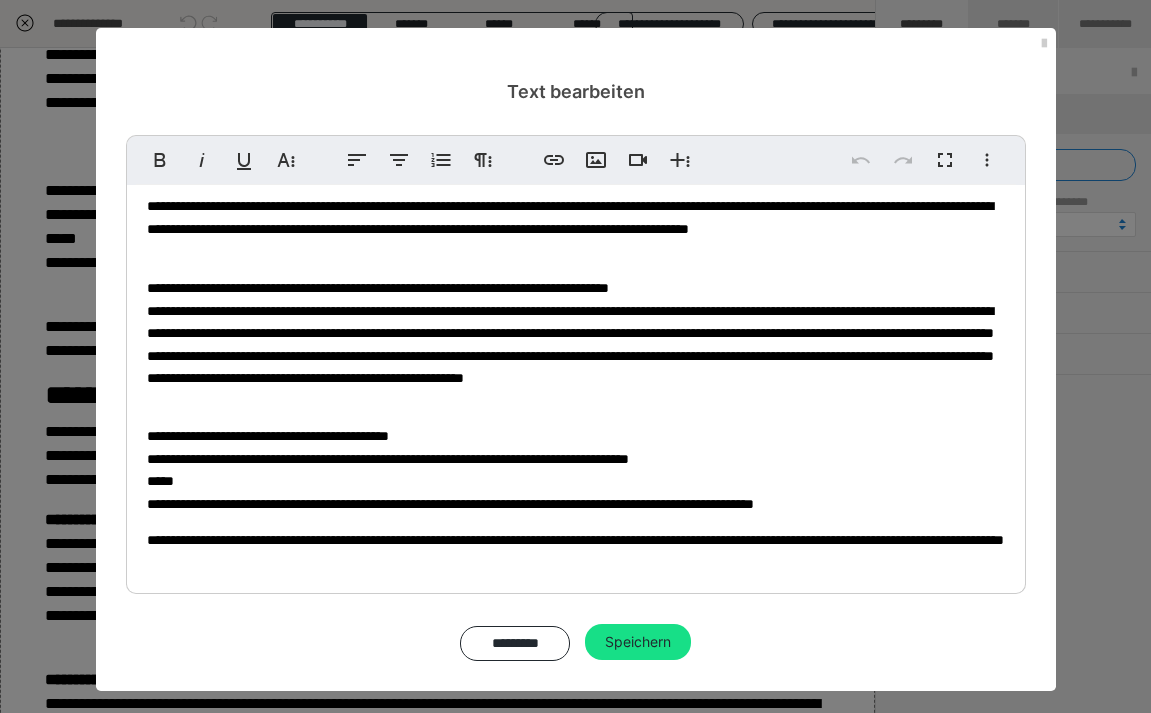 scroll, scrollTop: 1442, scrollLeft: 0, axis: vertical 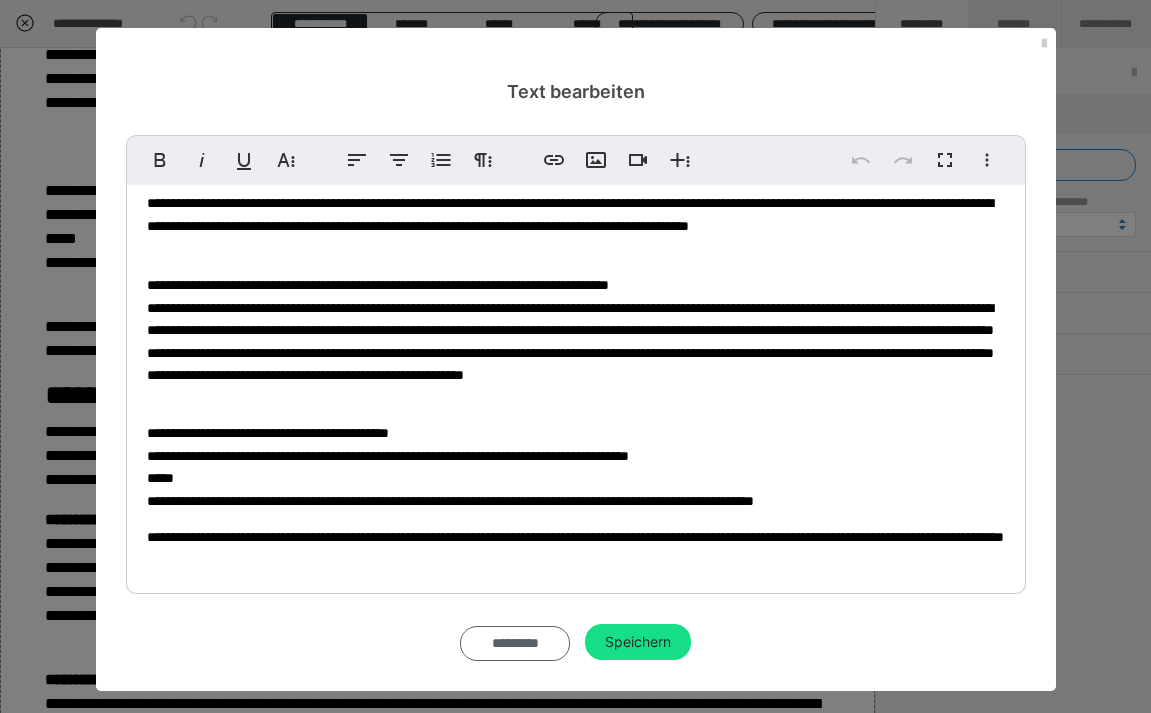 click on "*********" at bounding box center [515, 643] 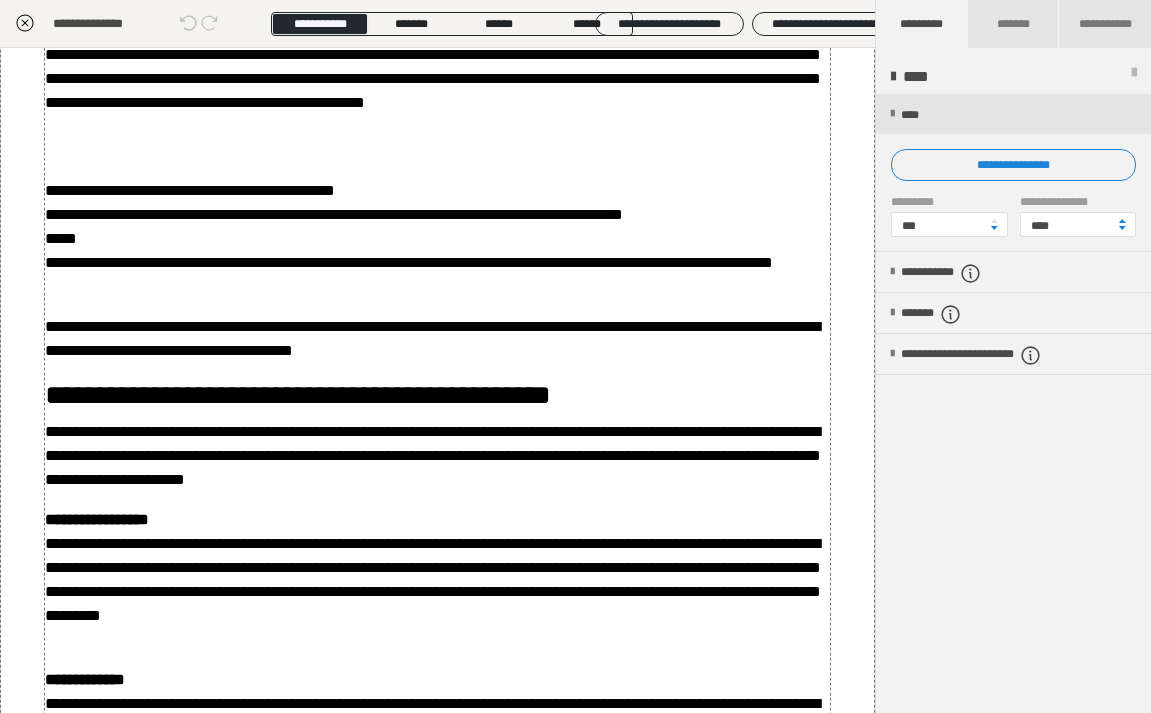 click on "**********" at bounding box center (438, 67) 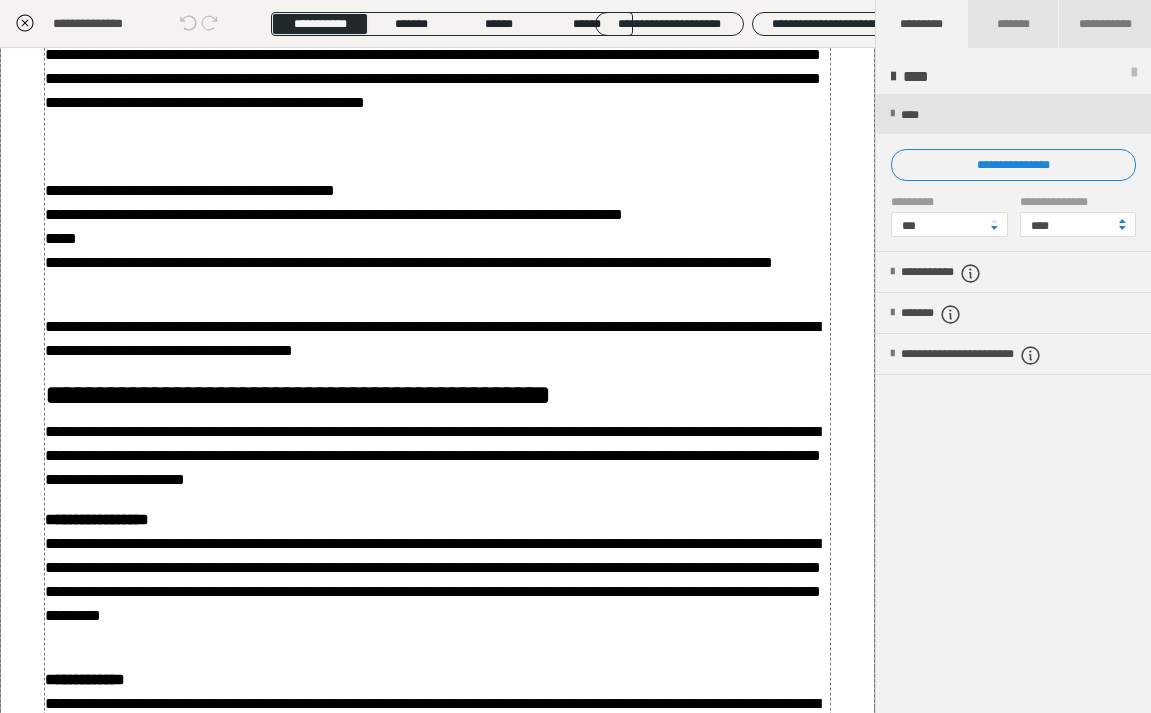 click on "**********" at bounding box center (438, 67) 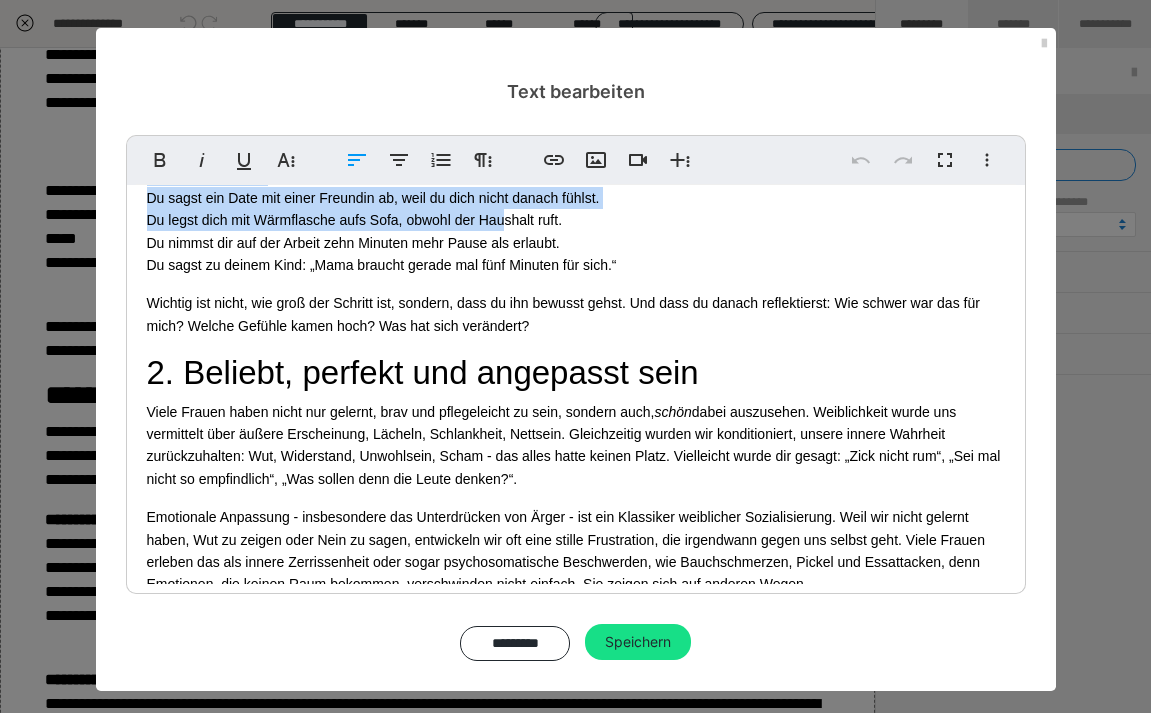 scroll, scrollTop: 2280, scrollLeft: 0, axis: vertical 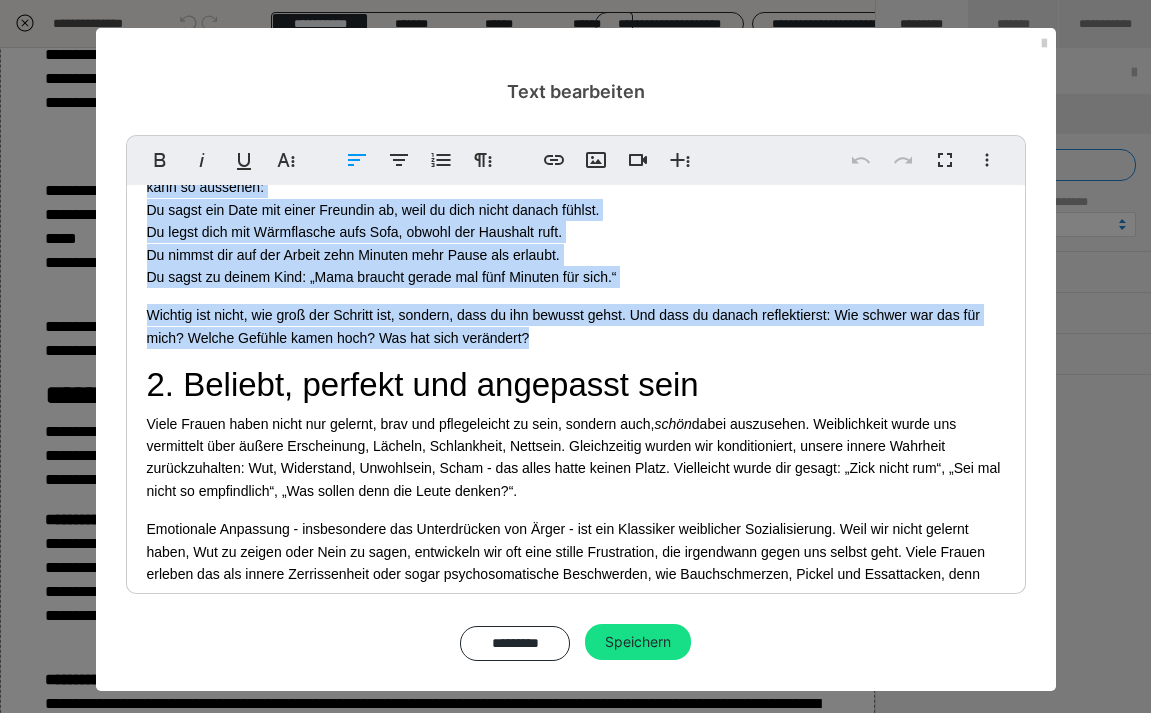 drag, startPoint x: 143, startPoint y: 220, endPoint x: 606, endPoint y: 279, distance: 466.74405 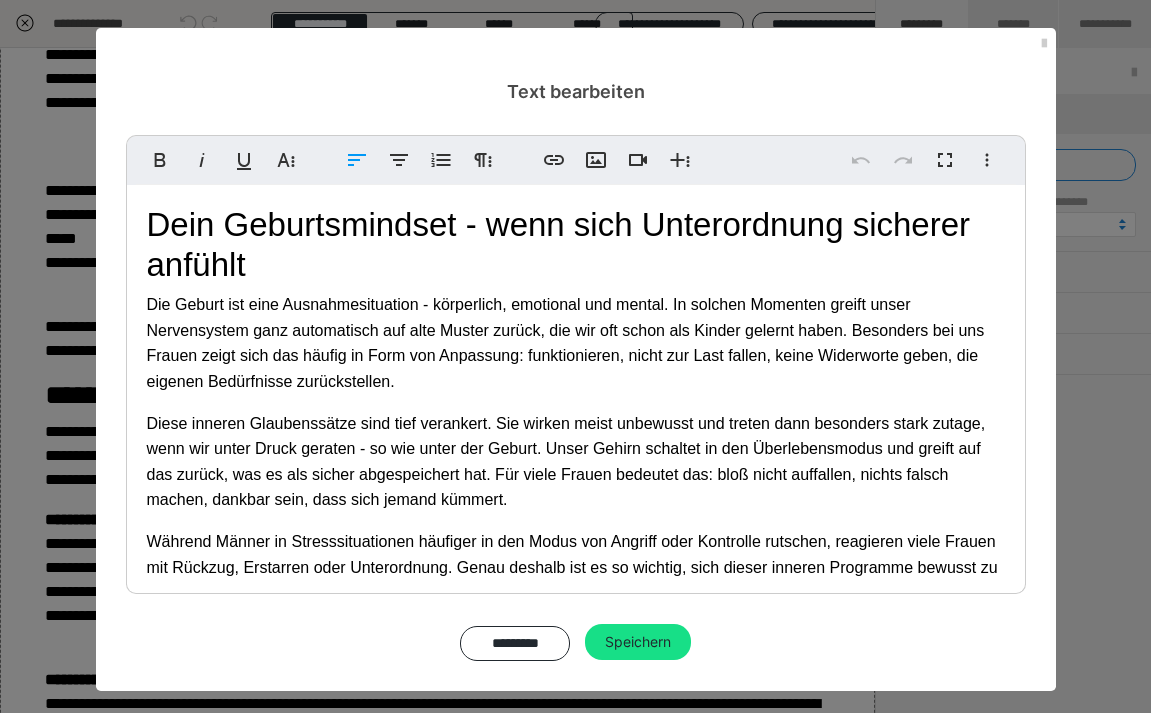 scroll, scrollTop: 2280, scrollLeft: 0, axis: vertical 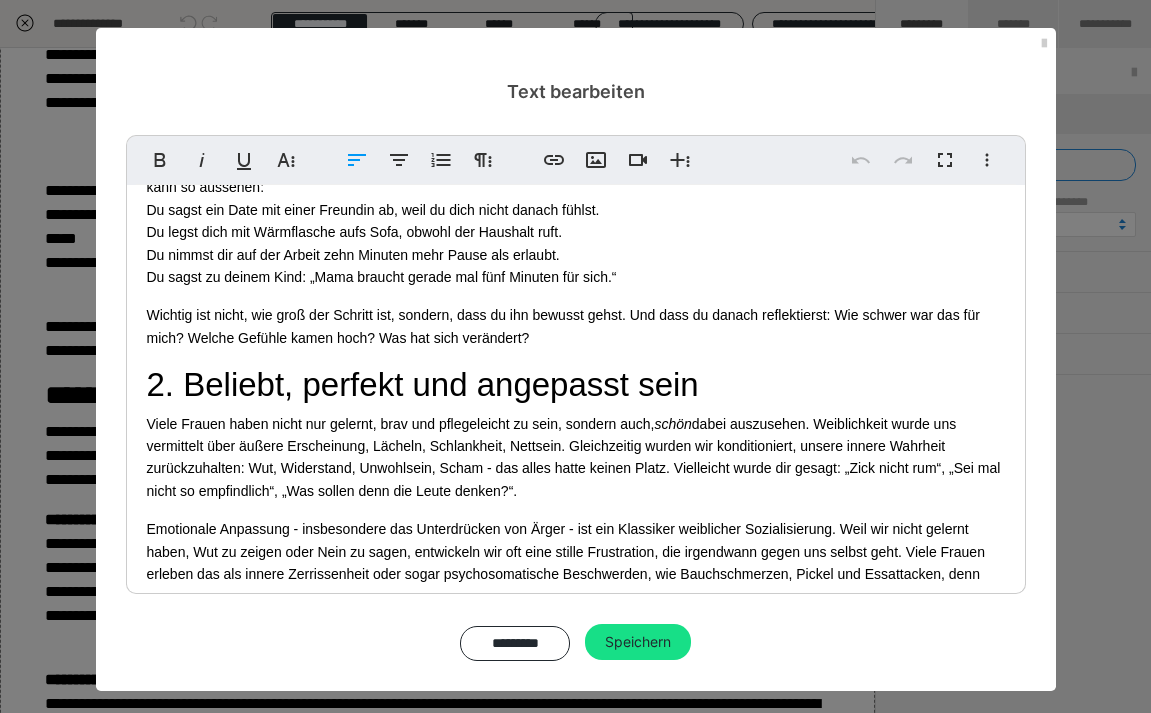 copy on "Dein Geburtsmindset - wenn sich Unterordnung sicherer anfühlt Die Geburt ist eine Ausnahmesituation - körperlich, emotional und mental. In solchen Momenten greift unser Nervensystem ganz automatisch auf alte Muster zurück, die wir oft schon als Kinder gelernt haben. Besonders bei uns Frauen zeigt sich das häufig in Form von Anpassung: funktionieren, nicht zur Last fallen, keine Widerworte geben, die eigenen Bedürfnisse zurückstellen. Diese inneren Glaubenssätze sind tief verankert. Sie wirken meist unbewusst und treten dann besonders stark zutage, wenn wir unter Druck geraten - so wie unter der Geburt. Unser Gehirn schaltet in den Überlebensmodus und greift auf das zurück, was es als sicher abgespeichert hat. Für viele Frauen bedeutet das: bloß nicht auffallen, nichts falsch machen, dankbar sein, dass sich jemand kümmert. Während Männer in Stresssituationen häufiger in den Modus von Angriff oder Kontrolle rutschen, reagieren viele Frauen mit Rückzug, Erstarren oder Unterordnung. Genau deshalb ist es so wic..." 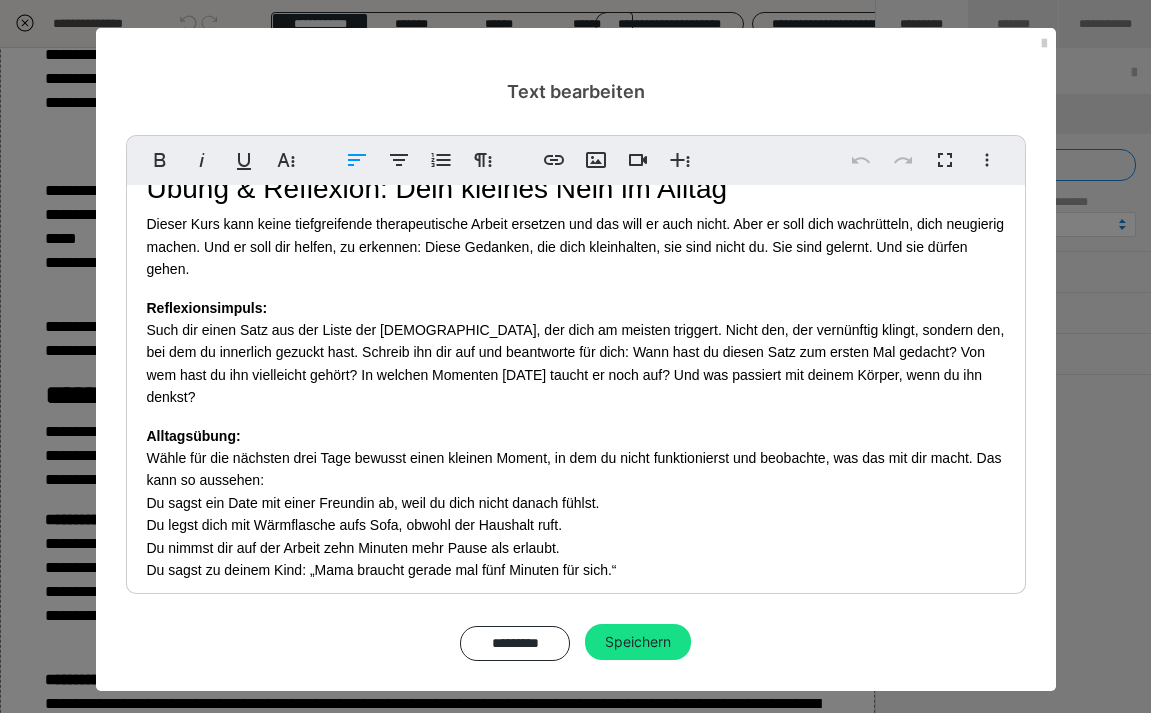 scroll, scrollTop: 1972, scrollLeft: 0, axis: vertical 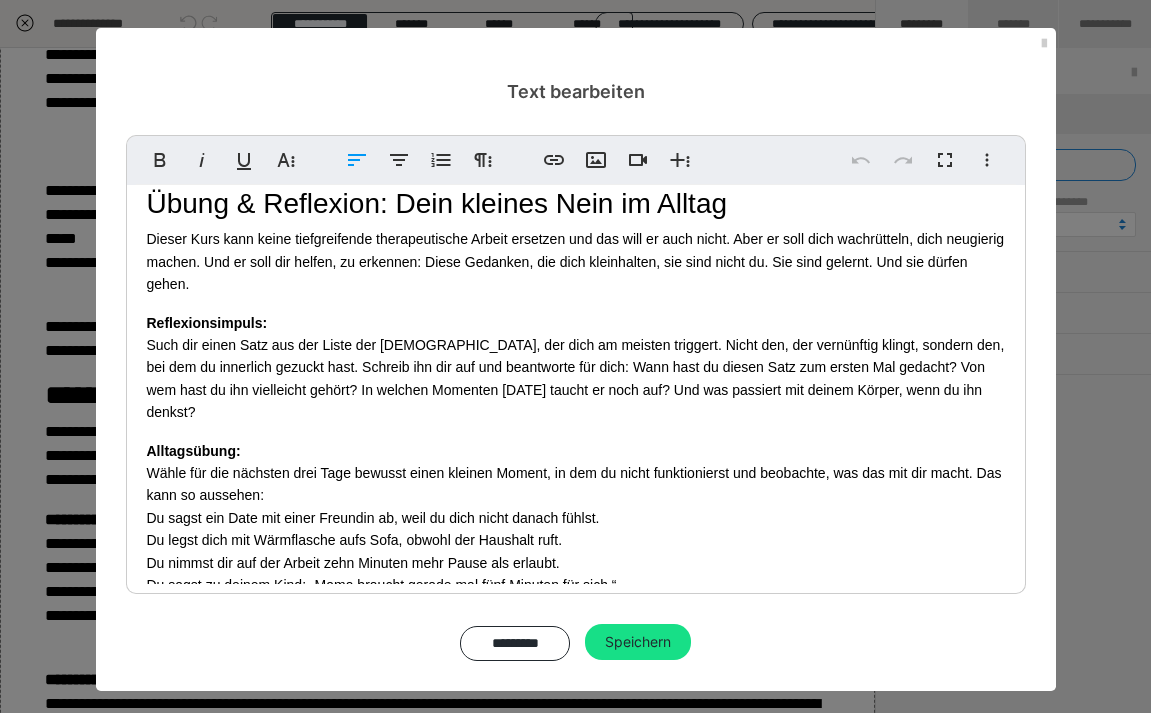 click on "Alltagsübung: Wähle für die nächsten drei Tage bewusst einen kleinen Moment, in dem du nicht funktionierst und beobachte, was das mit dir macht. Das kann so aussehen: Du sagst ein Date mit einer Freundin ab, weil du dich nicht danach fühlst. Du legst dich mit Wärmflasche aufs Sofa, obwohl der Haushalt ruft. Du nimmst dir auf der Arbeit zehn Minuten mehr Pause als erlaubt. Du sagst zu deinem Kind: „Mama braucht gerade mal fünf Minuten für sich.“" at bounding box center [576, 518] 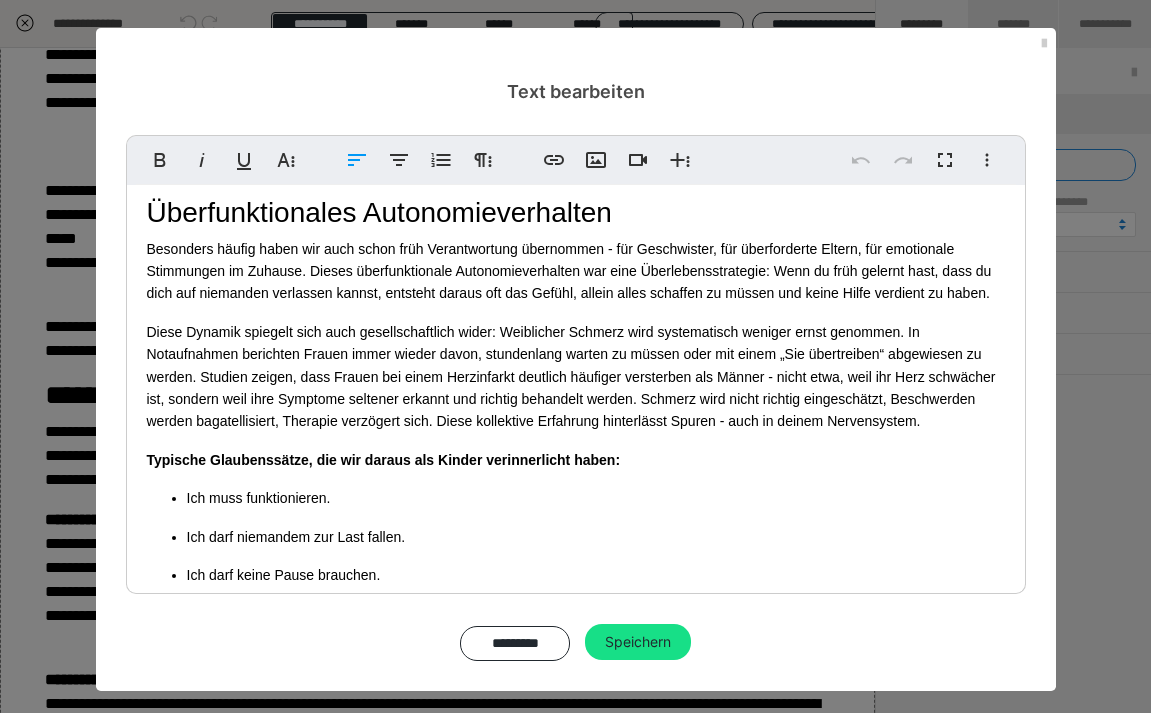 scroll, scrollTop: 836, scrollLeft: 0, axis: vertical 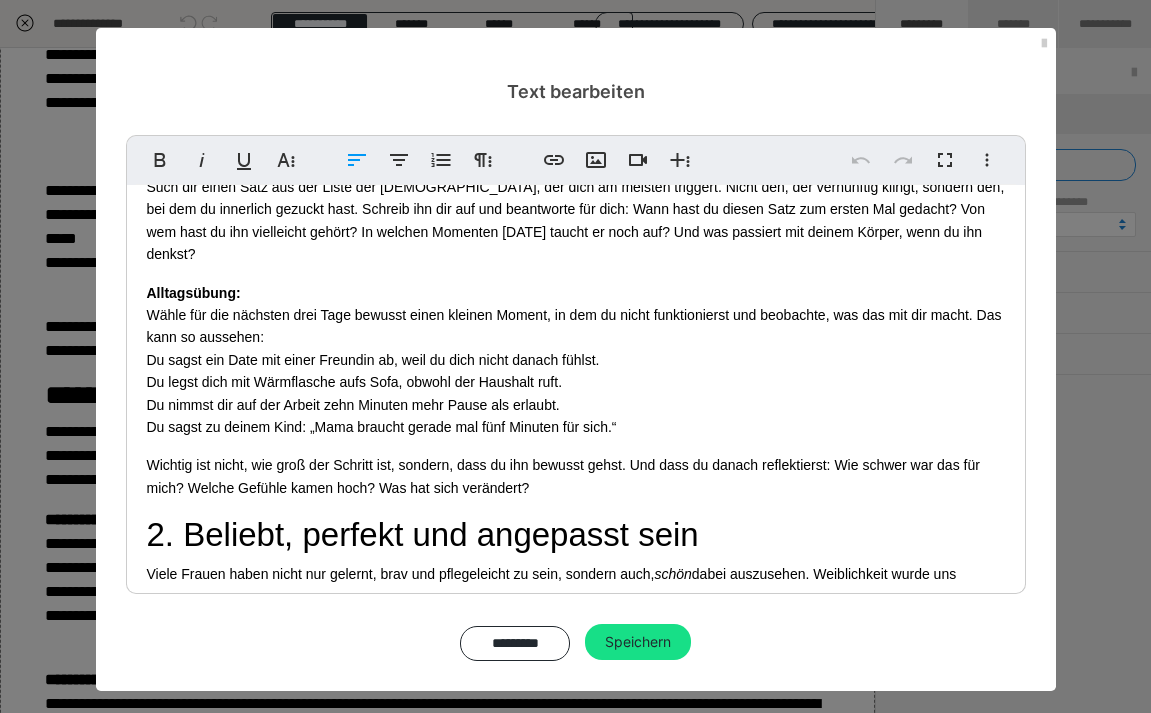 click on "Wichtig ist nicht, wie groß der Schritt ist, sondern, dass du ihn bewusst gehst. Und dass du danach reflektierst: Wie schwer war das für mich? Welche Gefühle kamen hoch? Was hat sich verändert?" at bounding box center (576, 476) 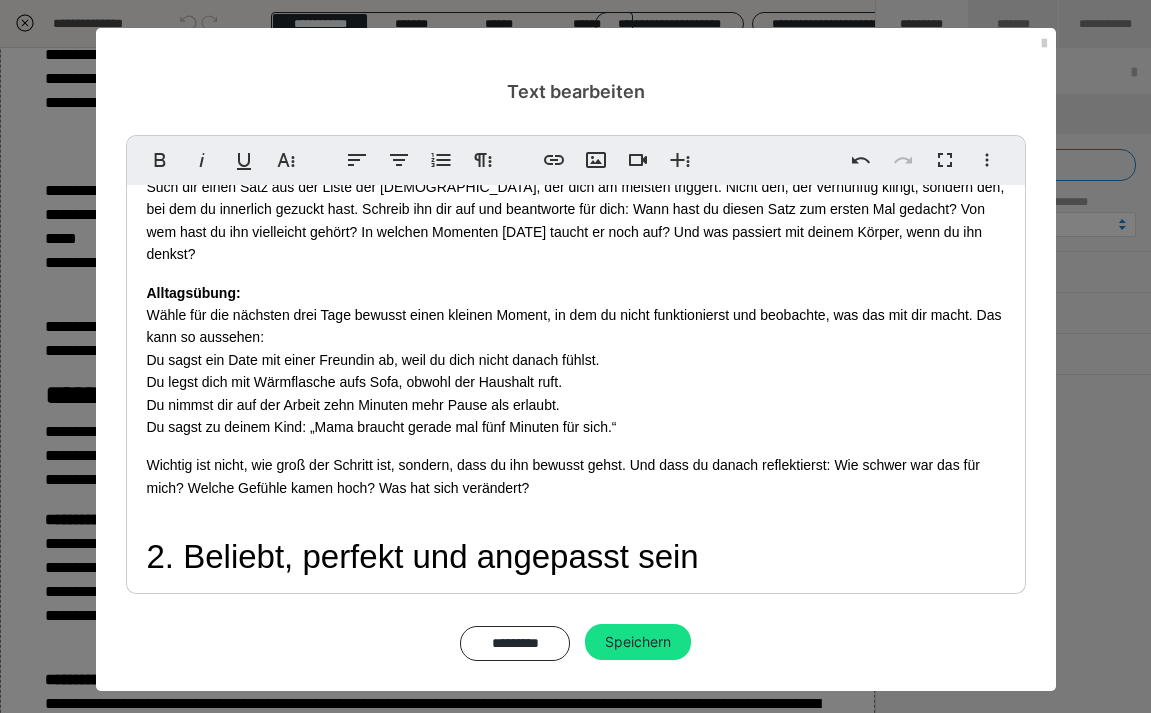 scroll, scrollTop: 3569, scrollLeft: 0, axis: vertical 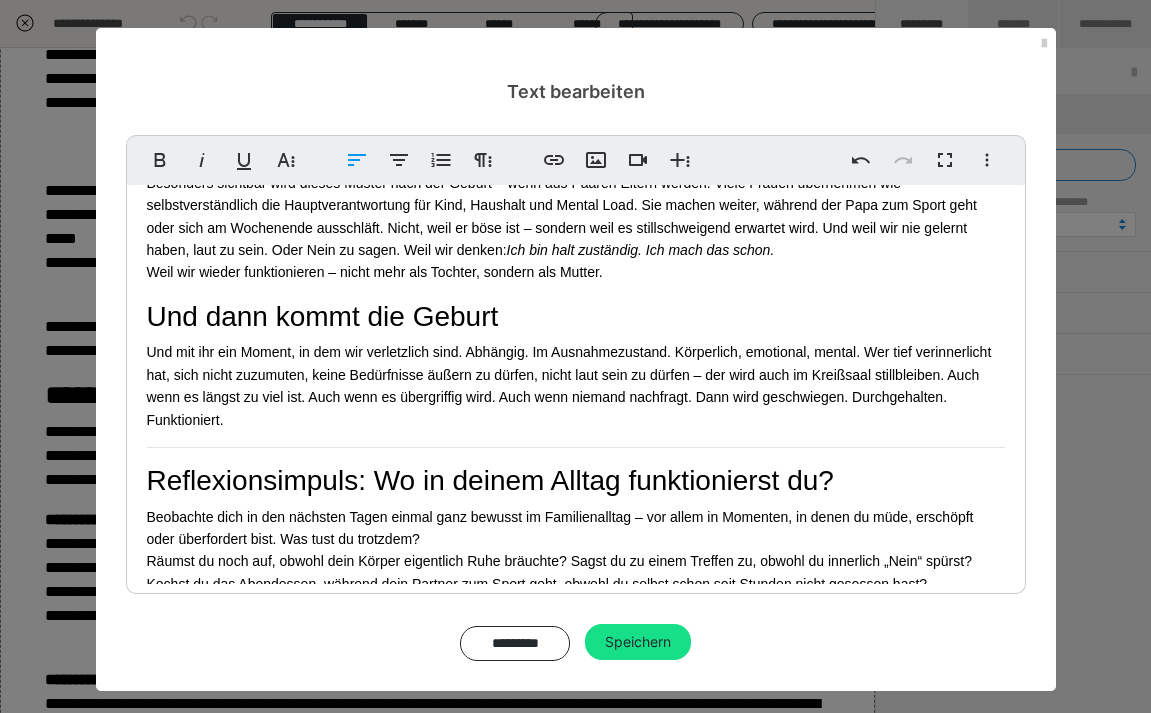click on "Reflexionsimpuls: Wo in deinem Alltag funktionierst du?" at bounding box center (576, 481) 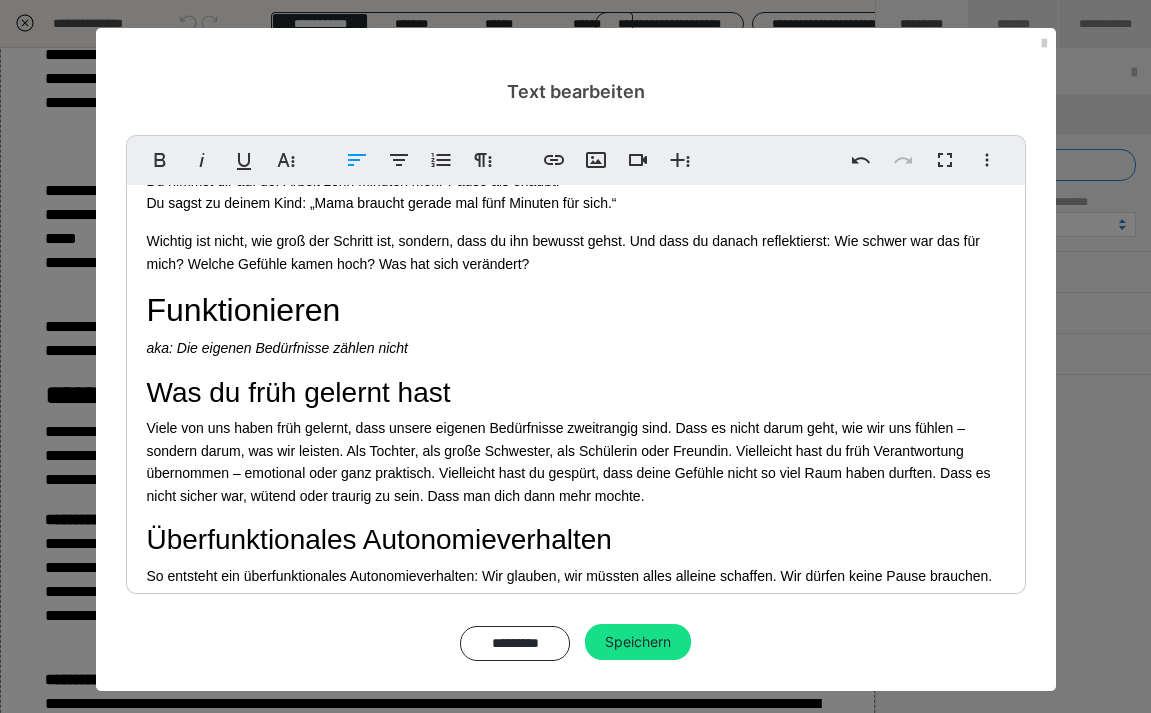 scroll, scrollTop: 2350, scrollLeft: 0, axis: vertical 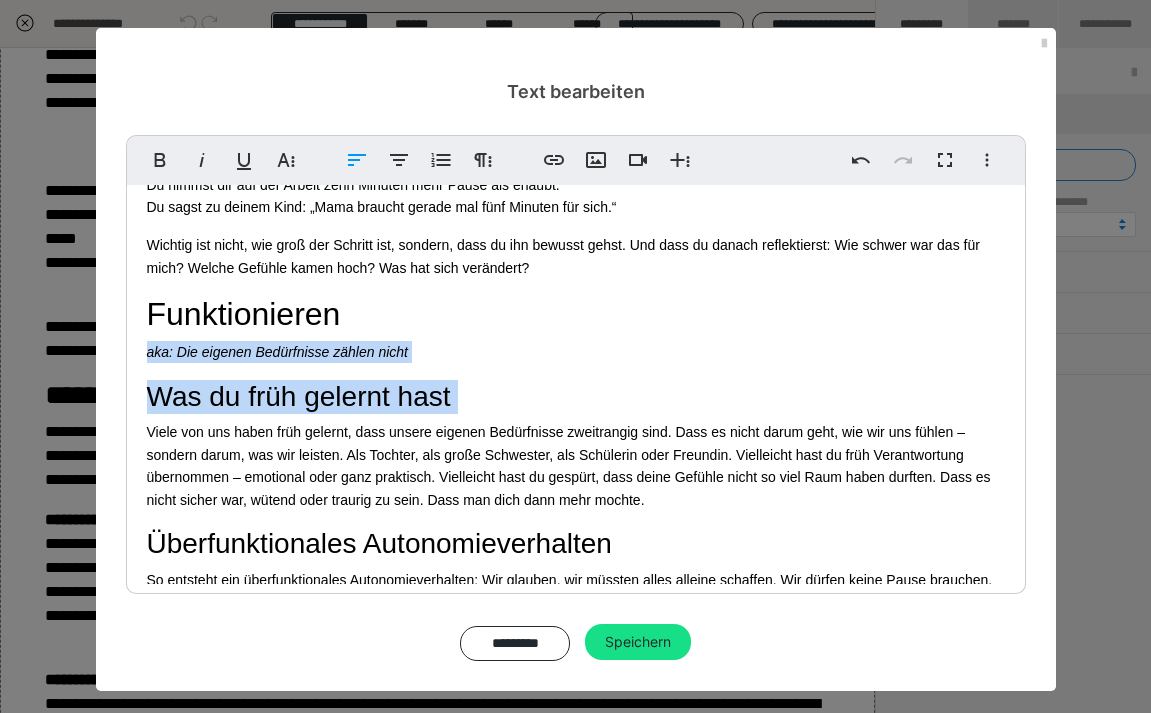 drag, startPoint x: 145, startPoint y: 293, endPoint x: 497, endPoint y: 359, distance: 358.13406 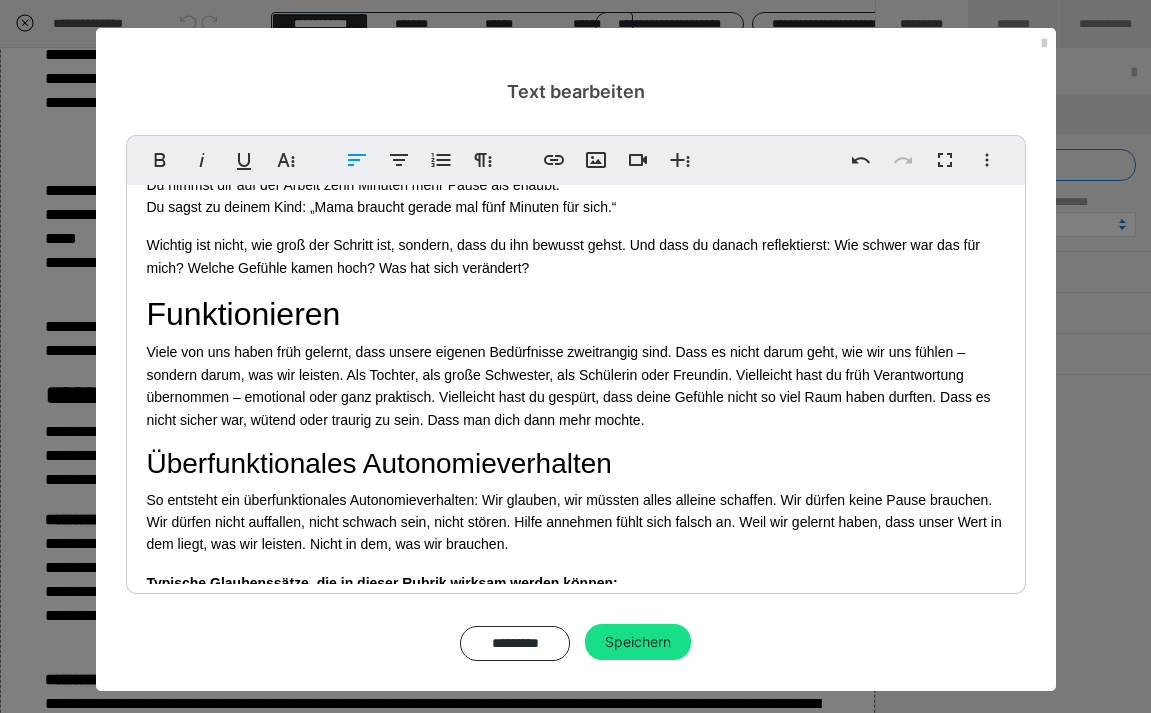 click on "Funktionieren" at bounding box center [576, 314] 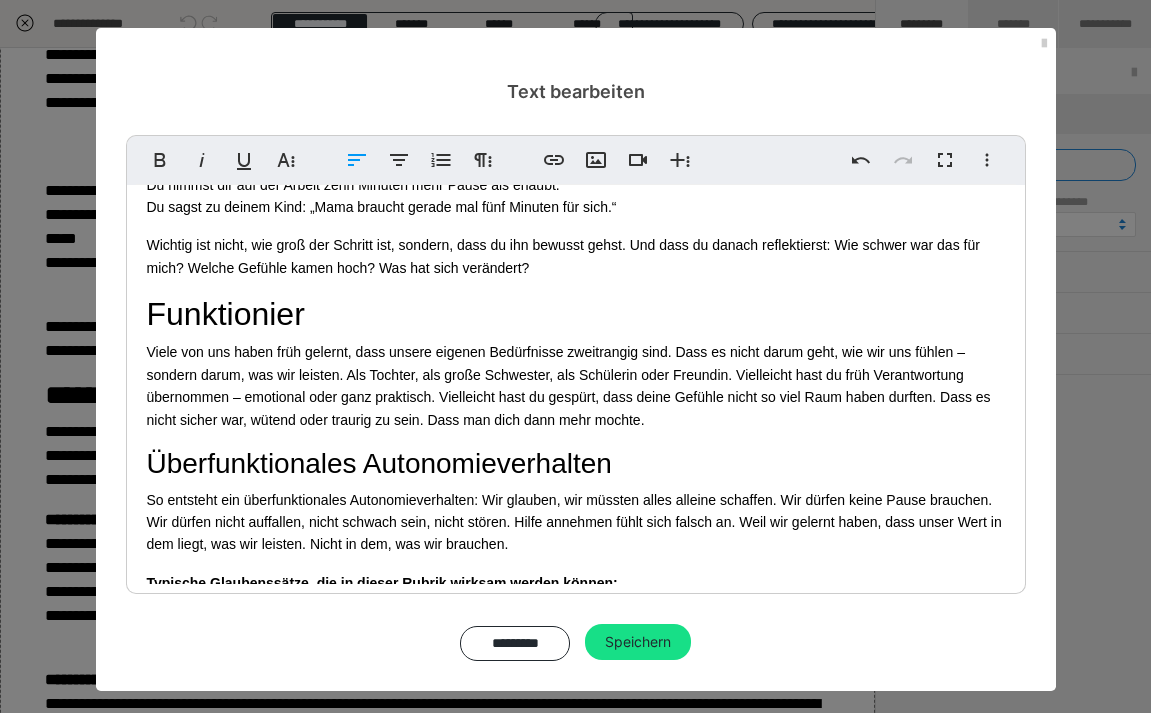 type 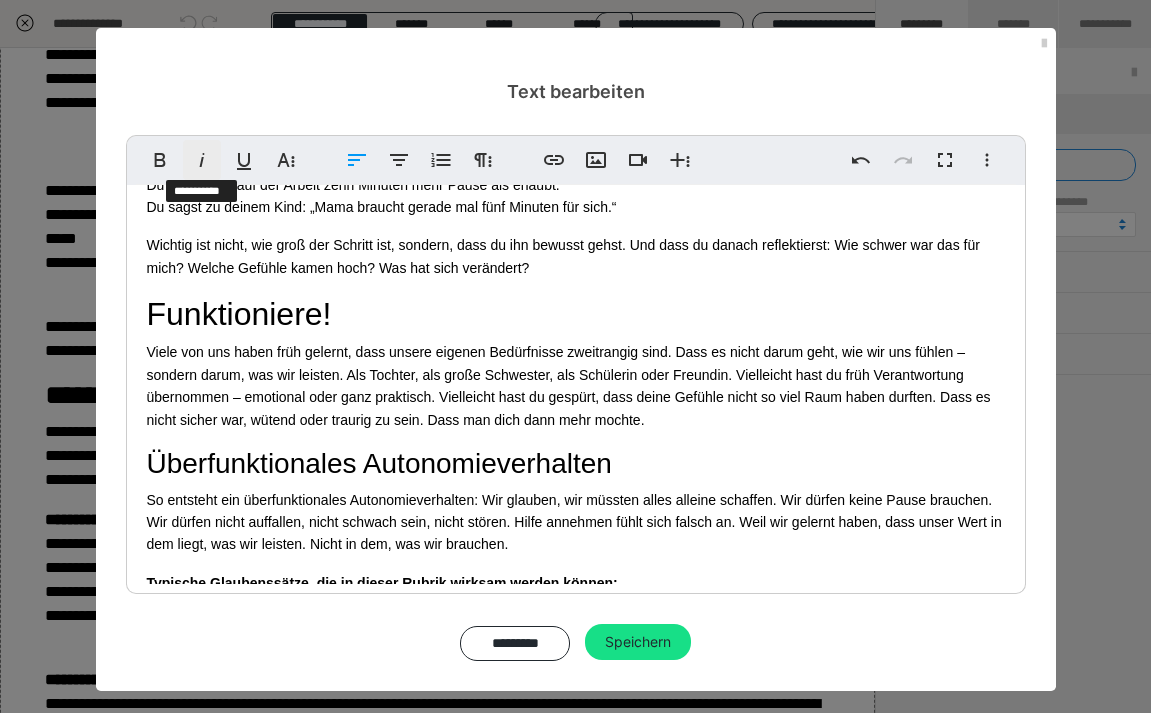 click 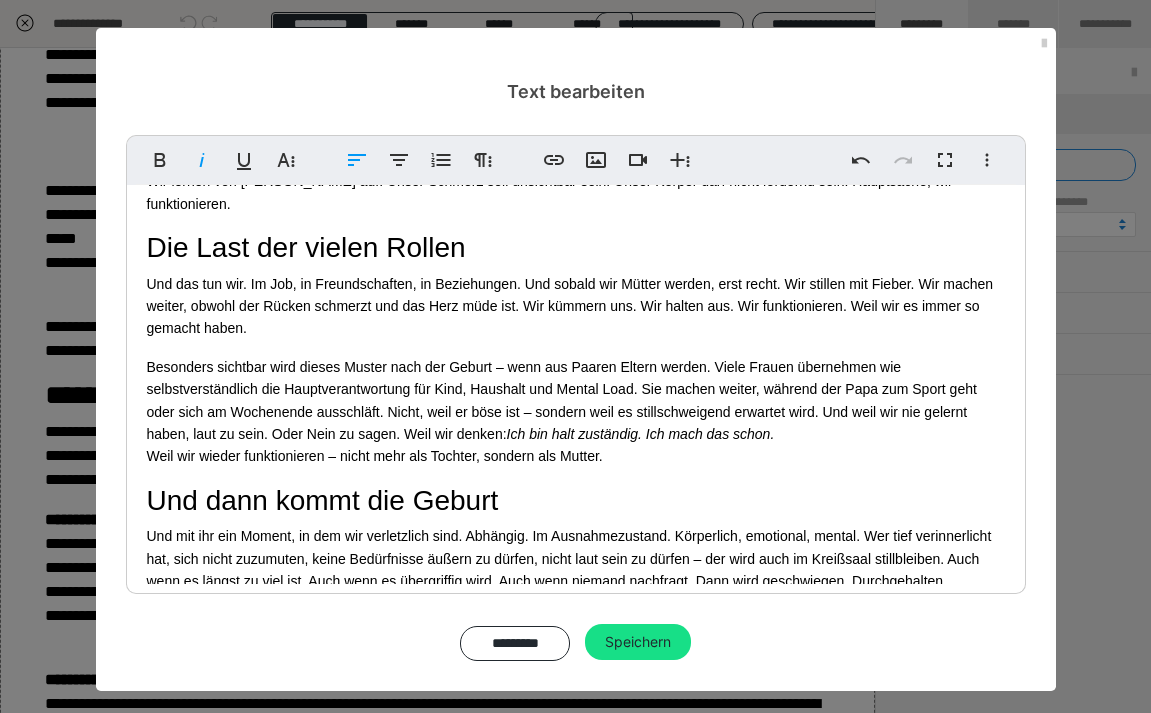 scroll, scrollTop: 3320, scrollLeft: 0, axis: vertical 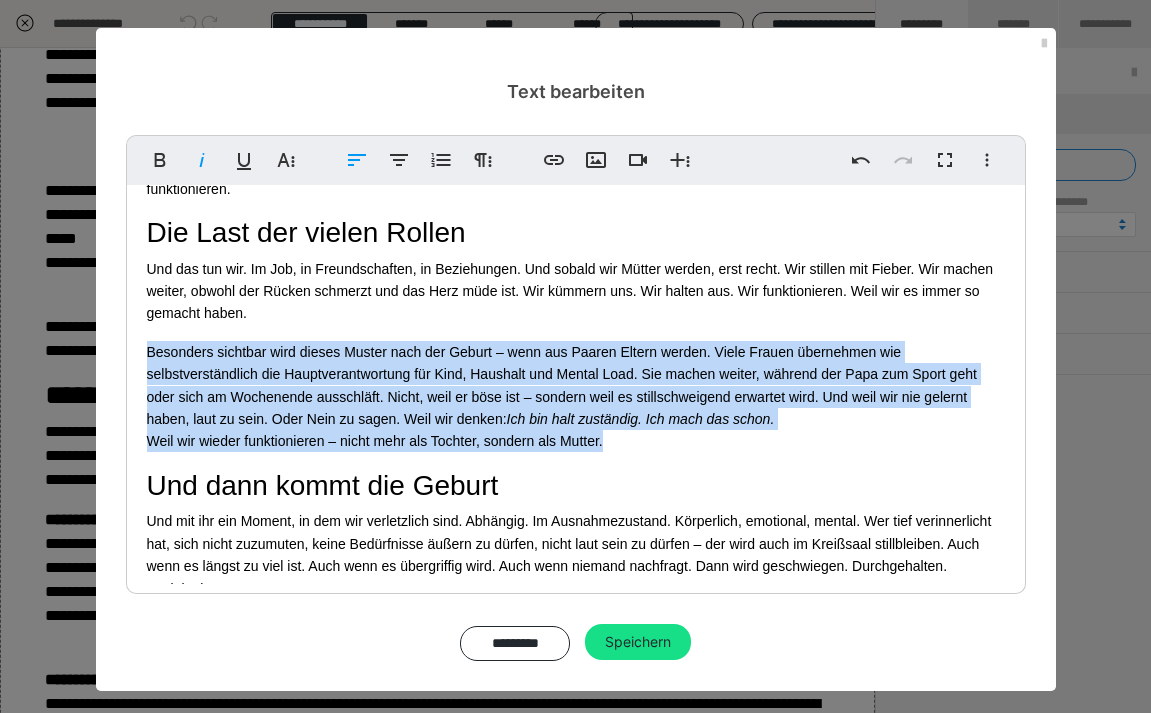 drag, startPoint x: 610, startPoint y: 357, endPoint x: 144, endPoint y: 267, distance: 474.61142 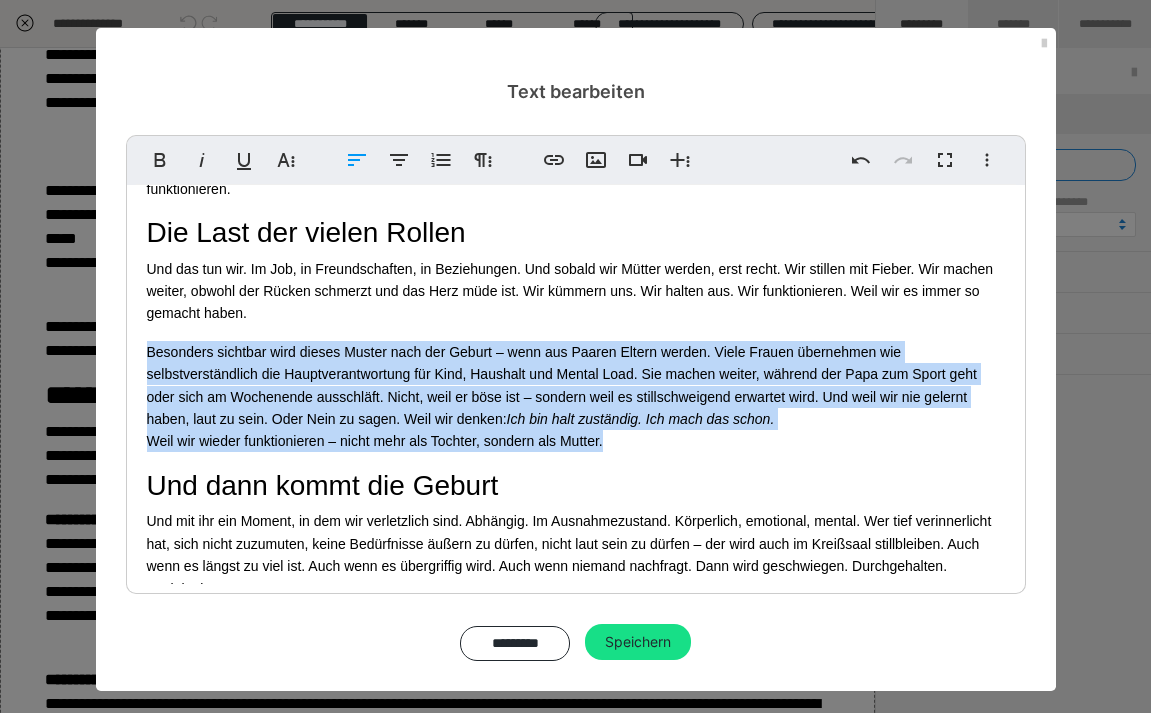 click on "Besonders sichtbar wird dieses Muster nach der Geburt – wenn aus Paaren Eltern werden. Viele Frauen übernehmen wie selbstverständlich die Hauptverantwortung für Kind, Haushalt und Mental Load. Sie machen weiter, während der Papa zum Sport geht oder sich am Wochenende ausschläft. Nicht, weil er böse ist – sondern weil es stillschweigend erwartet wird. Und weil wir nie gelernt haben, laut zu sein. Oder Nein zu sagen. Weil wir denken:  Ich bin halt zuständig. Ich mach das schon. Weil wir wieder funktionieren – nicht mehr als Tochter, sondern als Mutter." at bounding box center (576, 397) 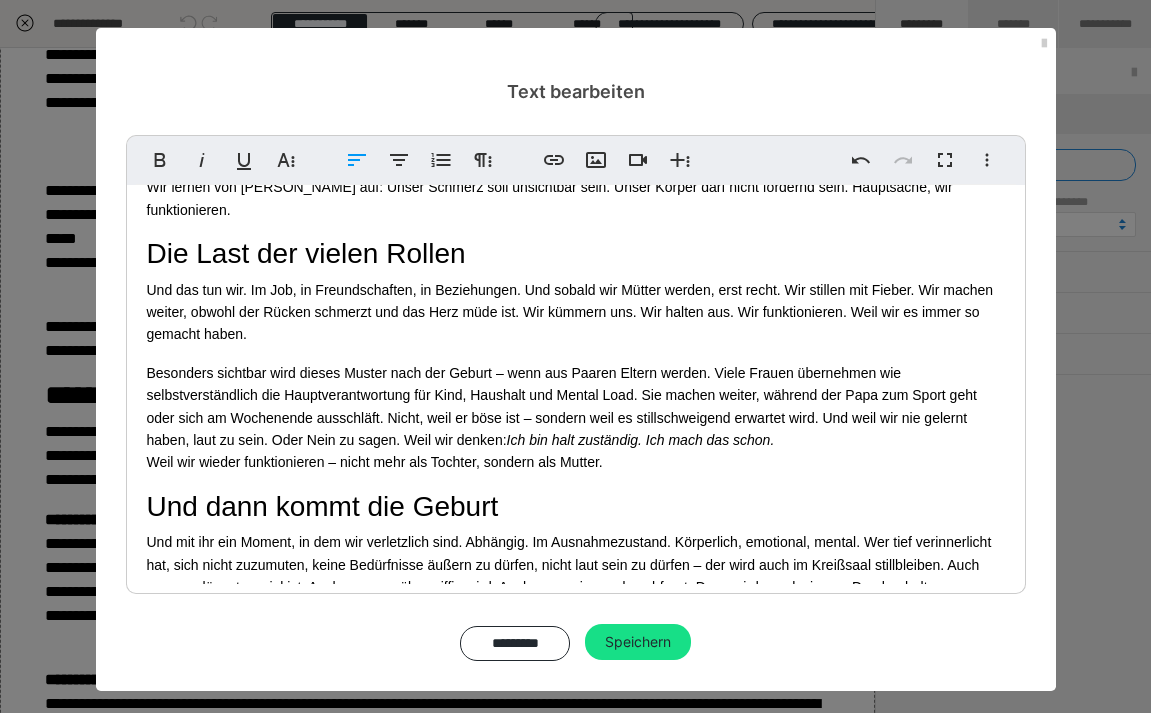 scroll, scrollTop: 3295, scrollLeft: 0, axis: vertical 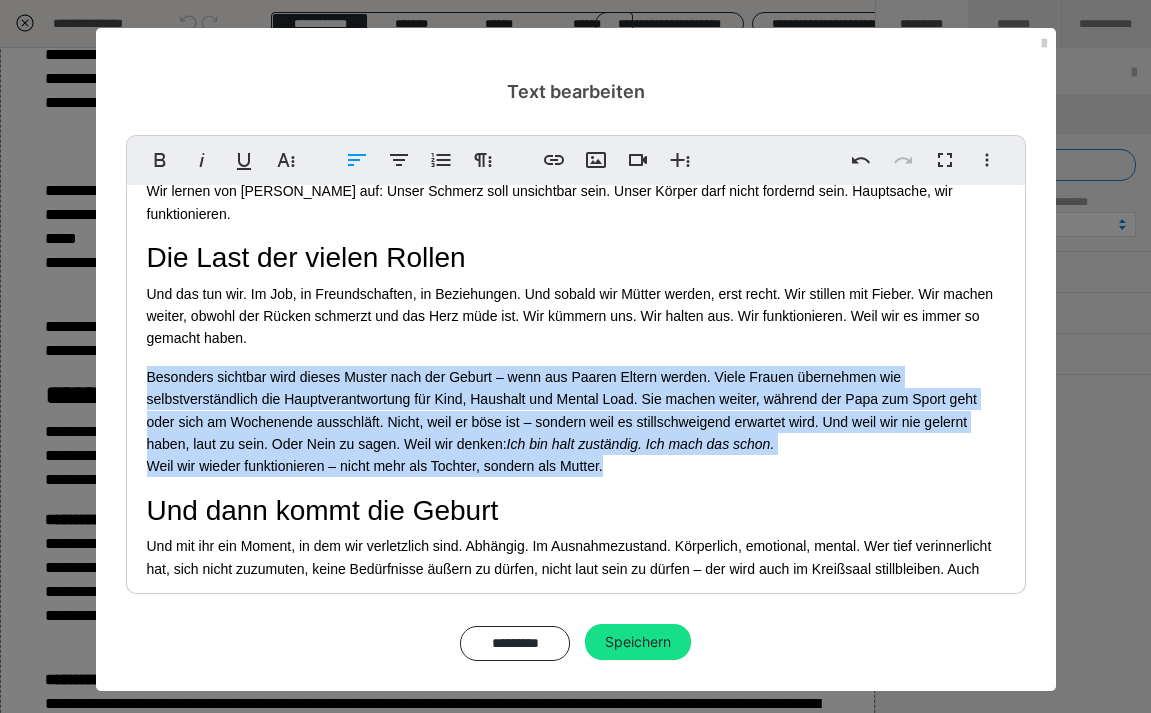 drag, startPoint x: 620, startPoint y: 384, endPoint x: 137, endPoint y: 290, distance: 492.06198 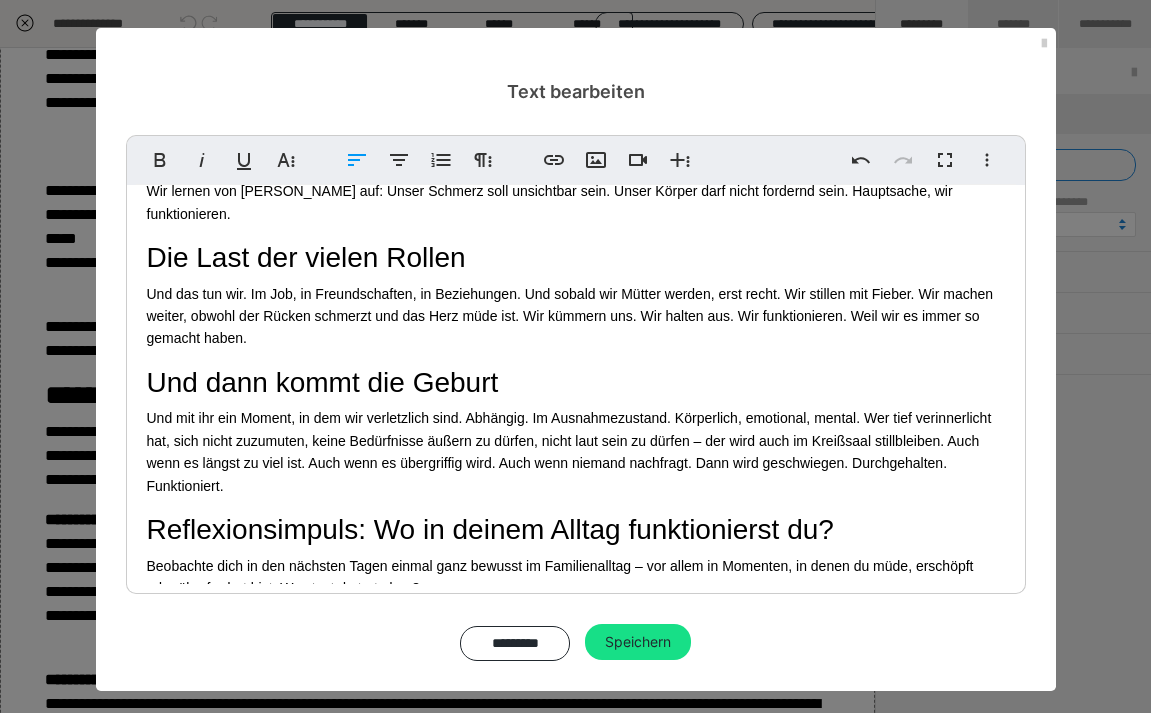 click on "Und mit ihr ein Moment, in dem wir verletzlich sind. Abhängig. Im Ausnahmezustand. Körperlich, emotional, mental. Wer tief verinnerlicht hat, sich nicht zuzumuten, keine Bedürfnisse äußern zu dürfen, nicht laut sein zu dürfen – der wird auch im Kreißsaal stillbleiben. Auch wenn es längst zu viel ist. Auch wenn es übergriffig wird. Auch wenn niemand nachfragt. Dann wird geschwiegen. Durchgehalten. Funktioniert." at bounding box center (576, 452) 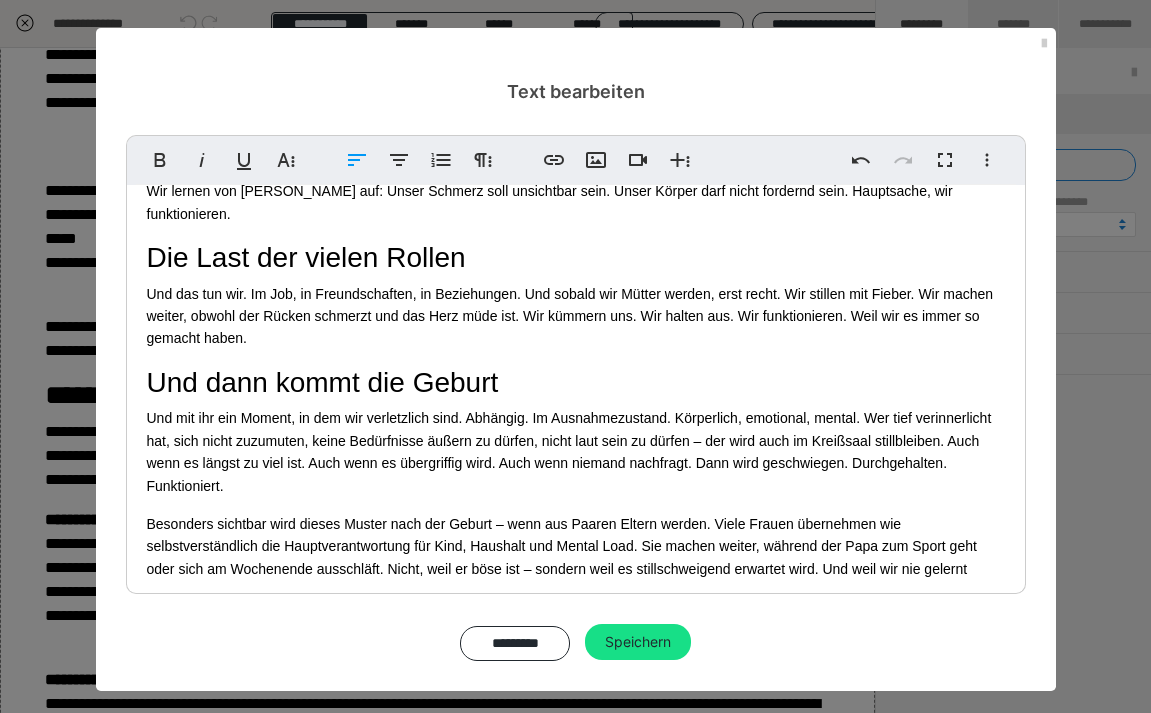 click on "Besonders sichtbar wird dieses Muster nach der Geburt – wenn aus Paaren Eltern werden. Viele Frauen übernehmen wie selbstverständlich die Hauptverantwortung für Kind, Haushalt und Mental Load. Sie machen weiter, während der Papa zum Sport geht oder sich am Wochenende ausschläft. Nicht, weil er böse ist – sondern weil es stillschweigend erwartet wird. Und weil wir nie gelernt haben, laut zu sein. Oder Nein zu sagen. Weil wir denken:  Ich bin halt zuständig. Ich mach das schon. Weil wir wieder funktionieren – nicht mehr als Tochter, sondern als Mutter." at bounding box center [576, 569] 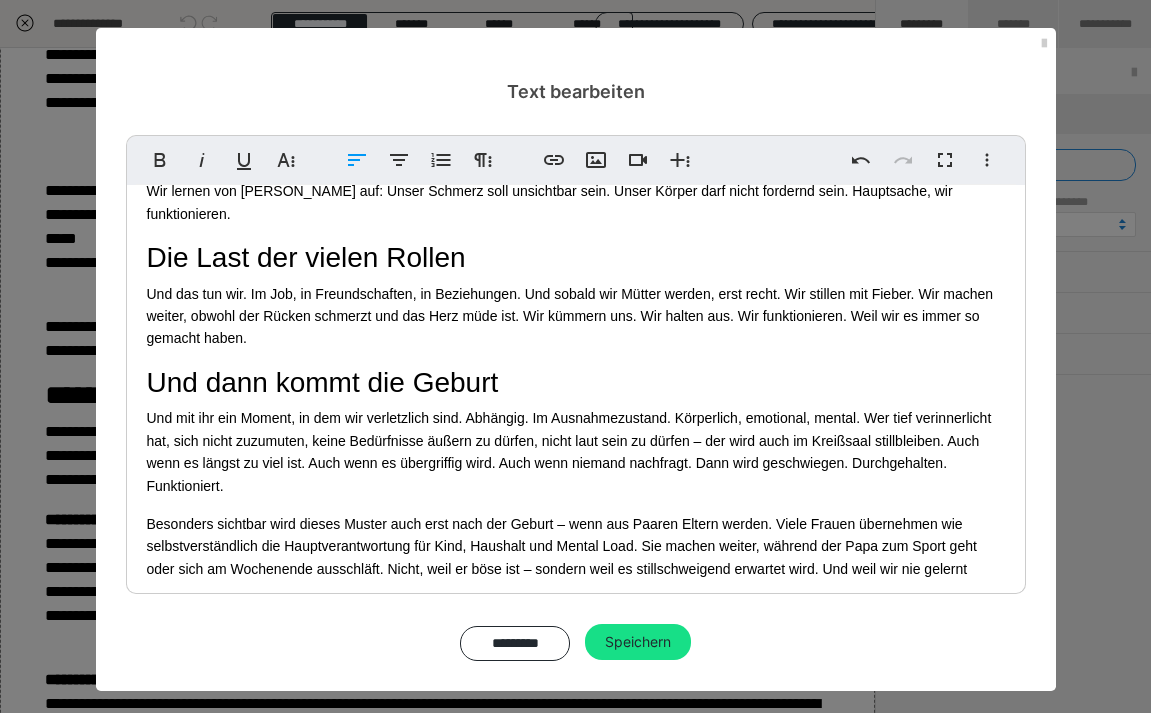 click on "Besonders sichtbar wird dieses Muster auch erst nach der Geburt – wenn aus Paaren Eltern werden. Viele Frauen übernehmen wie selbstverständlich die Hauptverantwortung für Kind, Haushalt und Mental Load. Sie machen weiter, während der Papa zum Sport geht oder sich am Wochenende ausschläft. Nicht, weil er böse ist – sondern weil es stillschweigend erwartet wird. Und weil wir nie gelernt haben, laut zu sein. Oder Nein zu sagen. Weil wir denken:  Ich bin halt zuständig. Ich mach das schon. Weil wir wieder funktionieren – nicht mehr als Tochter, sondern als Mutter." at bounding box center [576, 569] 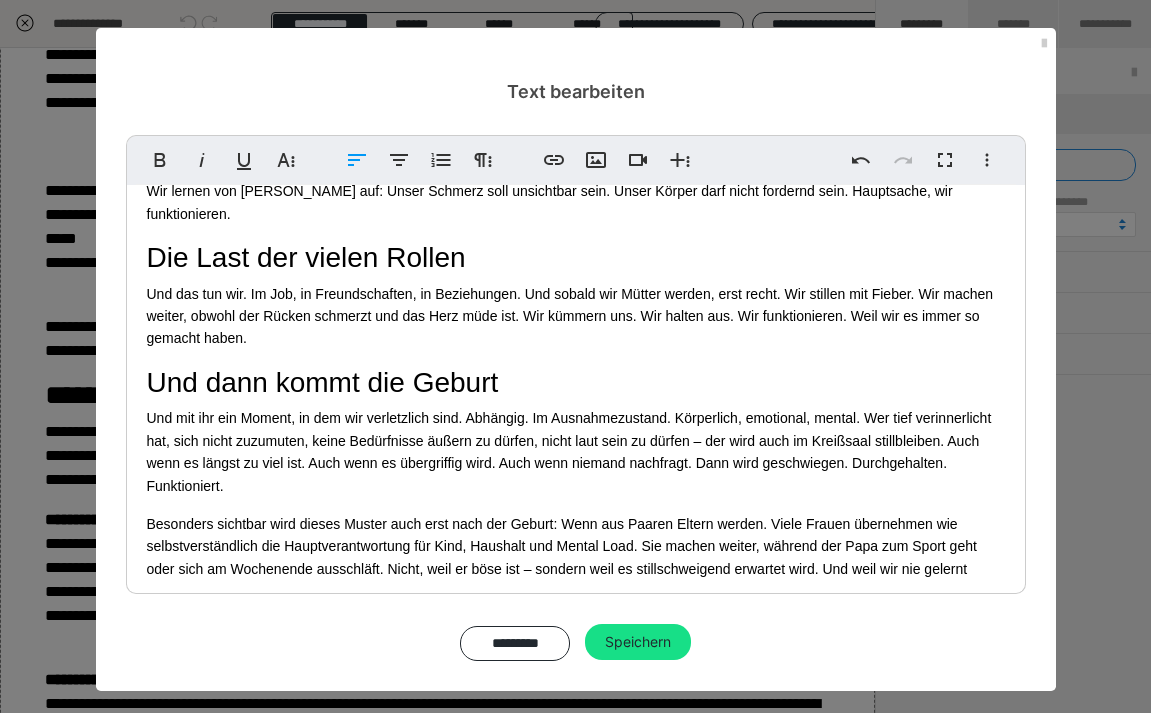 click on "Besonders sichtbar wird dieses Muster auch erst nach der Geburt: Wenn aus Paaren Eltern werden. Viele Frauen übernehmen wie selbstverständlich die Hauptverantwortung für Kind, Haushalt und Mental Load. Sie machen weiter, während der Papa zum Sport geht oder sich am Wochenende ausschläft. Nicht, weil er böse ist – sondern weil es stillschweigend erwartet wird. Und weil wir nie gelernt haben, laut zu sein. Oder Nein zu sagen. Weil wir denken:  Ich bin halt zuständig. Ich mach das schon. Weil wir wieder funktionieren – nicht mehr als Tochter, sondern als Mutter." at bounding box center (576, 569) 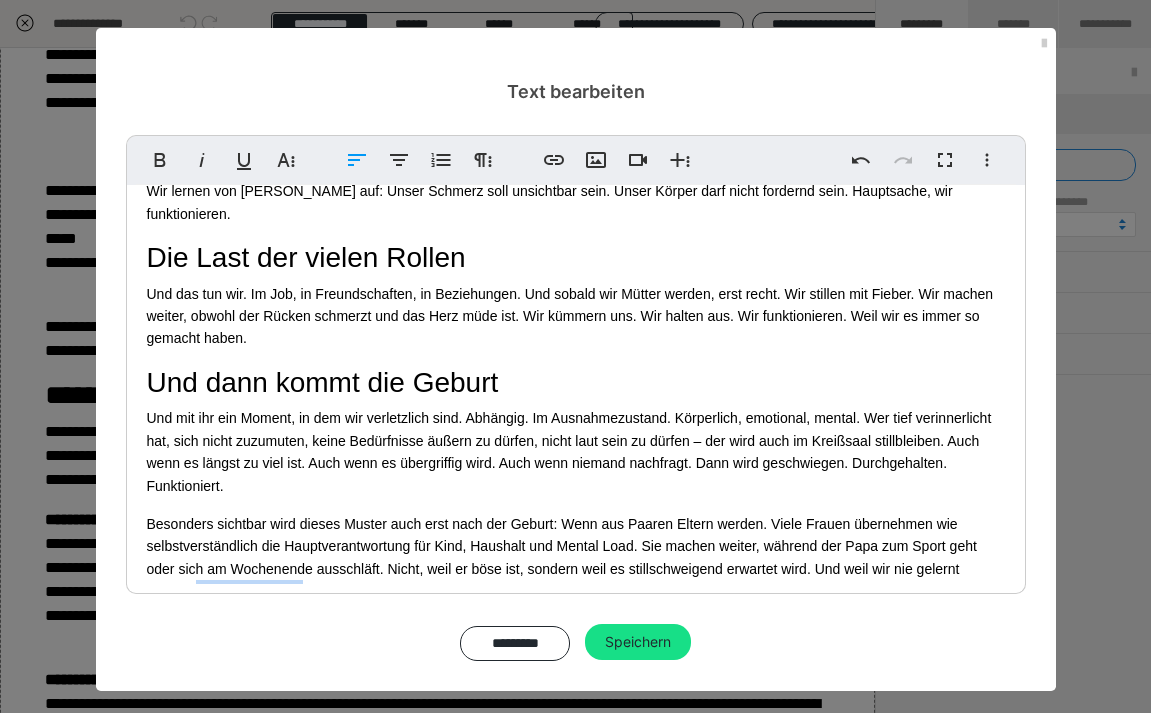 drag, startPoint x: 304, startPoint y: 504, endPoint x: 196, endPoint y: 505, distance: 108.00463 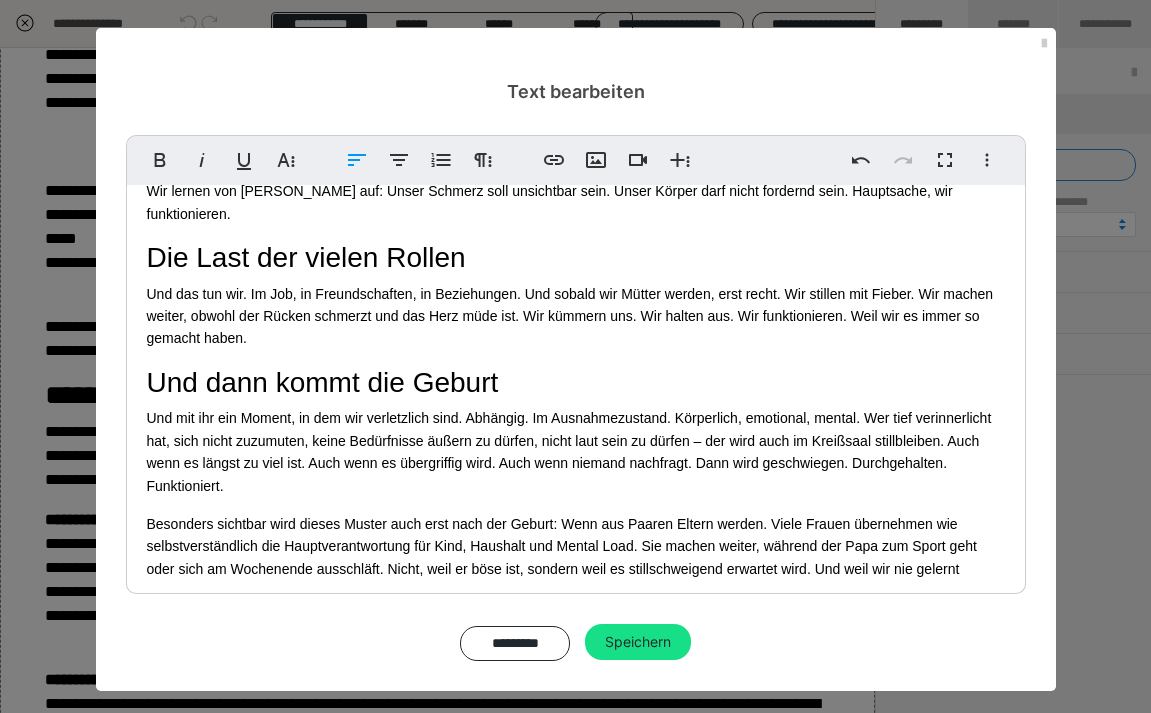 click on "Besonders sichtbar wird dieses Muster auch erst nach der Geburt: Wenn aus Paaren Eltern werden. Viele Frauen übernehmen wie selbstverständlich die Hauptverantwortung für Kind, Haushalt und Mental Load. Sie machen weiter, während der Papa zum Sport geht oder sich am Wochenende ausschläft. Nicht, weil er böse ist, sondern weil es stillschweigend erwartet wird. Und weil wir nie gelernt haben, Nein zu sagen. Weil wir denken:  Ich bin halt zuständig. Ich mach das schon. Weil wir wieder funktionieren – nicht mehr als Tochter, sondern als Mutter." at bounding box center (576, 569) 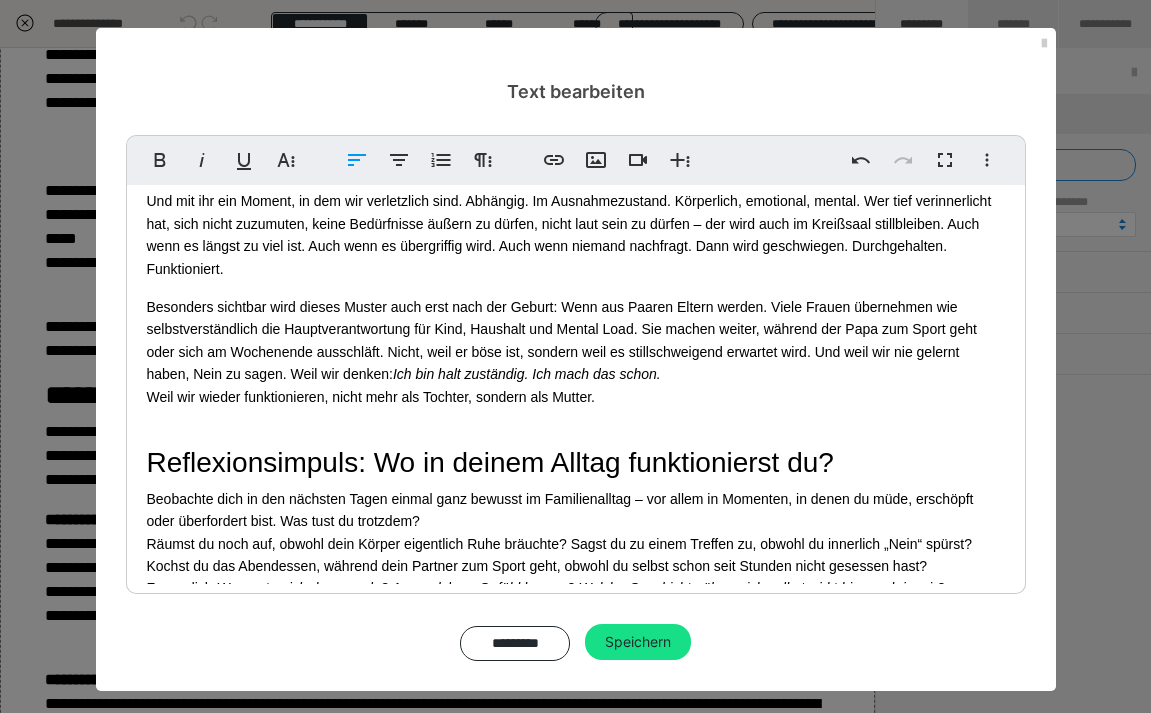 scroll, scrollTop: 3513, scrollLeft: 0, axis: vertical 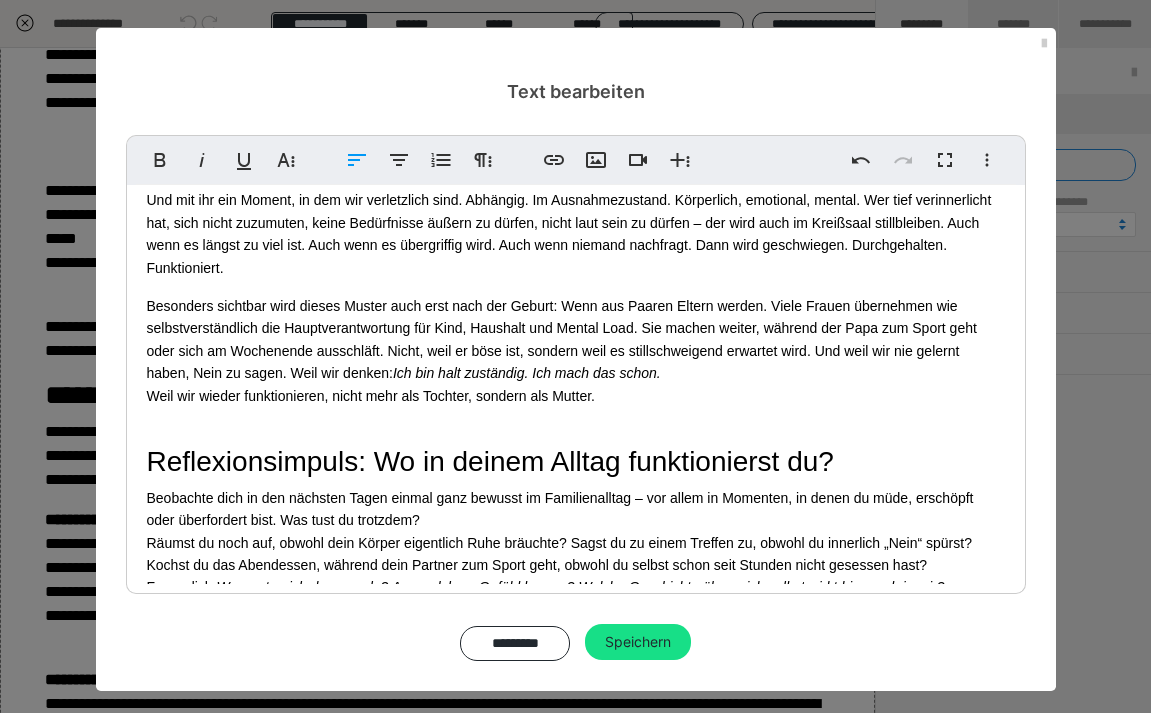 click on "Beobachte dich in den nächsten Tagen einmal ganz bewusst im Familienalltag – vor allem in Momenten, in denen du müde, erschöpft oder überfordert bist. Was tust du trotzdem? Räumst du noch auf, obwohl dein Körper eigentlich Ruhe bräuchte? Sagst du zu einem Treffen zu, obwohl du innerlich „Nein“ spürst? Kochst du das Abendessen, während dein Partner zum Sport geht, obwohl du selbst schon seit Stunden nicht gesessen hast? Frage dich:  Warum tue ich das gerade? Aus welchem Gefühl heraus? Welche Geschichte über mich selbst wirkt hier noch in mir?" at bounding box center [576, 543] 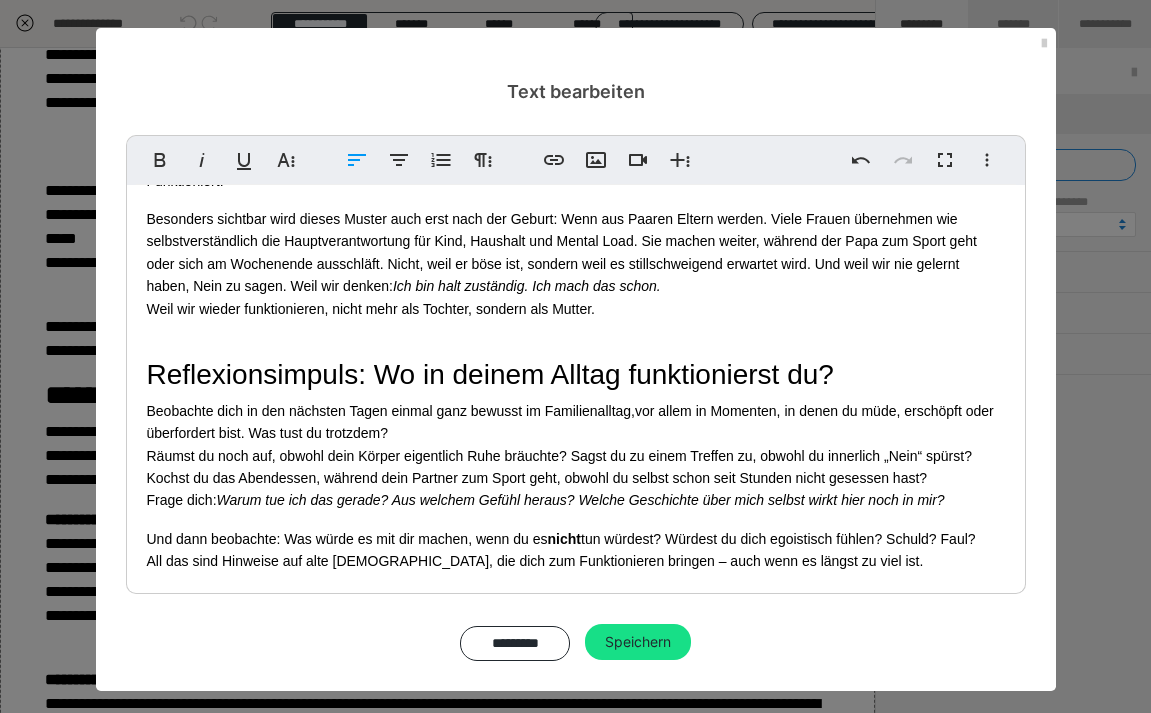 scroll, scrollTop: 3601, scrollLeft: 0, axis: vertical 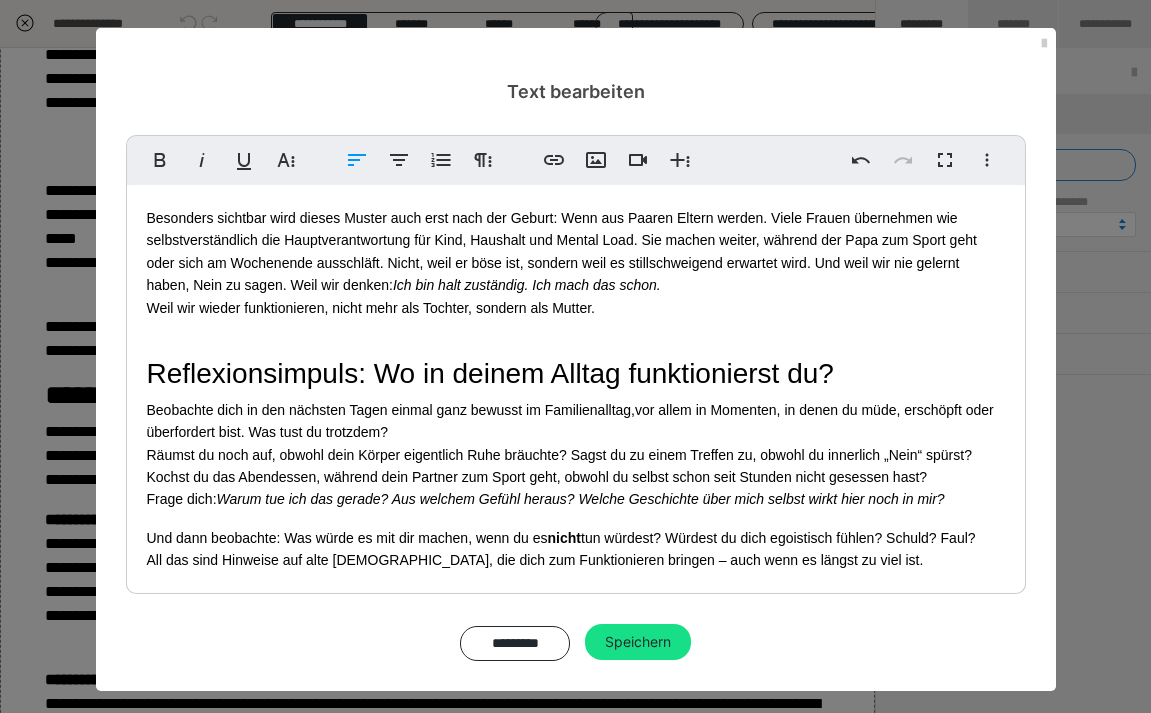 click on "Und dann beobachte: Was würde es mit dir machen, wenn du es  nicht  tun würdest? Würdest du dich egoistisch fühlen? Schuld? Faul? All das sind Hinweise auf alte Glaubenssätze, die dich zum Funktionieren bringen – auch wenn es längst zu viel ist." at bounding box center [576, 549] 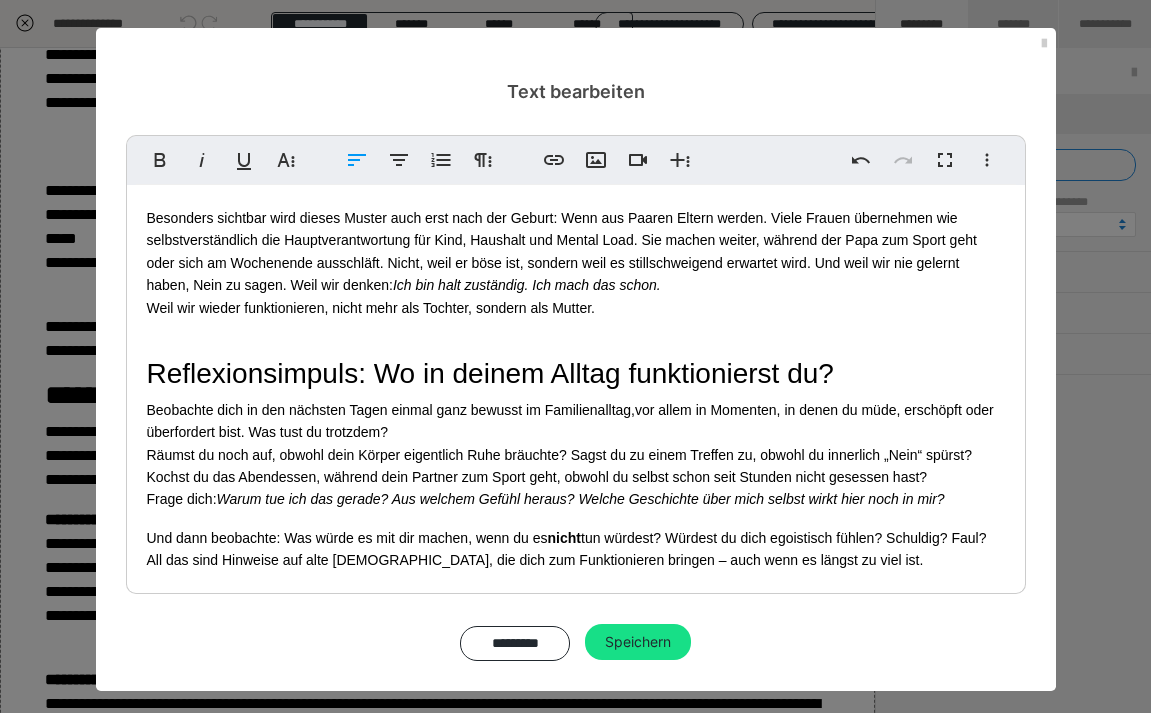 click on "Und dann beobachte: Was würde es mit dir machen, wenn du es  nicht  tun würdest? Würdest du dich egoistisch fühlen? Schuldig? Faul? All das sind Hinweise auf alte Glaubenssätze, die dich zum Funktionieren bringen – auch wenn es längst zu viel ist." at bounding box center [576, 549] 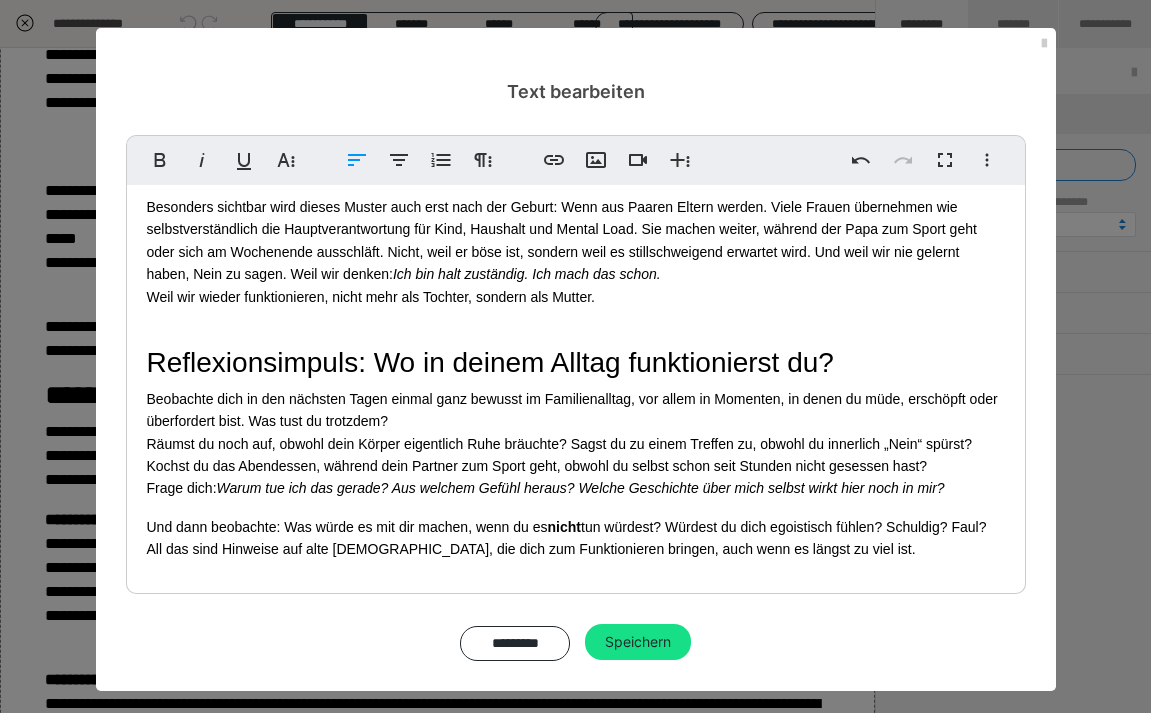 scroll, scrollTop: 3616, scrollLeft: 0, axis: vertical 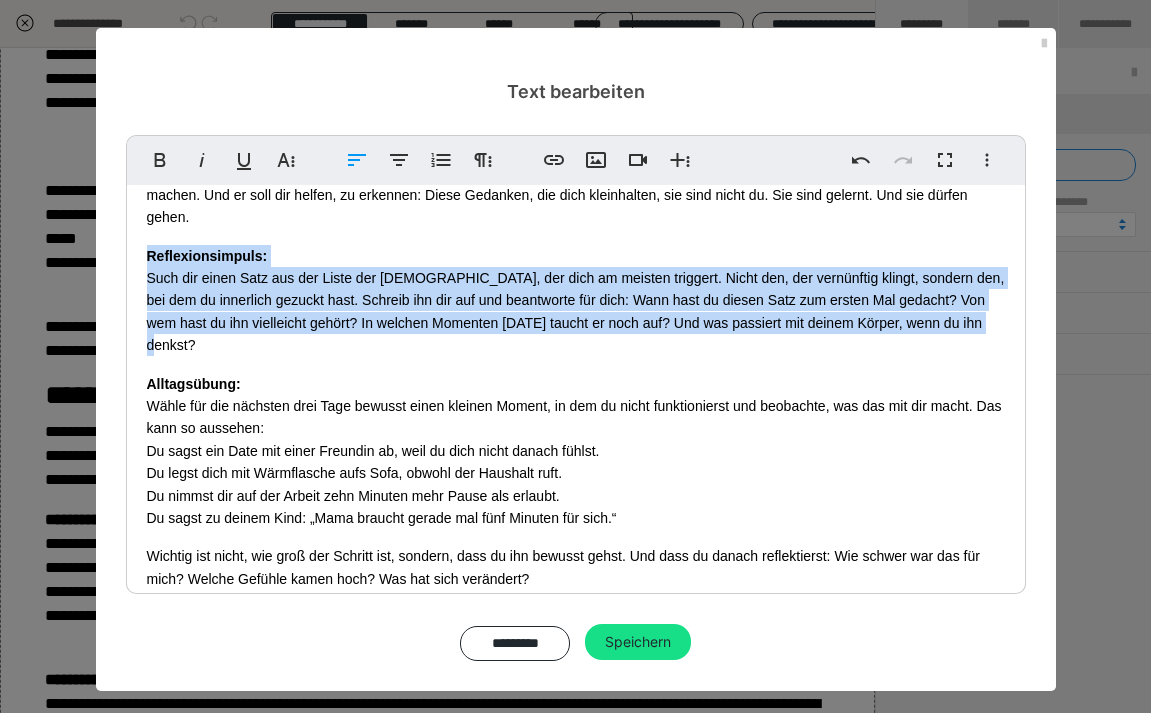 drag, startPoint x: 145, startPoint y: 227, endPoint x: 976, endPoint y: 303, distance: 834.4681 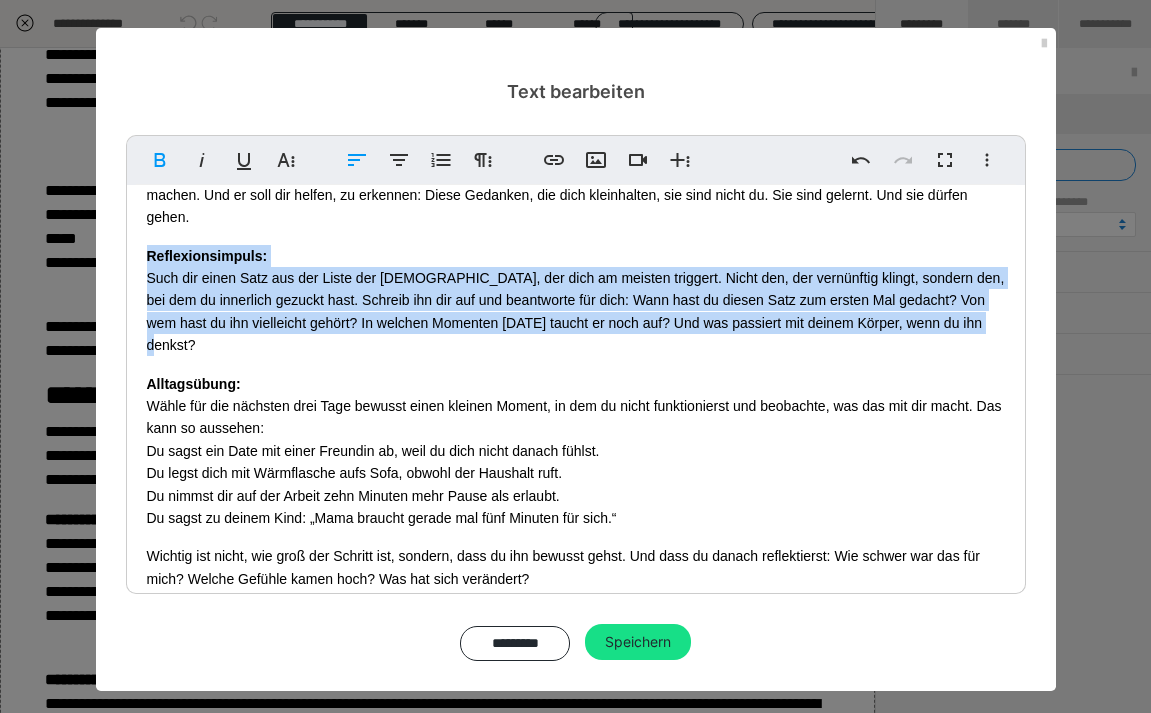 copy on "Reflexionsimpuls: Such dir einen Satz aus der Liste der Glaubenssätze, der dich am meisten triggert. Nicht den, der vernünftig klingt, sondern den, bei dem du innerlich gezuckt hast. Schreib ihn dir auf und beantworte für dich: Wann hast du diesen Satz zum ersten Mal gedacht? Von wem hast du ihn vielleicht gehört? In welchen Momenten heute taucht er noch auf? Und was passiert mit deinem Körper, wenn du ihn denkst?" 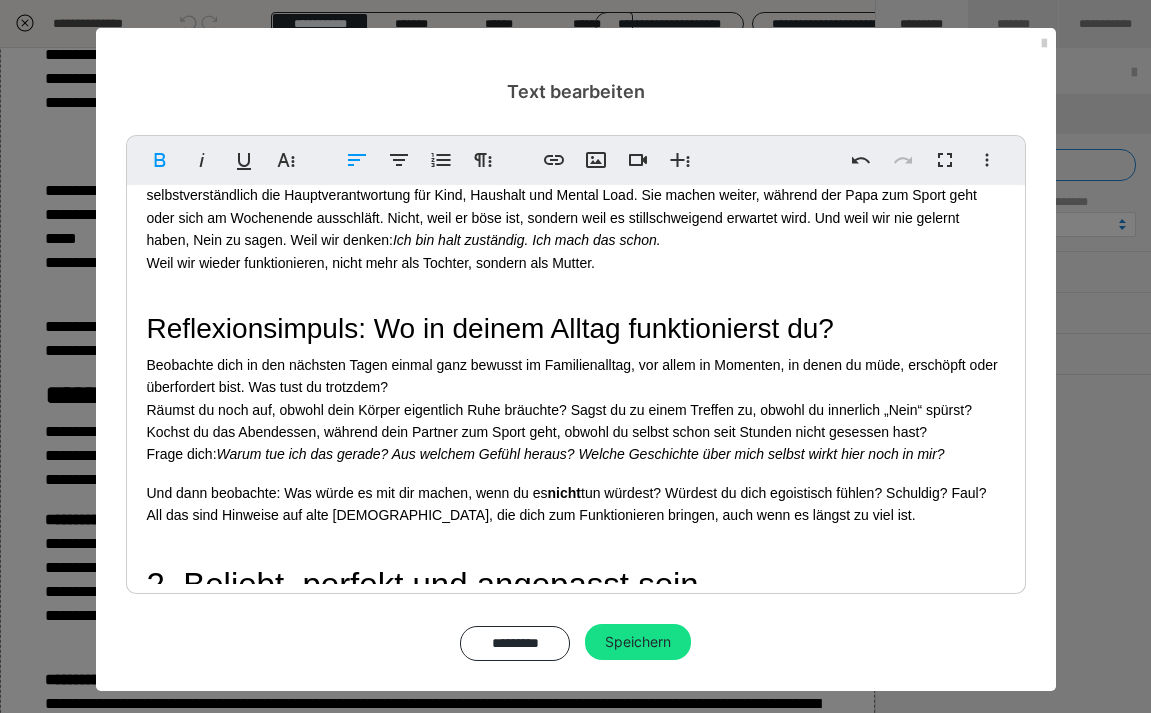 scroll, scrollTop: 3644, scrollLeft: 0, axis: vertical 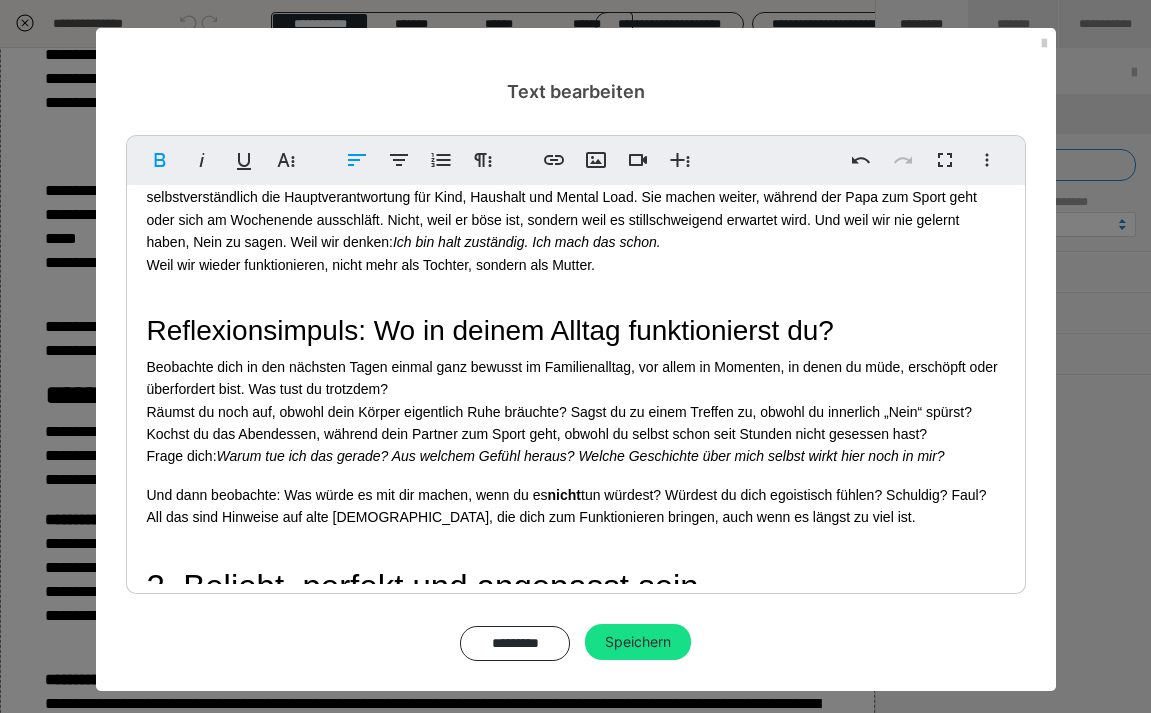 click on "Reflexionsimpuls: Wo in deinem Alltag funktionierst du?" at bounding box center (576, 331) 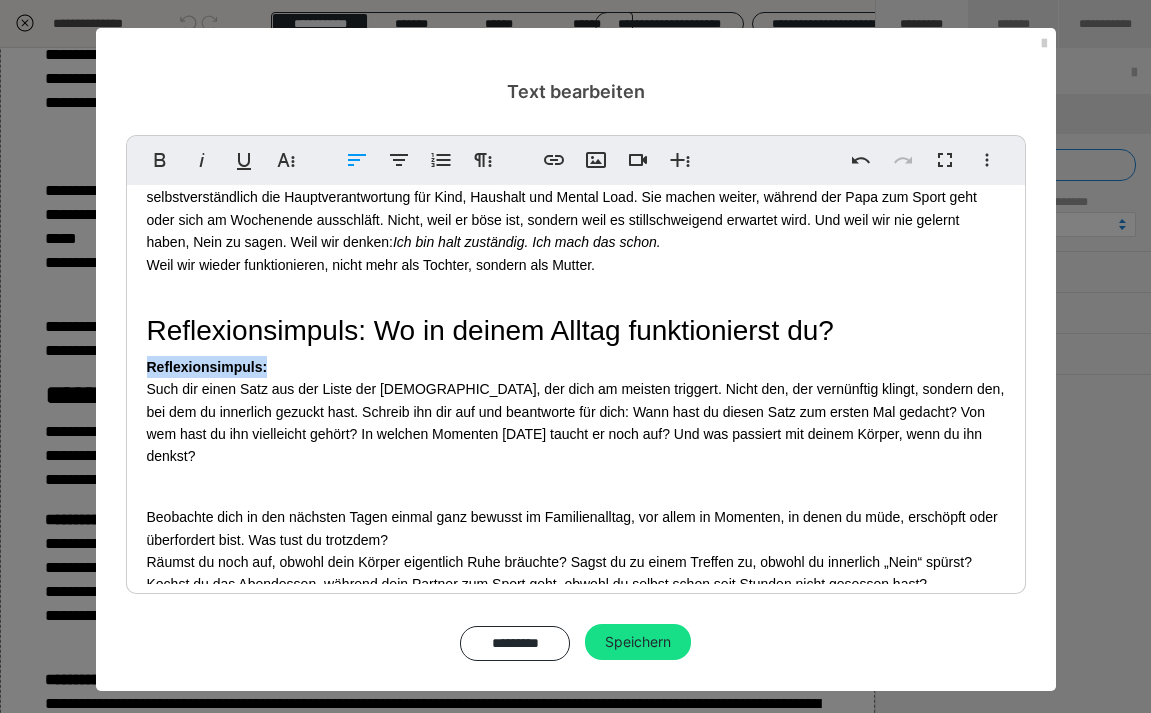 drag, startPoint x: 273, startPoint y: 281, endPoint x: 147, endPoint y: 278, distance: 126.035706 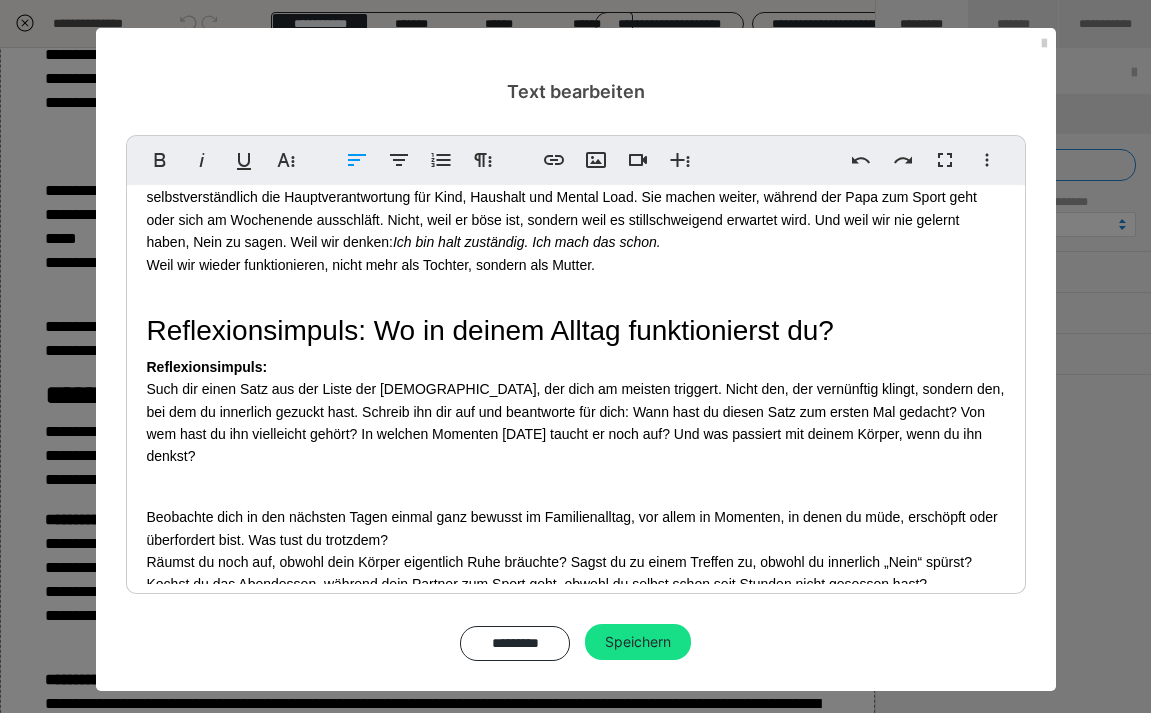 click on "Beobachte dich in den nächsten Tagen einmal ganz bewusst im Familienalltag, vor allem in Momenten, in denen du müde, erschöpft oder überfordert bist. Was tust du trotzdem? Räumst du noch auf, obwohl dein Körper eigentlich Ruhe bräuchte? Sagst du zu einem Treffen zu, obwohl du innerlich „Nein“ spürst? Kochst du das Abendessen, während dein Partner zum Sport geht, obwohl du selbst schon seit Stunden nicht gesessen hast? Frage dich:  Warum tue ich das gerade? Aus welchem Gefühl heraus? Welche Geschichte über mich selbst wirkt hier noch in mir?" at bounding box center (576, 562) 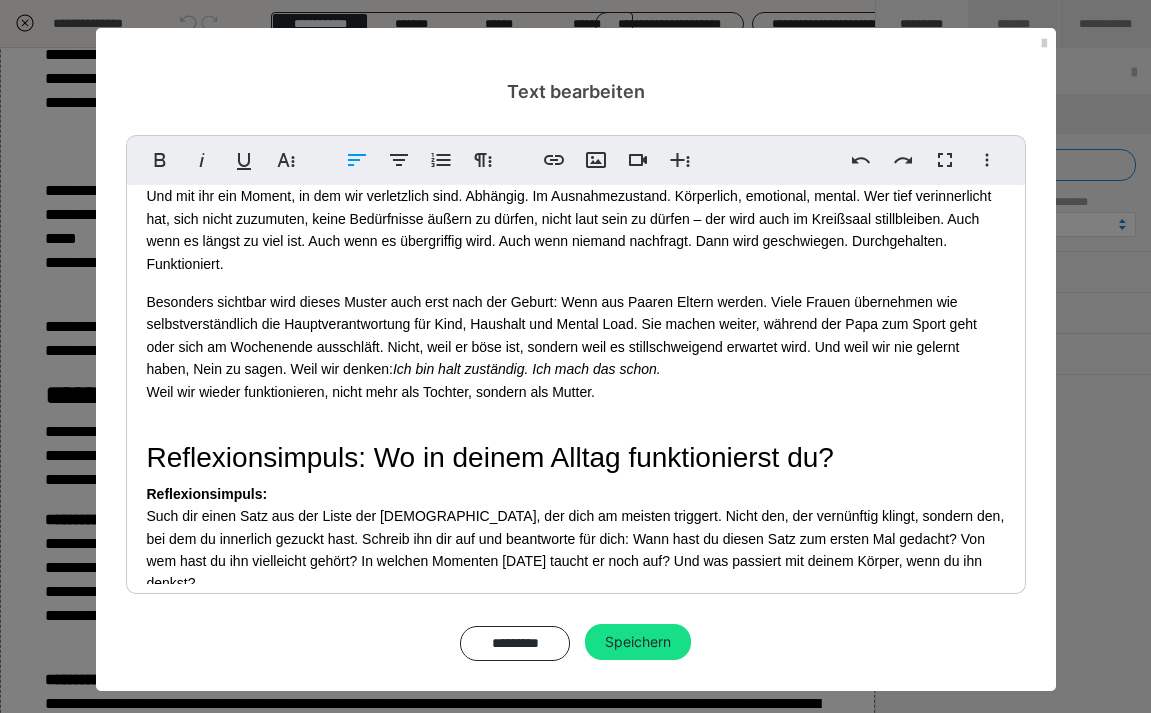 scroll, scrollTop: 3656, scrollLeft: 0, axis: vertical 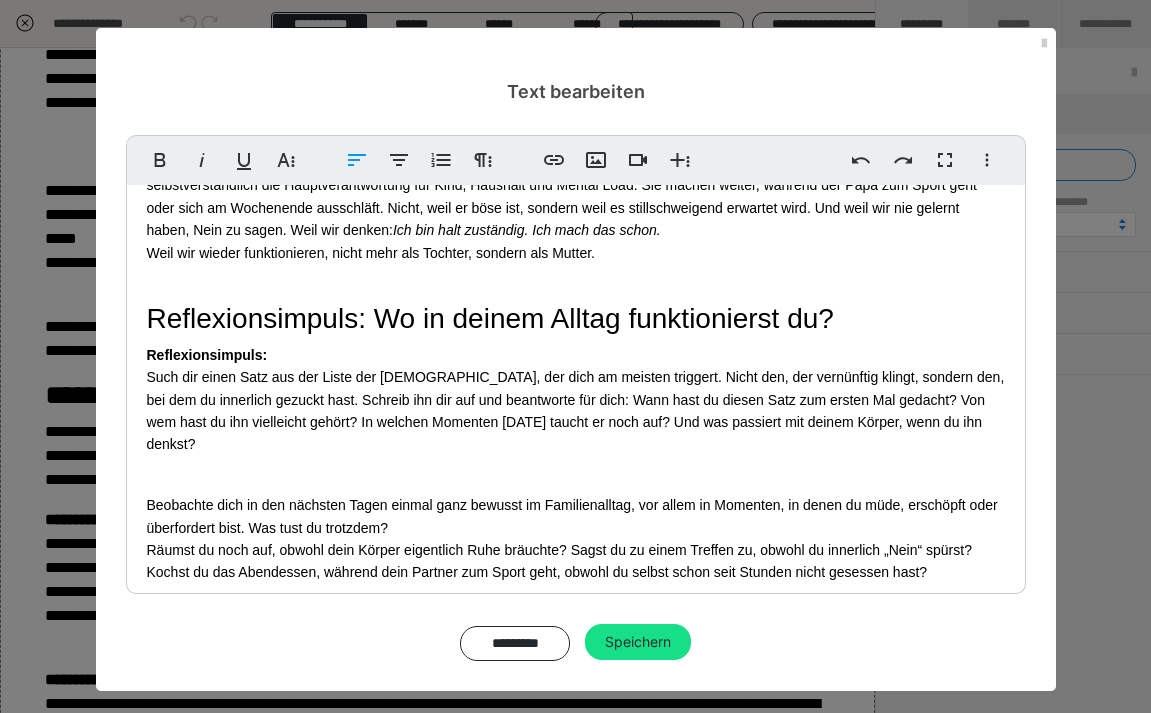 click on "Dein Geburtsmindset - wenn sich Unterordnung sicherer anfühlt Die Geburt ist eine Ausnahmesituation - körperlich, emotional und mental. In solchen Momenten greift unser Nervensystem ganz automatisch auf alte Muster zurück, die wir oft schon als Kinder gelernt haben. Besonders bei uns Frauen zeigt sich das häufig in Form von Anpassung: funktionieren, nicht zur Last fallen, keine Widerworte geben, die eigenen Bedürfnisse zurückstellen. Diese inneren Glaubenssätze sind tief verankert. Sie wirken meist unbewusst und treten dann besonders stark zutage, wenn wir unter Druck geraten - so wie unter der Geburt. Unser Gehirn schaltet in den Überlebensmodus und greift auf das zurück, was es als sicher abgespeichert hat. Für viele Frauen bedeutet das: bloß nicht auffallen, nichts falsch machen, dankbar sein, dass sich jemand kümmert. 1. Funktionieren aka deine Bedürfnisse zählen nicht Überfunktionales Autonomieverhalten Typische Glaubenssätze, die wir daraus als Kinder verinnerlicht haben: Oder: nicht" at bounding box center [576, 18] 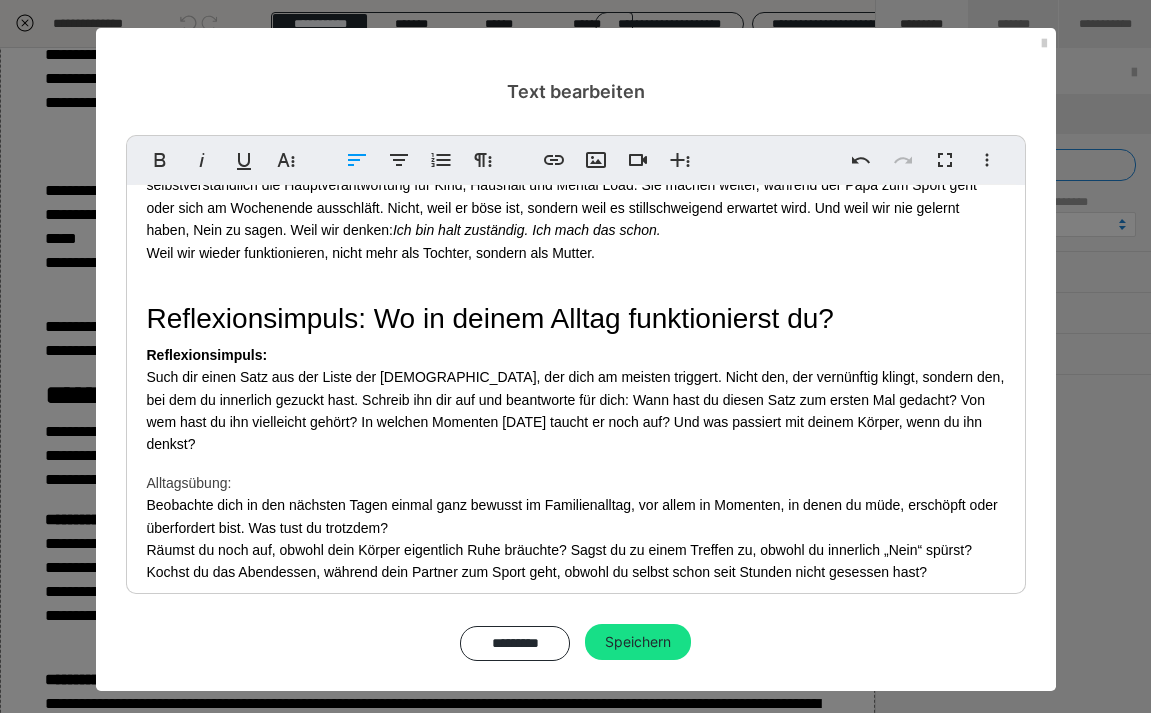 click on "Dein Geburtsmindset - wenn sich Unterordnung sicherer anfühlt Die Geburt ist eine Ausnahmesituation - körperlich, emotional und mental. In solchen Momenten greift unser Nervensystem ganz automatisch auf alte Muster zurück, die wir oft schon als Kinder gelernt haben. Besonders bei uns Frauen zeigt sich das häufig in Form von Anpassung: funktionieren, nicht zur Last fallen, keine Widerworte geben, die eigenen Bedürfnisse zurückstellen. Diese inneren Glaubenssätze sind tief verankert. Sie wirken meist unbewusst und treten dann besonders stark zutage, wenn wir unter Druck geraten - so wie unter der Geburt. Unser Gehirn schaltet in den Überlebensmodus und greift auf das zurück, was es als sicher abgespeichert hat. Für viele Frauen bedeutet das: bloß nicht auffallen, nichts falsch machen, dankbar sein, dass sich jemand kümmert. 1. Funktionieren aka deine Bedürfnisse zählen nicht Überfunktionales Autonomieverhalten Typische Glaubenssätze, die wir daraus als Kinder verinnerlicht haben: Oder: nicht" at bounding box center [576, 18] 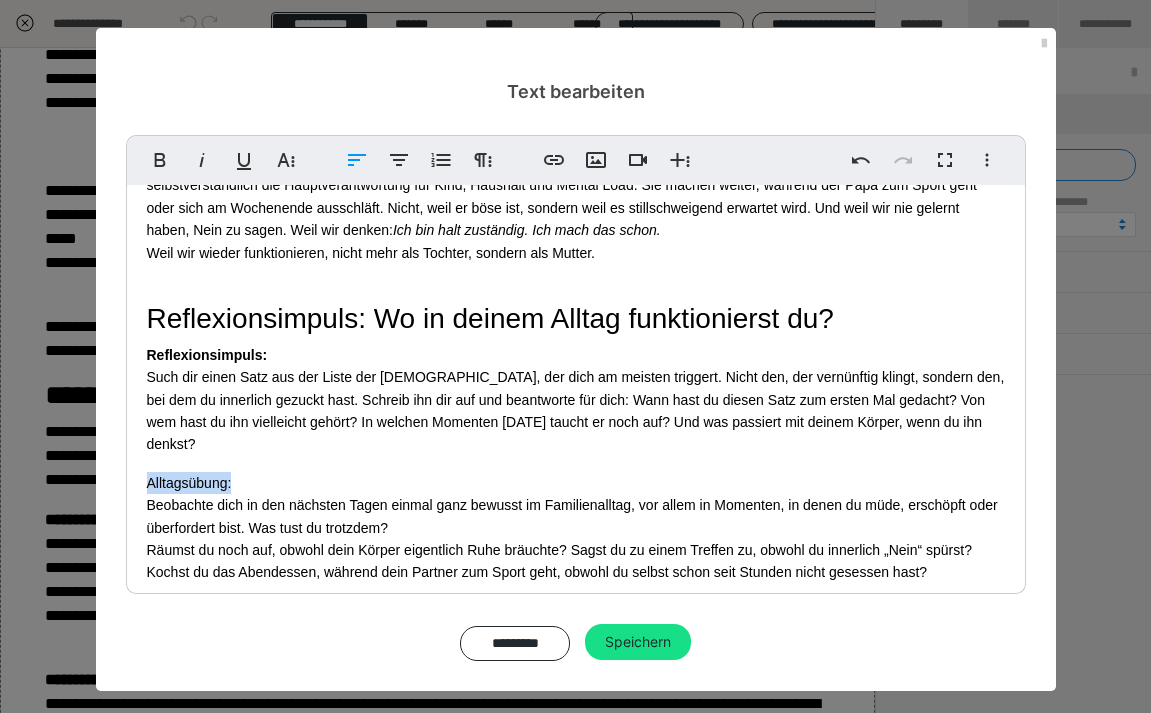 drag, startPoint x: 256, startPoint y: 364, endPoint x: 140, endPoint y: 370, distance: 116.15507 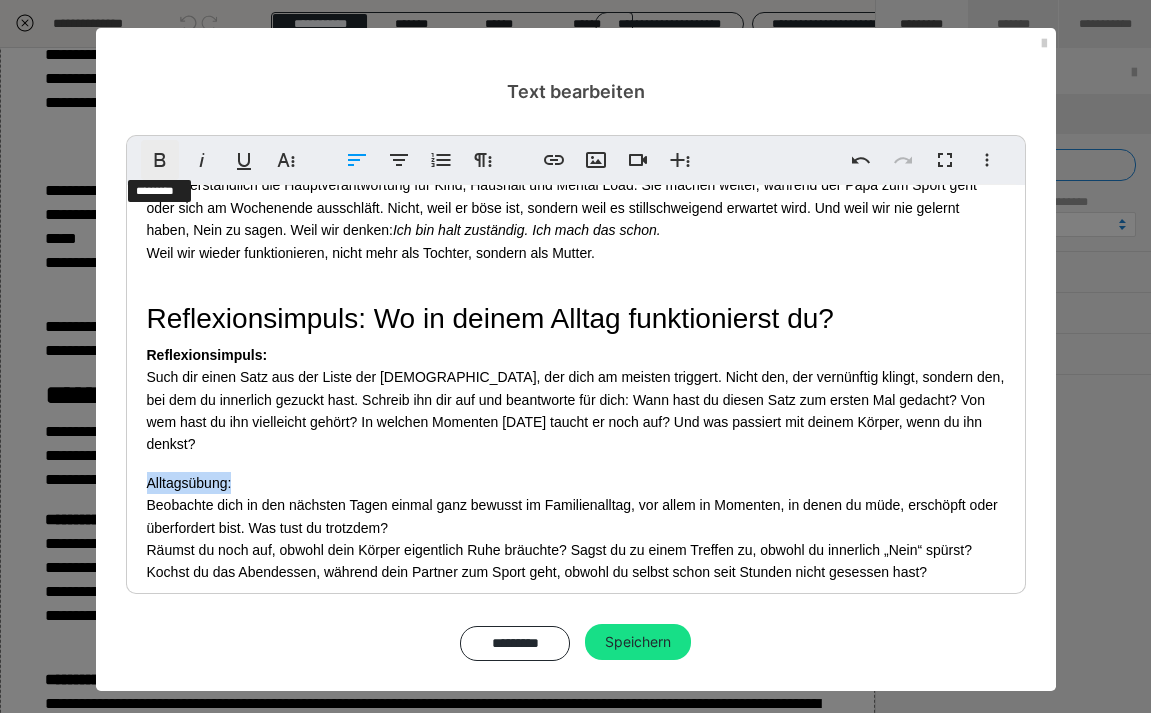 click 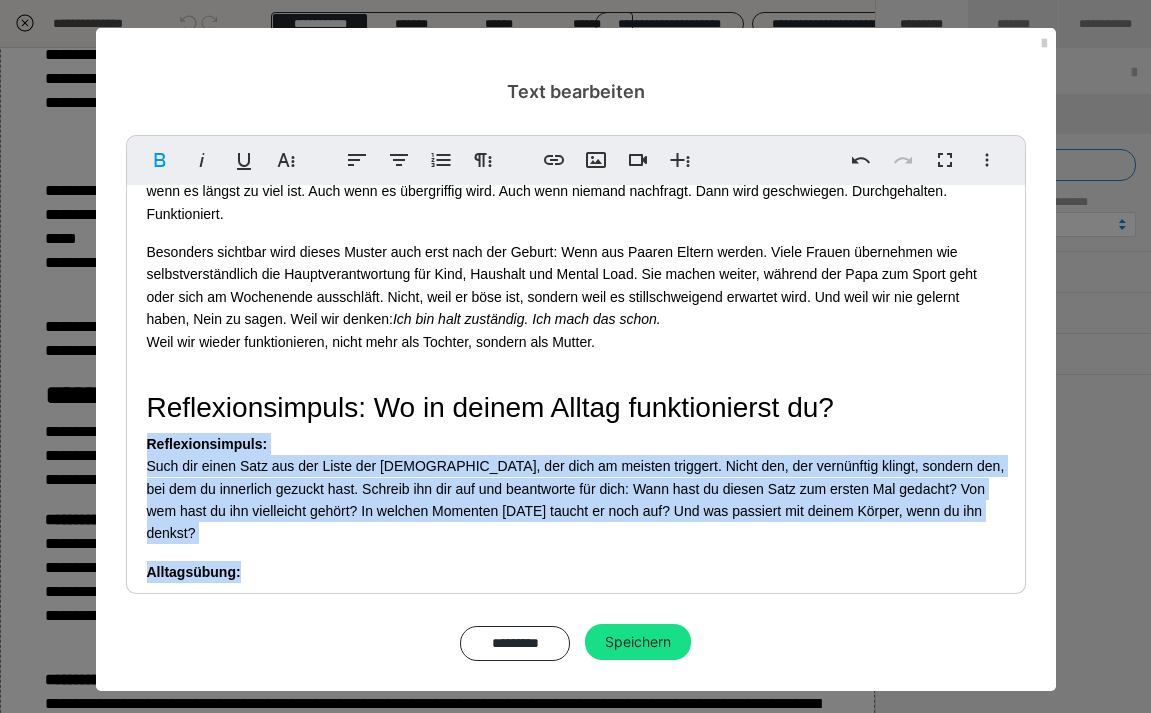 scroll, scrollTop: 3566, scrollLeft: 0, axis: vertical 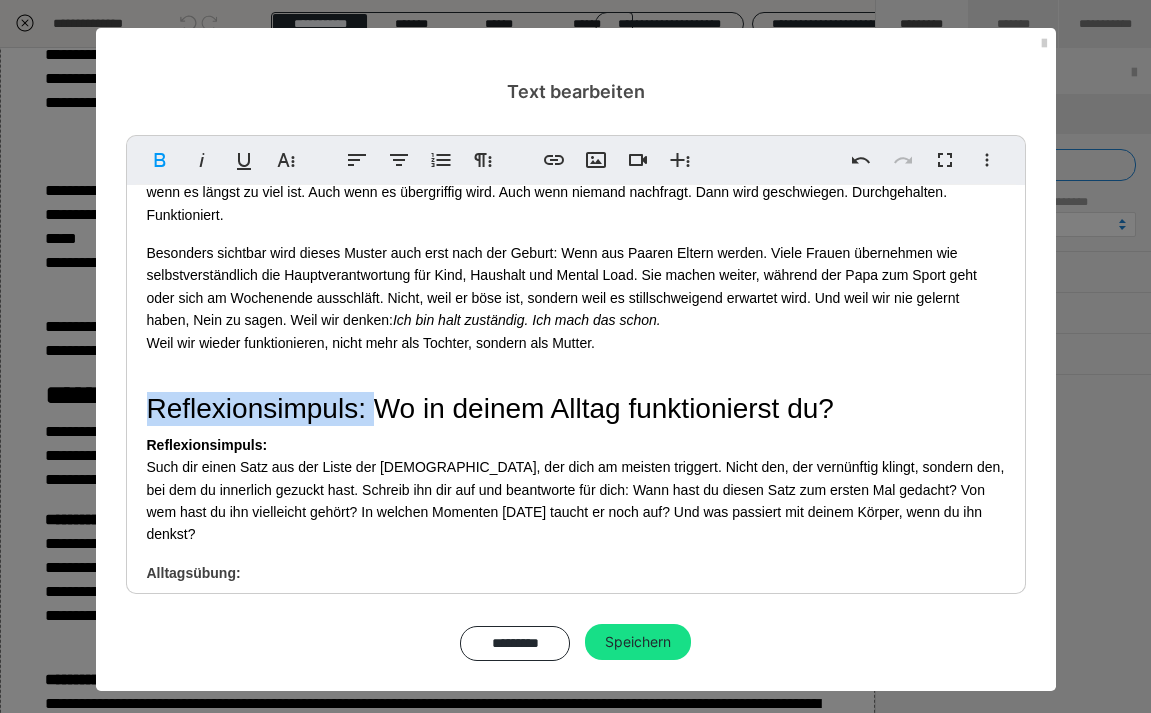 drag, startPoint x: 374, startPoint y: 316, endPoint x: 151, endPoint y: 316, distance: 223 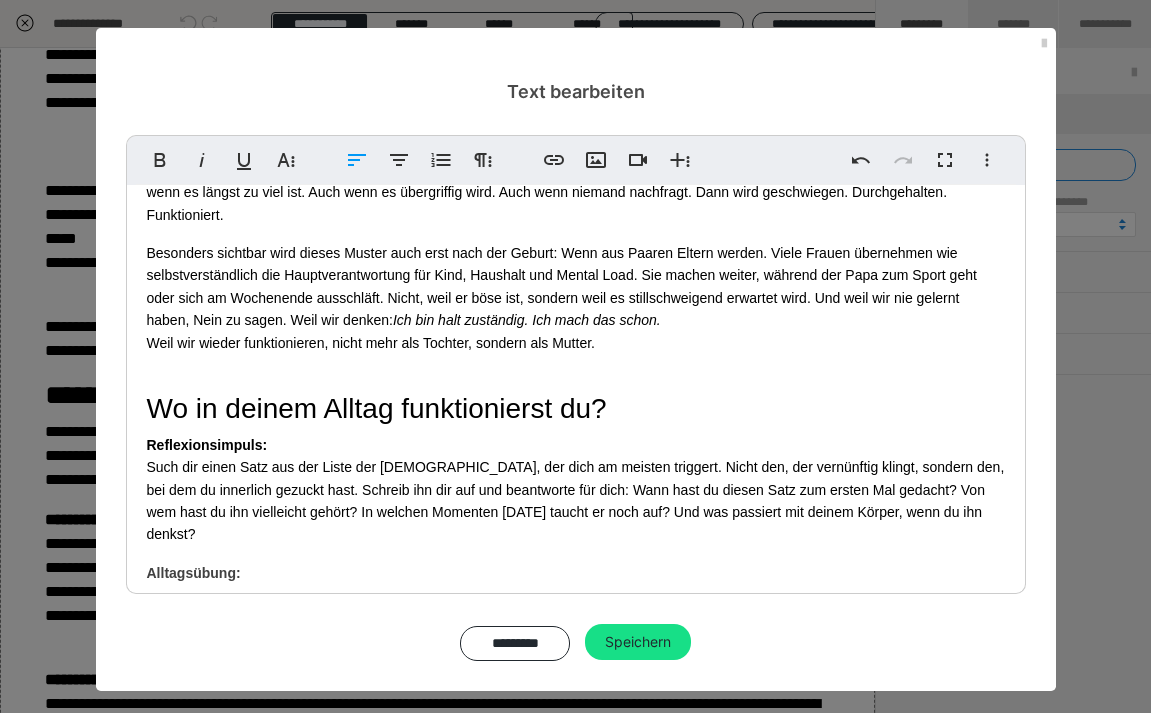 click on "Wo in deinem Alltag funktionierst du?" at bounding box center (576, 409) 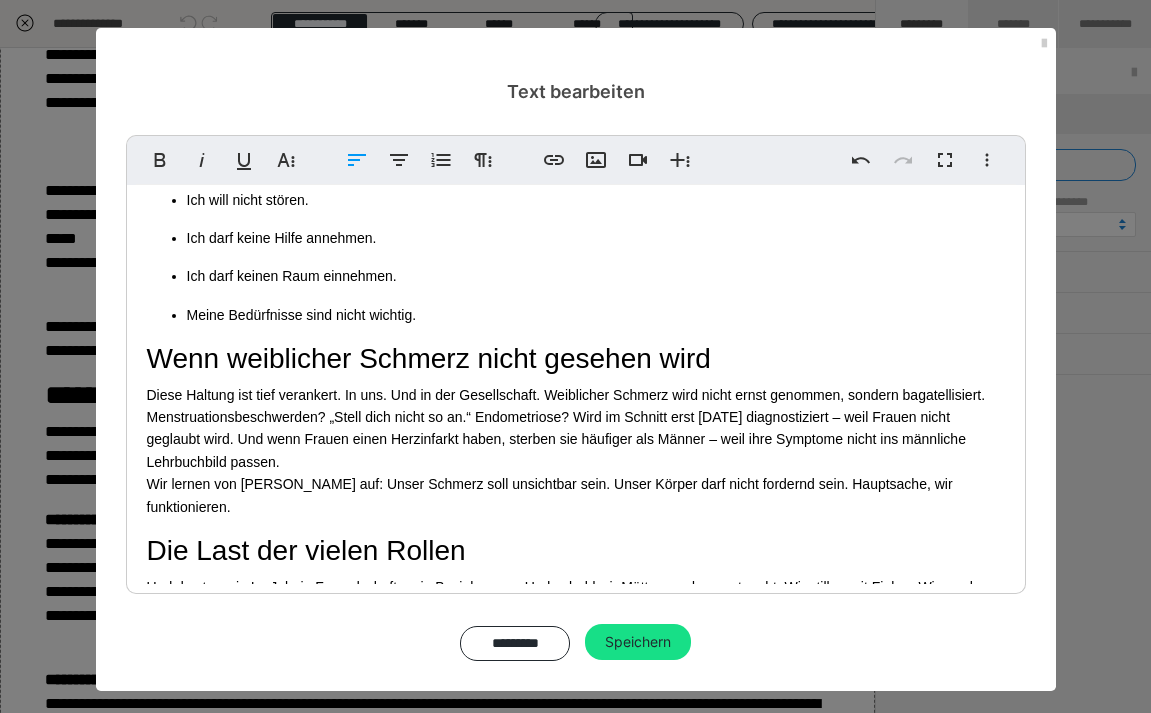 scroll, scrollTop: 2972, scrollLeft: 0, axis: vertical 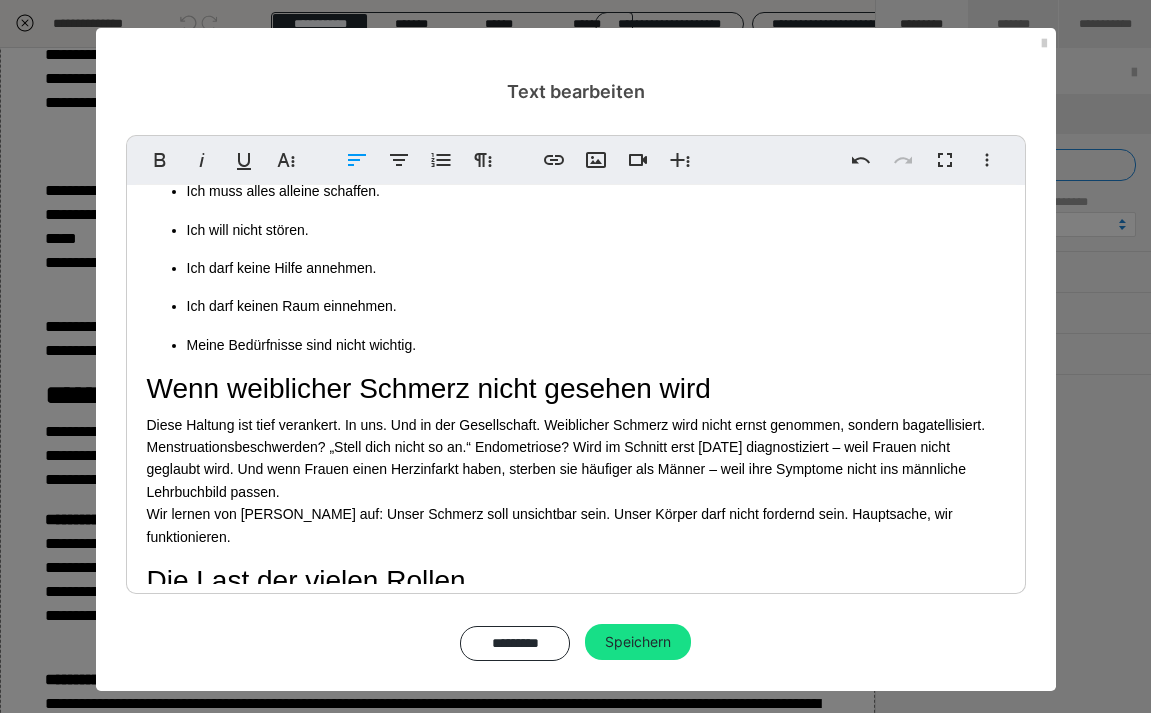 click on "Diese Haltung ist tief verankert. In uns. Und in der Gesellschaft. Weiblicher Schmerz wird nicht ernst genommen, sondern bagatellisiert. Menstruationsbeschwerden? „Stell dich nicht so an.“ Endometriose? Wird im Schnitt erst nach acht Jahren diagnostiziert – weil Frauen nicht geglaubt wird. Und wenn Frauen einen Herzinfarkt haben, sterben sie häufiger als Männer – weil ihre Symptome nicht ins männliche Lehrbuchbild passen. Wir lernen von klein auf: Unser Schmerz soll unsichtbar sein. Unser Körper darf nicht fordernd sein. Hauptsache, wir funktionieren." at bounding box center [576, 481] 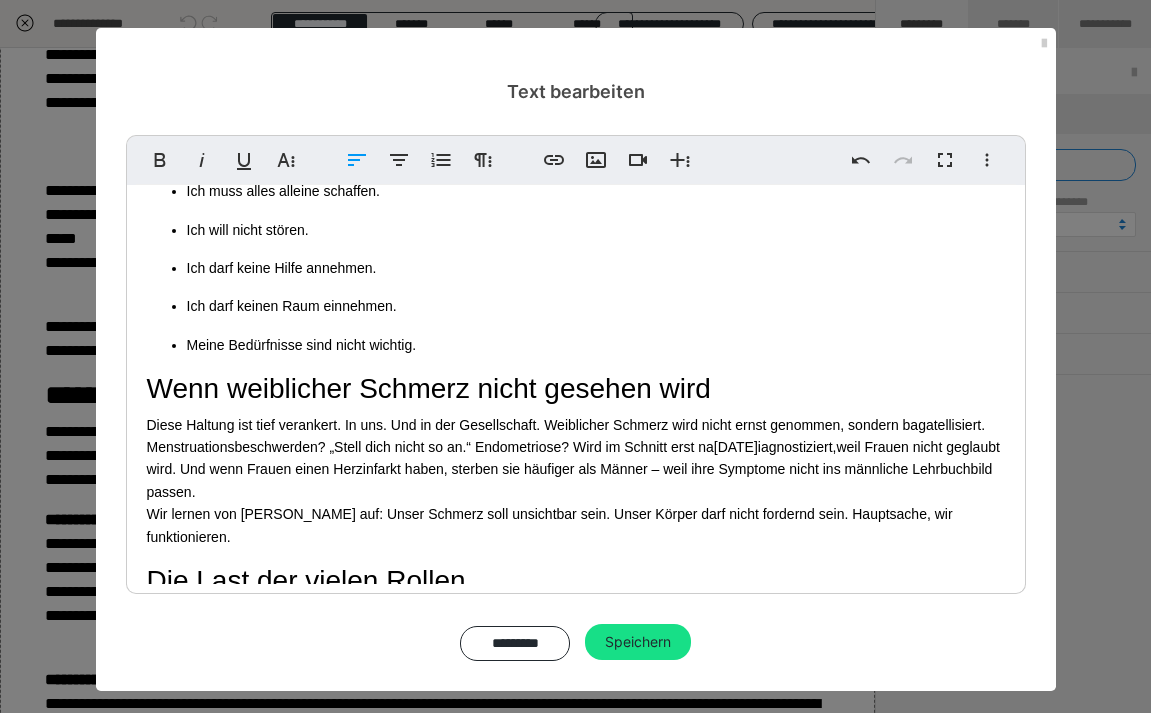 click on "Diese Haltung ist tief verankert. In uns. Und in der Gesellschaft. Weiblicher Schmerz wird nicht ernst genommen, sondern bagatellisiert. Menstruationsbeschwerden? „Stell dich nicht so an.“ Endometriose? Wird im Schnitt erst nach acht Jahren diagnostiziert,  weil Frauen nicht geglaubt wird. Und wenn Frauen einen Herzinfarkt haben, sterben sie häufiger als Männer – weil ihre Symptome nicht ins männliche Lehrbuchbild passen. Wir lernen von klein auf: Unser Schmerz soll unsichtbar sein. Unser Körper darf nicht fordernd sein. Hauptsache, wir funktionieren." at bounding box center (576, 481) 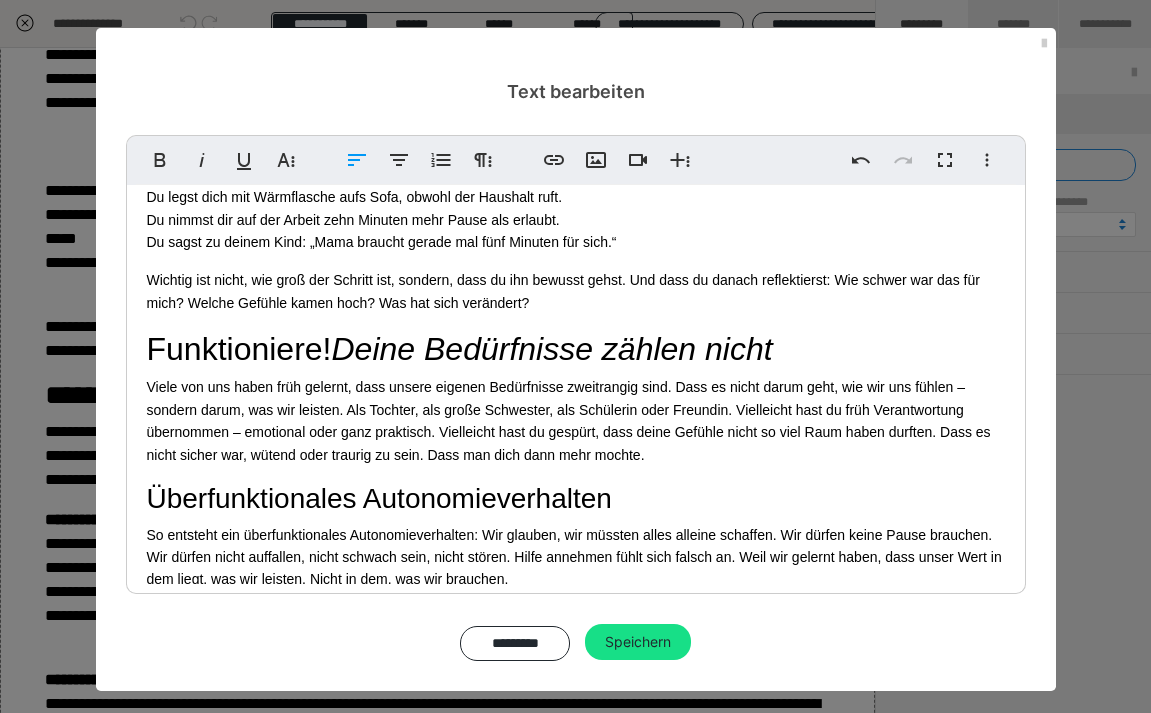 scroll, scrollTop: 2312, scrollLeft: 0, axis: vertical 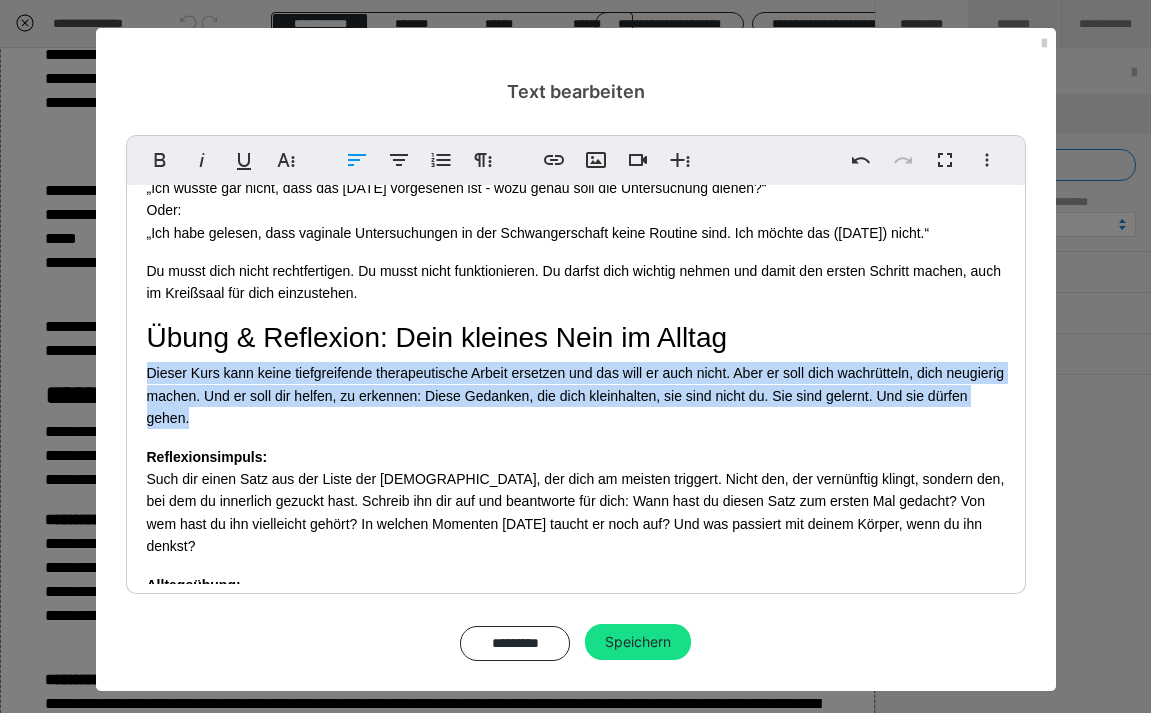 drag, startPoint x: 144, startPoint y: 341, endPoint x: 254, endPoint y: 396, distance: 122.98374 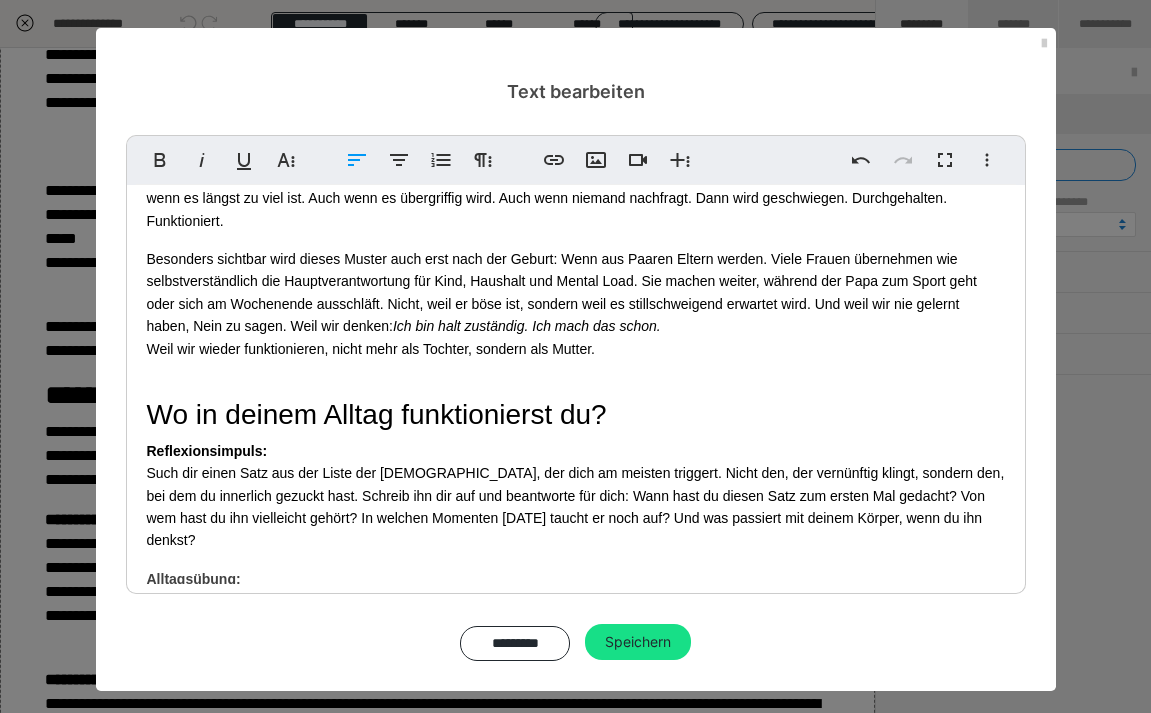 scroll, scrollTop: 3597, scrollLeft: 0, axis: vertical 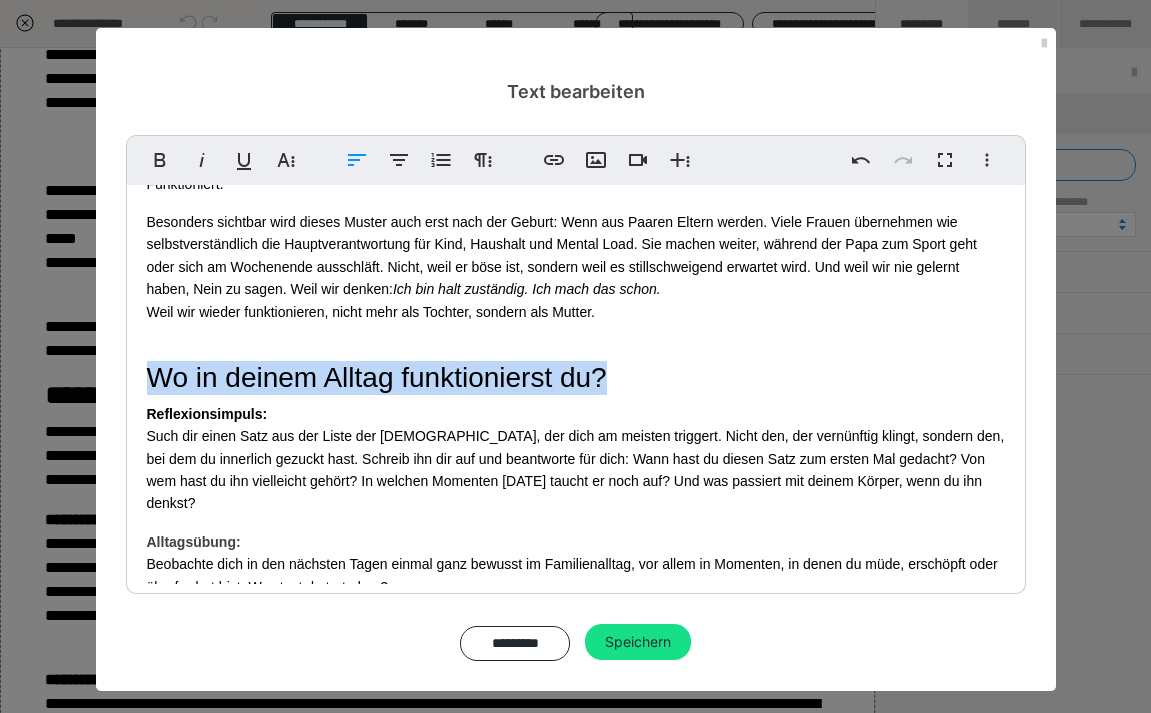 drag, startPoint x: 150, startPoint y: 284, endPoint x: 615, endPoint y: 286, distance: 465.0043 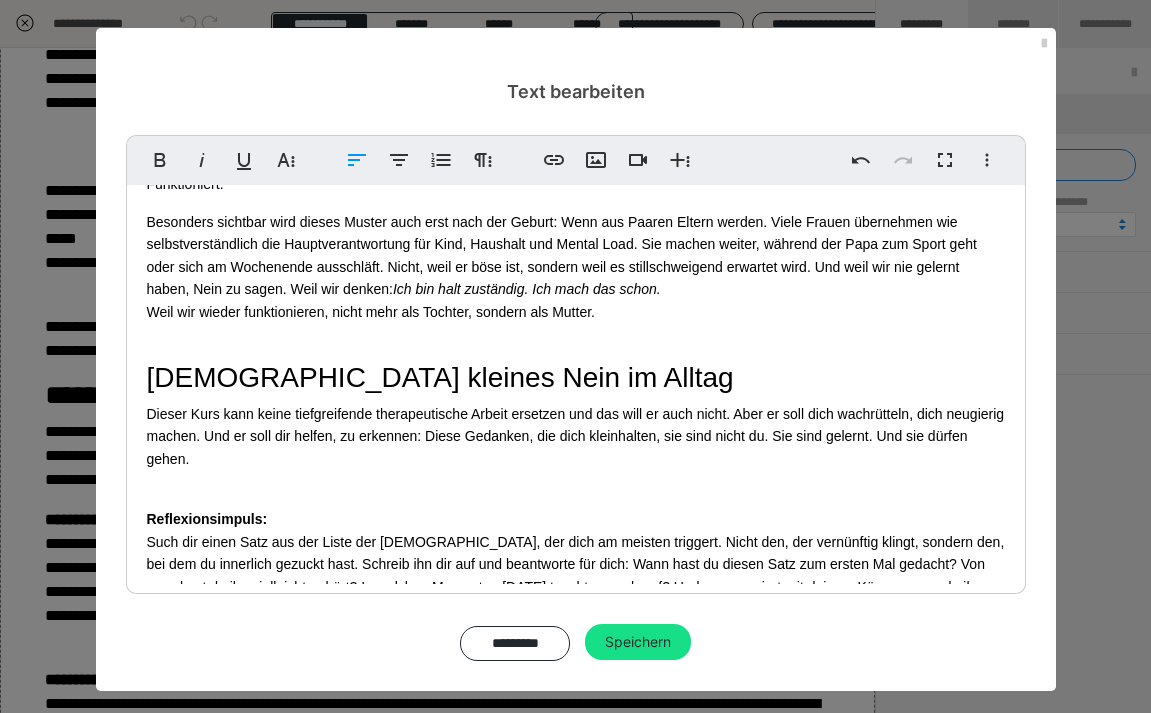 click on "Dein Geburtsmindset - wenn sich Unterordnung sicherer anfühlt Die Geburt ist eine Ausnahmesituation - körperlich, emotional und mental. In solchen Momenten greift unser Nervensystem ganz automatisch auf alte Muster zurück, die wir oft schon als Kinder gelernt haben. Besonders bei uns Frauen zeigt sich das häufig in Form von Anpassung: funktionieren, nicht zur Last fallen, keine Widerworte geben, die eigenen Bedürfnisse zurückstellen. Diese inneren Glaubenssätze sind tief verankert. Sie wirken meist unbewusst und treten dann besonders stark zutage, wenn wir unter Druck geraten - so wie unter der Geburt. Unser Gehirn schaltet in den Überlebensmodus und greift auf das zurück, was es als sicher abgespeichert hat. Für viele Frauen bedeutet das: bloß nicht auffallen, nichts falsch machen, dankbar sein, dass sich jemand kümmert. 1. Funktionieren aka deine Bedürfnisse zählen nicht Überfunktionales Autonomieverhalten Typische Glaubenssätze, die wir daraus als Kinder verinnerlicht haben: Oder: nicht" at bounding box center (576, 130) 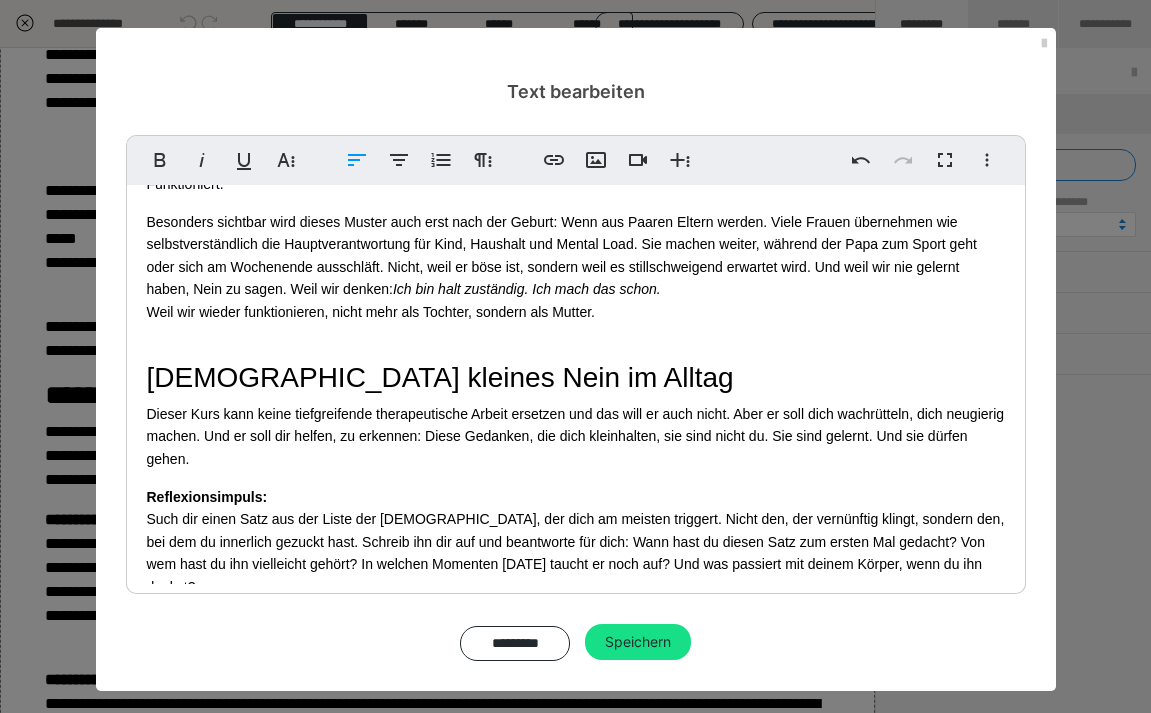 scroll, scrollTop: 3615, scrollLeft: 0, axis: vertical 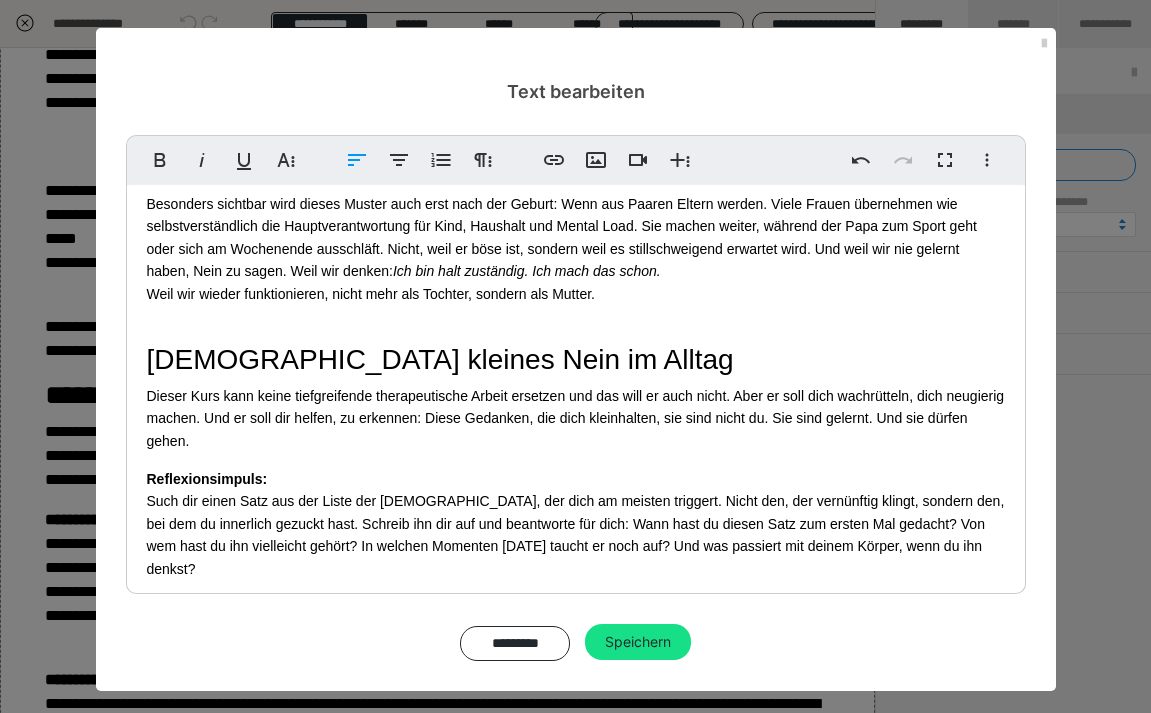 click on "Dein Geburtsmindset - wenn sich Unterordnung sicherer anfühlt Die Geburt ist eine Ausnahmesituation - körperlich, emotional und mental. In solchen Momenten greift unser Nervensystem ganz automatisch auf alte Muster zurück, die wir oft schon als Kinder gelernt haben. Besonders bei uns Frauen zeigt sich das häufig in Form von Anpassung: funktionieren, nicht zur Last fallen, keine Widerworte geben, die eigenen Bedürfnisse zurückstellen. Diese inneren Glaubenssätze sind tief verankert. Sie wirken meist unbewusst und treten dann besonders stark zutage, wenn wir unter Druck geraten - so wie unter der Geburt. Unser Gehirn schaltet in den Überlebensmodus und greift auf das zurück, was es als sicher abgespeichert hat. Für viele Frauen bedeutet das: bloß nicht auffallen, nichts falsch machen, dankbar sein, dass sich jemand kümmert. 1. Funktionieren aka deine Bedürfnisse zählen nicht Überfunktionales Autonomieverhalten Typische Glaubenssätze, die wir daraus als Kinder verinnerlicht haben: Oder: nicht" at bounding box center (576, 101) 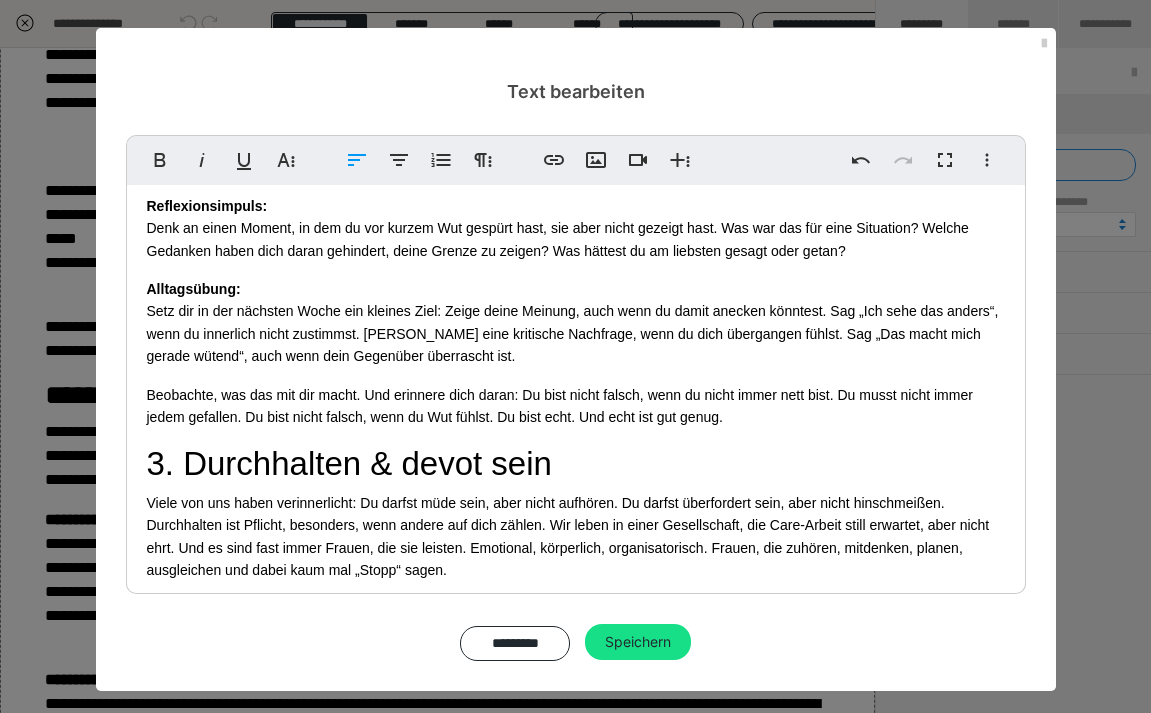 scroll, scrollTop: 5336, scrollLeft: 0, axis: vertical 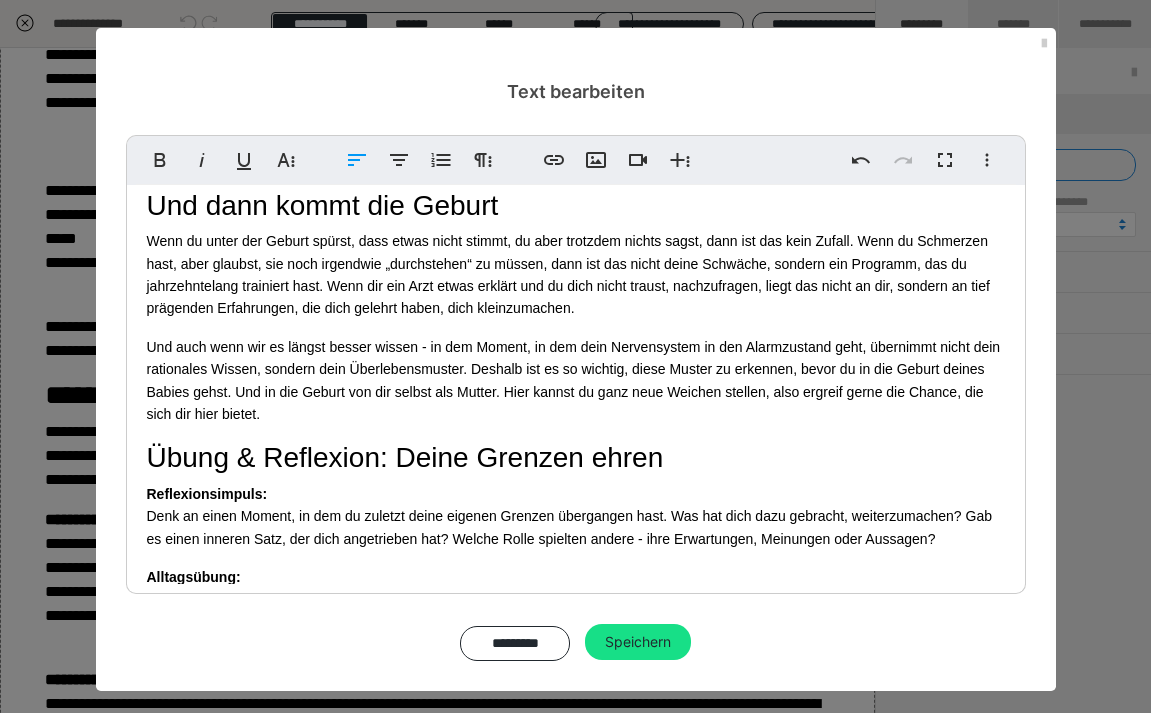 click on "Mach dir bewusst: Nein sagen ist kein Angriff. Es ist ein Schutz. Und du darfst ihn aktivieren." at bounding box center (576, 683) 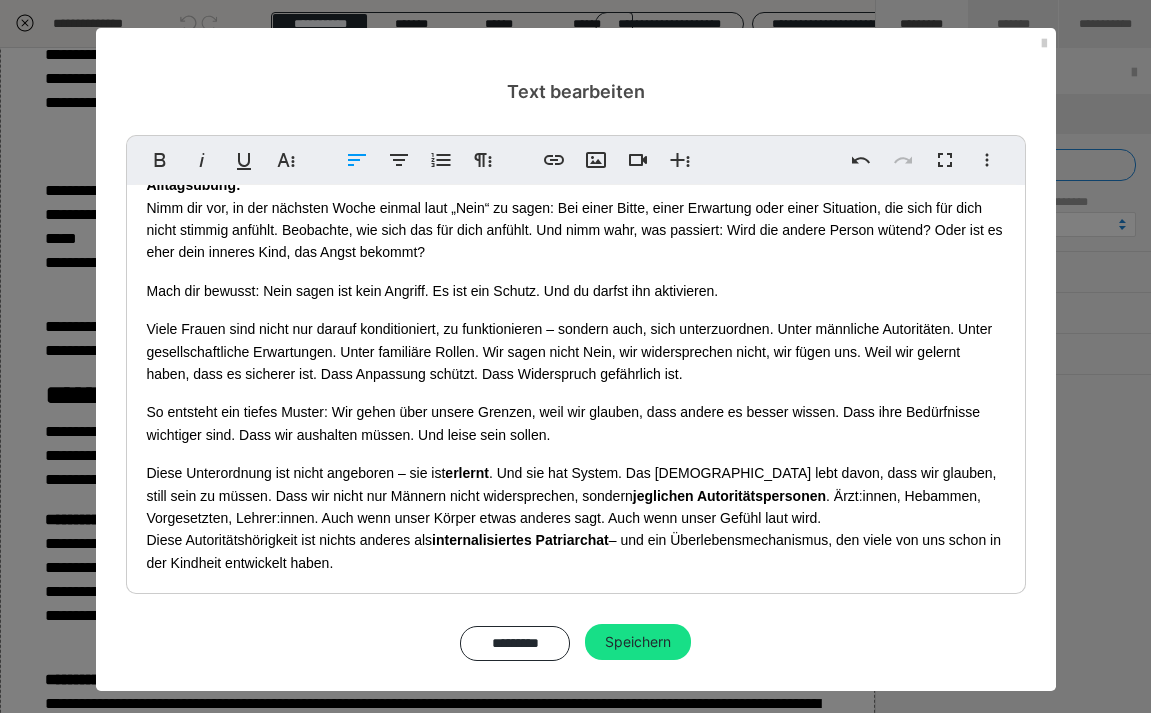 scroll, scrollTop: 6899, scrollLeft: 0, axis: vertical 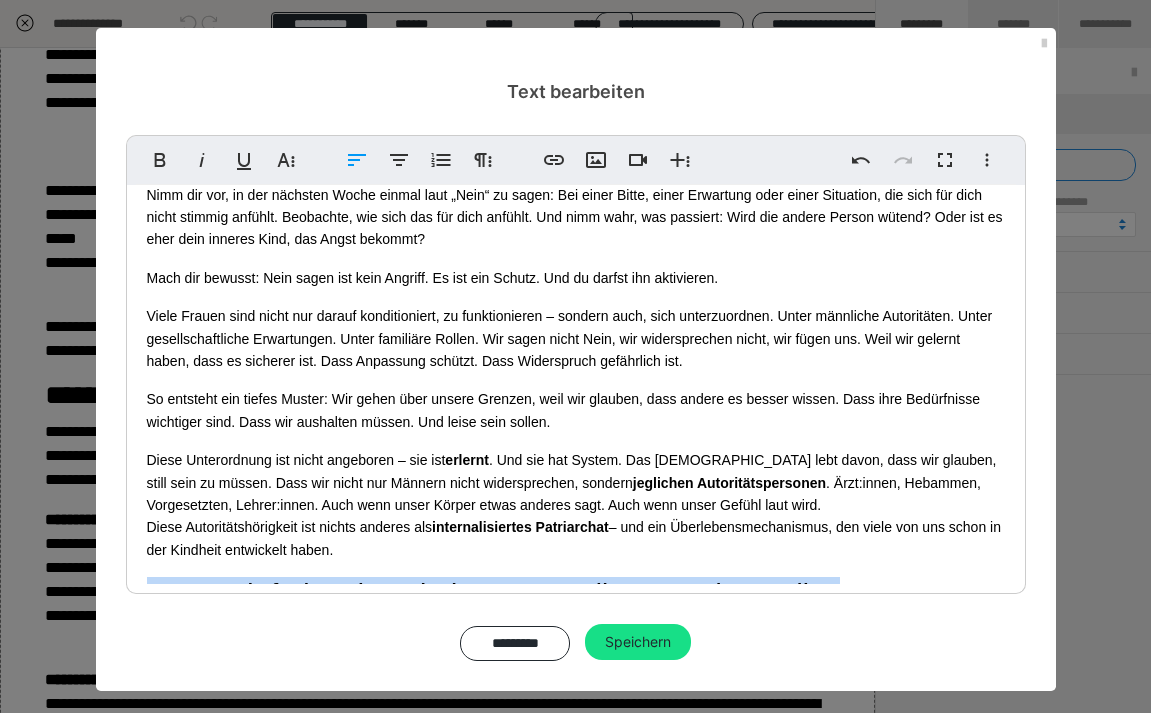 drag, startPoint x: 141, startPoint y: 441, endPoint x: 894, endPoint y: 445, distance: 753.0106 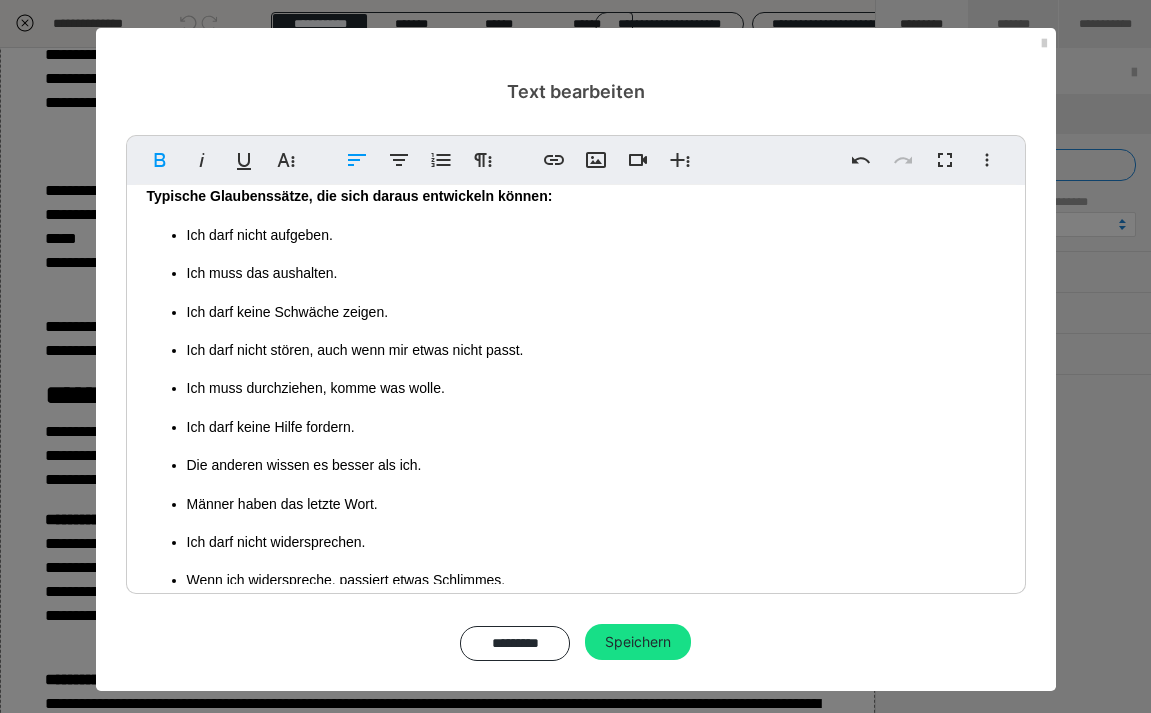 scroll, scrollTop: 6073, scrollLeft: 0, axis: vertical 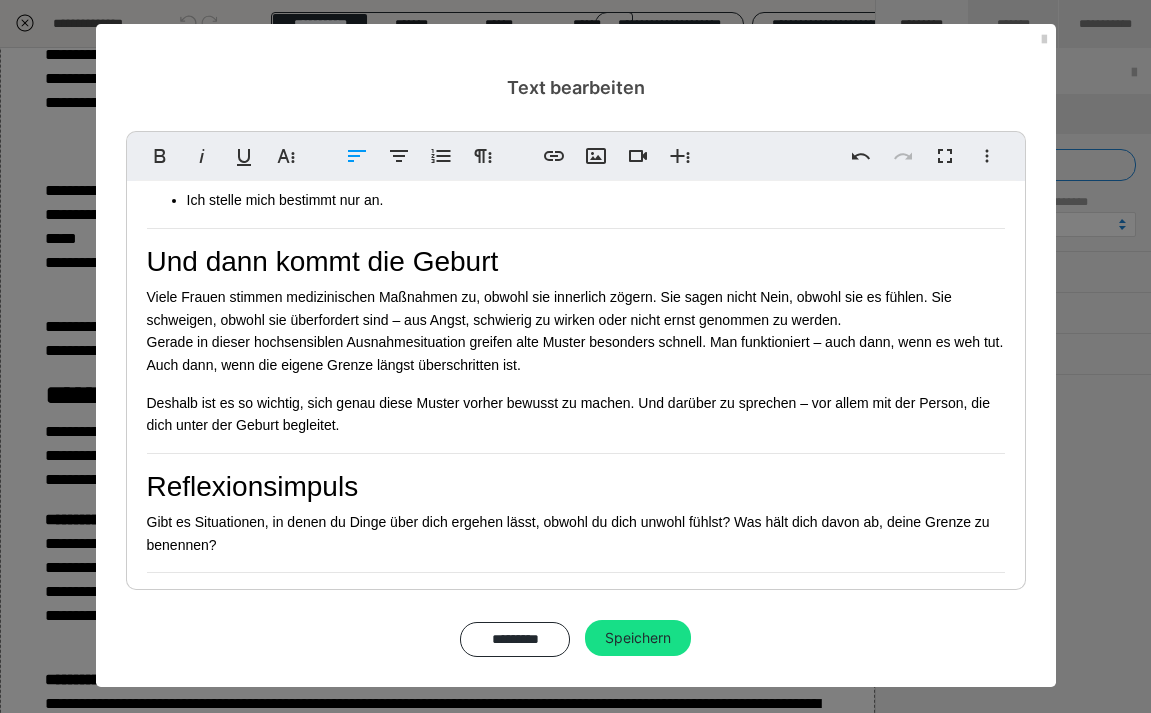click on "Dein Geburtsmindset - wenn sich Unterordnung sicherer anfühlt Die Geburt ist eine Ausnahmesituation - körperlich, emotional und mental. In solchen Momenten greift unser Nervensystem ganz automatisch auf alte Muster zurück, die wir oft schon als Kinder gelernt haben. Besonders bei uns Frauen zeigt sich das häufig in Form von Anpassung: funktionieren, nicht zur Last fallen, keine Widerworte geben, die eigenen Bedürfnisse zurückstellen. Diese inneren Glaubenssätze sind tief verankert. Sie wirken meist unbewusst und treten dann besonders stark zutage, wenn wir unter Druck geraten - so wie unter der Geburt. Unser Gehirn schaltet in den Überlebensmodus und greift auf das zurück, was es als sicher abgespeichert hat. Für viele Frauen bedeutet das: bloß nicht auffallen, nichts falsch machen, dankbar sein, dass sich jemand kümmert. 1. Funktionieren aka deine Bedürfnisse zählen nicht Überfunktionales Autonomieverhalten Typische Glaubenssätze, die wir daraus als Kinder verinnerlicht haben: Oder: nicht" at bounding box center (576, -3492) 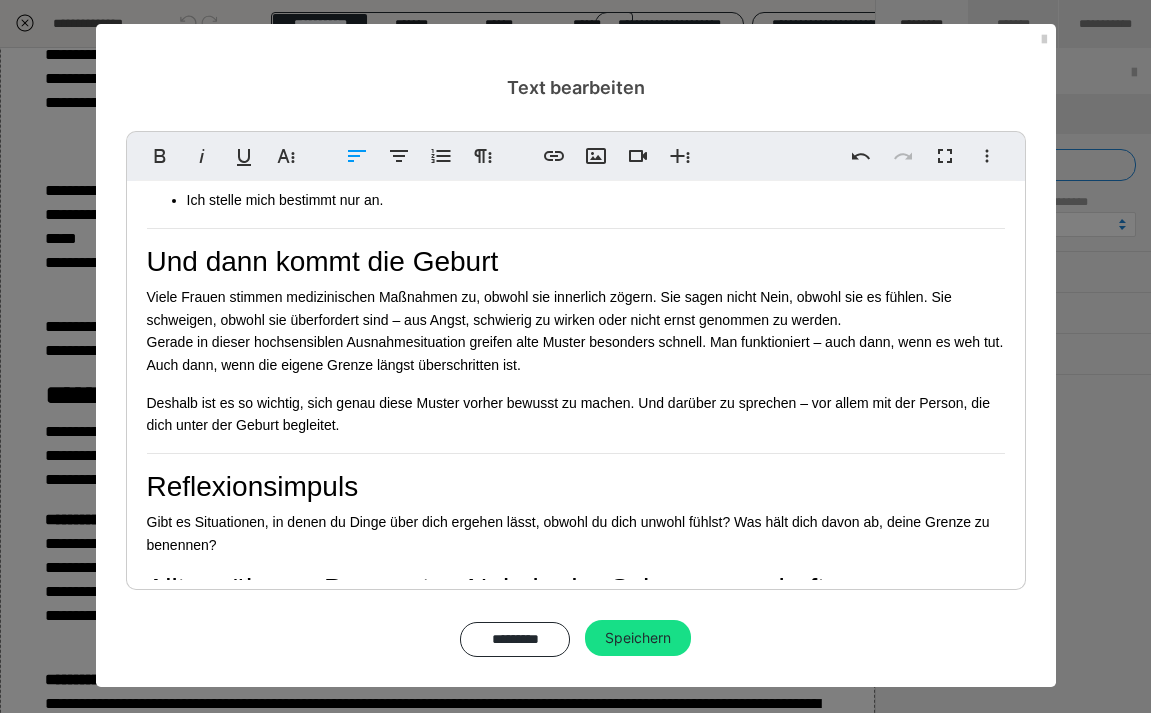 click on "Dein Geburtsmindset - wenn sich Unterordnung sicherer anfühlt Die Geburt ist eine Ausnahmesituation - körperlich, emotional und mental. In solchen Momenten greift unser Nervensystem ganz automatisch auf alte Muster zurück, die wir oft schon als Kinder gelernt haben. Besonders bei uns Frauen zeigt sich das häufig in Form von Anpassung: funktionieren, nicht zur Last fallen, keine Widerworte geben, die eigenen Bedürfnisse zurückstellen. Diese inneren Glaubenssätze sind tief verankert. Sie wirken meist unbewusst und treten dann besonders stark zutage, wenn wir unter Druck geraten - so wie unter der Geburt. Unser Gehirn schaltet in den Überlebensmodus und greift auf das zurück, was es als sicher abgespeichert hat. Für viele Frauen bedeutet das: bloß nicht auffallen, nichts falsch machen, dankbar sein, dass sich jemand kümmert. 1. Funktionieren aka deine Bedürfnisse zählen nicht Überfunktionales Autonomieverhalten Typische Glaubenssätze, die wir daraus als Kinder verinnerlicht haben: Oder: nicht" at bounding box center [576, -3500] 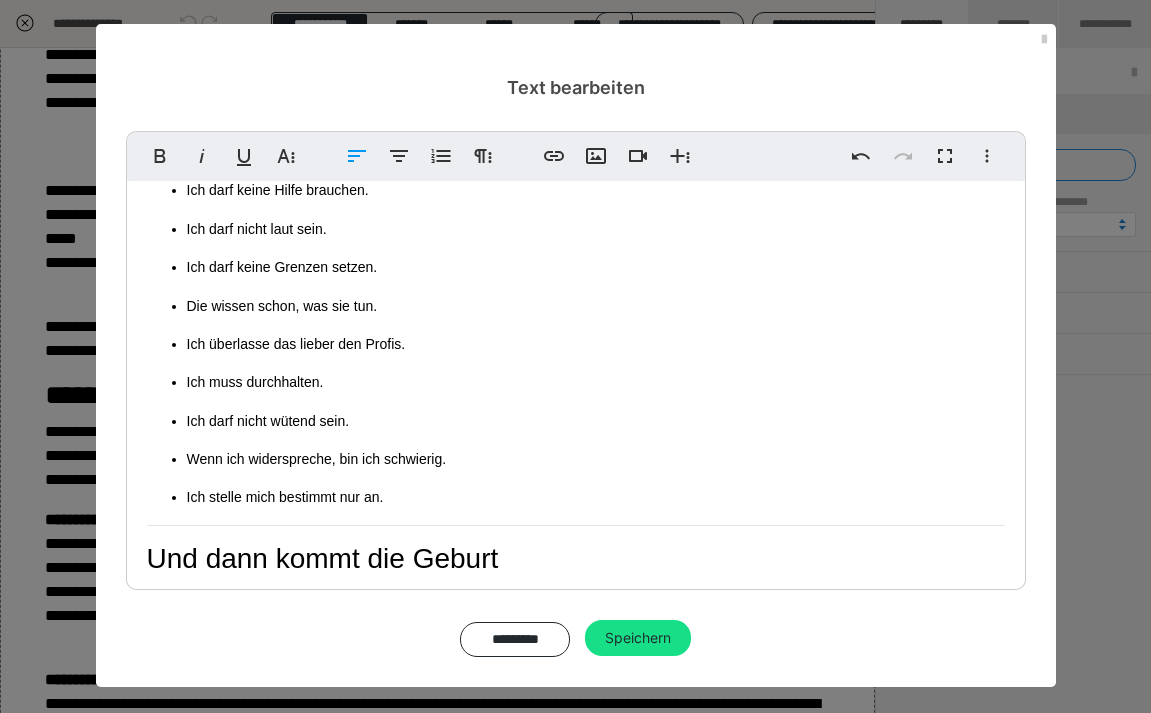 scroll, scrollTop: 7635, scrollLeft: 0, axis: vertical 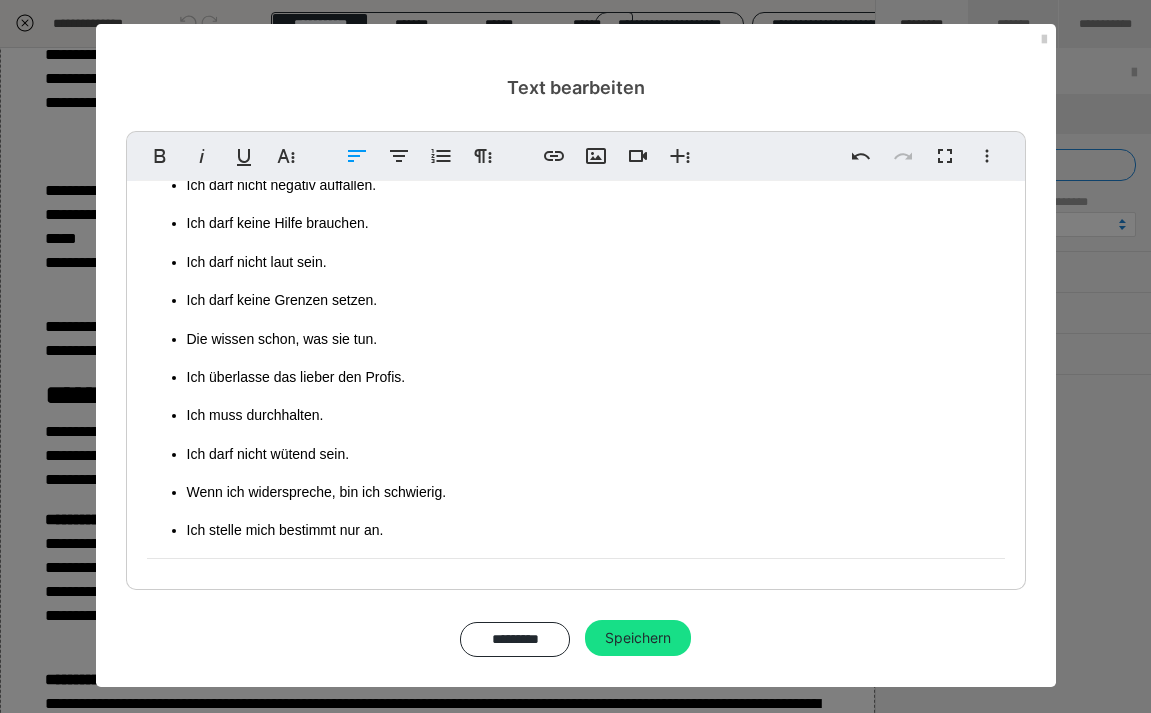 click on "Und dann kommt die Geburt" at bounding box center (576, 592) 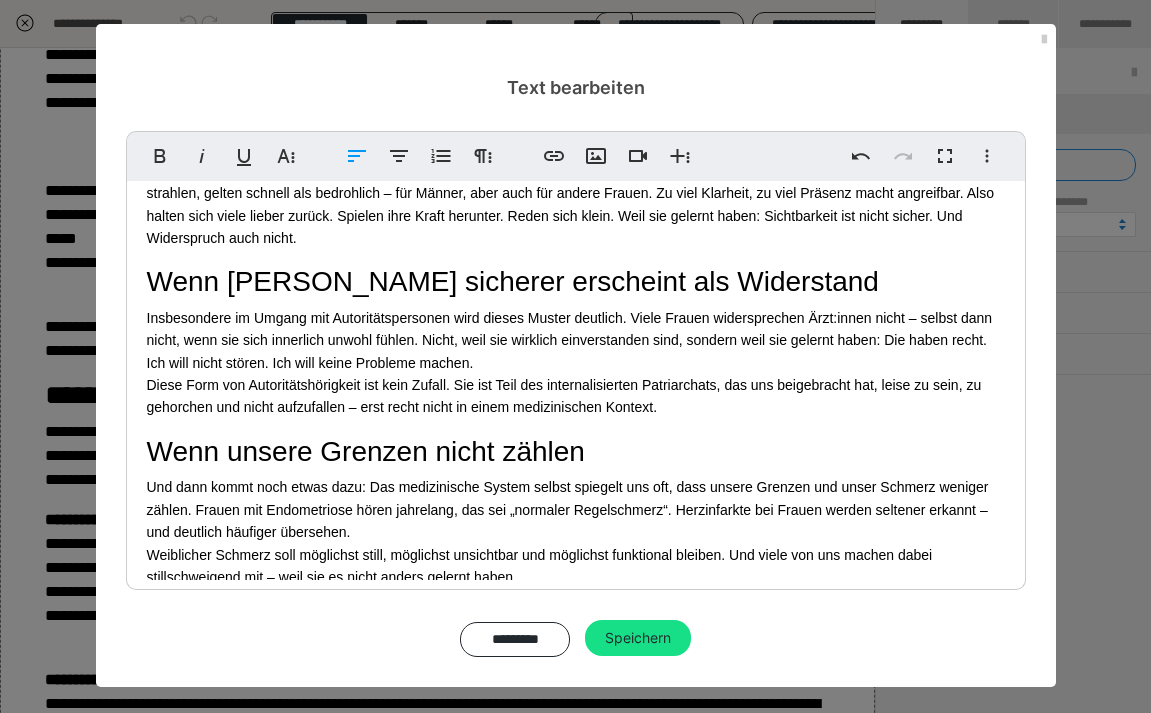 scroll, scrollTop: 7129, scrollLeft: 0, axis: vertical 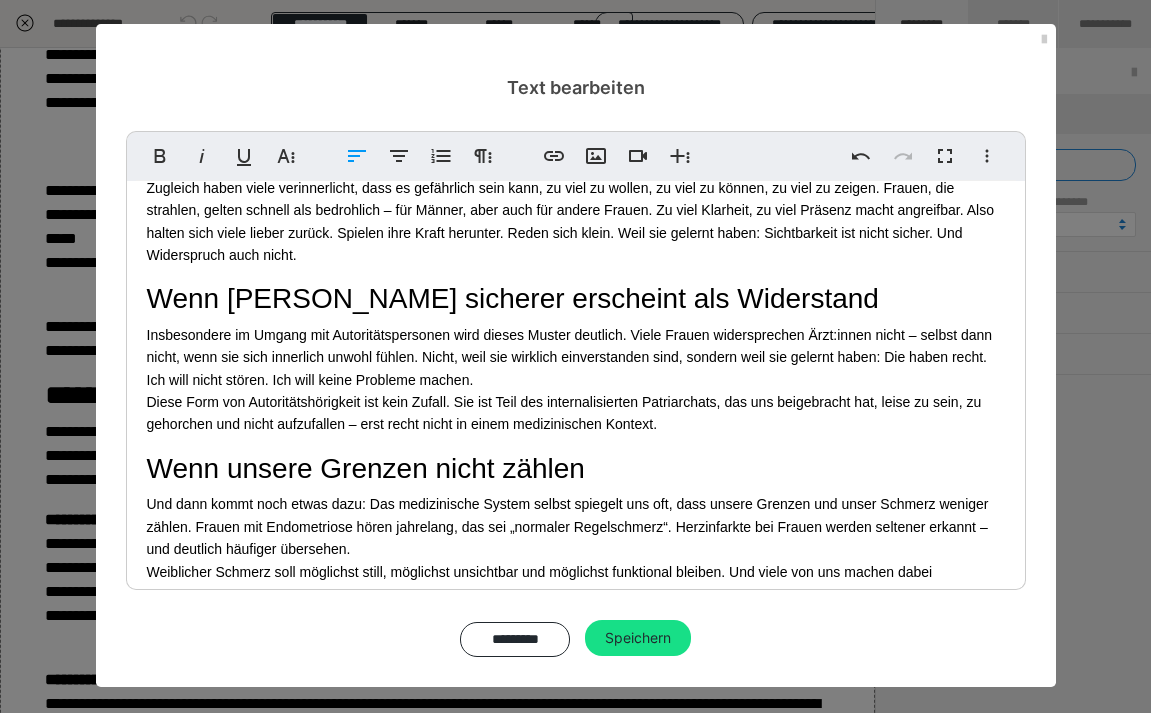 click on "Dein Geburtsmindset - wenn sich Unterordnung sicherer anfühlt Die Geburt ist eine Ausnahmesituation - körperlich, emotional und mental. In solchen Momenten greift unser Nervensystem ganz automatisch auf alte Muster zurück, die wir oft schon als Kinder gelernt haben. Besonders bei uns Frauen zeigt sich das häufig in Form von Anpassung: funktionieren, nicht zur Last fallen, keine Widerworte geben, die eigenen Bedürfnisse zurückstellen. Diese inneren Glaubenssätze sind tief verankert. Sie wirken meist unbewusst und treten dann besonders stark zutage, wenn wir unter Druck geraten - so wie unter der Geburt. Unser Gehirn schaltet in den Überlebensmodus und greift auf das zurück, was es als sicher abgespeichert hat. Für viele Frauen bedeutet das: bloß nicht auffallen, nichts falsch machen, dankbar sein, dass sich jemand kümmert. 1. Funktionieren aka deine Bedürfnisse zählen nicht Überfunktionales Autonomieverhalten Typische Glaubenssätze, die wir daraus als Kinder verinnerlicht haben: Oder: nicht" at bounding box center (576, -2681) 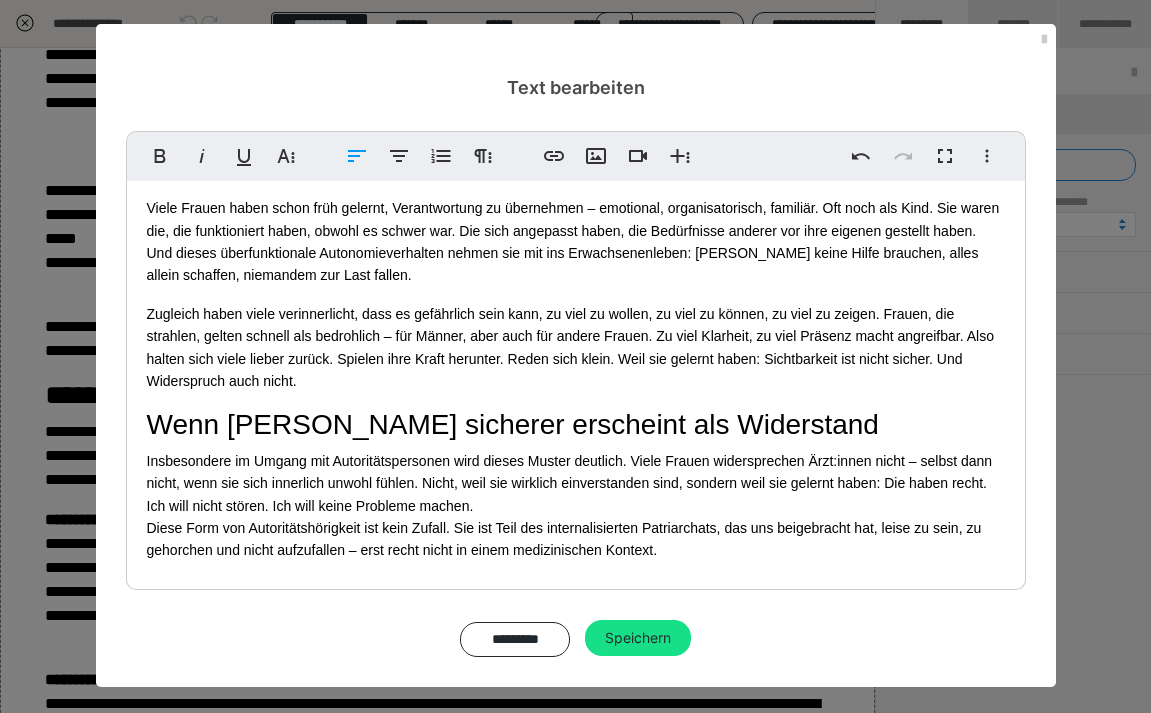 scroll, scrollTop: 7001, scrollLeft: 0, axis: vertical 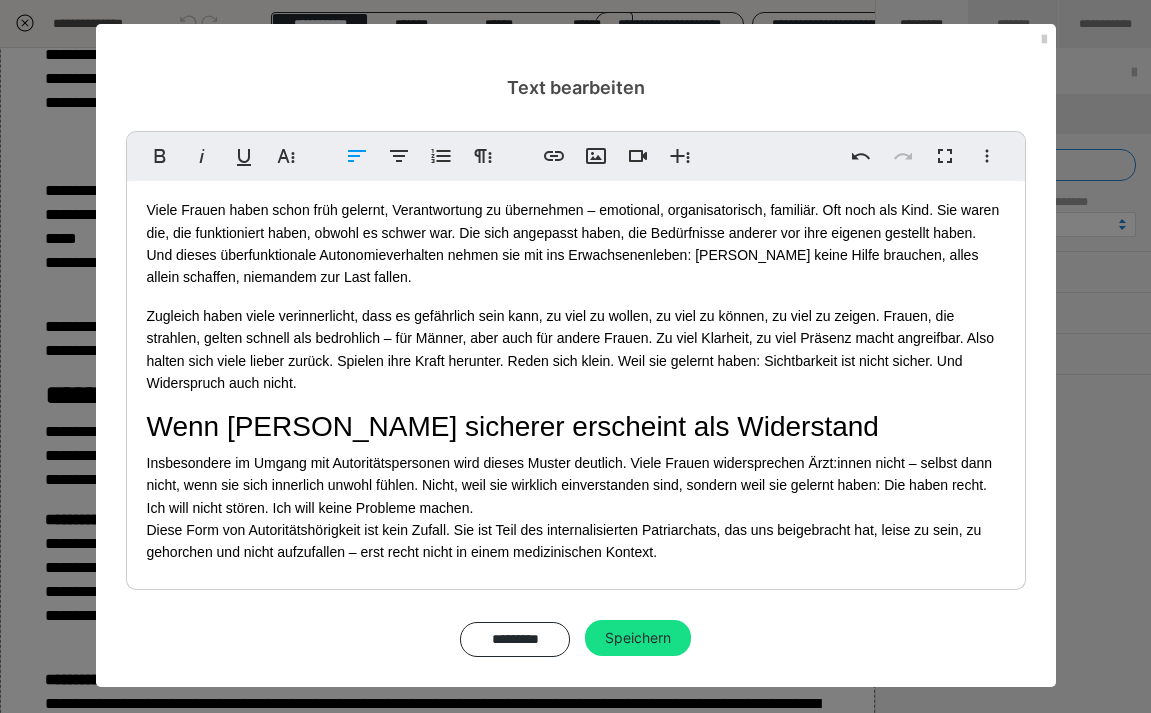 drag, startPoint x: 151, startPoint y: 448, endPoint x: 550, endPoint y: 566, distance: 416.08292 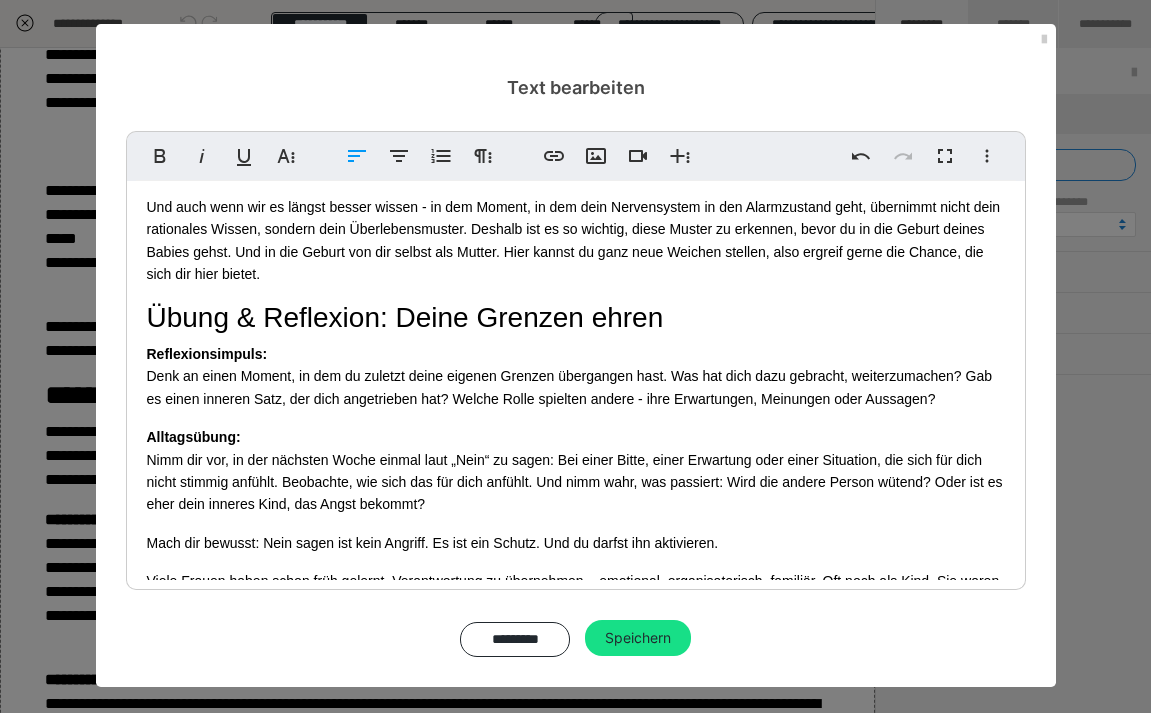scroll, scrollTop: 6640, scrollLeft: 0, axis: vertical 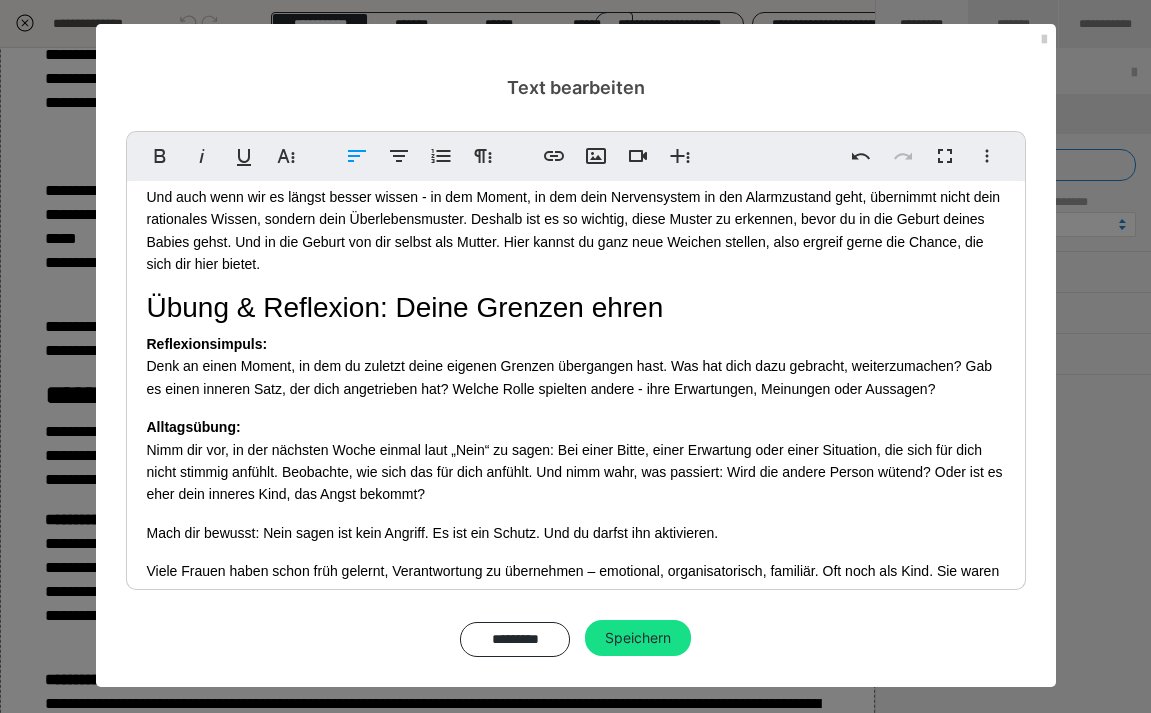 click on "Dein Geburtsmindset - wenn sich Unterordnung sicherer anfühlt Die Geburt ist eine Ausnahmesituation - körperlich, emotional und mental. In solchen Momenten greift unser Nervensystem ganz automatisch auf alte Muster zurück, die wir oft schon als Kinder gelernt haben. Besonders bei uns Frauen zeigt sich das häufig in Form von Anpassung: funktionieren, nicht zur Last fallen, keine Widerworte geben, die eigenen Bedürfnisse zurückstellen. Diese inneren Glaubenssätze sind tief verankert. Sie wirken meist unbewusst und treten dann besonders stark zutage, wenn wir unter Druck geraten - so wie unter der Geburt. Unser Gehirn schaltet in den Überlebensmodus und greift auf das zurück, was es als sicher abgespeichert hat. Für viele Frauen bedeutet das: bloß nicht auffallen, nichts falsch machen, dankbar sein, dass sich jemand kümmert. 1. Funktionieren aka deine Bedürfnisse zählen nicht Überfunktionales Autonomieverhalten Typische Glaubenssätze, die wir daraus als Kinder verinnerlicht haben: Oder: nicht" at bounding box center [576, -2285] 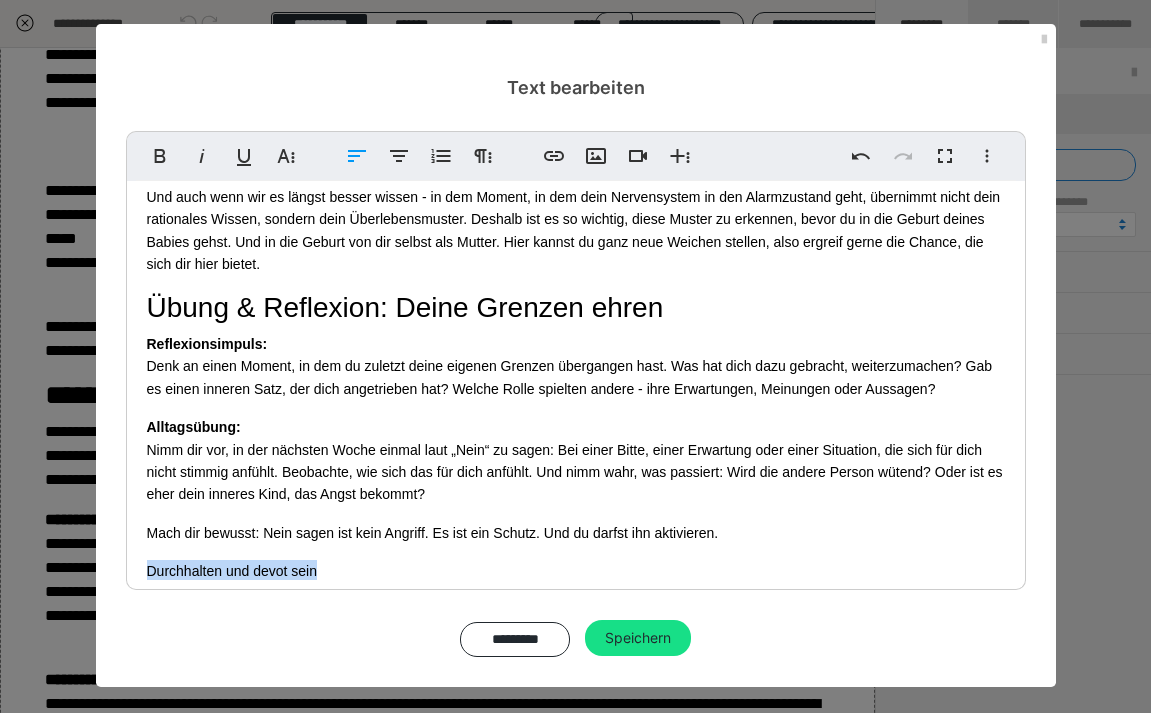 drag, startPoint x: 339, startPoint y: 423, endPoint x: 126, endPoint y: 415, distance: 213.15018 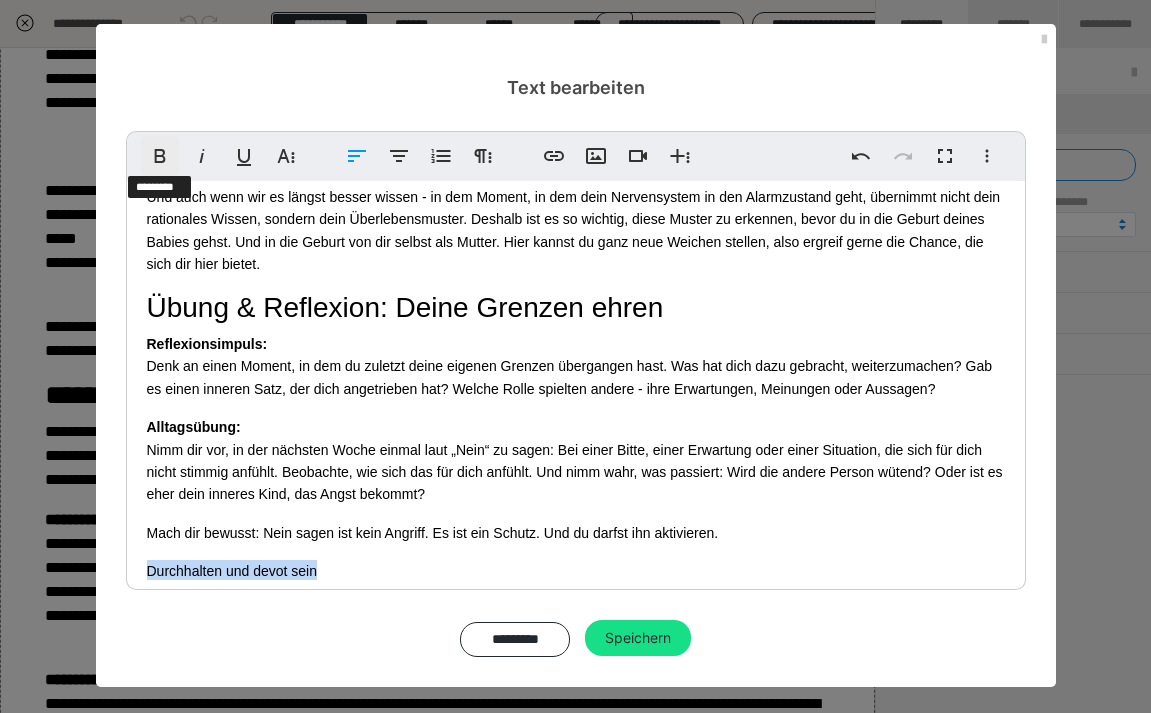 click 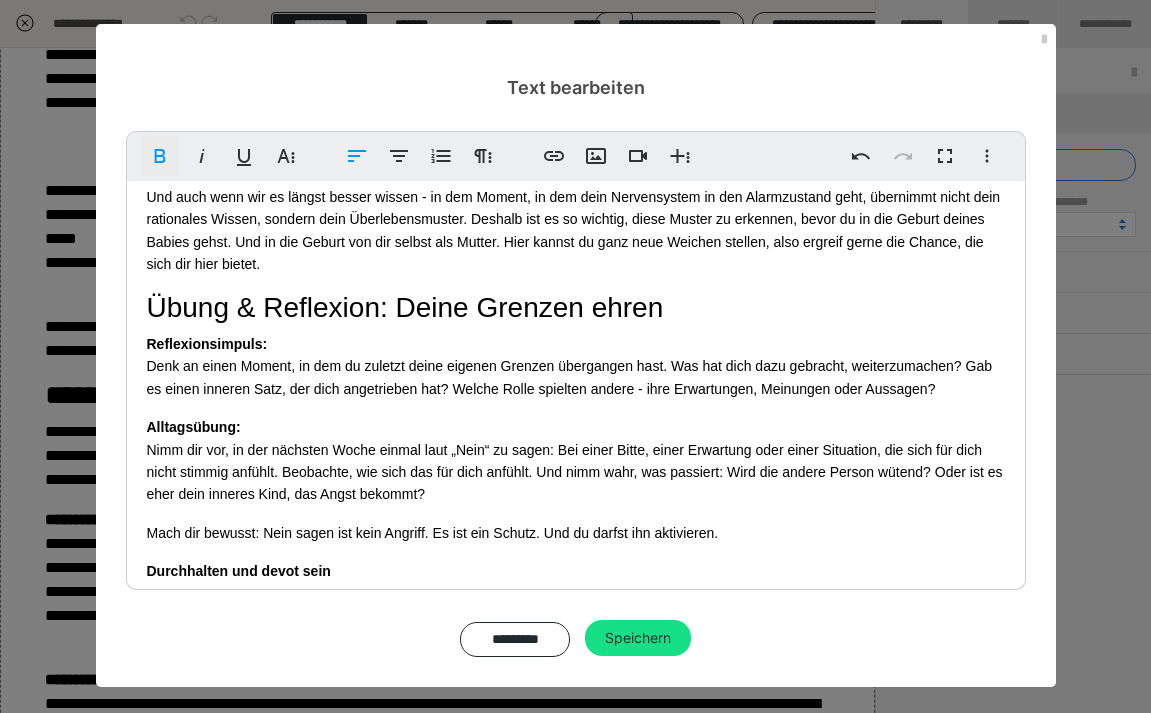 click 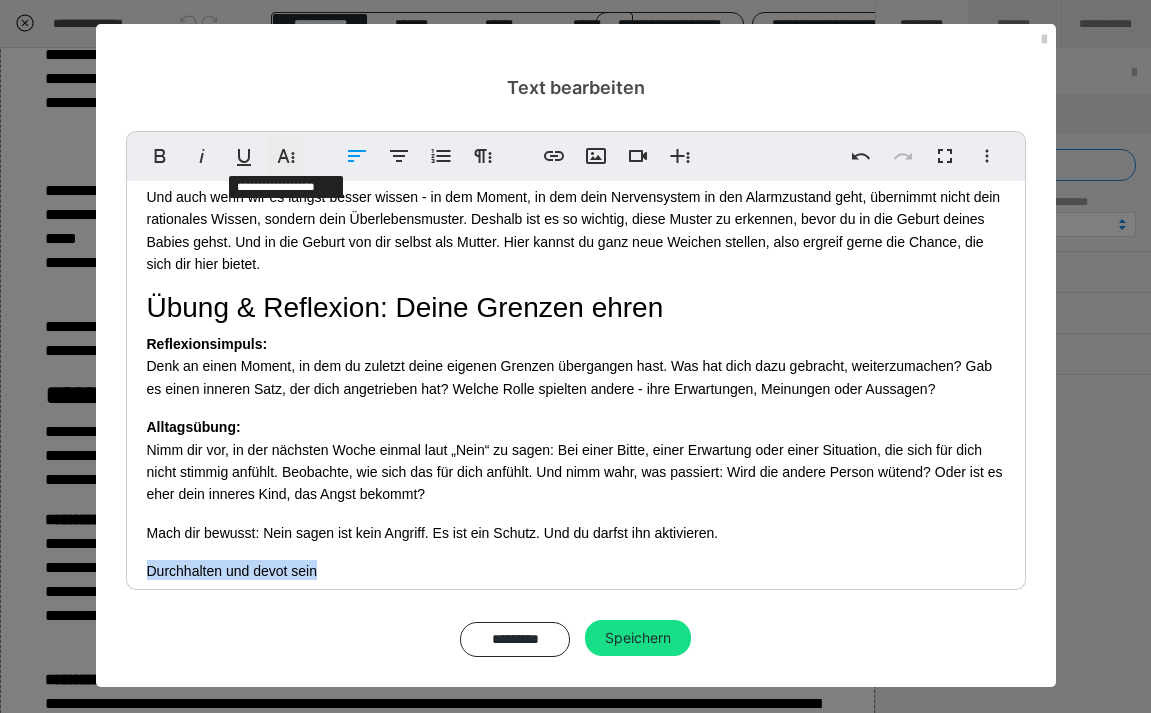 click on "Weitere Textformate" at bounding box center (286, 156) 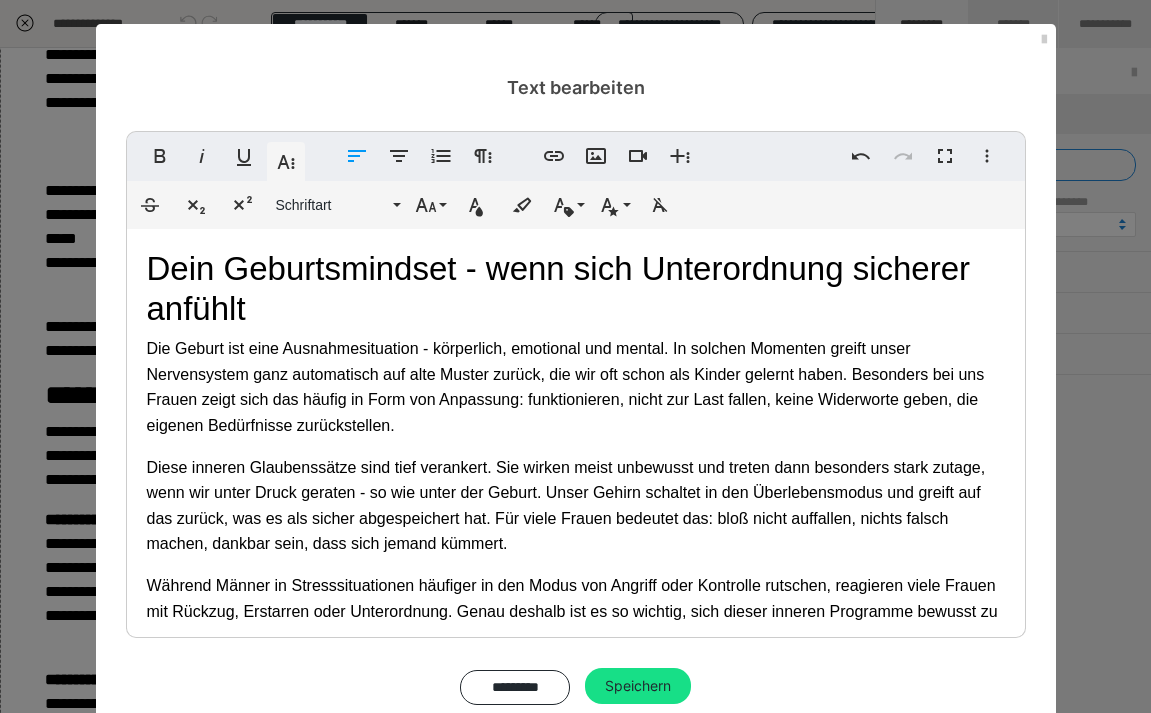 scroll, scrollTop: 6640, scrollLeft: 0, axis: vertical 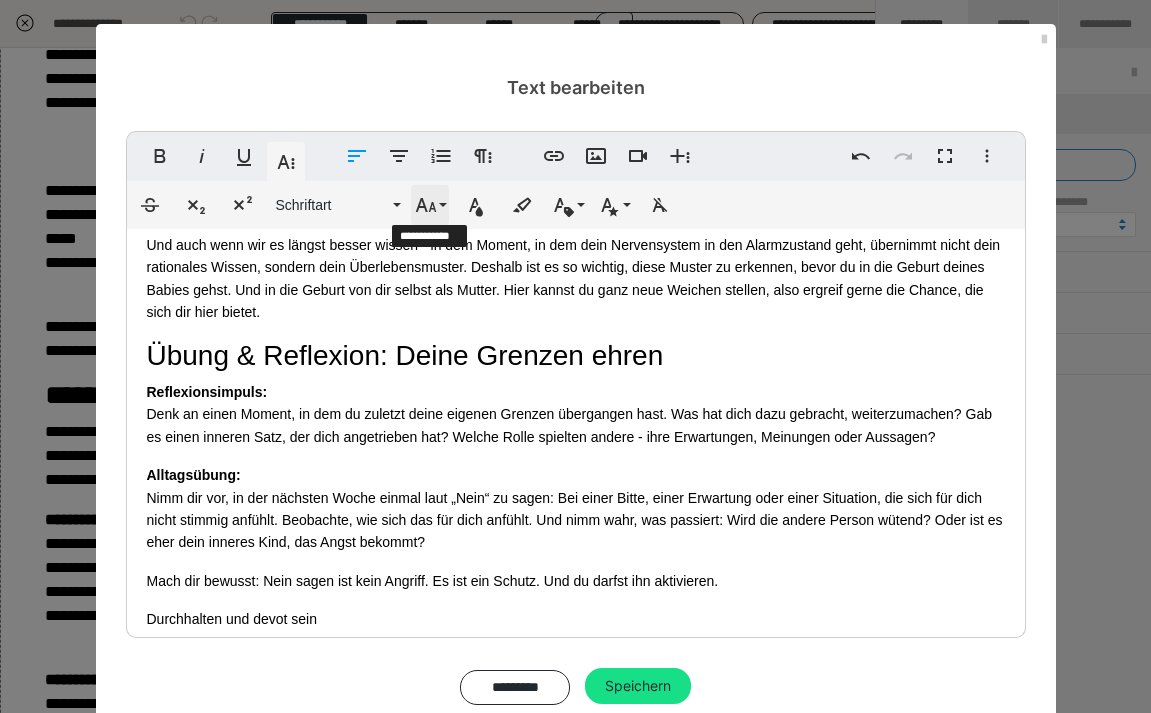 click 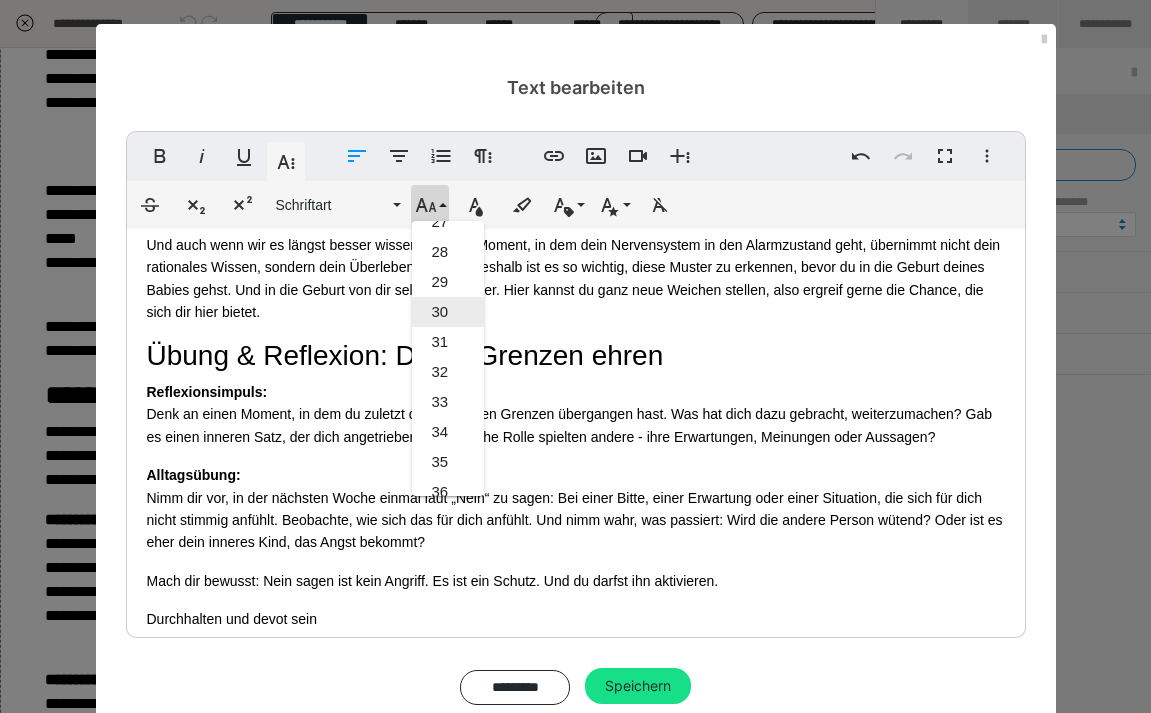 scroll, scrollTop: 807, scrollLeft: 0, axis: vertical 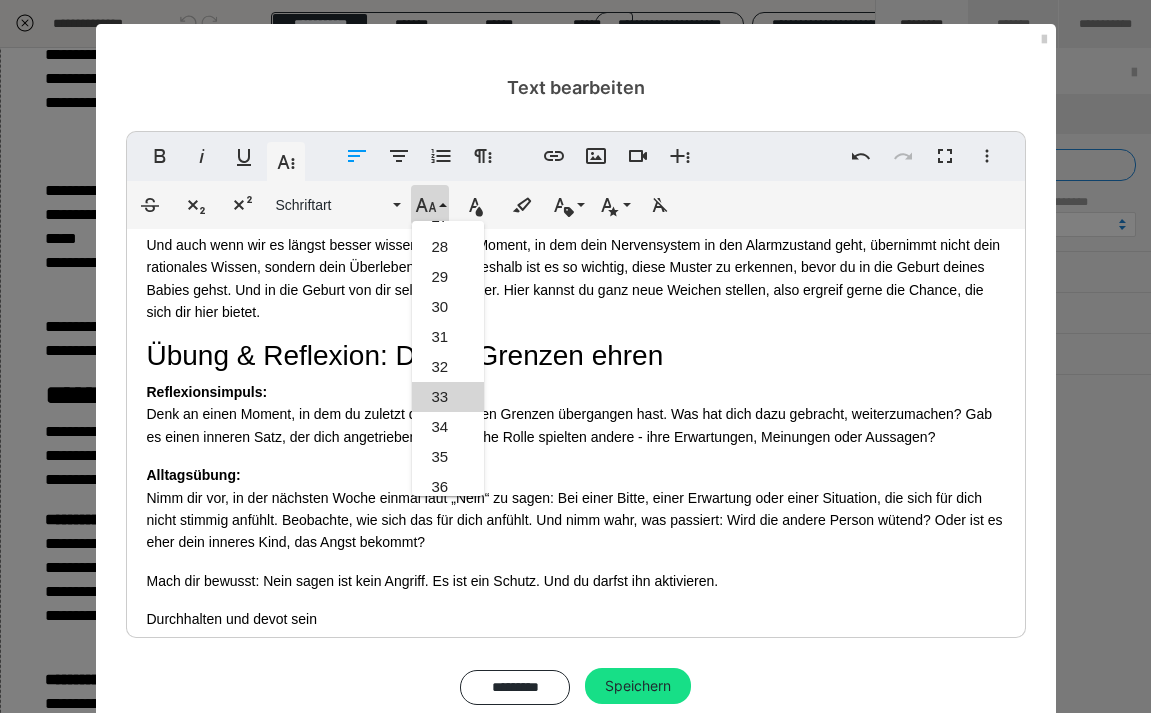 click on "33" at bounding box center [448, 397] 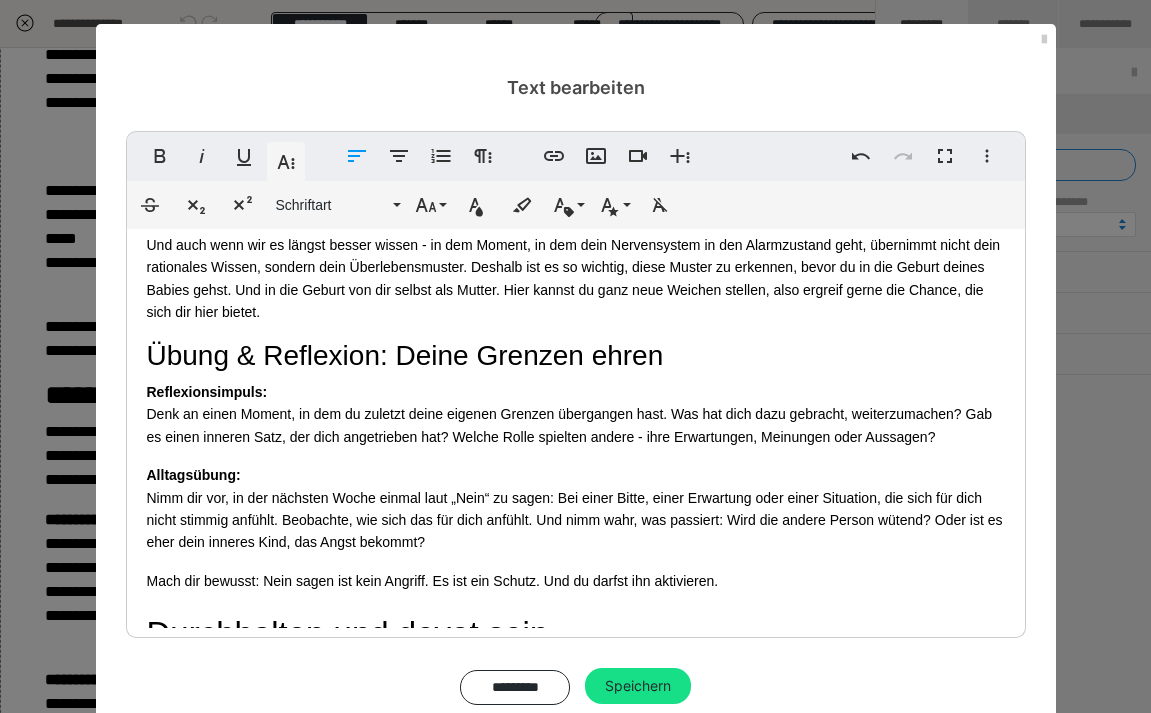 click on "Durchhalten und devot sein" at bounding box center (348, 633) 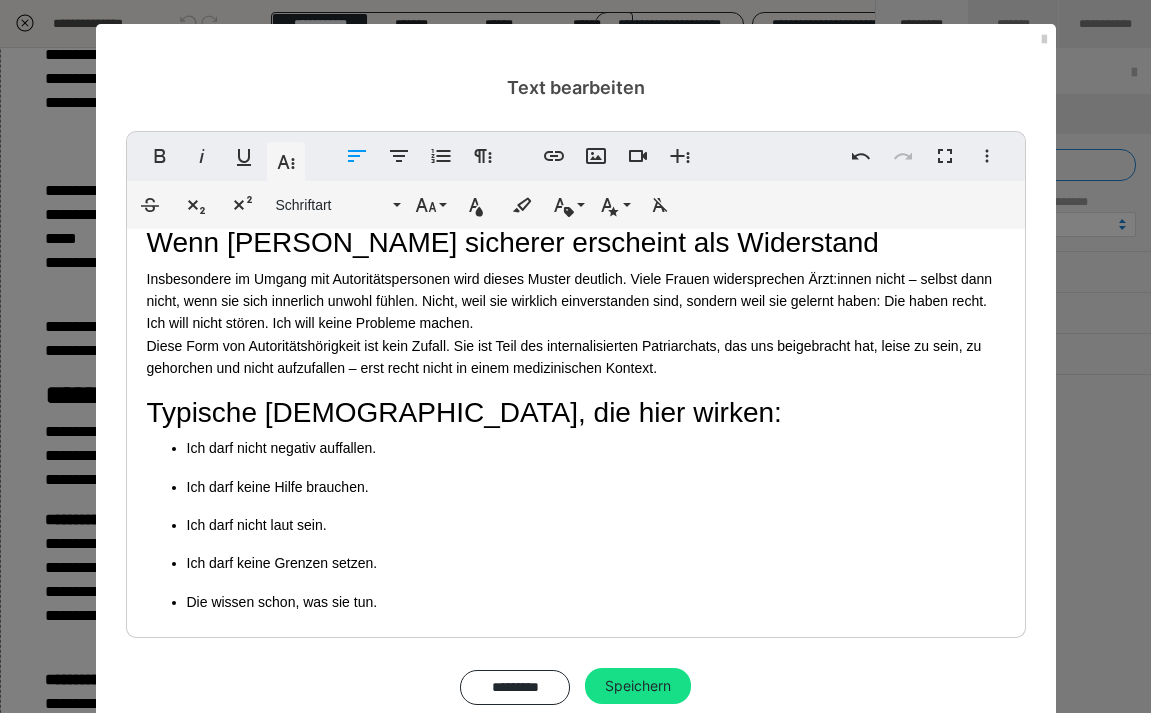 scroll, scrollTop: 7304, scrollLeft: 0, axis: vertical 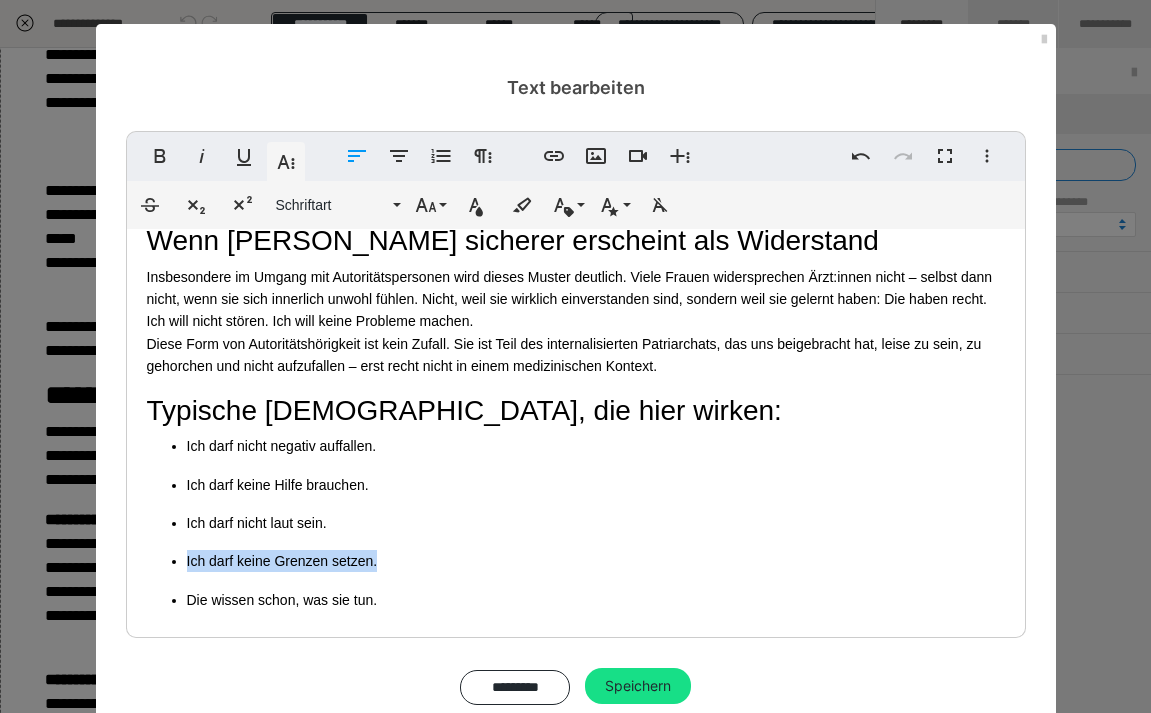 drag, startPoint x: 385, startPoint y: 411, endPoint x: 187, endPoint y: 407, distance: 198.0404 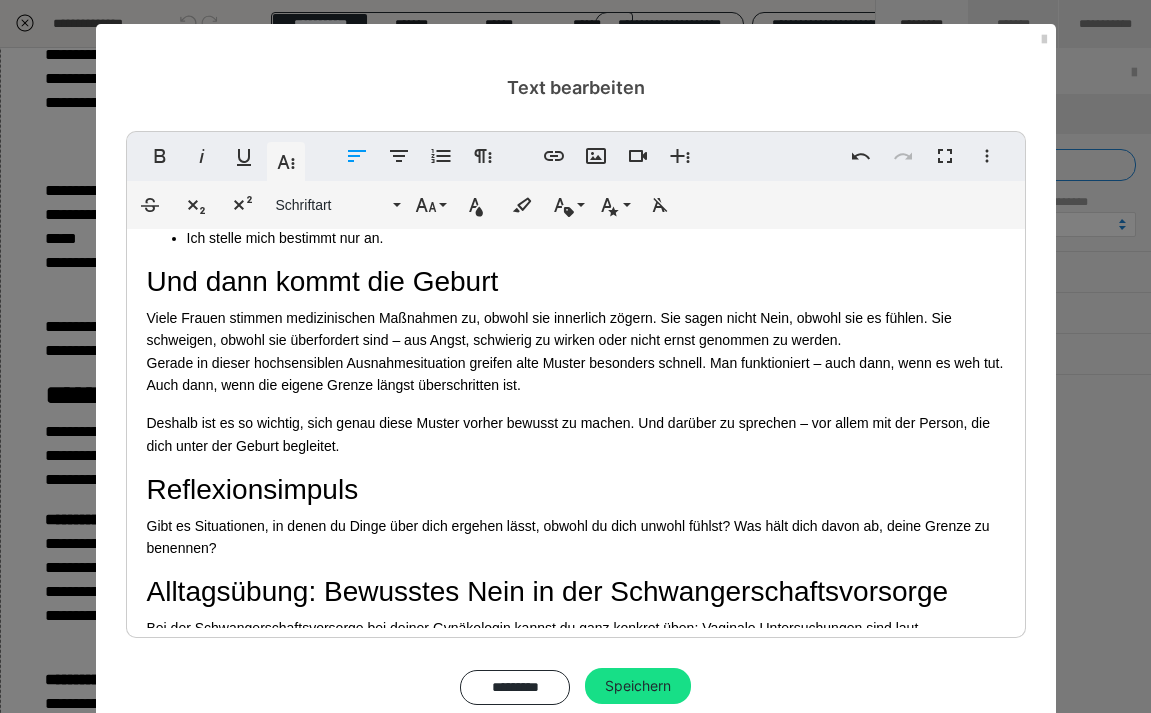 scroll, scrollTop: 7857, scrollLeft: 0, axis: vertical 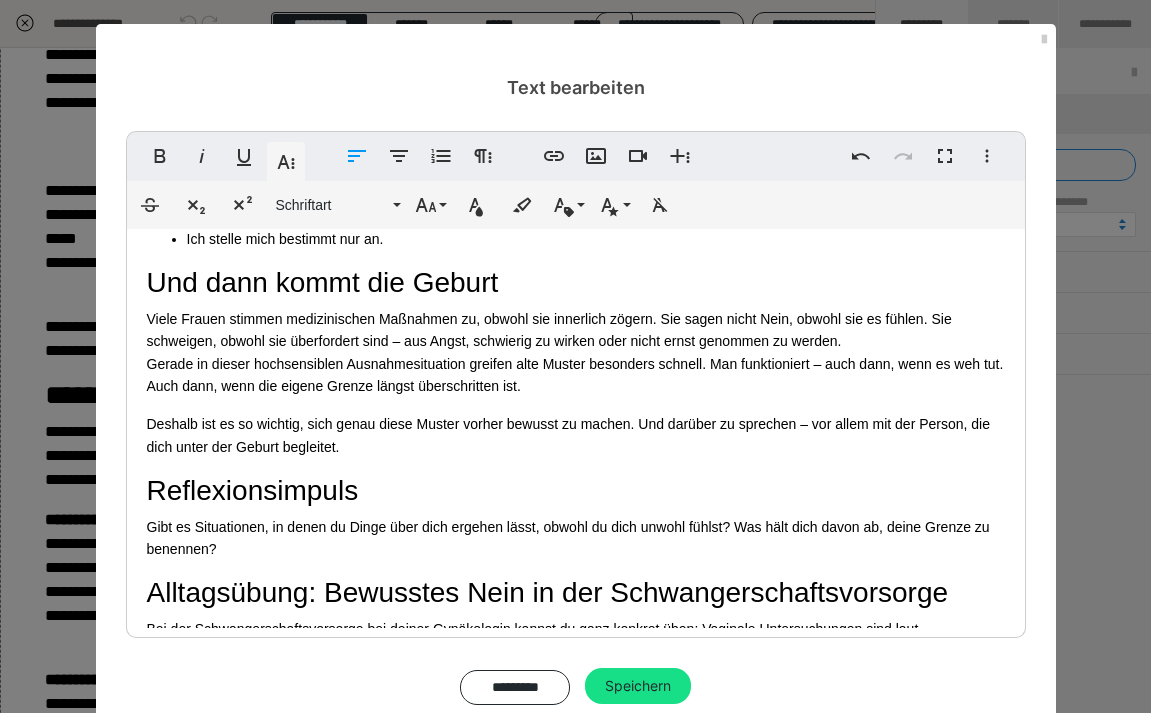 click on "Gibt es Situationen, in denen du Dinge über dich ergehen lässt, obwohl du dich unwohl fühlst? Was hält dich davon ab, deine Grenze zu benennen?" at bounding box center (576, 538) 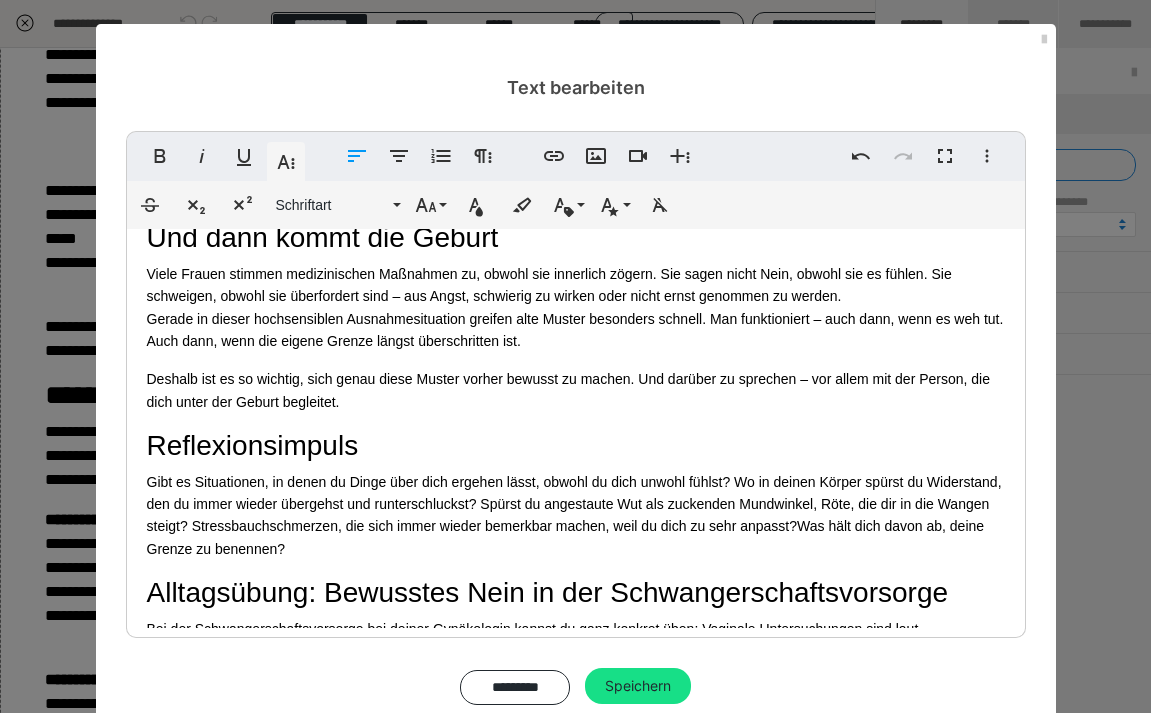 scroll, scrollTop: 7901, scrollLeft: 0, axis: vertical 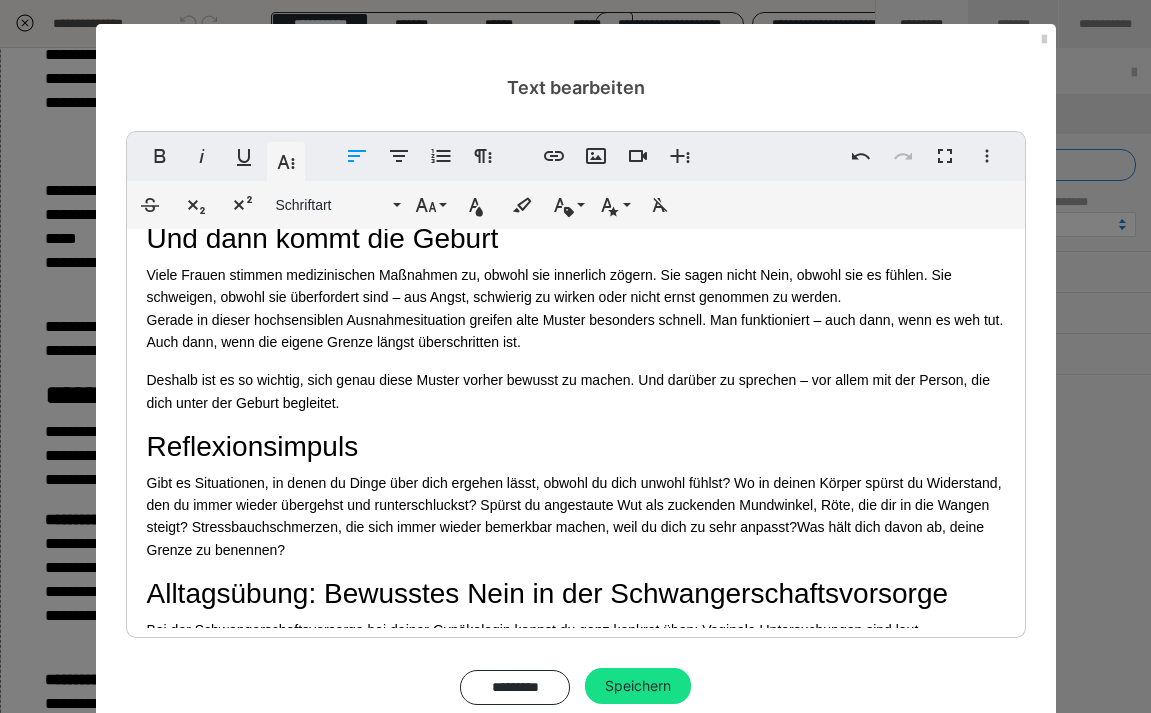 click on "„Ich wünsche heute keine vaginale Untersuchung.“" at bounding box center [308, 675] 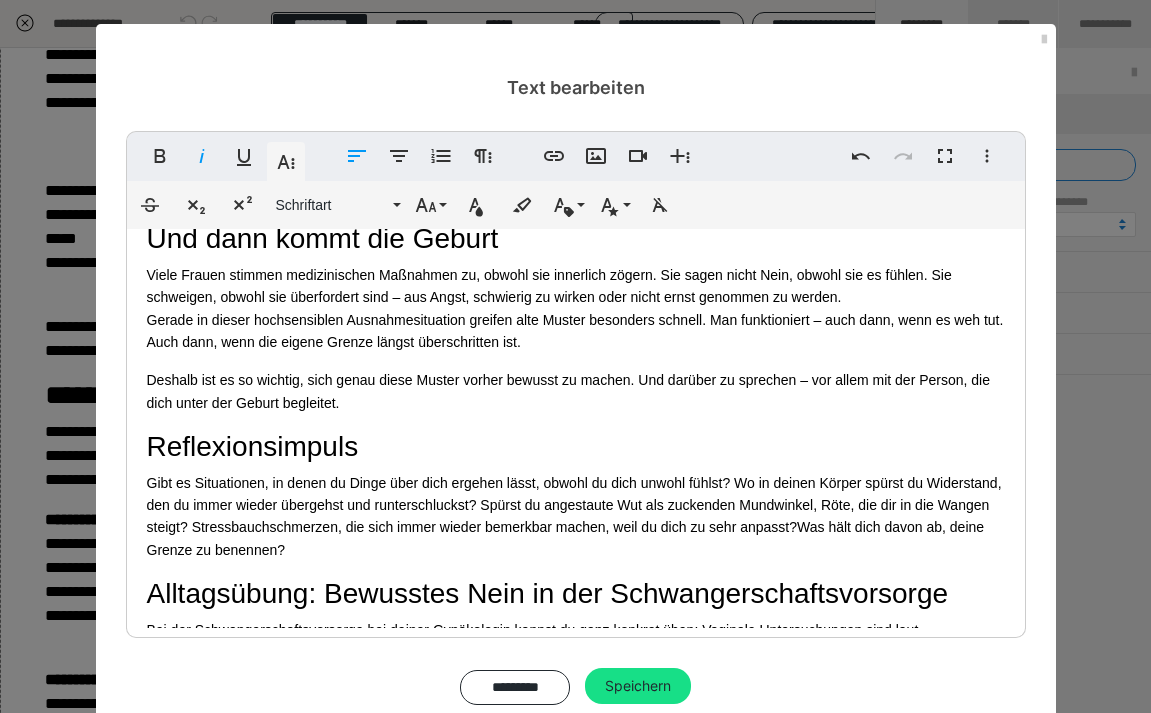 click on "„Ich wünsche ( heute keine vaginale Untersuchung.“" at bounding box center [311, 675] 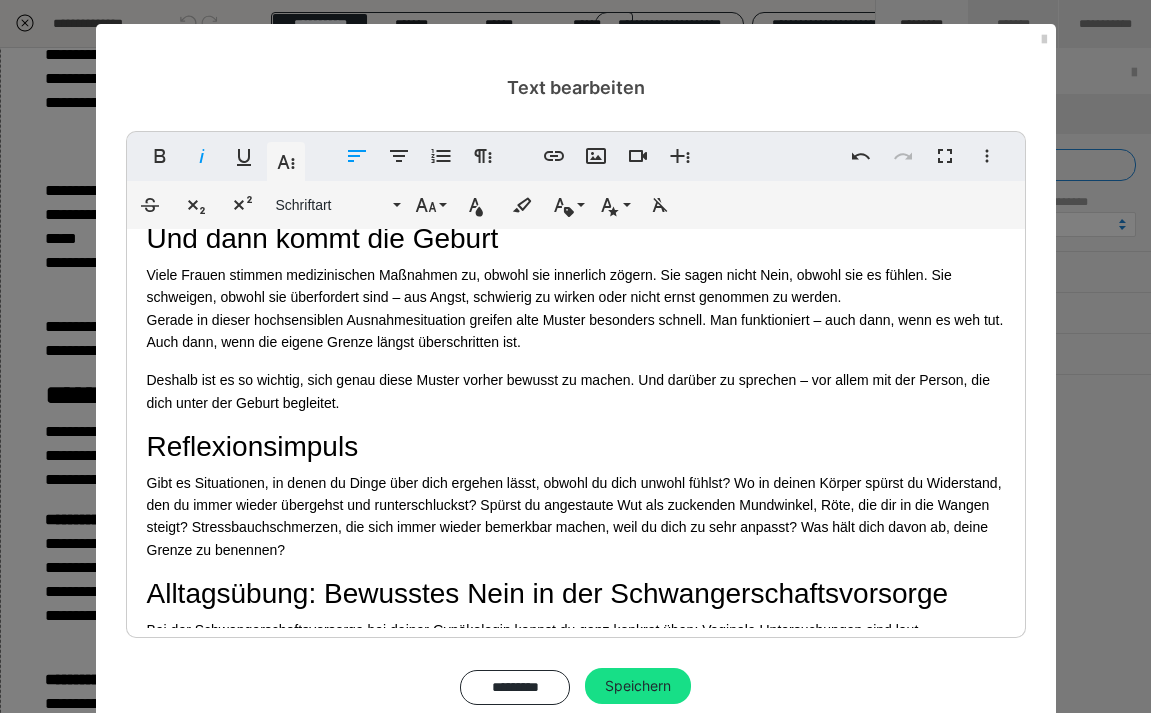 click on "Bei der Schwangerschaftsvorsorge bei deiner Gynäkologin kannst du ganz konkret üben: Vaginale Untersuchungen sind laut Mutterschaftsrichtlinie nur bei konkretem medizinischen Anlass vorgesehen. Du darfst also freundlich, aber bestimmt sagen: „Ich wünsche keine vaginale Untersuchung.“ Diese scheinbar kleine Übung kann ein wichtiger Schritt sein, dein Gefühl für körperliche Selbstbestimmung zu stärken – und dich unter der Geburt schneller wieder daran zu erinnern, was du willst. Und was nicht." at bounding box center [576, 675] 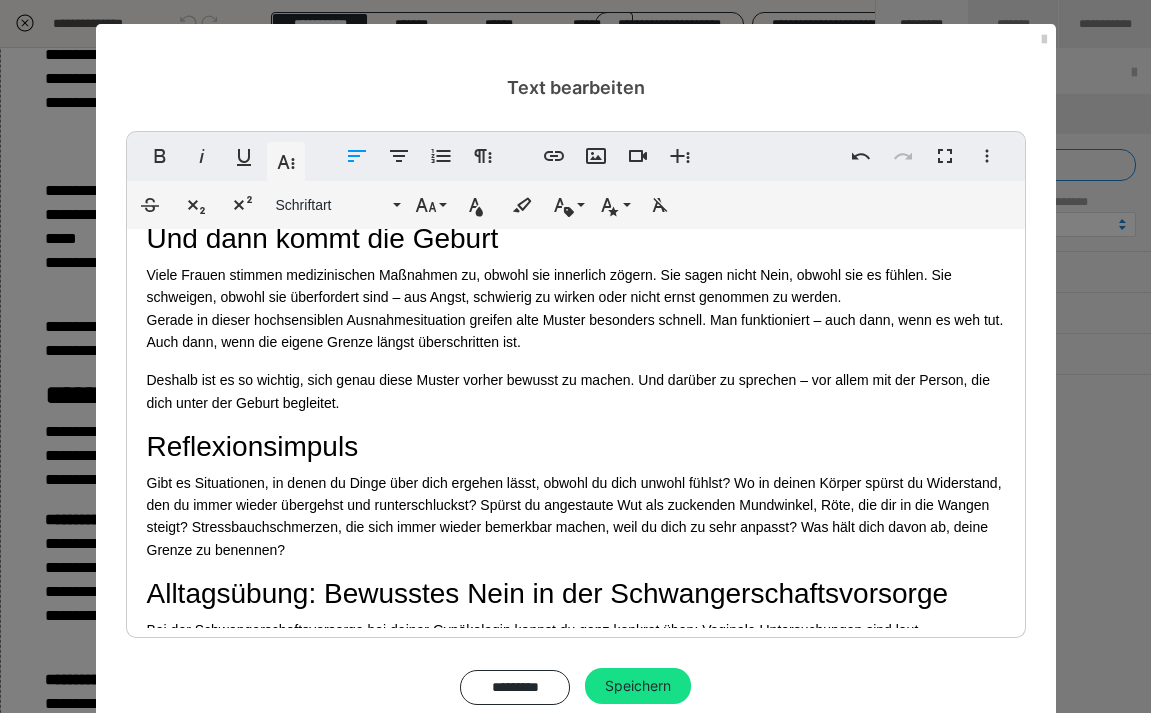 click on "Bei der Schwangerschaftsvorsorge bei deiner Gynäkologin kannst du ganz konkret üben: Vaginale Untersuchungen sind laut Mutterschaftsrichtlinie nur bei konkretem medizinischen Anlass vorgesehen. Du darfst also freundlich, aber bestimmt sagen: „Ich wünsche keine vaginale Untersuchung.“ Diese scheinbar kleine Übung kann ein wichtiger Schritt sein, dein Gefühl für körperliche Selbstbestimmung zu stärken – und dich unter der Geburt schneller wieder daran zu erinnern, was du willst. Und was nicht." at bounding box center [576, 675] 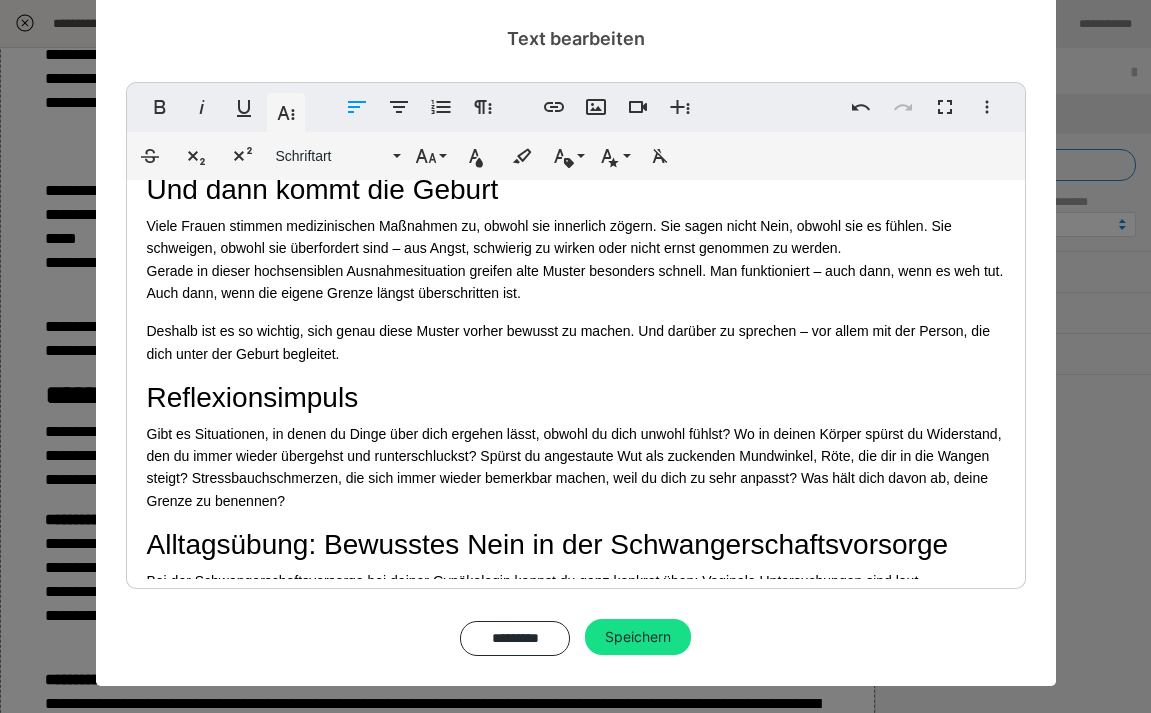 scroll, scrollTop: 52, scrollLeft: 0, axis: vertical 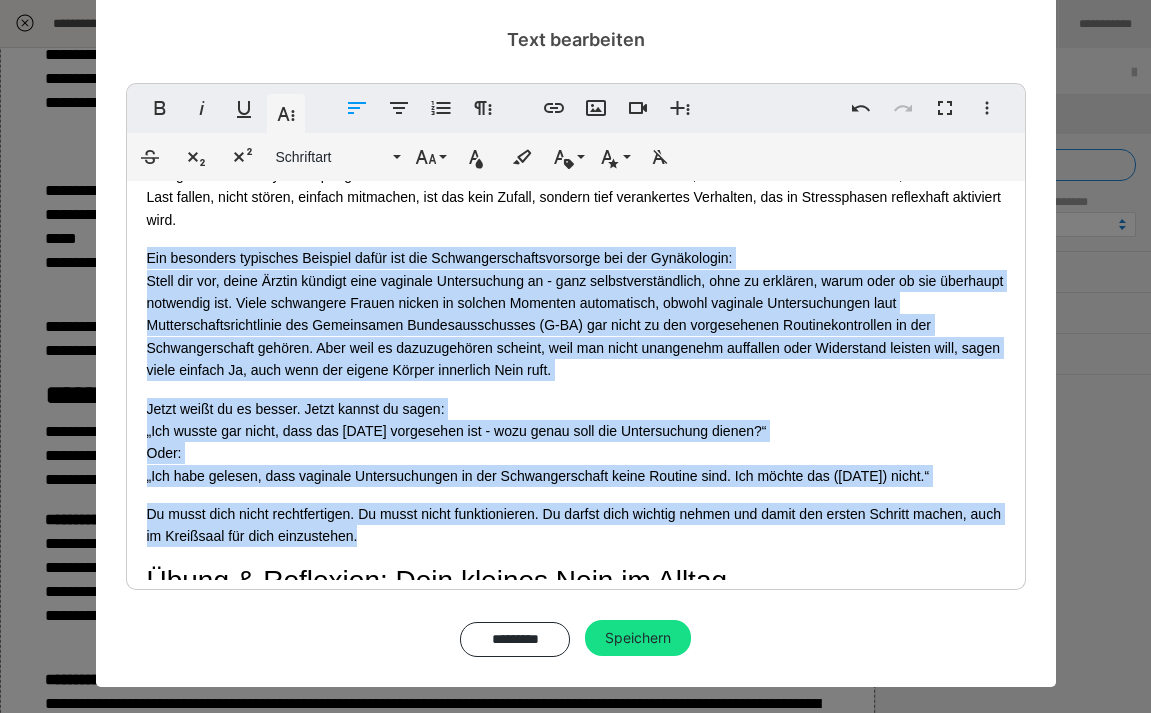 drag, startPoint x: 145, startPoint y: 235, endPoint x: 372, endPoint y: 511, distance: 357.35837 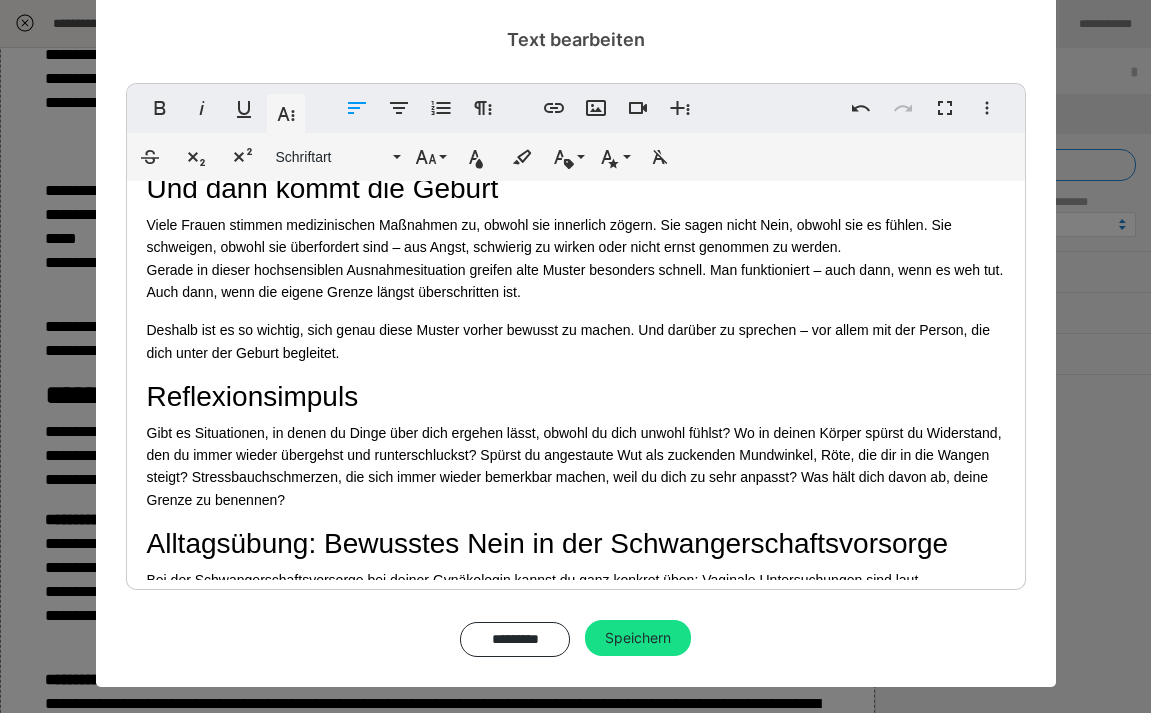 scroll, scrollTop: 7901, scrollLeft: 0, axis: vertical 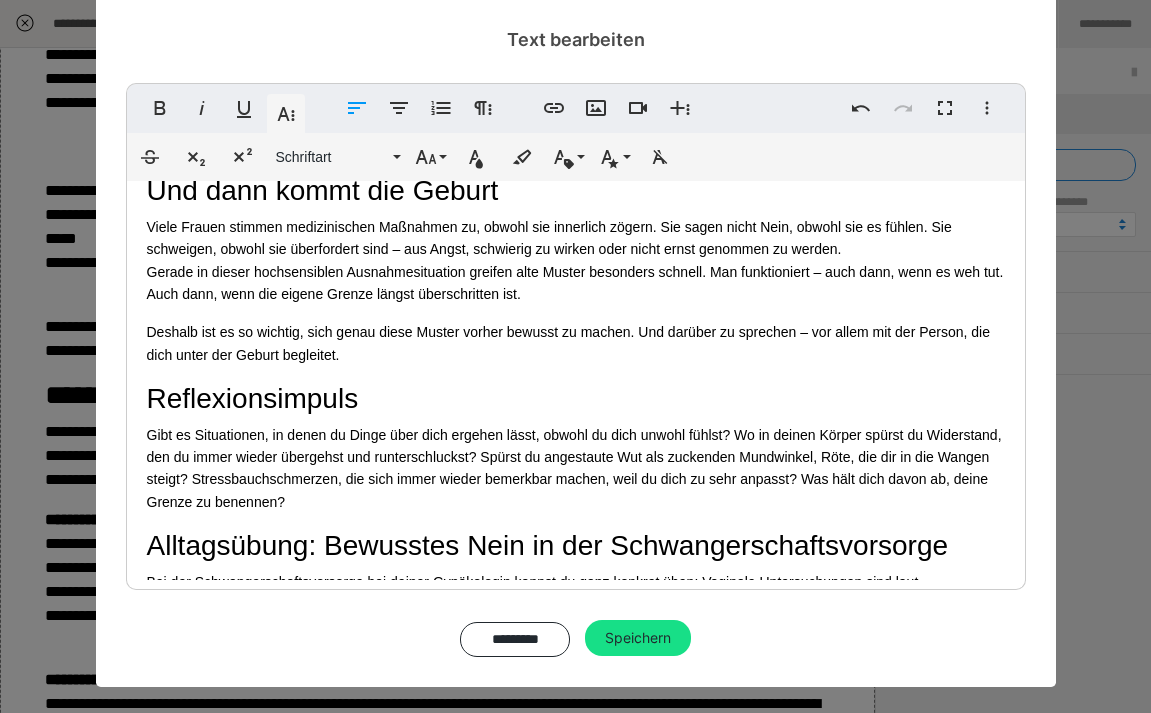drag, startPoint x: 138, startPoint y: 418, endPoint x: 616, endPoint y: 545, distance: 494.58365 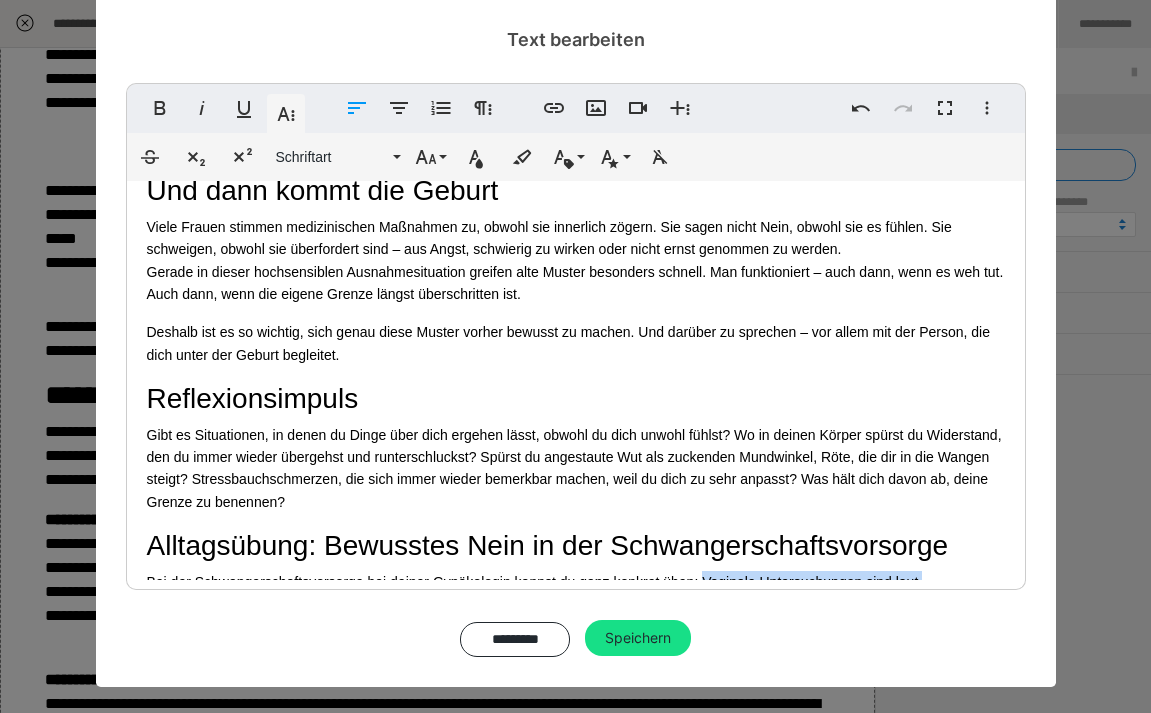 drag, startPoint x: 704, startPoint y: 420, endPoint x: 725, endPoint y: 510, distance: 92.417534 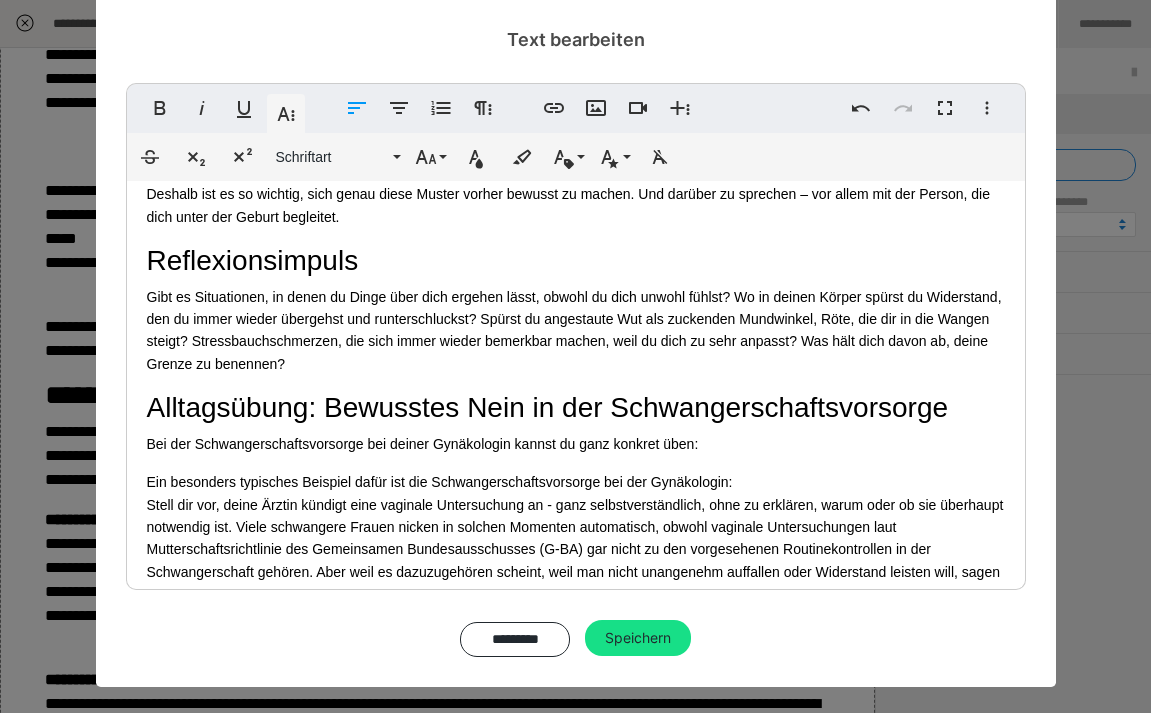 scroll, scrollTop: 8040, scrollLeft: 0, axis: vertical 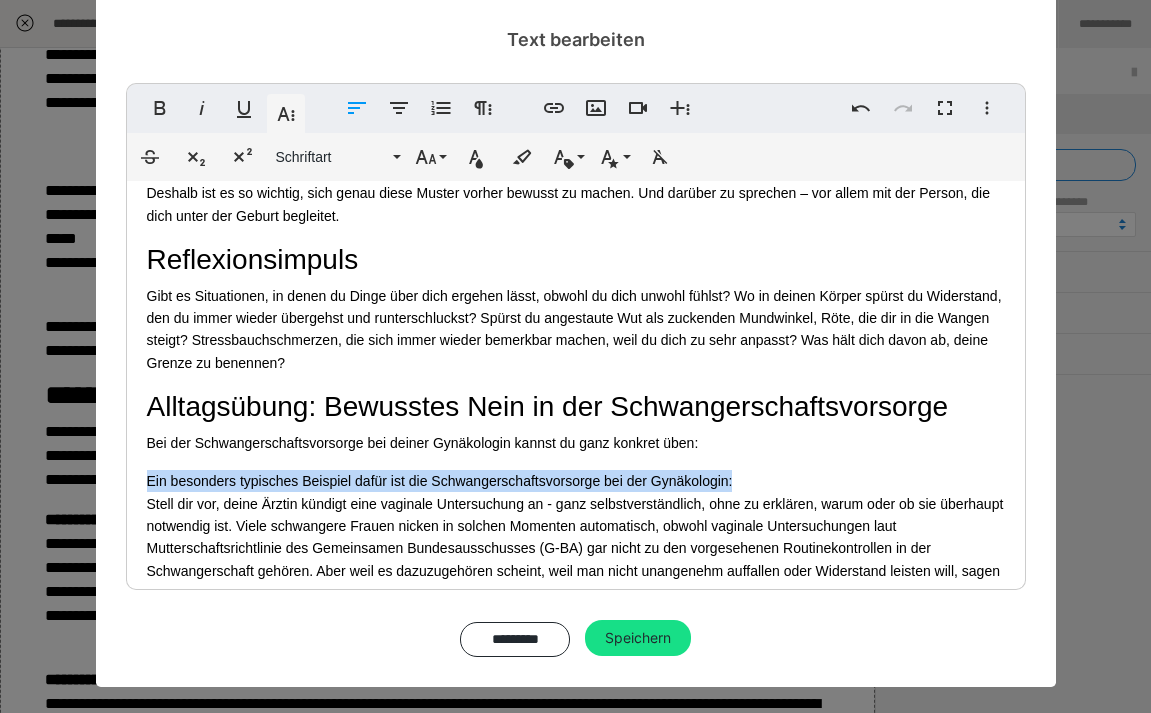 drag, startPoint x: 742, startPoint y: 319, endPoint x: 132, endPoint y: 318, distance: 610.0008 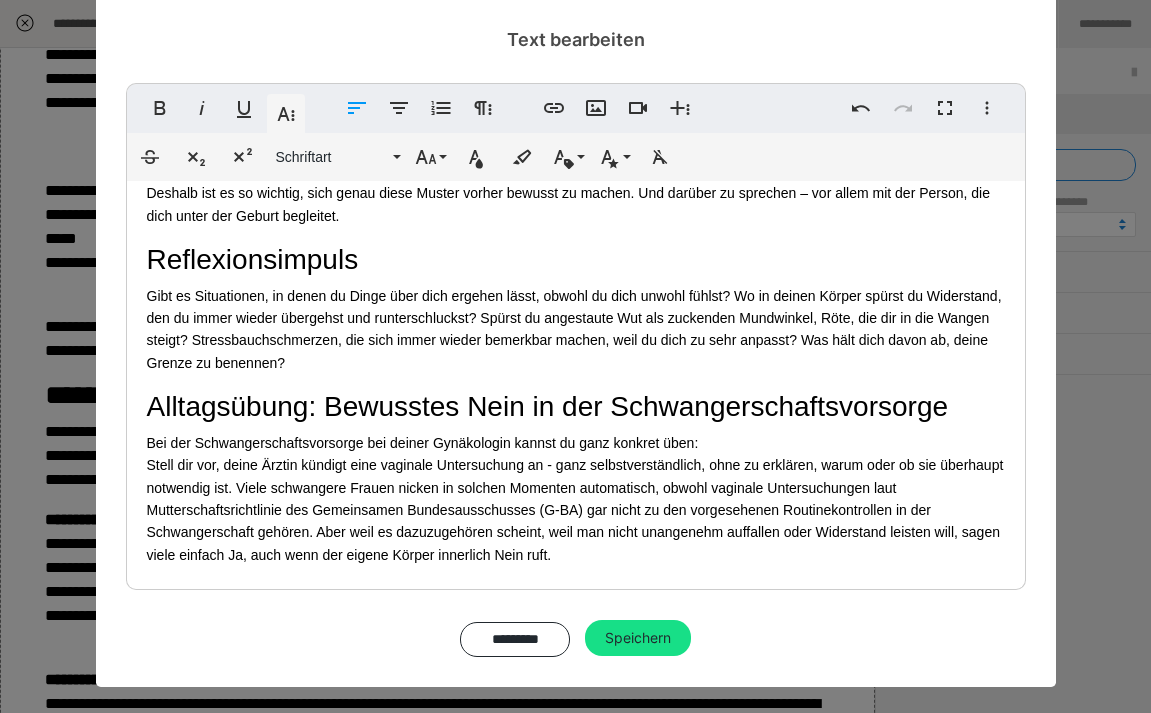 click on "Bei der Schwangerschaftsvorsorge bei deiner Gynäkologin kannst du ganz konkret üben:  Stell dir vor, deine Ärztin kündigt eine vaginale Untersuchung an - ganz selbstverständlich, ohne zu erklären, warum oder ob sie überhaupt notwendig ist. Viele schwangere Frauen nicken in solchen Momenten automatisch, obwohl vaginale Untersuchungen laut Mutterschaftsrichtlinie des Gemeinsamen Bundesausschusses (G-BA) gar nicht zu den vorgesehenen Routinekontrollen in der Schwangerschaft gehören. Aber weil es dazuzugehören scheint, weil man nicht unangenehm auffallen oder Widerstand leisten will, sagen viele einfach Ja, auch wenn der eigene Körper innerlich Nein ruft." at bounding box center (576, 499) 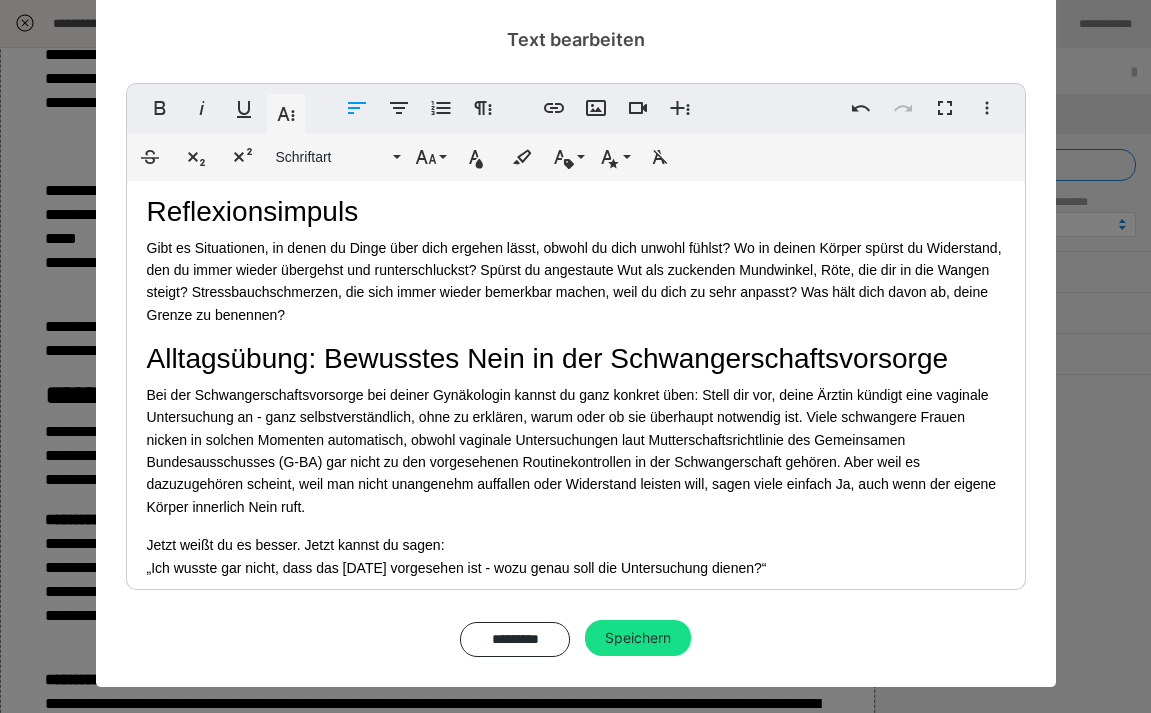 scroll, scrollTop: 8087, scrollLeft: 0, axis: vertical 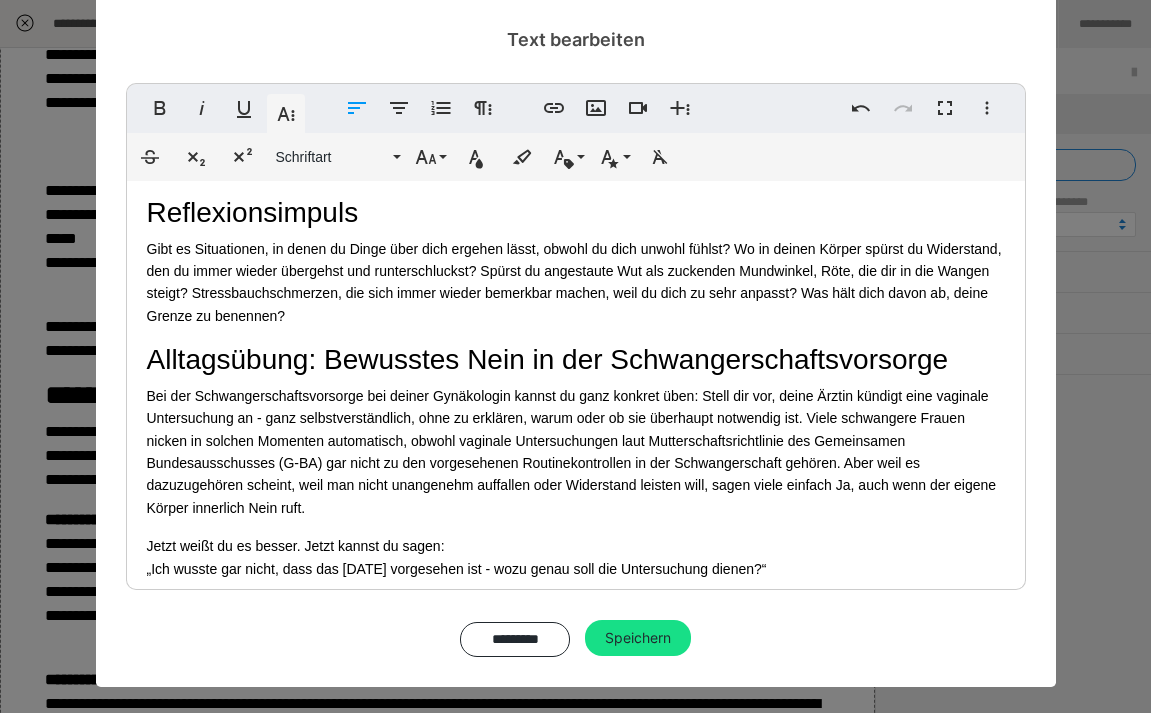 click on "Jetzt weißt du es besser. Jetzt kannst du sagen: „Ich wusste gar nicht, dass das heute vorgesehen ist - wozu genau soll die Untersuchung dienen?“ Oder: „Ich habe gelesen, dass vaginale Untersuchungen in der Schwangerschaft keine Routine sind. Ich möchte das (heute) nicht.“" at bounding box center [576, 580] 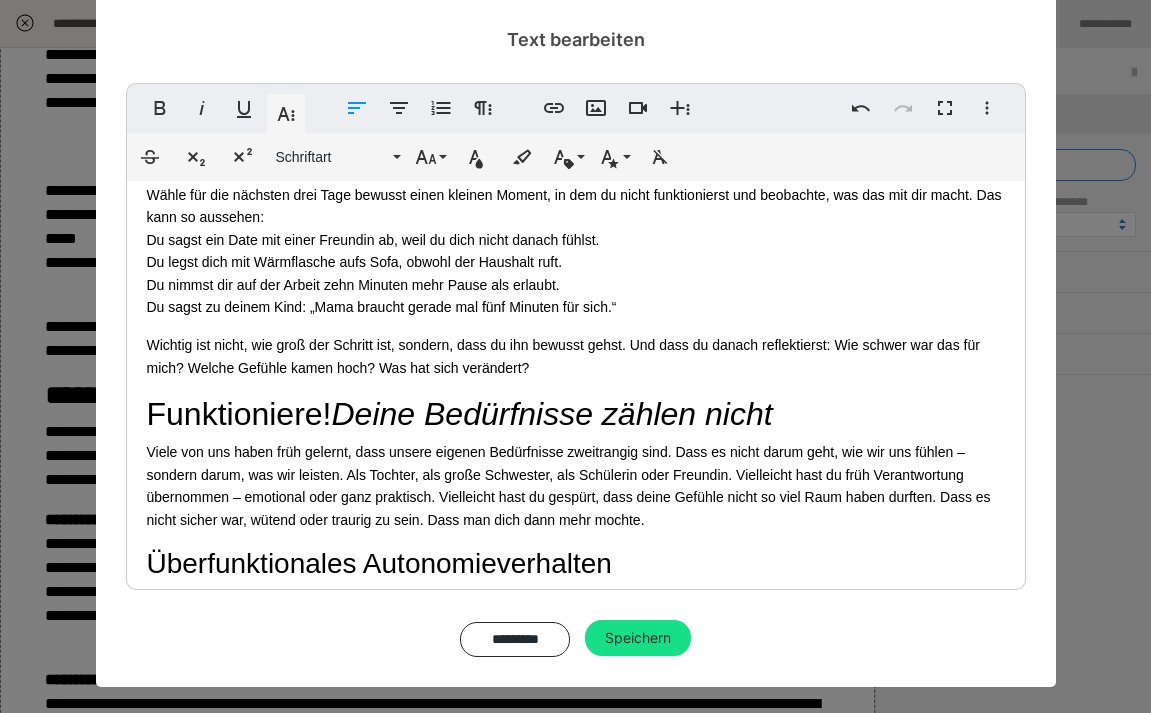 scroll, scrollTop: 2234, scrollLeft: 0, axis: vertical 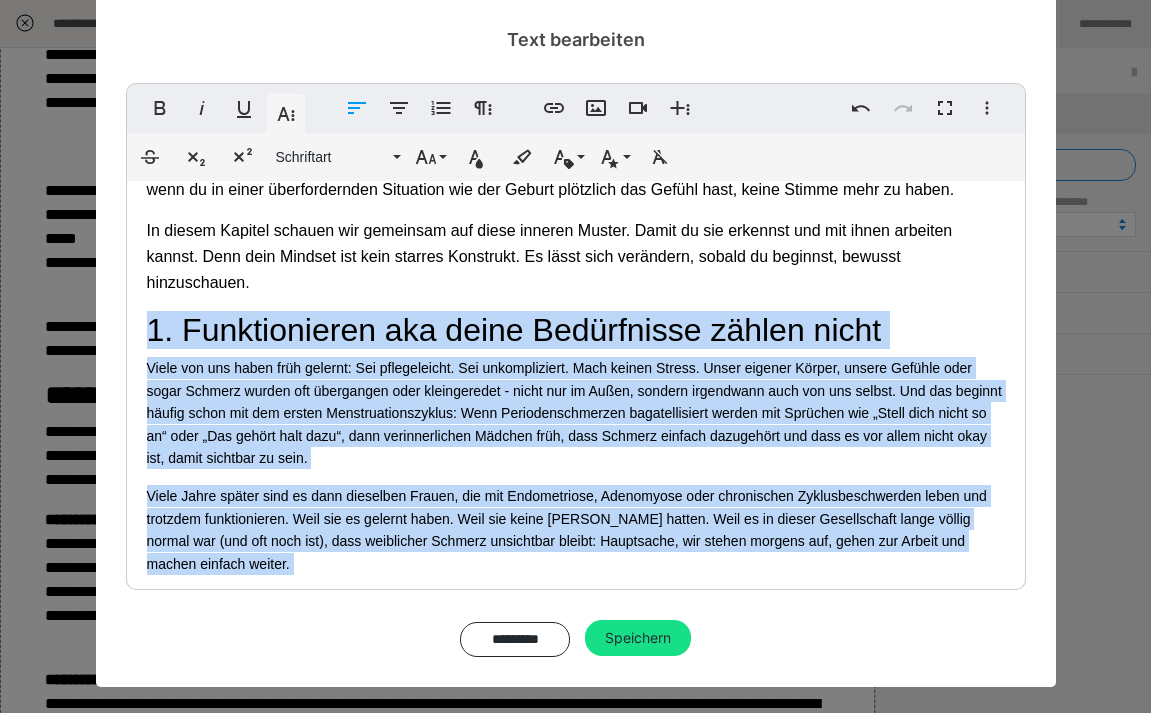 drag, startPoint x: 547, startPoint y: 316, endPoint x: 152, endPoint y: 318, distance: 395.00507 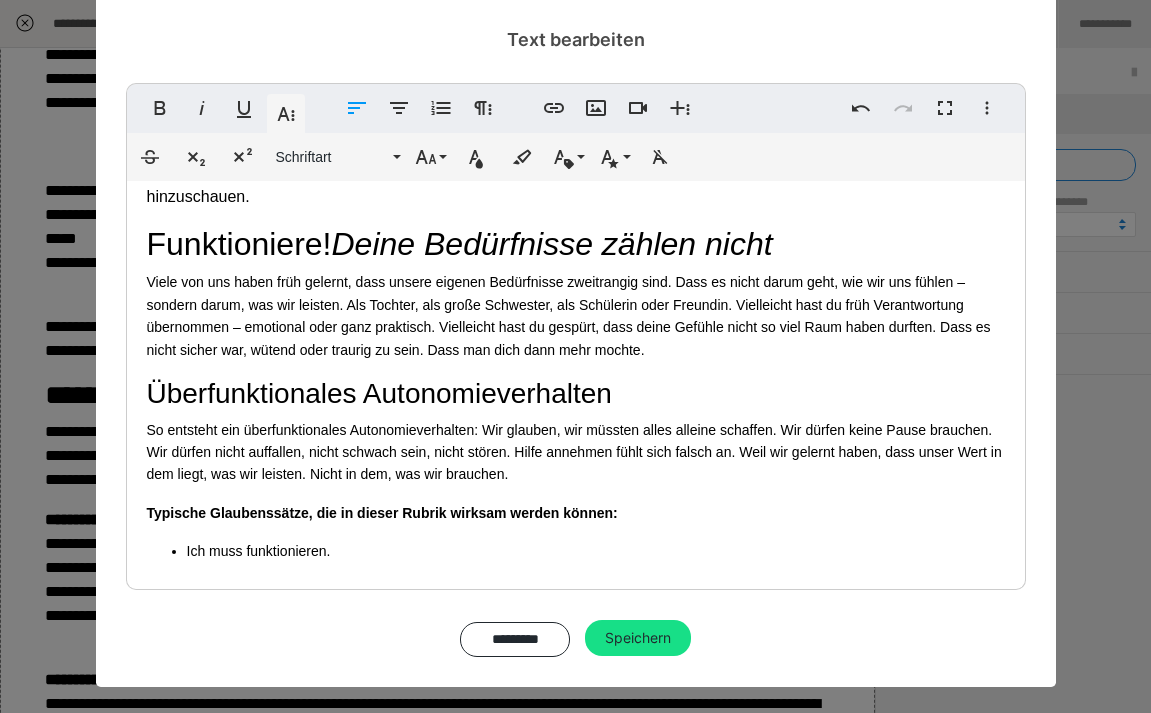 scroll, scrollTop: 522, scrollLeft: 0, axis: vertical 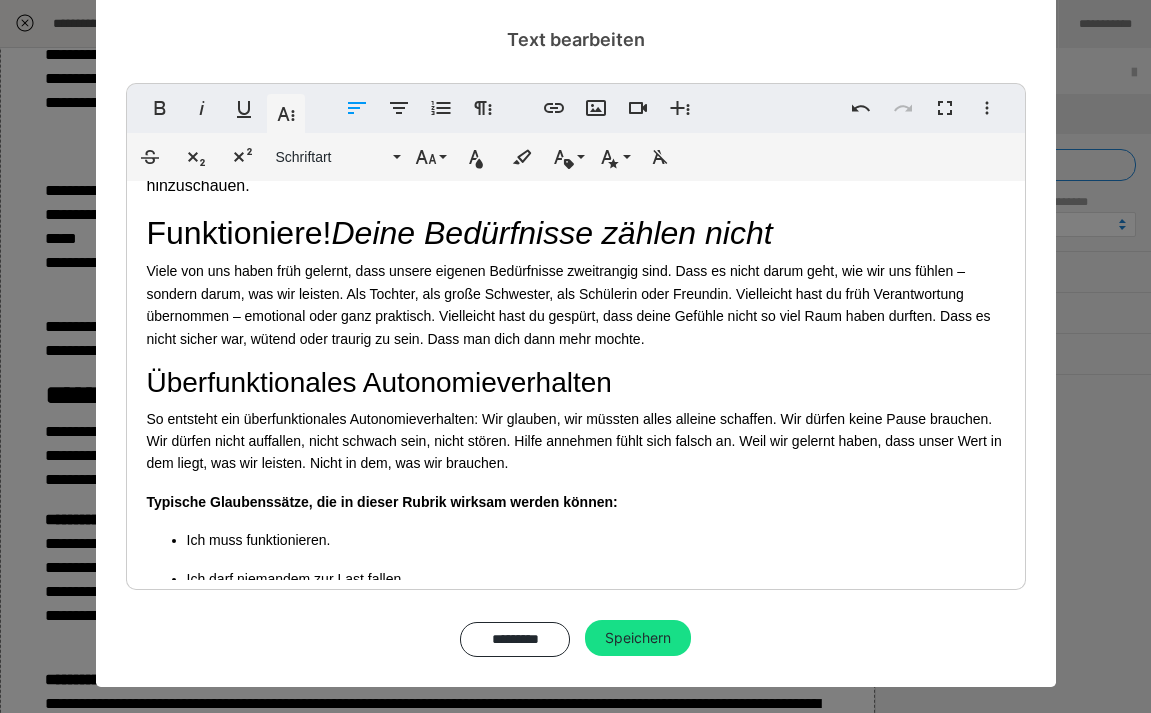click on "Funktioniere!  Deine Bedürfnisse zählen nicht" at bounding box center [576, 233] 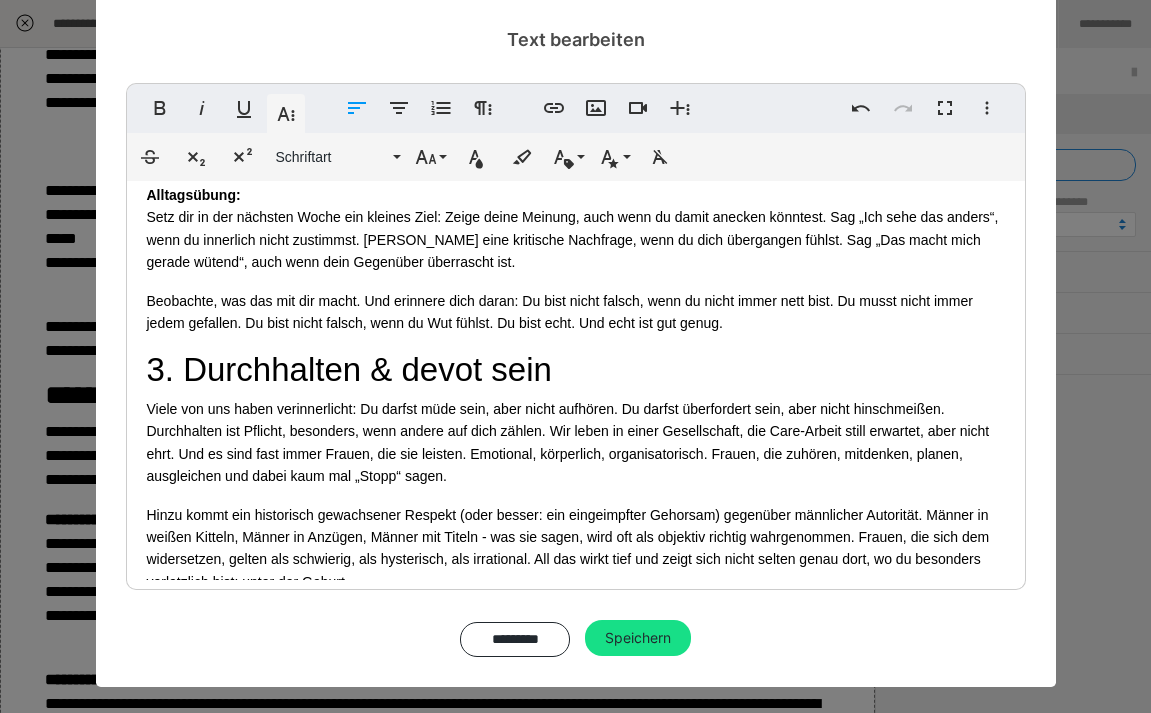scroll, scrollTop: 3500, scrollLeft: 0, axis: vertical 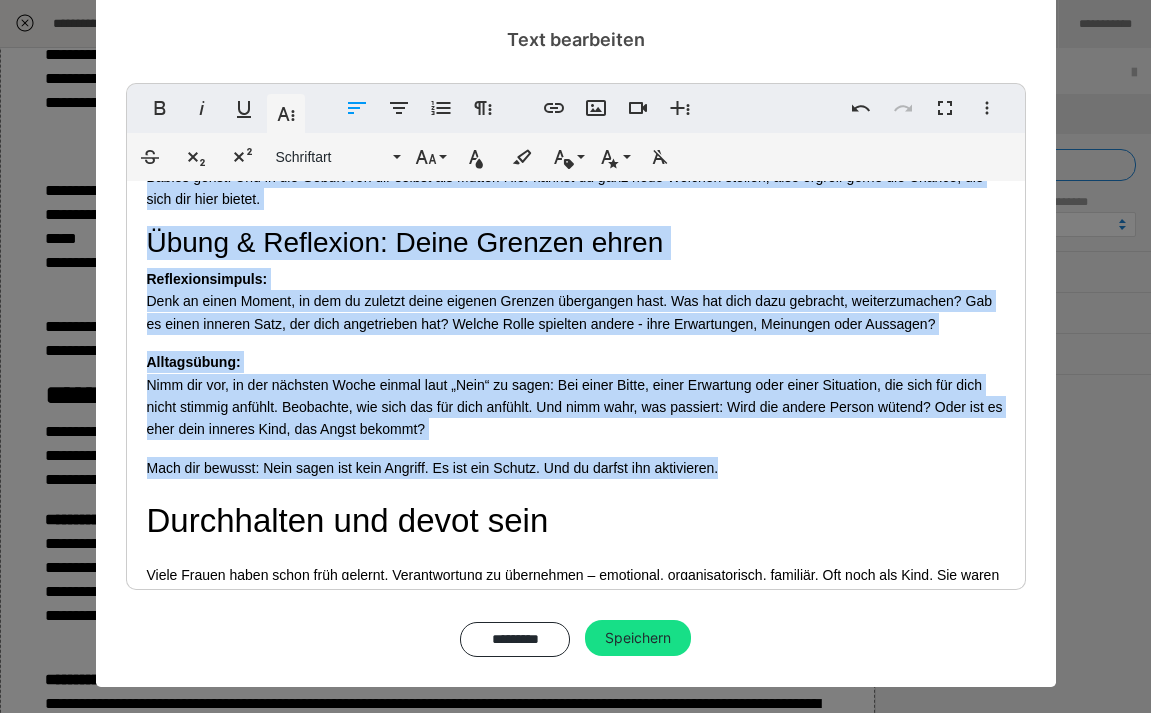 drag, startPoint x: 145, startPoint y: 285, endPoint x: 733, endPoint y: 358, distance: 592.51416 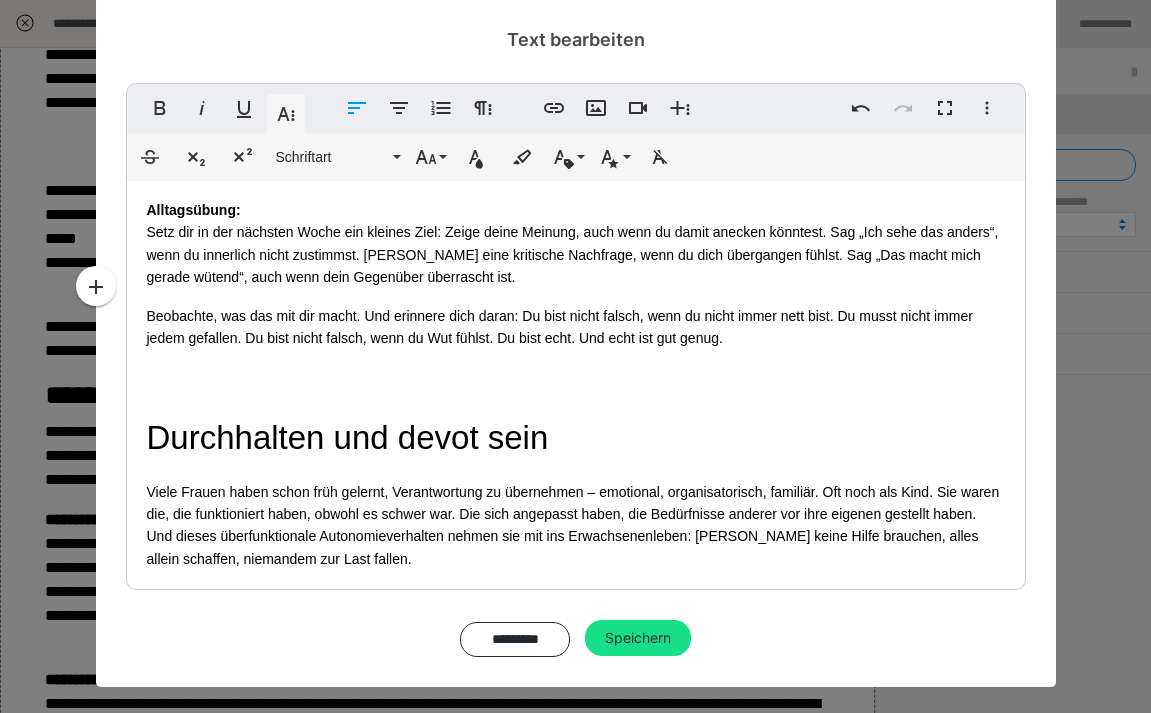 scroll, scrollTop: 3494, scrollLeft: 0, axis: vertical 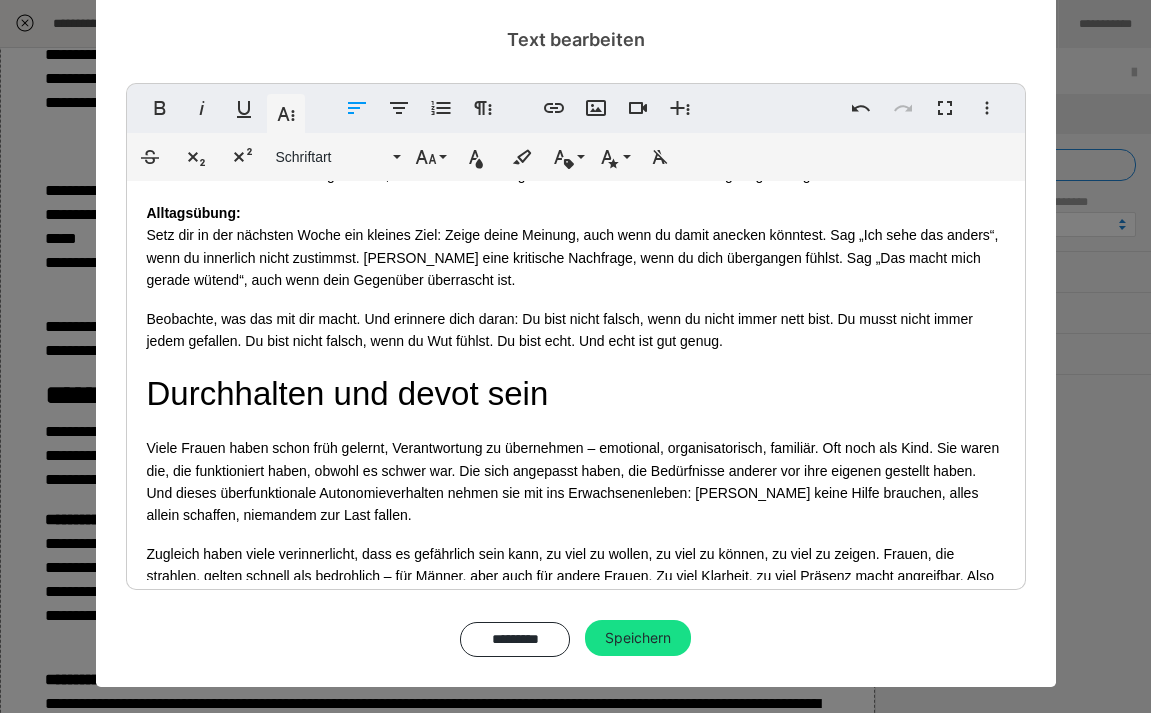 click on "Durchhalten und devot sein" at bounding box center [348, 393] 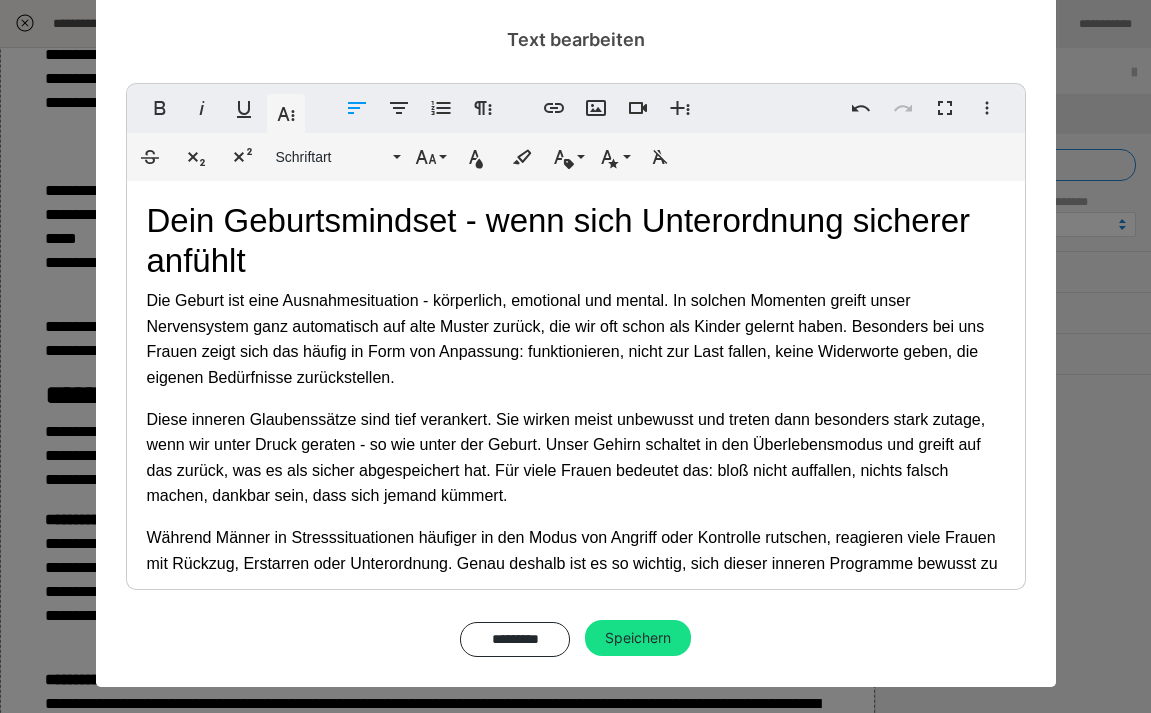 scroll, scrollTop: 0, scrollLeft: 0, axis: both 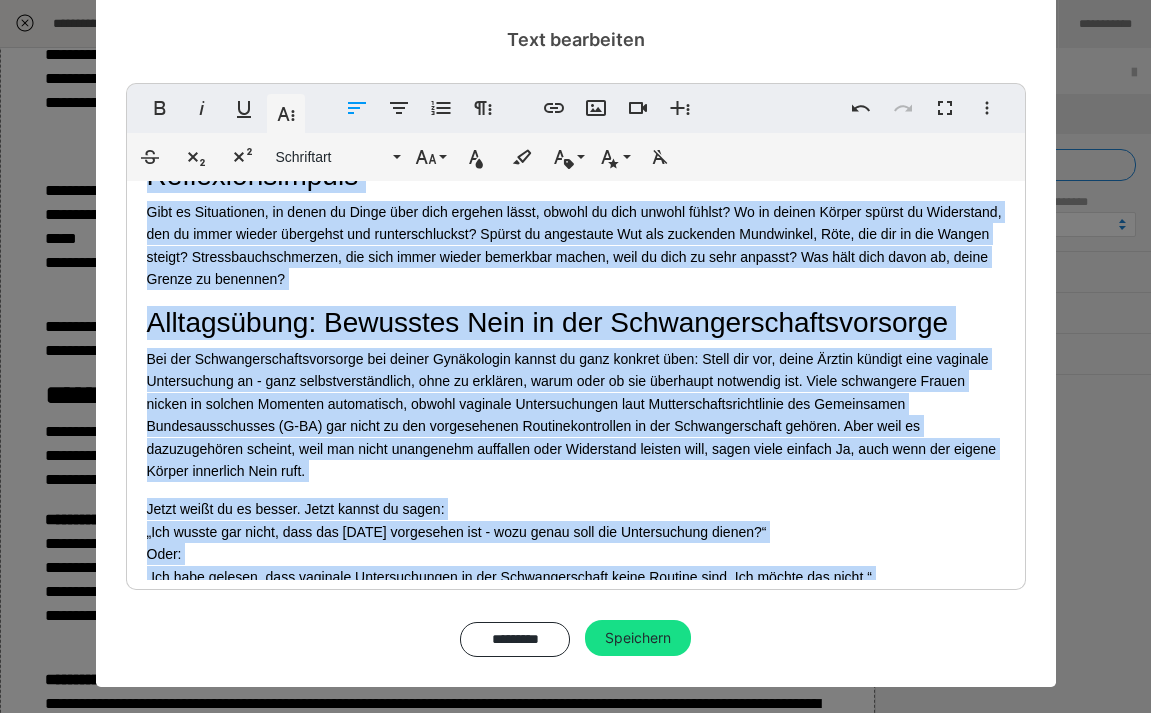 drag, startPoint x: 143, startPoint y: 216, endPoint x: 223, endPoint y: 794, distance: 583.5101 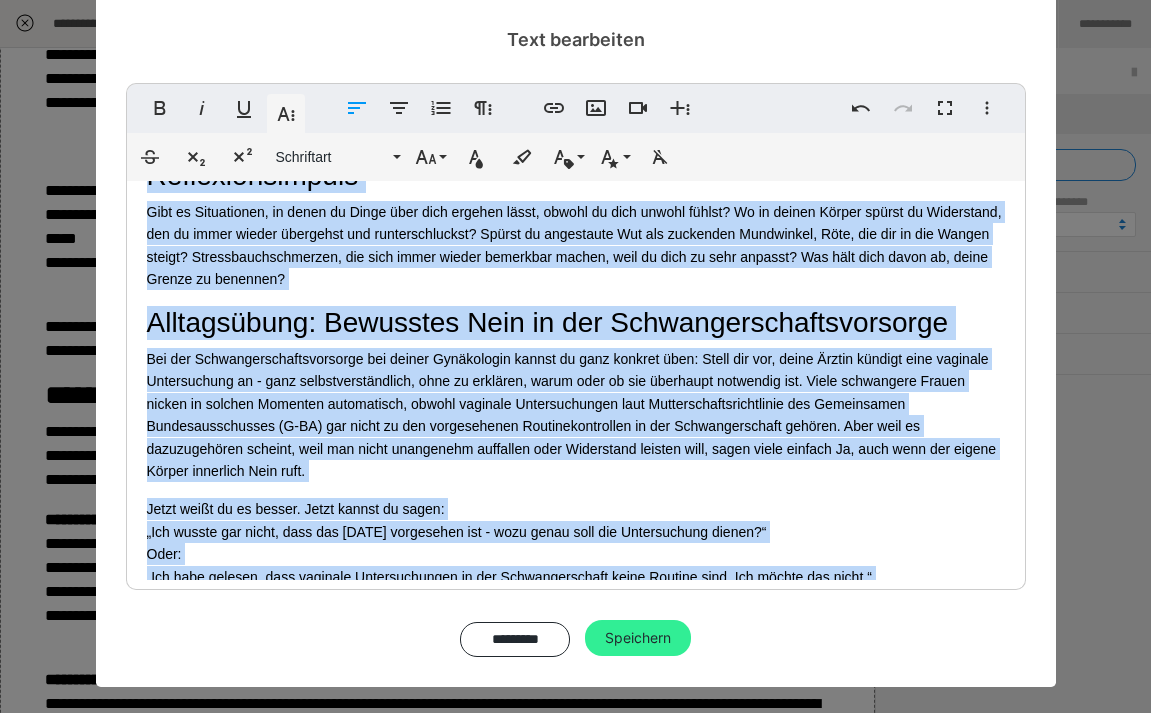click on "Speichern" at bounding box center (638, 638) 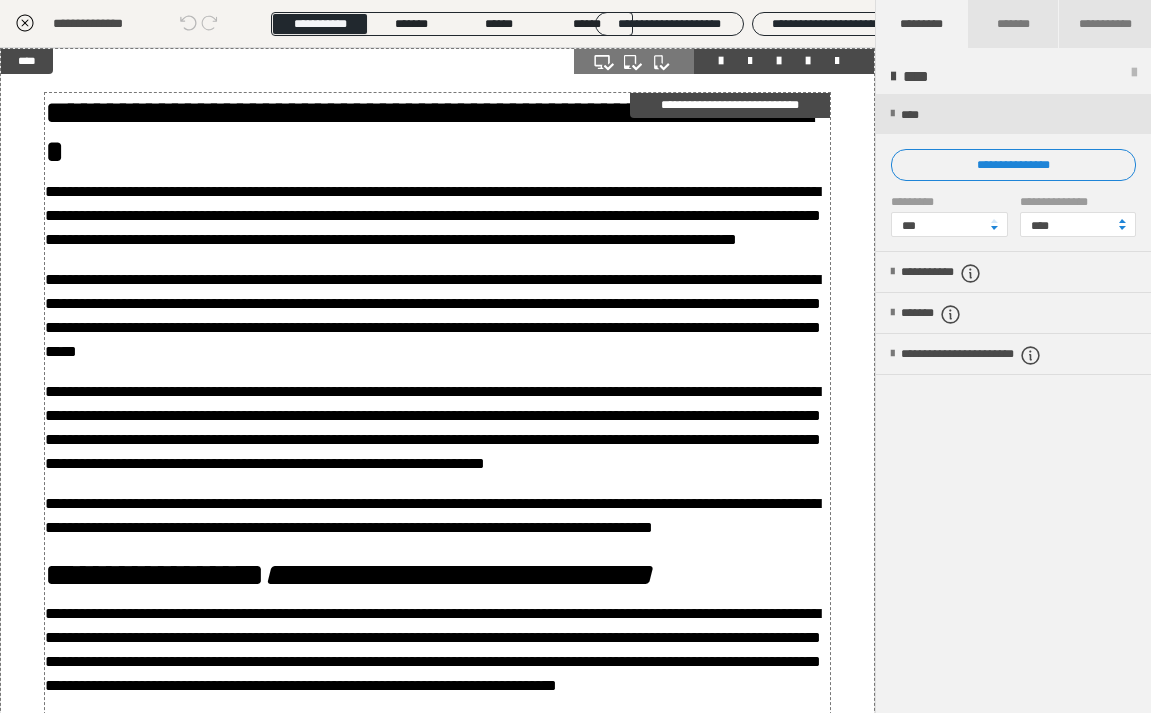 click on "**********" at bounding box center (433, 315) 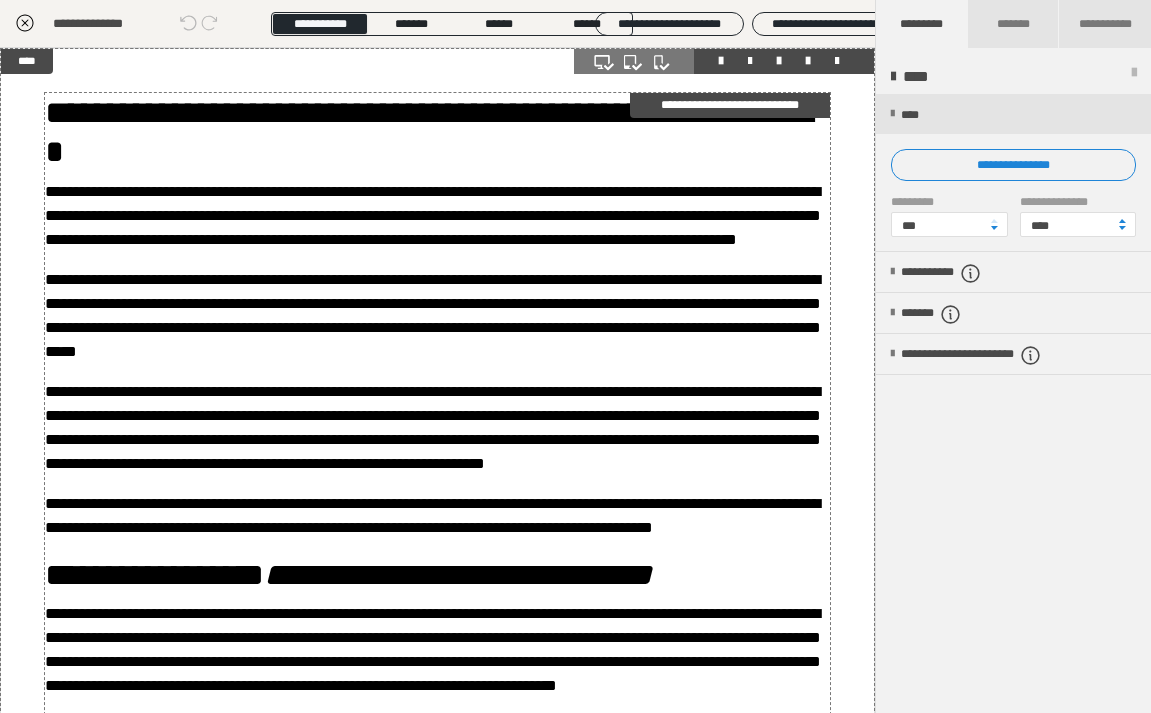 click on "**********" at bounding box center [433, 315] 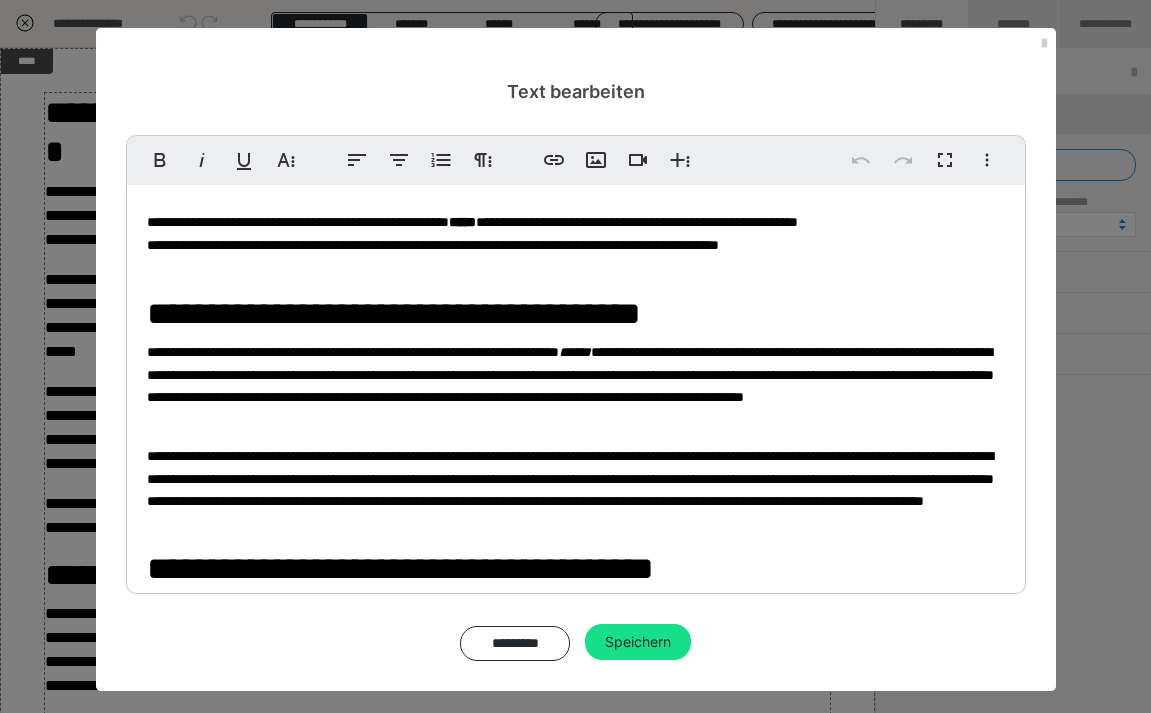 scroll, scrollTop: 2051, scrollLeft: 0, axis: vertical 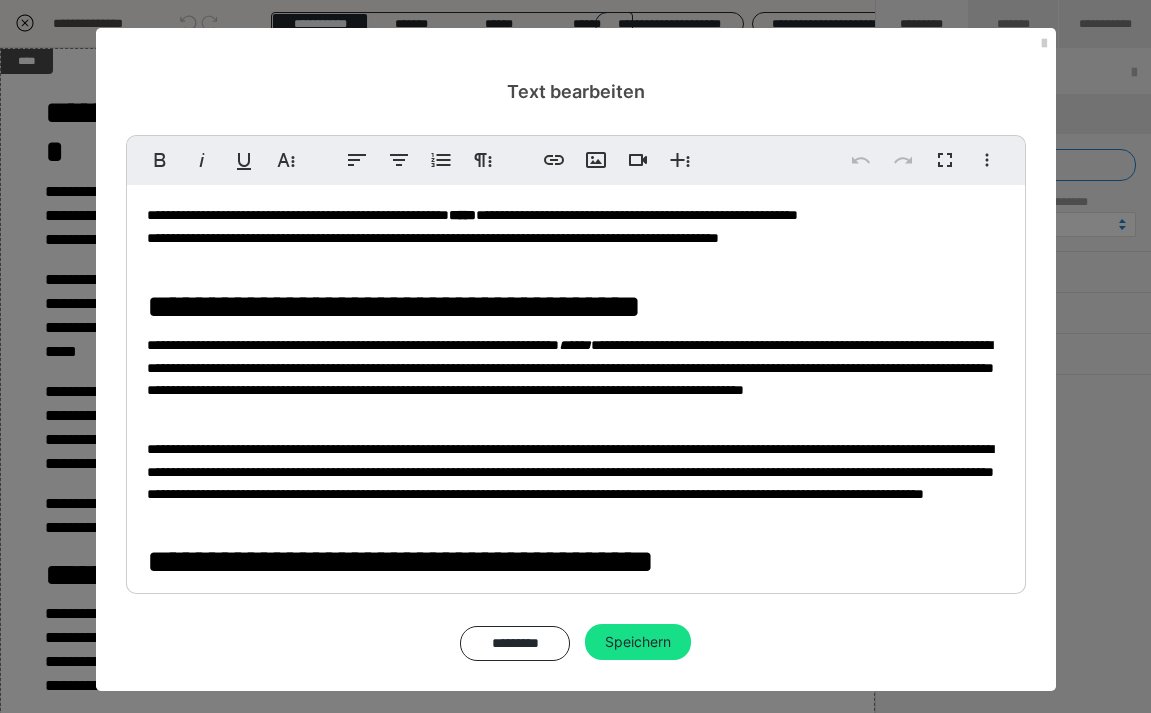 click on "**********" at bounding box center [576, 675] 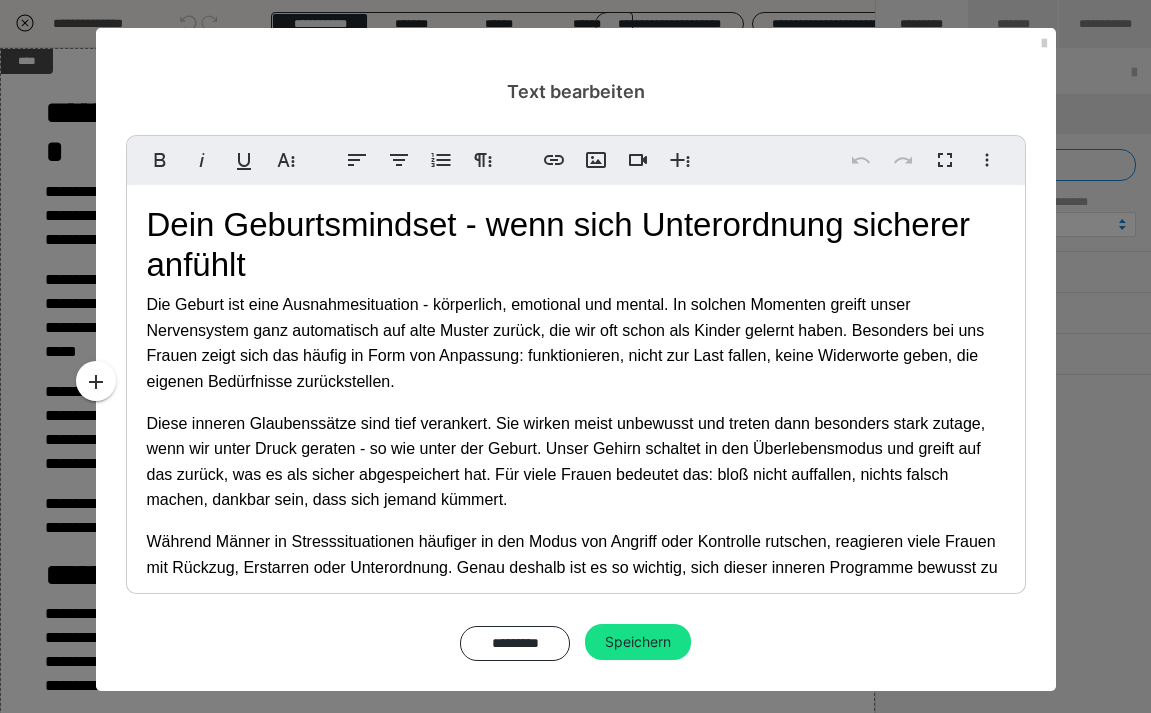 scroll, scrollTop: 2051, scrollLeft: 0, axis: vertical 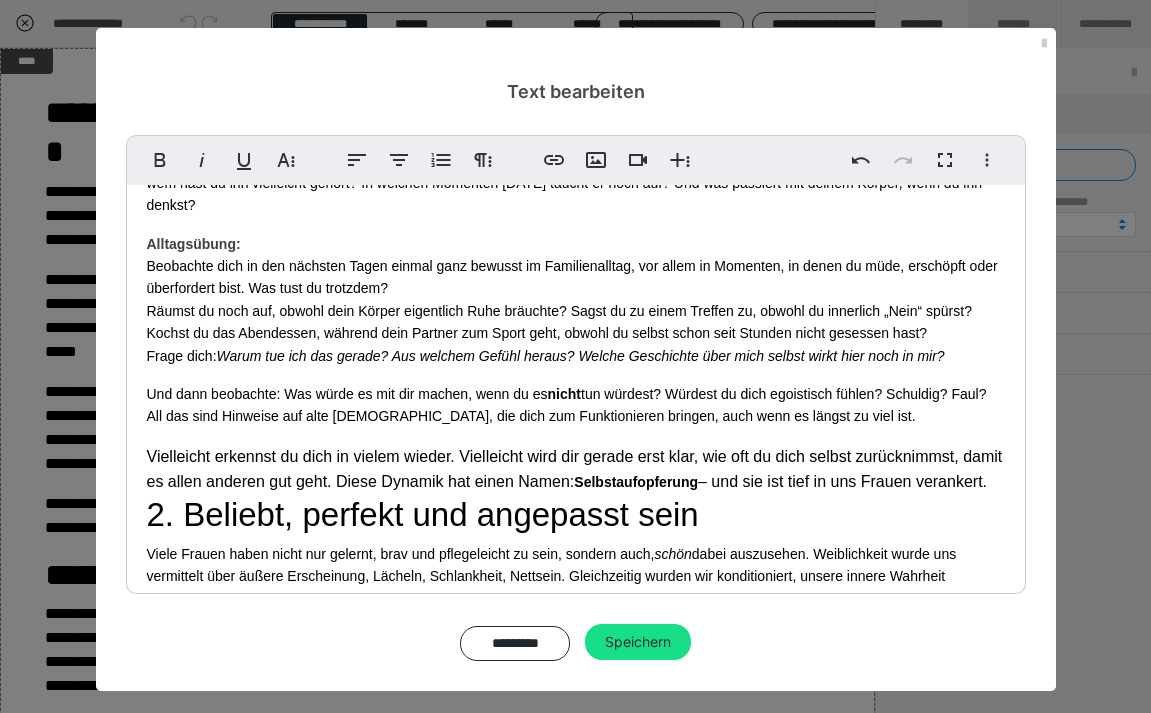 drag, startPoint x: 1015, startPoint y: 413, endPoint x: 143, endPoint y: 377, distance: 872.7428 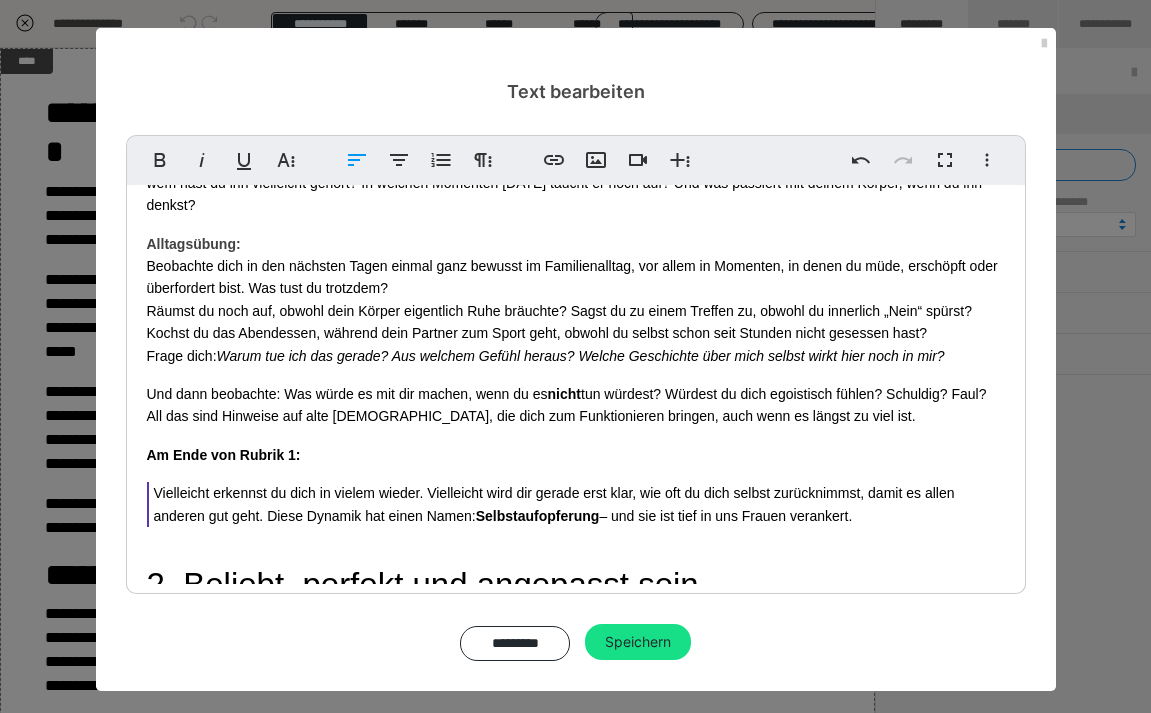 click on "Am Ende von Rubrik 1:" at bounding box center [576, 455] 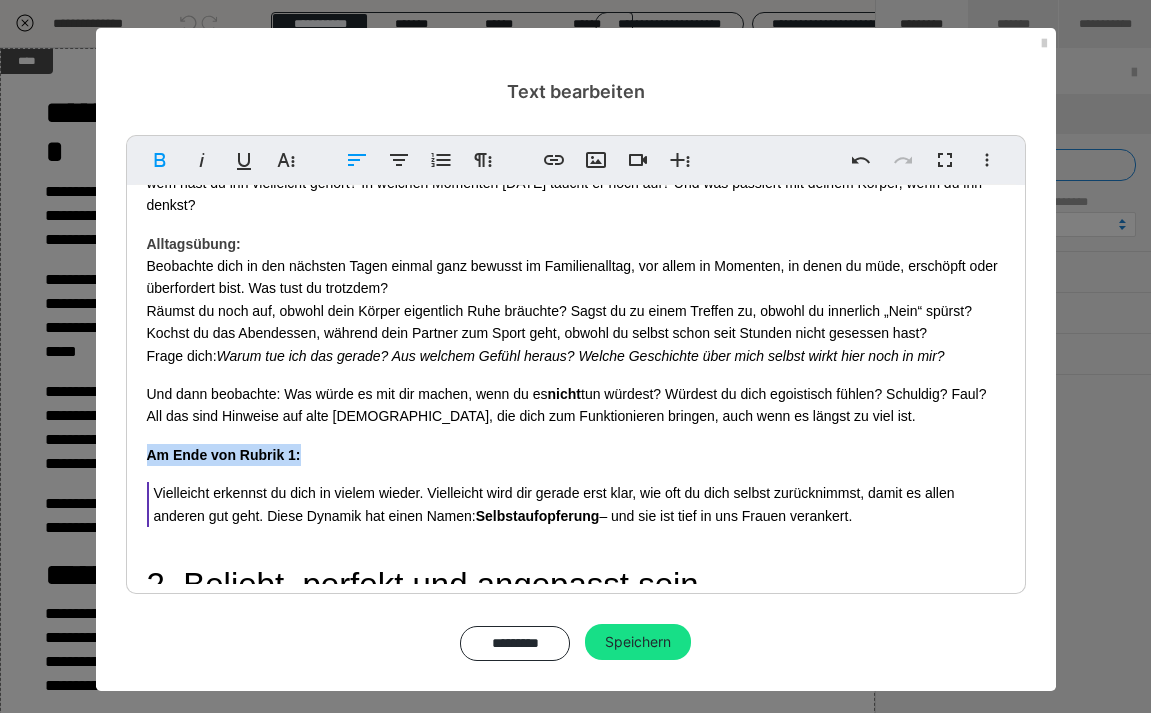 drag, startPoint x: 326, startPoint y: 376, endPoint x: 78, endPoint y: 370, distance: 248.07257 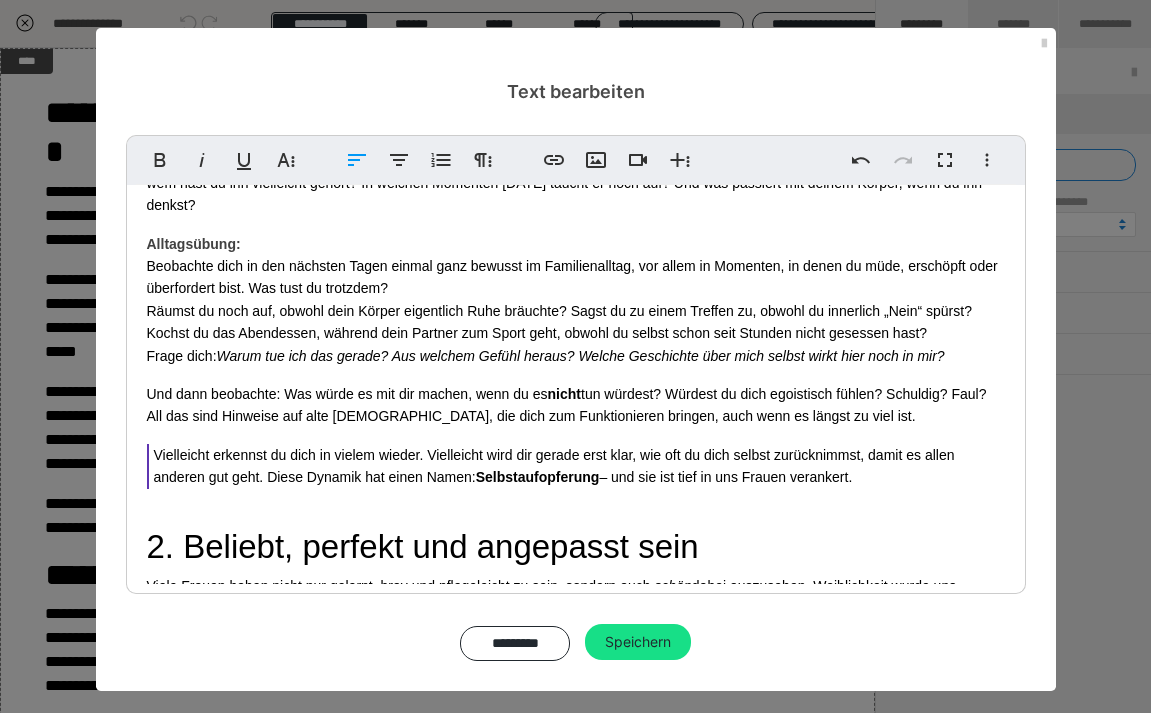click on "Vielleicht erkennst du dich in vielem wieder. Vielleicht wird dir gerade erst klar, wie oft du dich selbst zurücknimmst, damit es allen anderen gut geht. Diese Dynamik hat einen Namen:  Selbstaufopferung  – und sie ist tief in uns Frauen verankert." at bounding box center [579, 466] 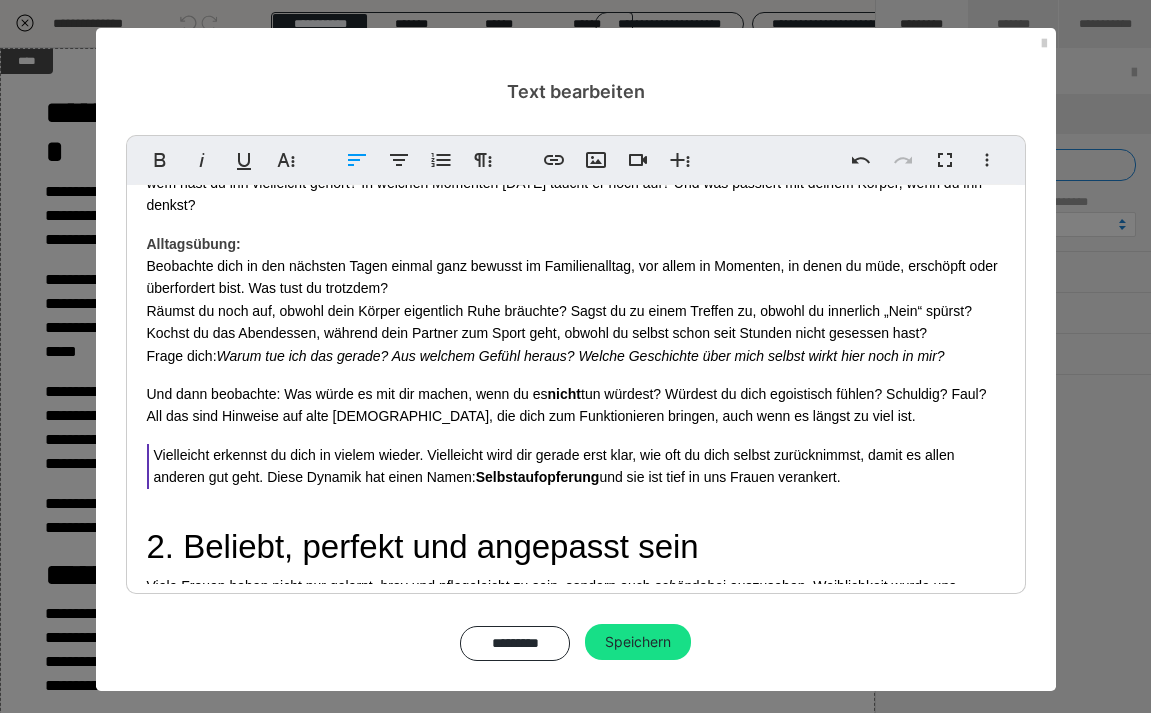 type 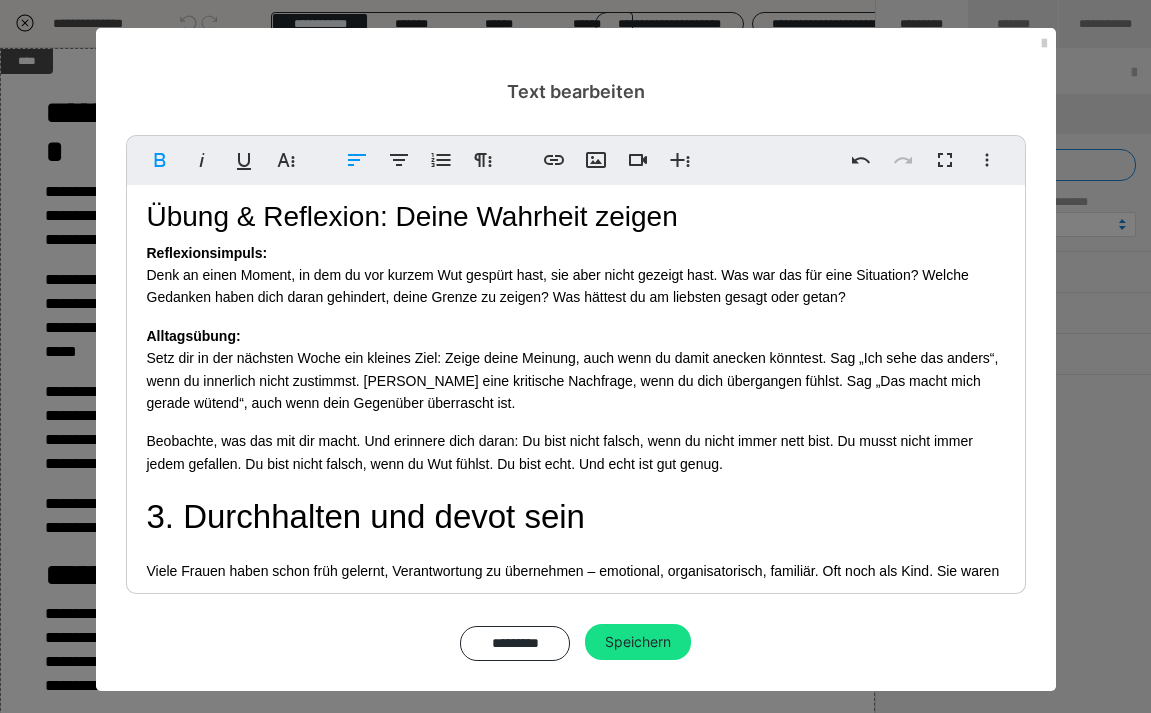 scroll, scrollTop: 3378, scrollLeft: 0, axis: vertical 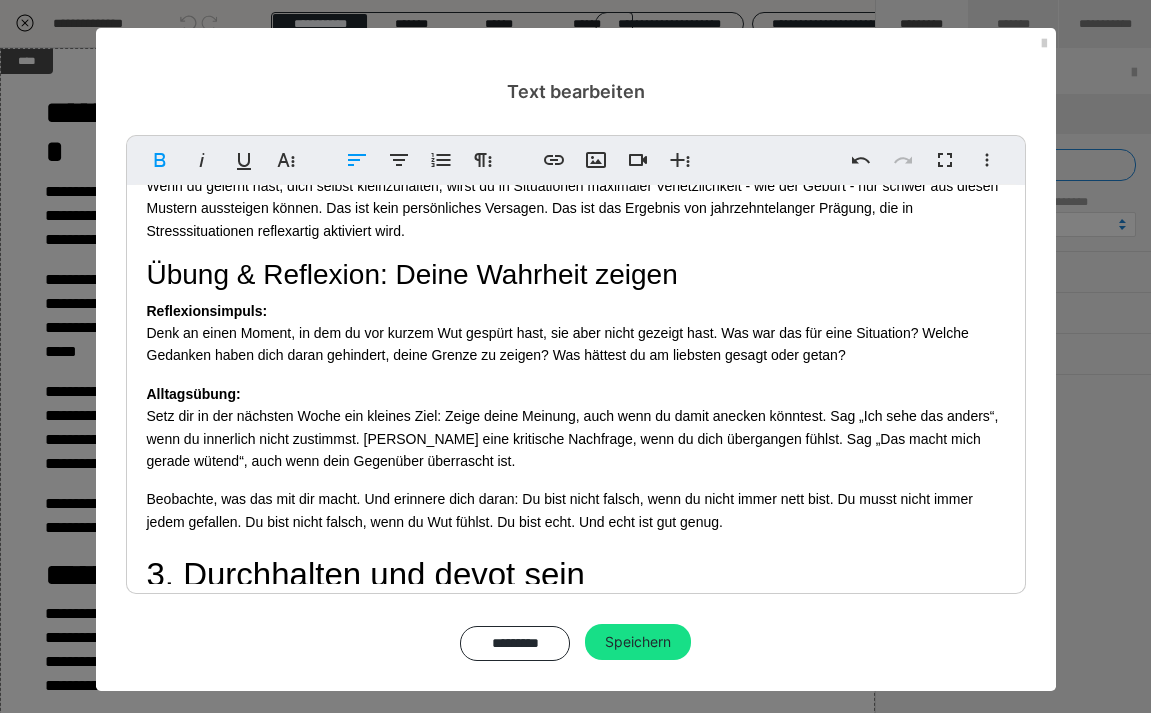 click on "Beobachte, was das mit dir macht. Und erinnere dich daran: Du bist nicht falsch, wenn du nicht immer nett bist. Du musst nicht immer jedem gefallen. Du bist nicht falsch, wenn du Wut fühlst. Du bist echt. Und echt ist gut genug." at bounding box center [576, 510] 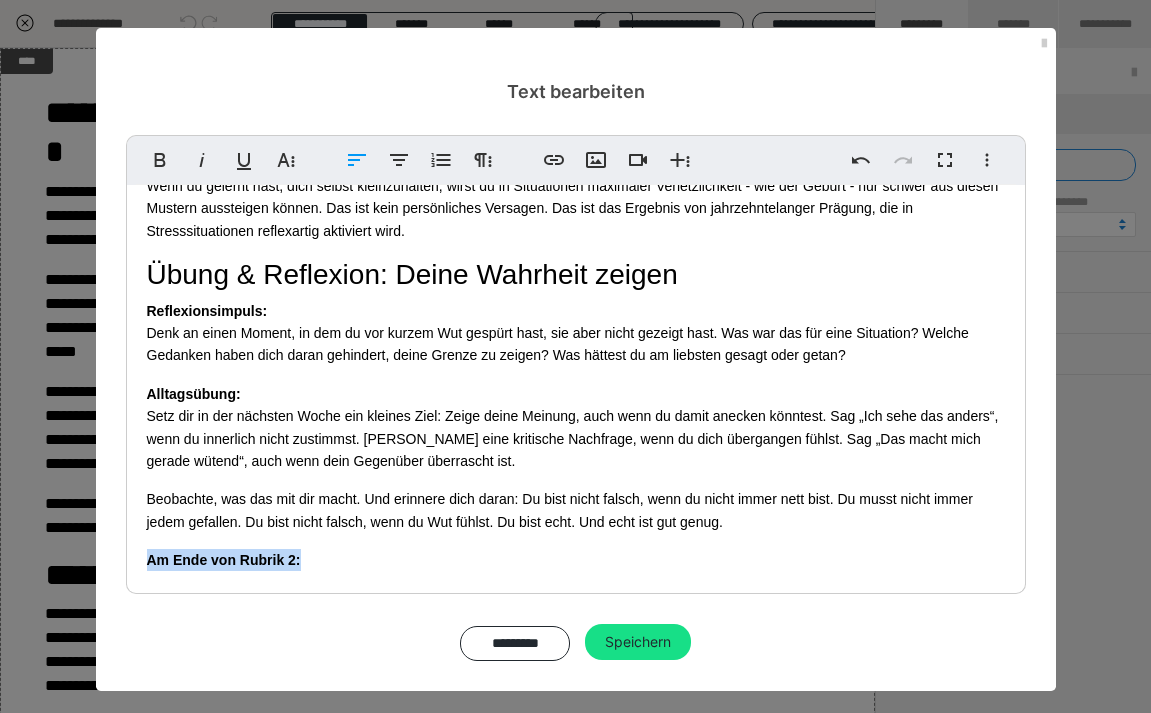 drag, startPoint x: 332, startPoint y: 471, endPoint x: 137, endPoint y: 462, distance: 195.20758 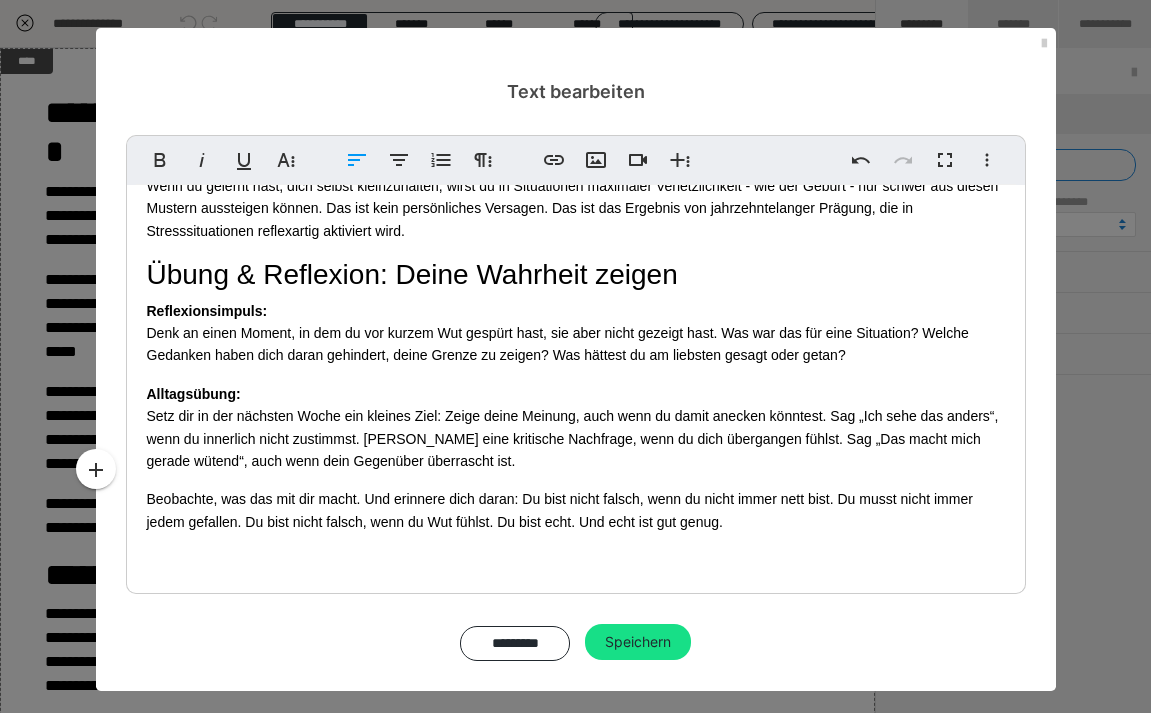 click on "Wenn wir uns ständig anpassen, um zu gefallen, verlieren wir irgendwann das Gefühl für unsere eigene Wahrheit. Diese Muster greifen tief – sie wurzeln in der Angst, nicht mehr geliebt zu werden. Was hier wirkt, ist  Selbstverleugnung  – aus Angst vor Ablehnung." at bounding box center (579, 610) 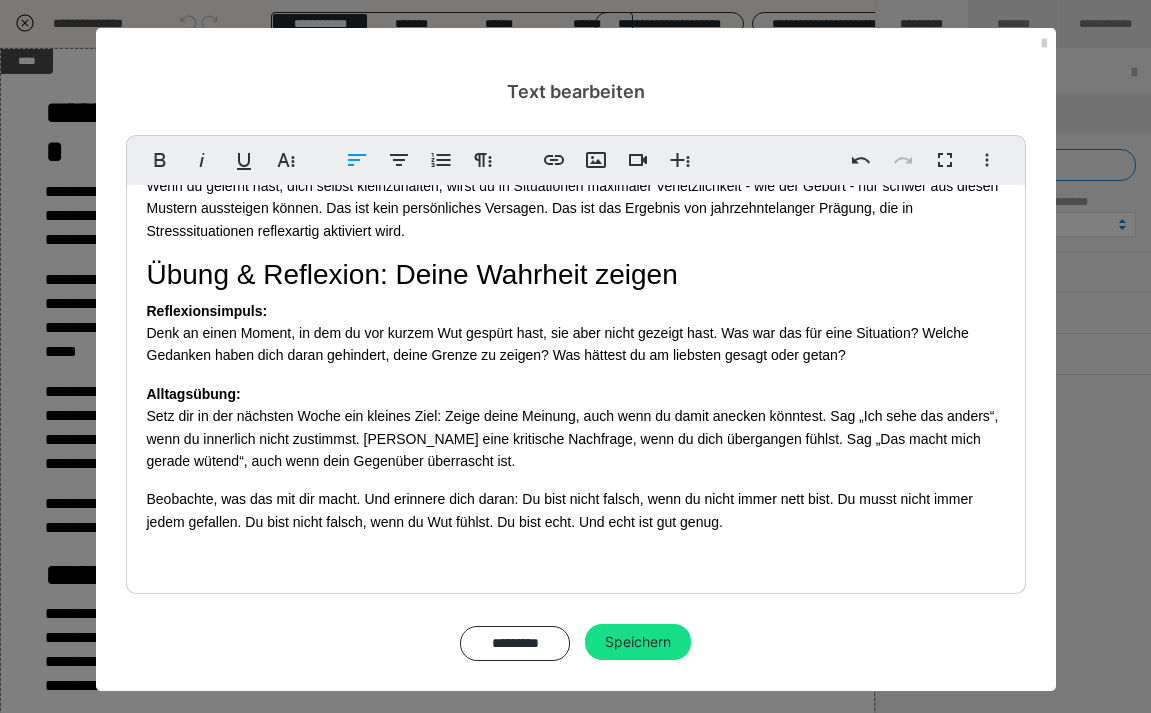 click on "Wenn wir uns ständig anpassen, um zu gefallen, verlieren wir irgendwann das Gefühl für unsere eigene Wahrheit. Diese Muster greifen tief -  sie wurzeln in der Angst, nicht mehr geliebt zu werden. Was hier wirkt, ist  Selbstverleugnung  – aus Angst vor Ablehnung." at bounding box center (579, 610) 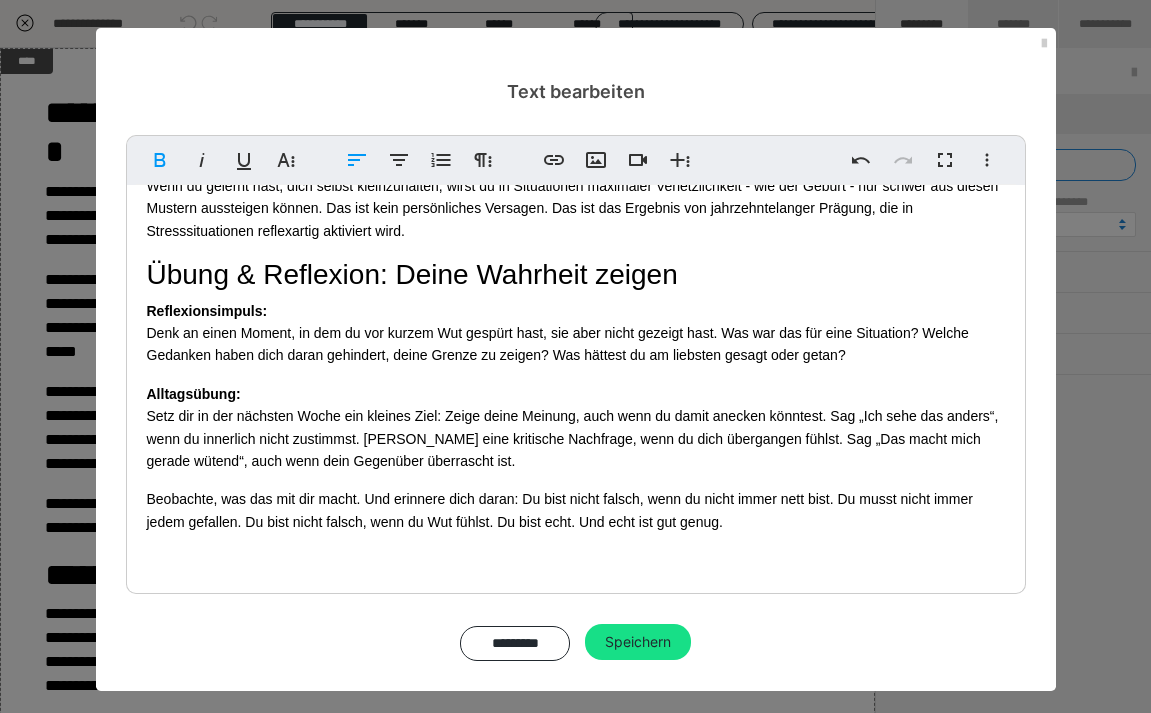 click on "Wenn wir uns ständig anpassen, um zu gefallen, verlieren wir irgendwann das Gefühl für unsere eigene Wahrheit. Diese Muster greifen tief - sie wurzeln in der Angst, nicht mehr geliebt zu werden. Was hier wirkt, ist  Selbstverleugnung -  aus Angst vor Ablehnung." at bounding box center (579, 610) 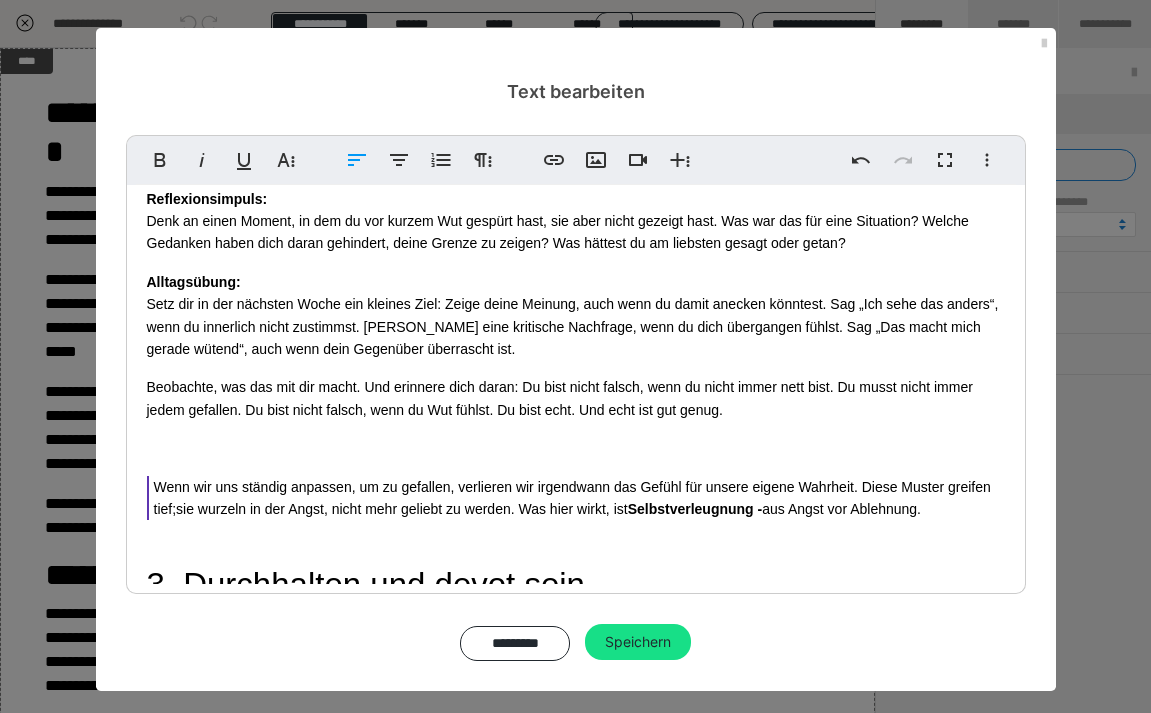 scroll, scrollTop: 3495, scrollLeft: 0, axis: vertical 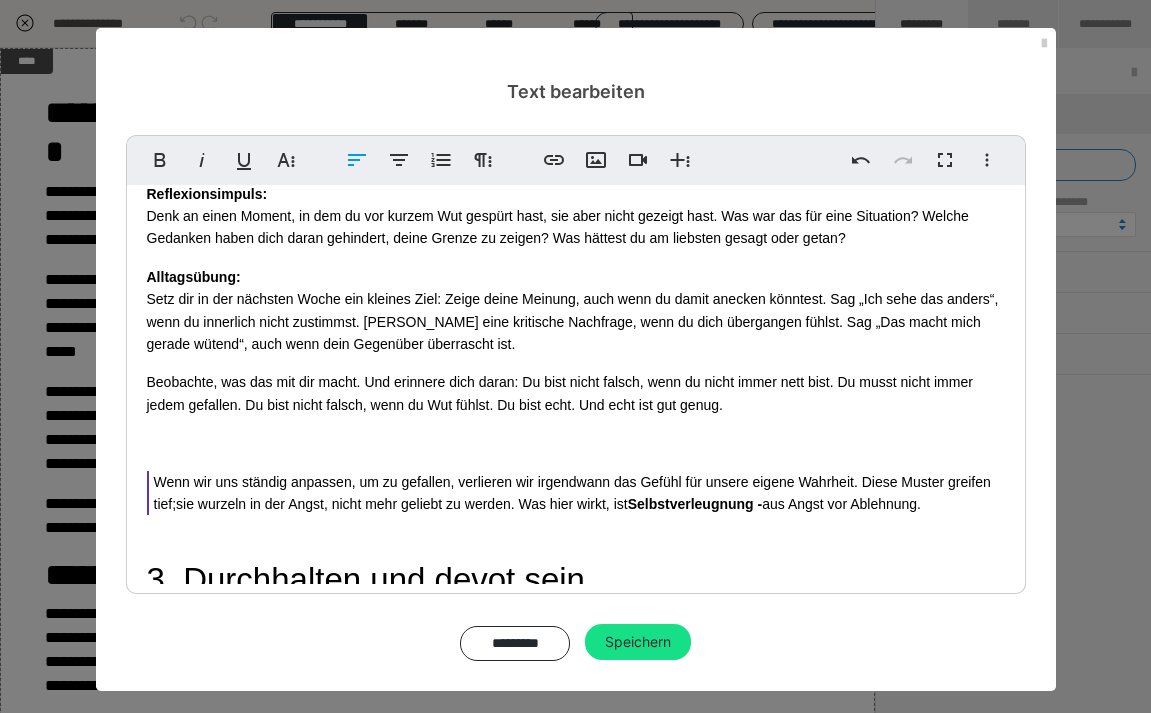 click at bounding box center [576, 443] 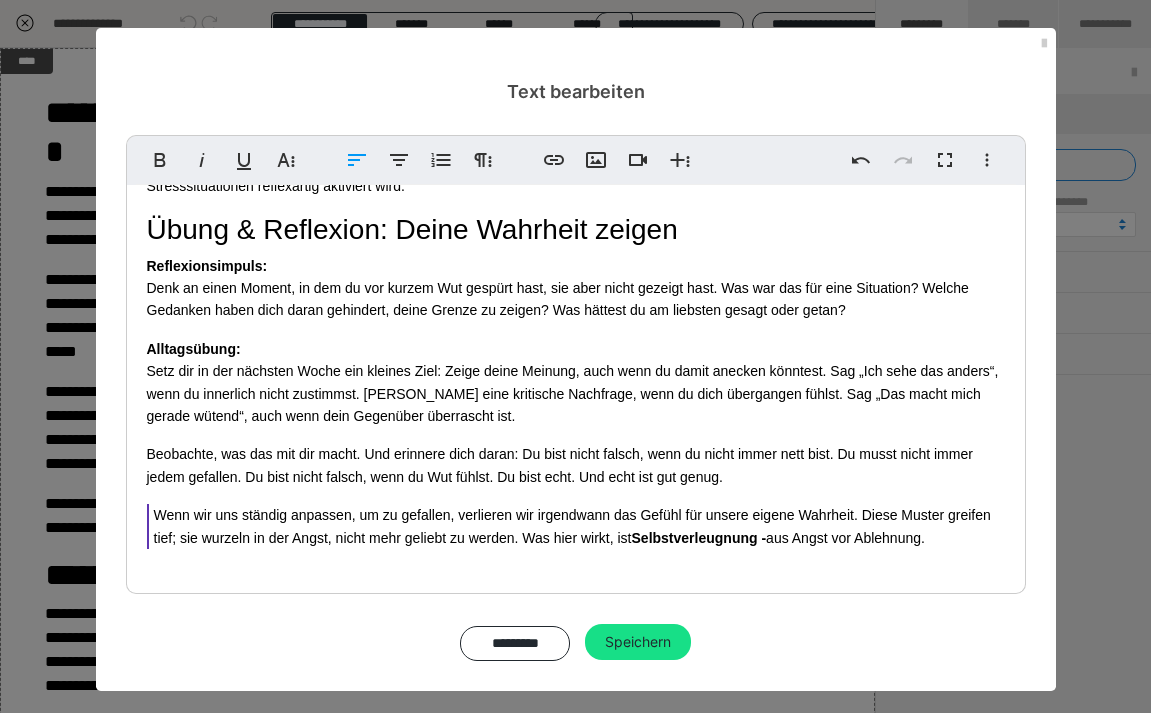 scroll, scrollTop: 3422, scrollLeft: 0, axis: vertical 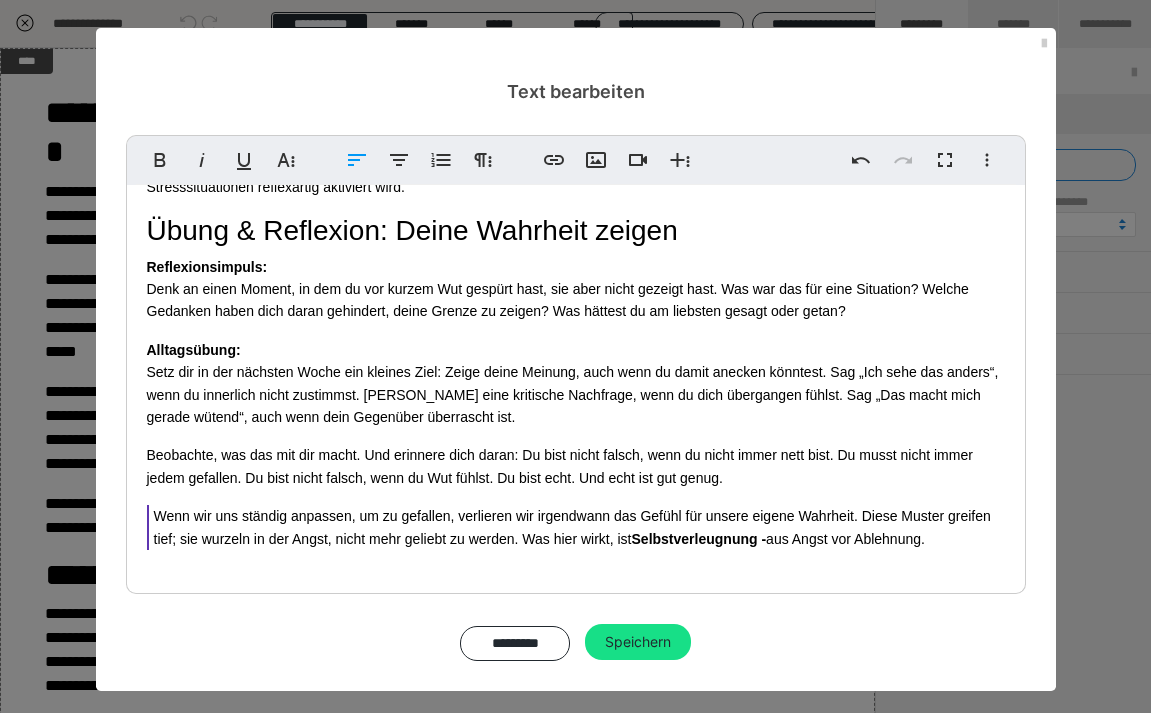 click on "Dein Geburtsmindset - wenn sich Unterordnung sicherer anfühlt Die Geburt ist eine Ausnahmesituation - körperlich, emotional und mental. In solchen Momenten greift unser Nervensystem ganz automatisch auf alte Muster zurück, die wir oft schon als Kinder gelernt haben. Besonders bei uns Frauen zeigt sich das häufig in Form von Anpassung: funktionieren, nicht zur Last fallen, keine Widerworte geben, die eigenen Bedürfnisse zurückstellen. Diese inneren Glaubenssätze sind tief verankert. Sie wirken meist unbewusst und treten dann besonders stark zutage, wenn wir unter Druck geraten - so wie unter der Geburt. Unser Gehirn schaltet in den Überlebensmodus und greift auf das zurück, was es als sicher abgespeichert hat. Für viele Frauen bedeutet das: bloß nicht auffallen, nichts falsch machen, dankbar sein, dass sich jemand kümmert. 1. Funktioniere!  Deine Bedürfnisse zählen nicht Überfunktionales Autonomieverhalten Typische Glaubenssätze, die in dieser Rubrik wirksam werden können: Ich muss stark sein." at bounding box center [576, -520] 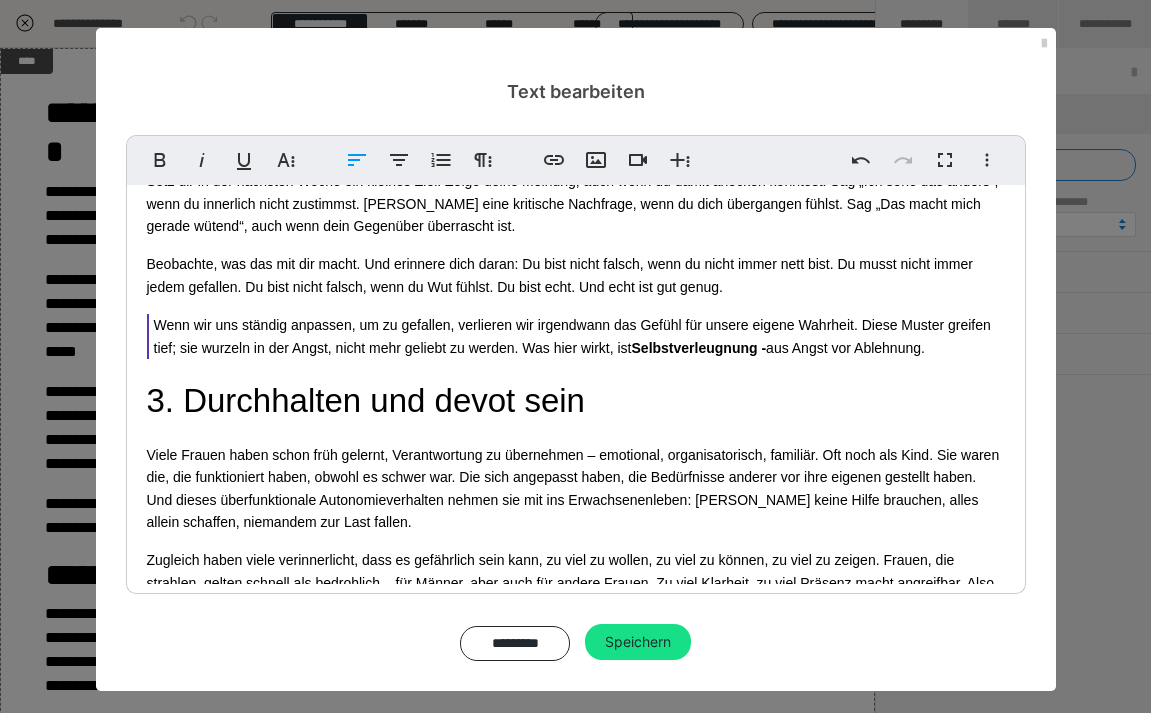 scroll, scrollTop: 3604, scrollLeft: 0, axis: vertical 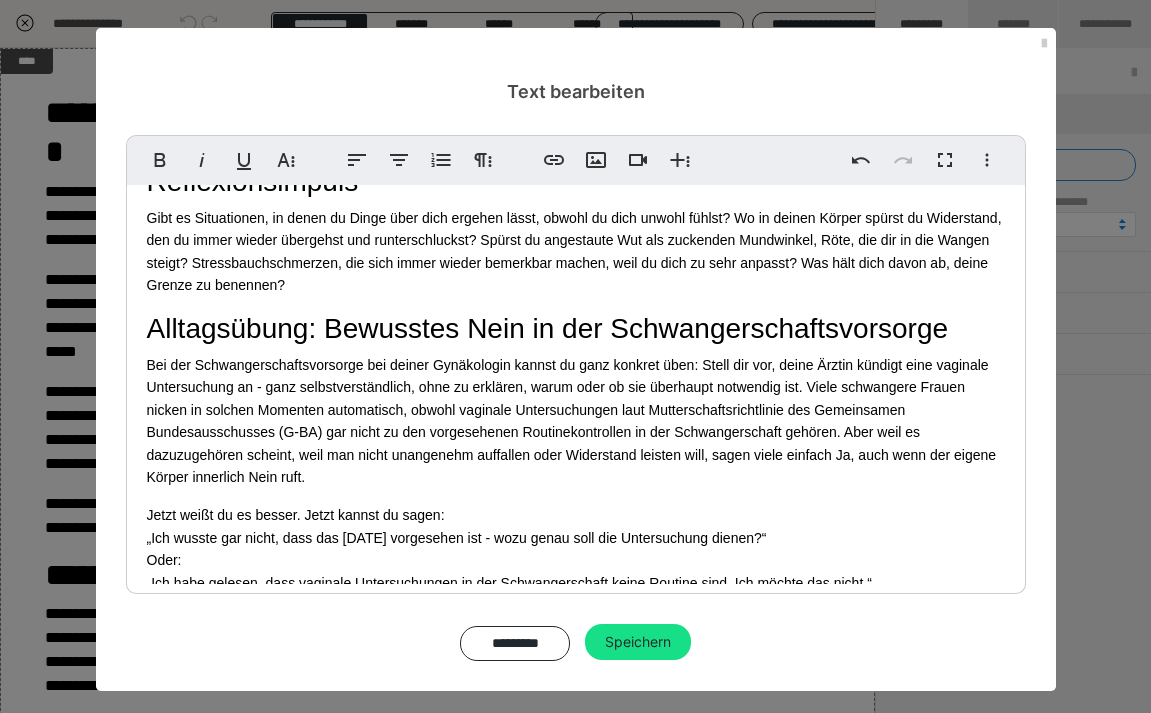 click on "Du musst dich nicht rechtfertigen. Du musst nicht funktionieren. Du darfst dich wichtig nehmen und damit den ersten Schritt machen, auch im Kreißsaal für dich einzustehen." at bounding box center (576, 632) 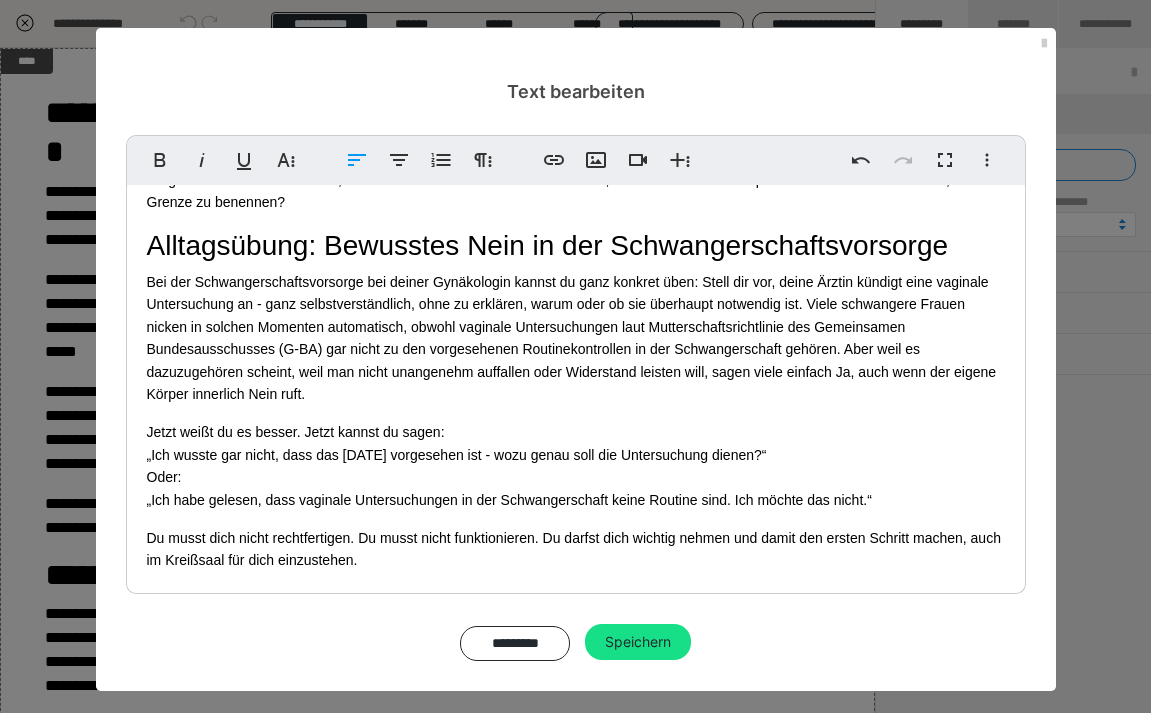 drag, startPoint x: 330, startPoint y: 487, endPoint x: 73, endPoint y: 472, distance: 257.43738 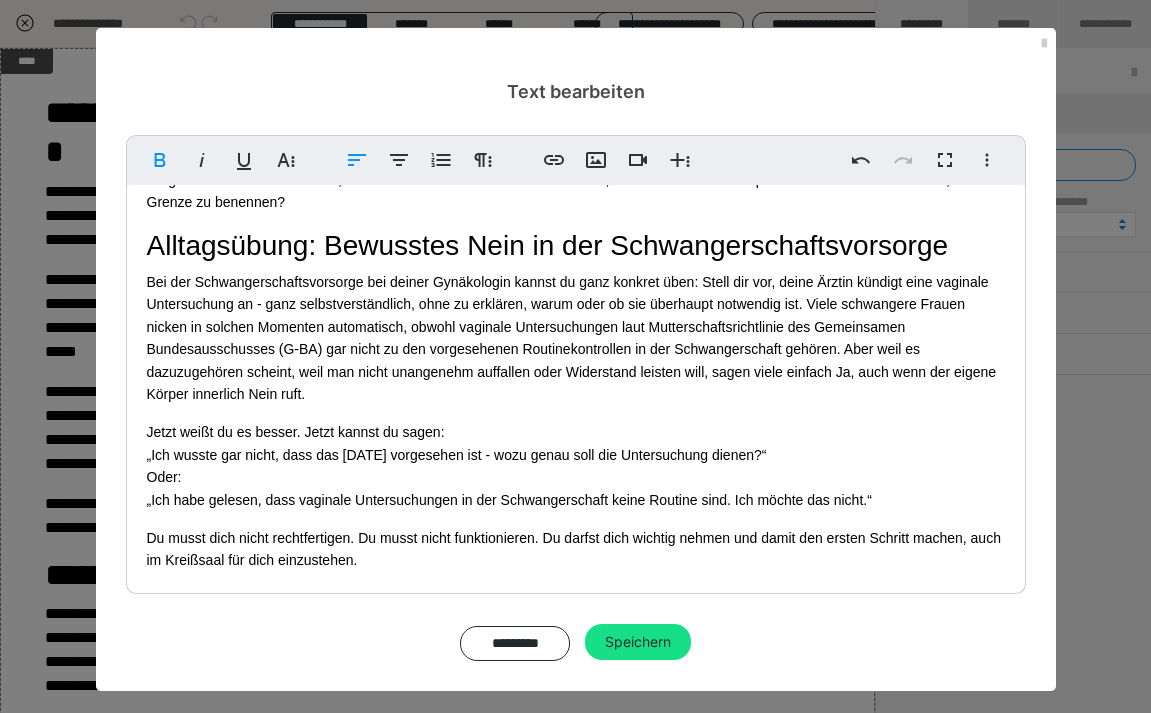 click on "Wenn wir uns nicht trauen zu widersprechen, obwohl unser Körper längst protestiert, folgen wir nicht unserer inneren Wahrheit, sondern einer anerzogenen Hierarchie. Das, was viele von uns verinnerlicht haben, ist  Selbstunterwerfung,  geprägt durch ein System, das Gehorsam belohnt und Widerstand bestraft." at bounding box center (579, 621) 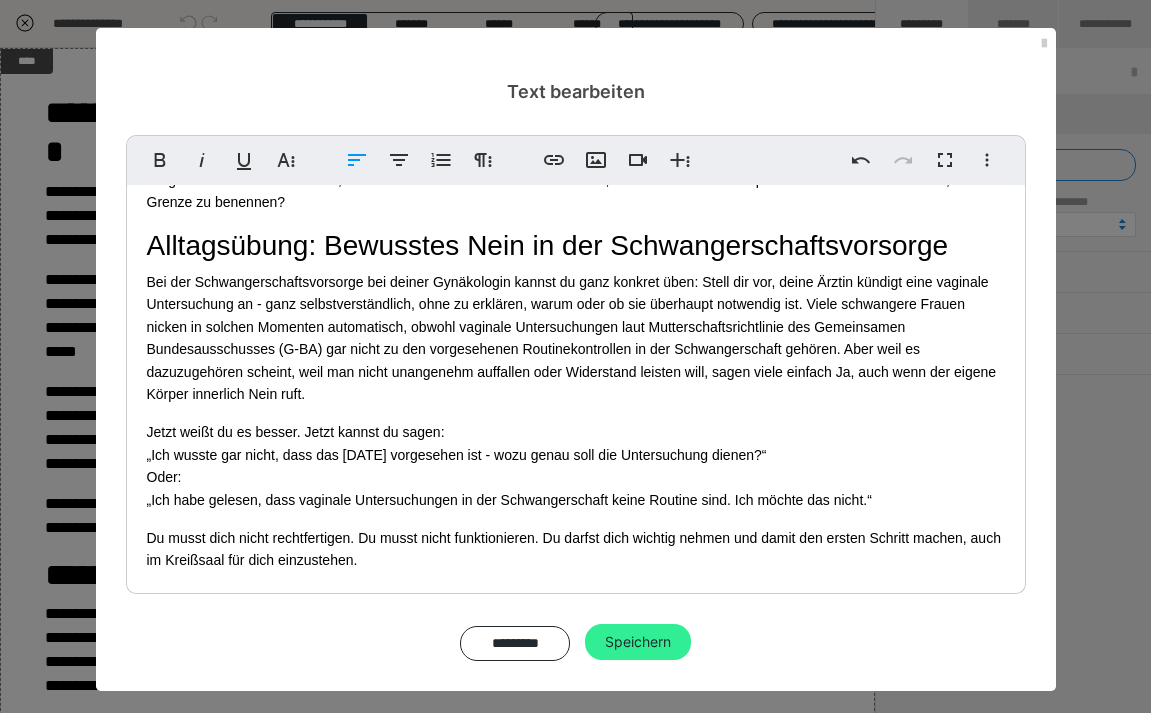 click on "Speichern" at bounding box center (638, 642) 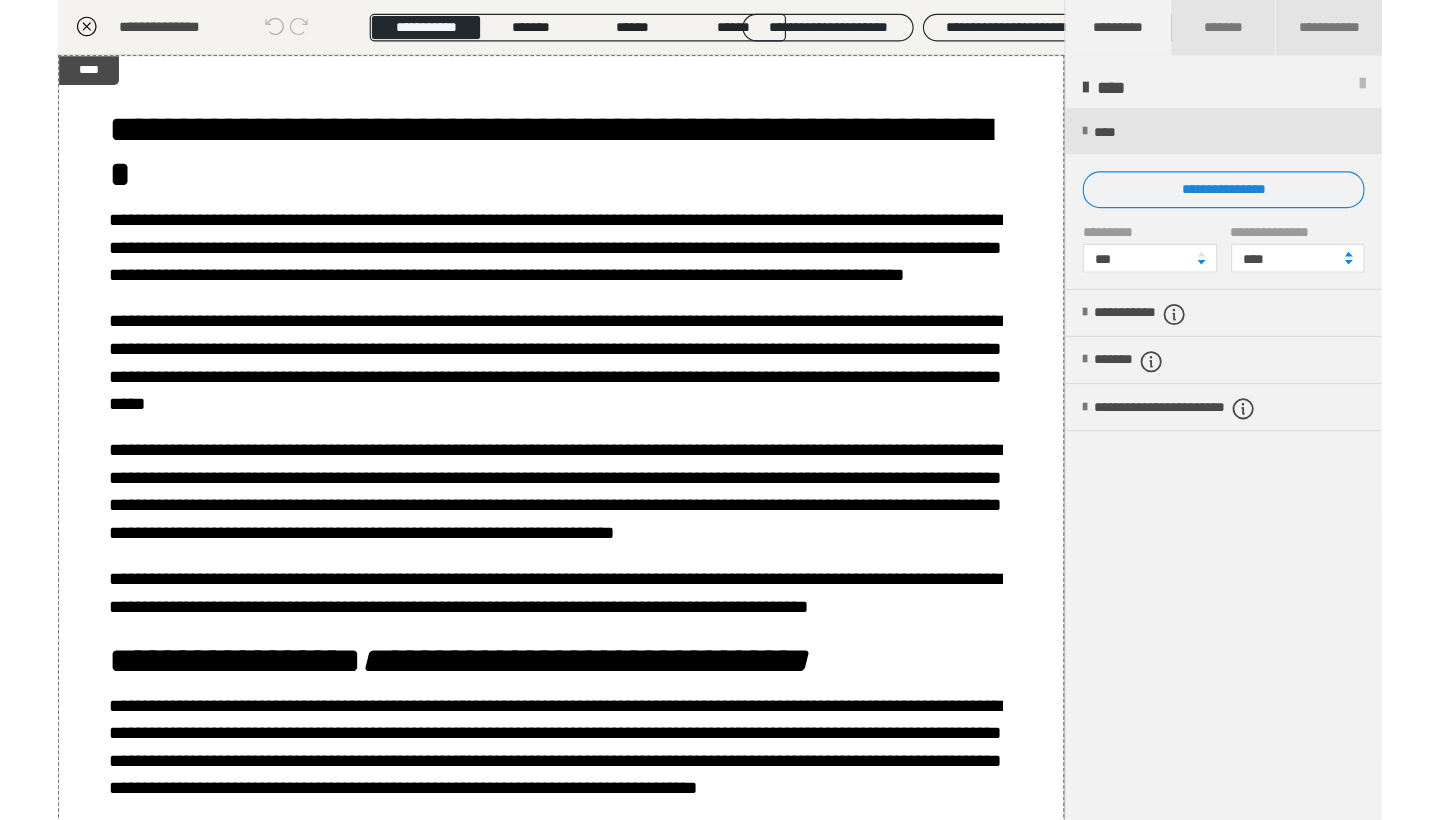 scroll, scrollTop: 330, scrollLeft: 0, axis: vertical 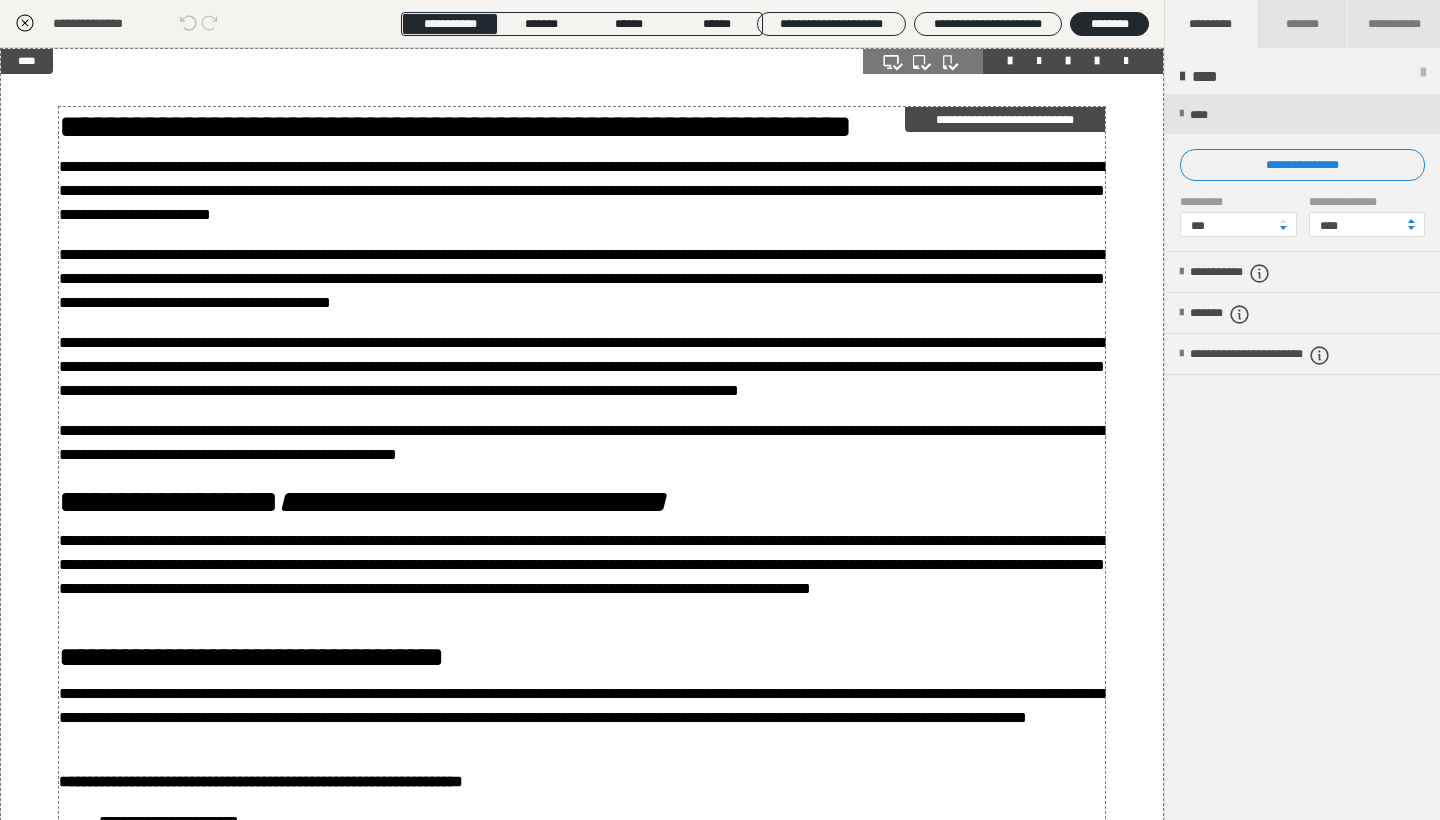 click on "**********" at bounding box center [582, 366] 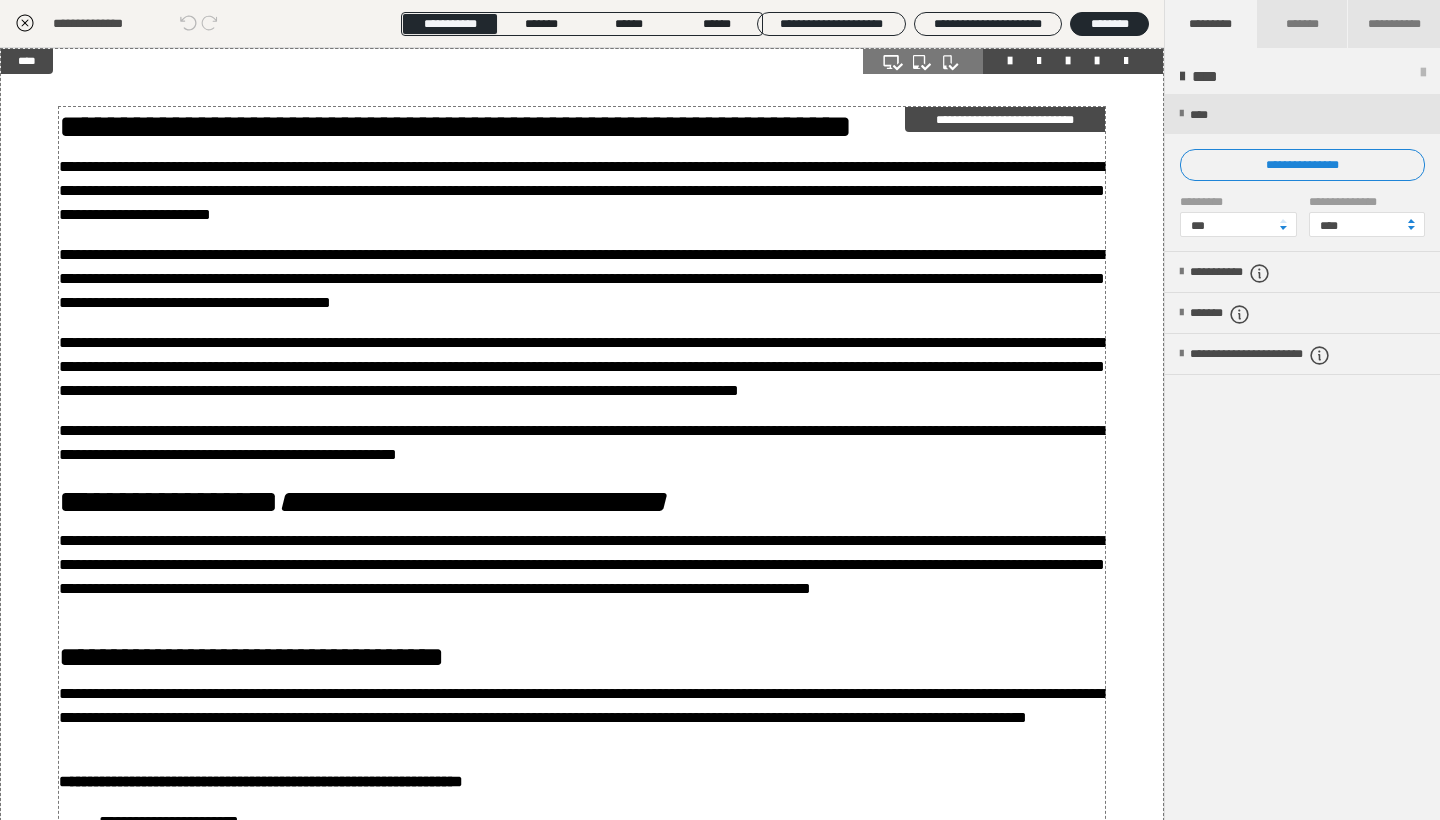 click on "**********" at bounding box center [582, 366] 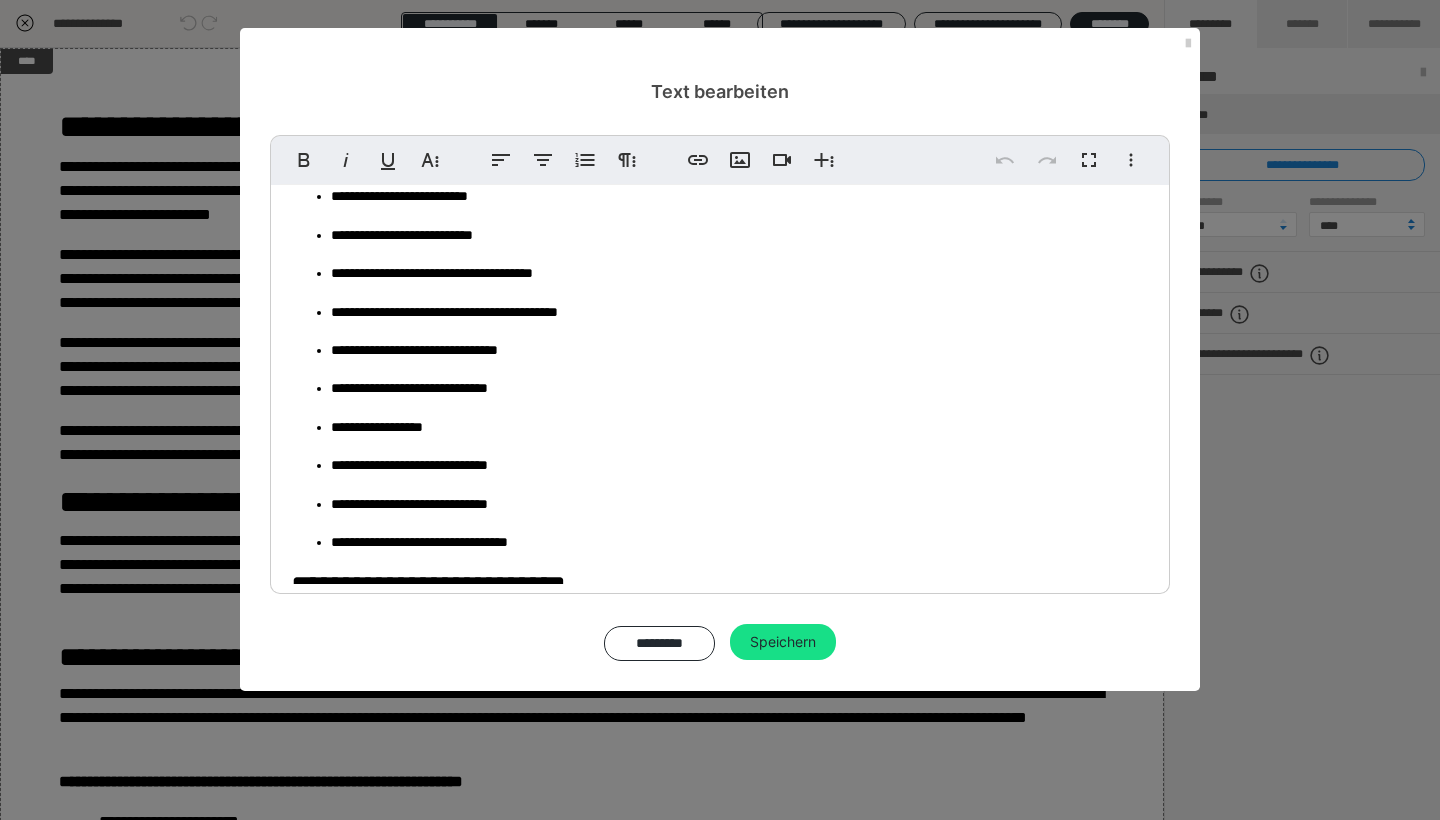 scroll, scrollTop: 2720, scrollLeft: 0, axis: vertical 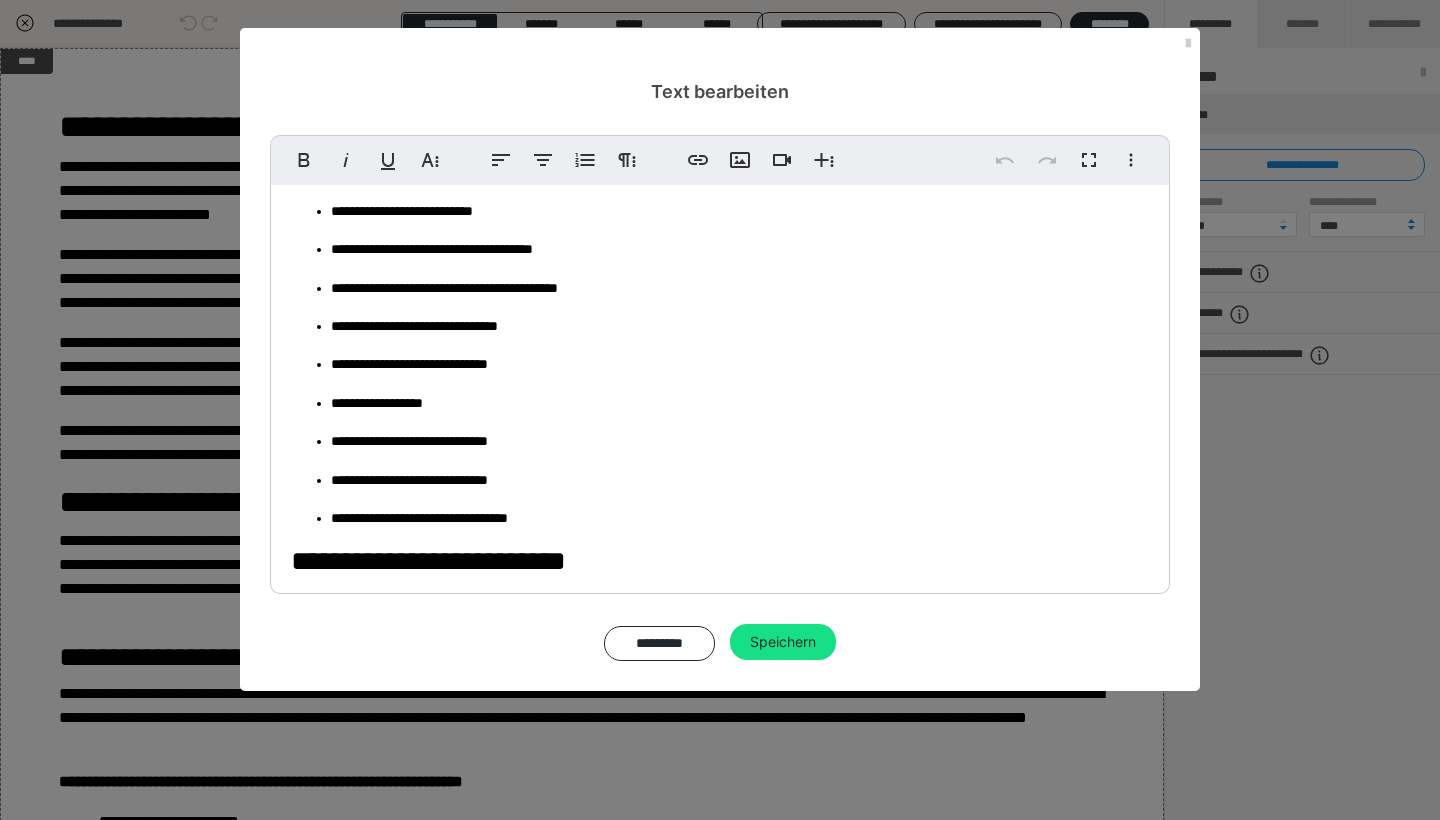 click on "**********" at bounding box center (740, 211) 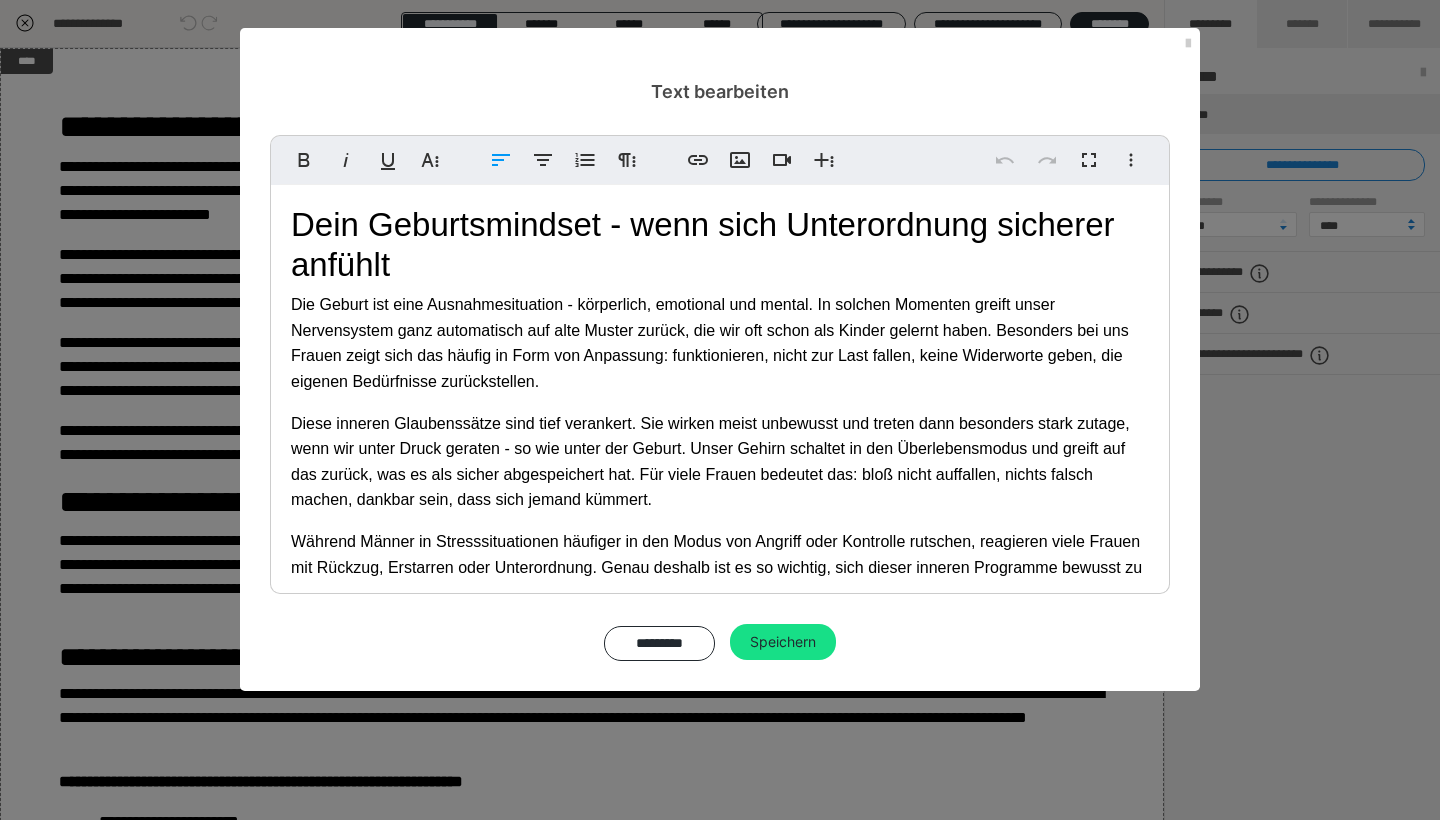 scroll, scrollTop: 2720, scrollLeft: 0, axis: vertical 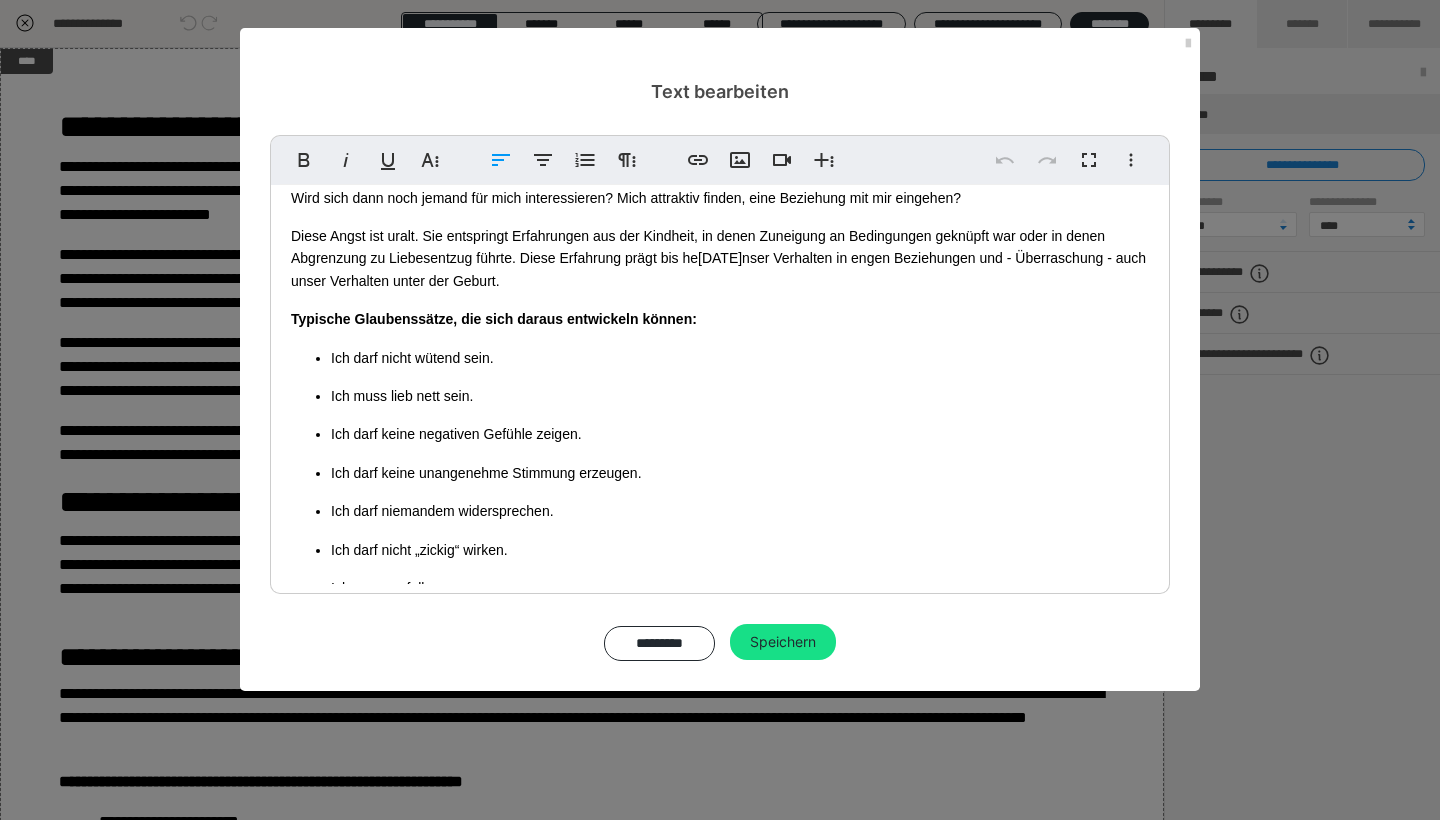 type 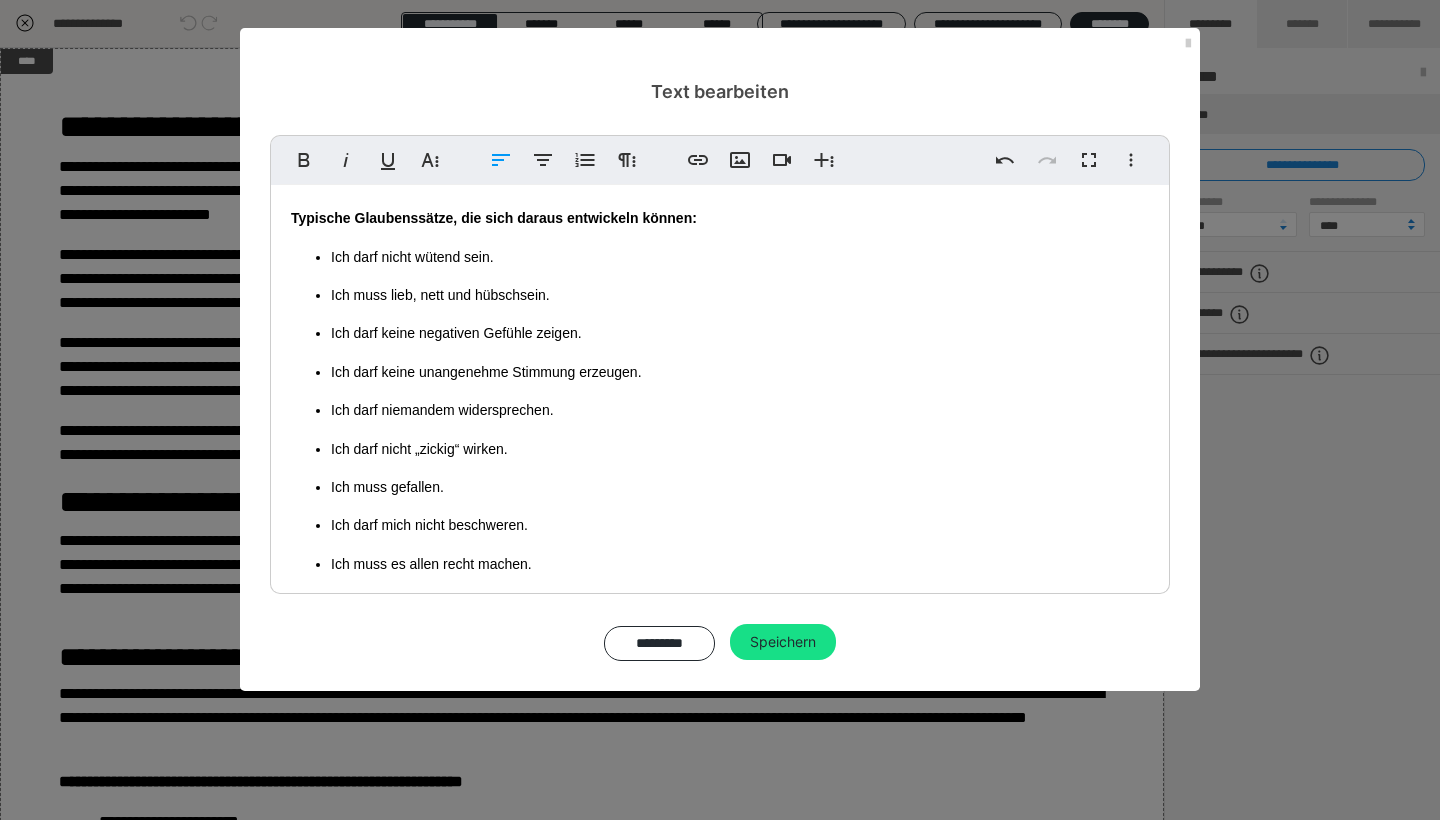 scroll, scrollTop: 2824, scrollLeft: 0, axis: vertical 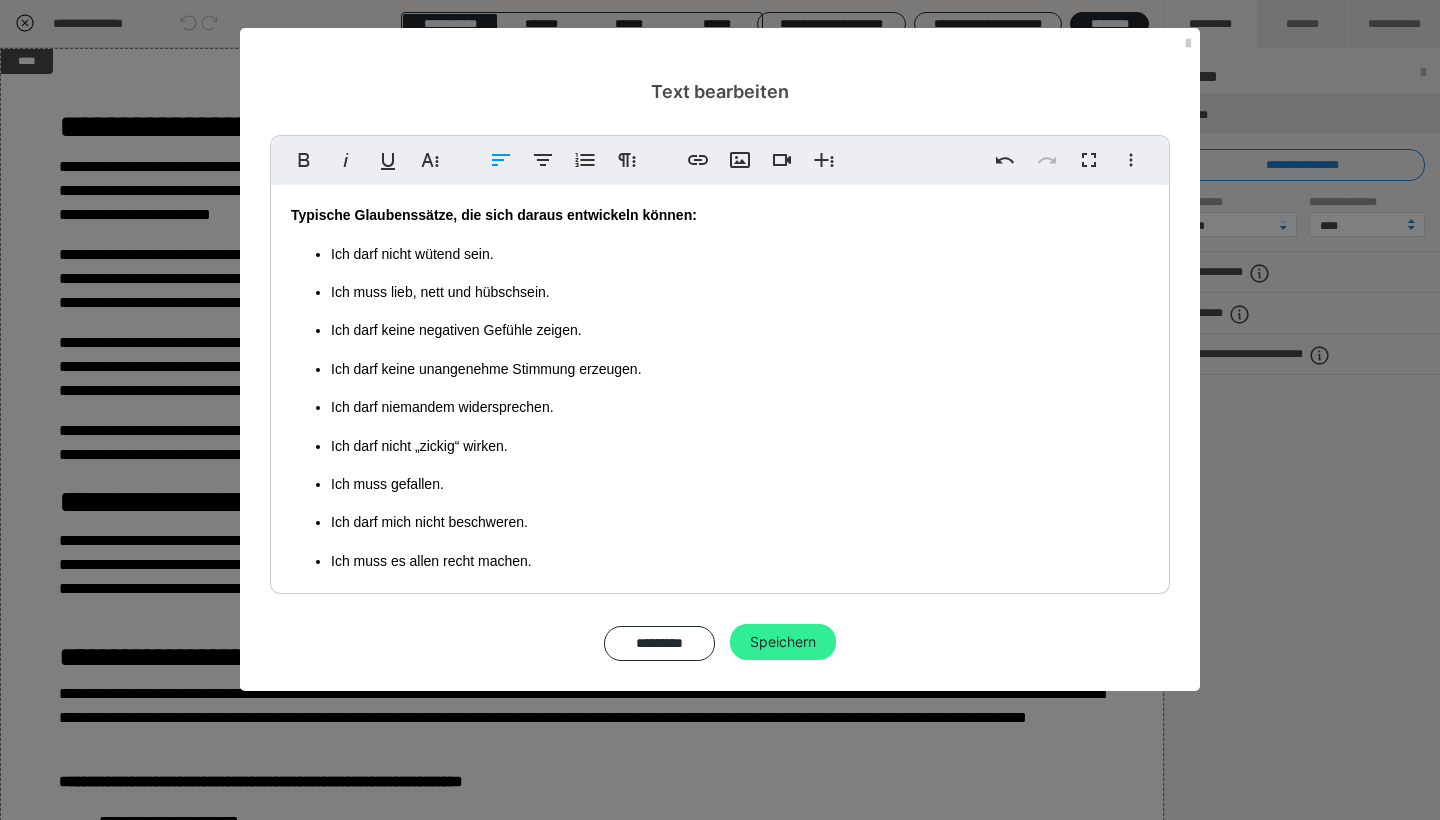 click on "Speichern" at bounding box center (783, 642) 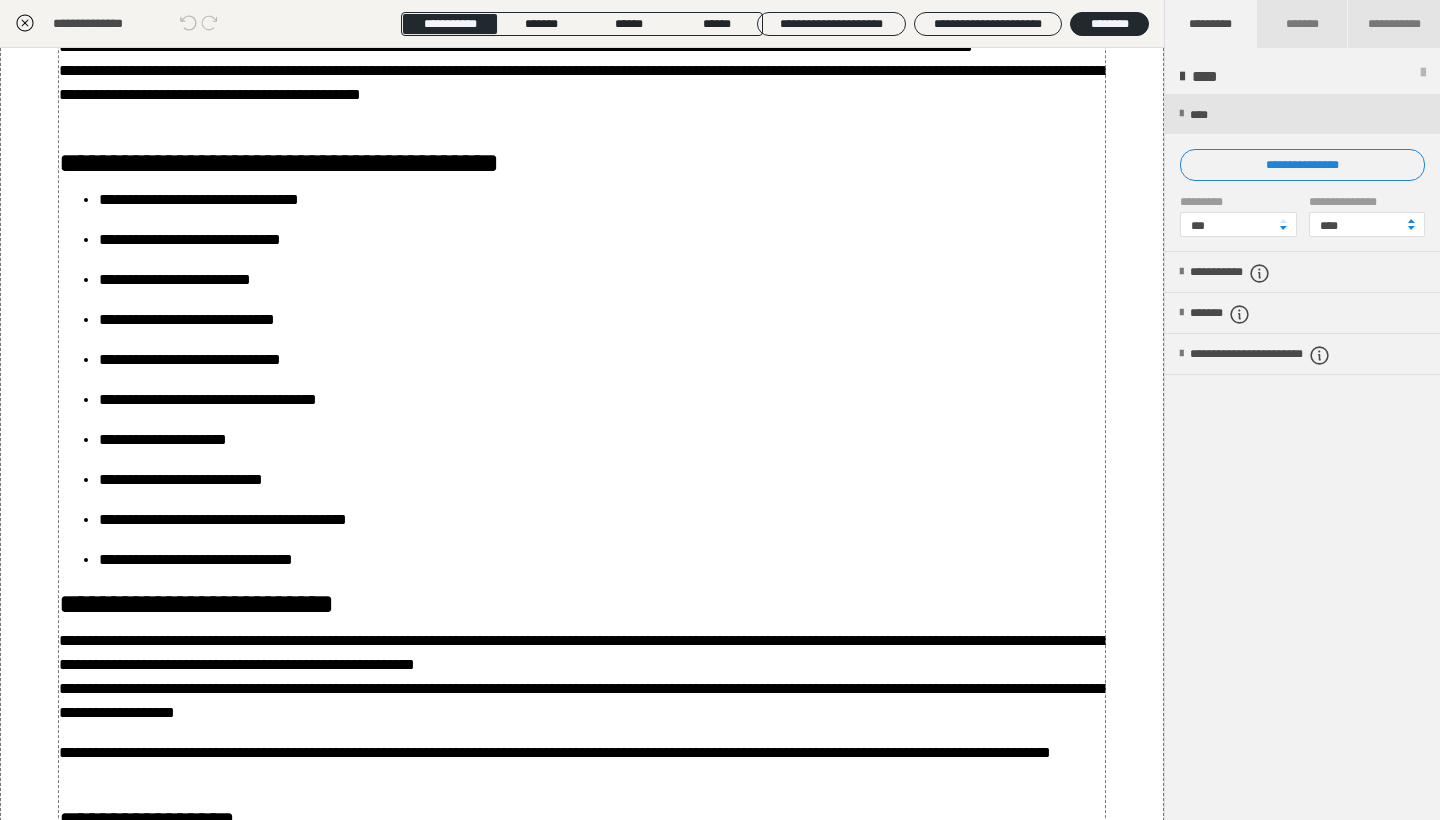 scroll, scrollTop: 4257, scrollLeft: 0, axis: vertical 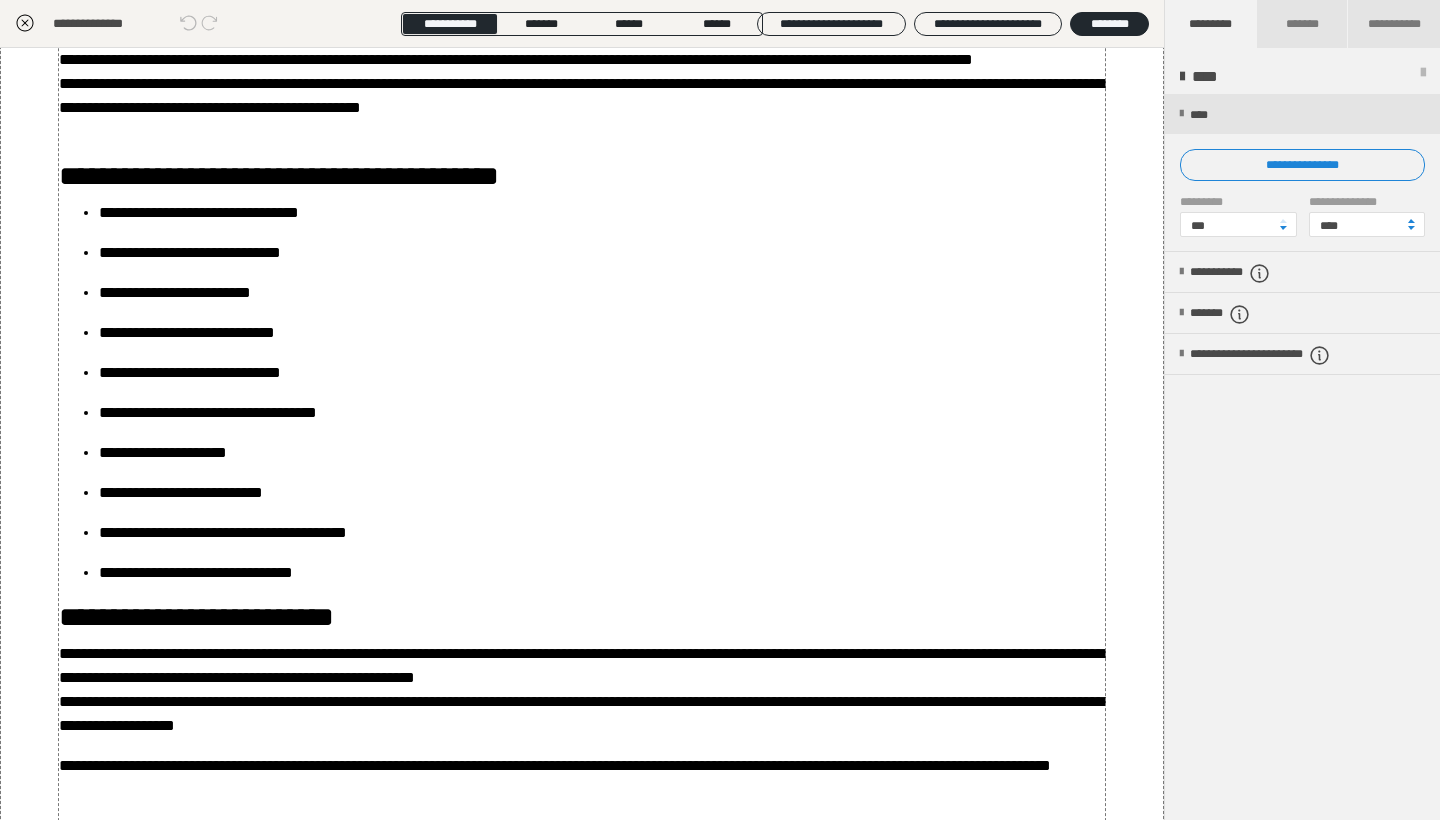 click on "**********" at bounding box center [582, 176] 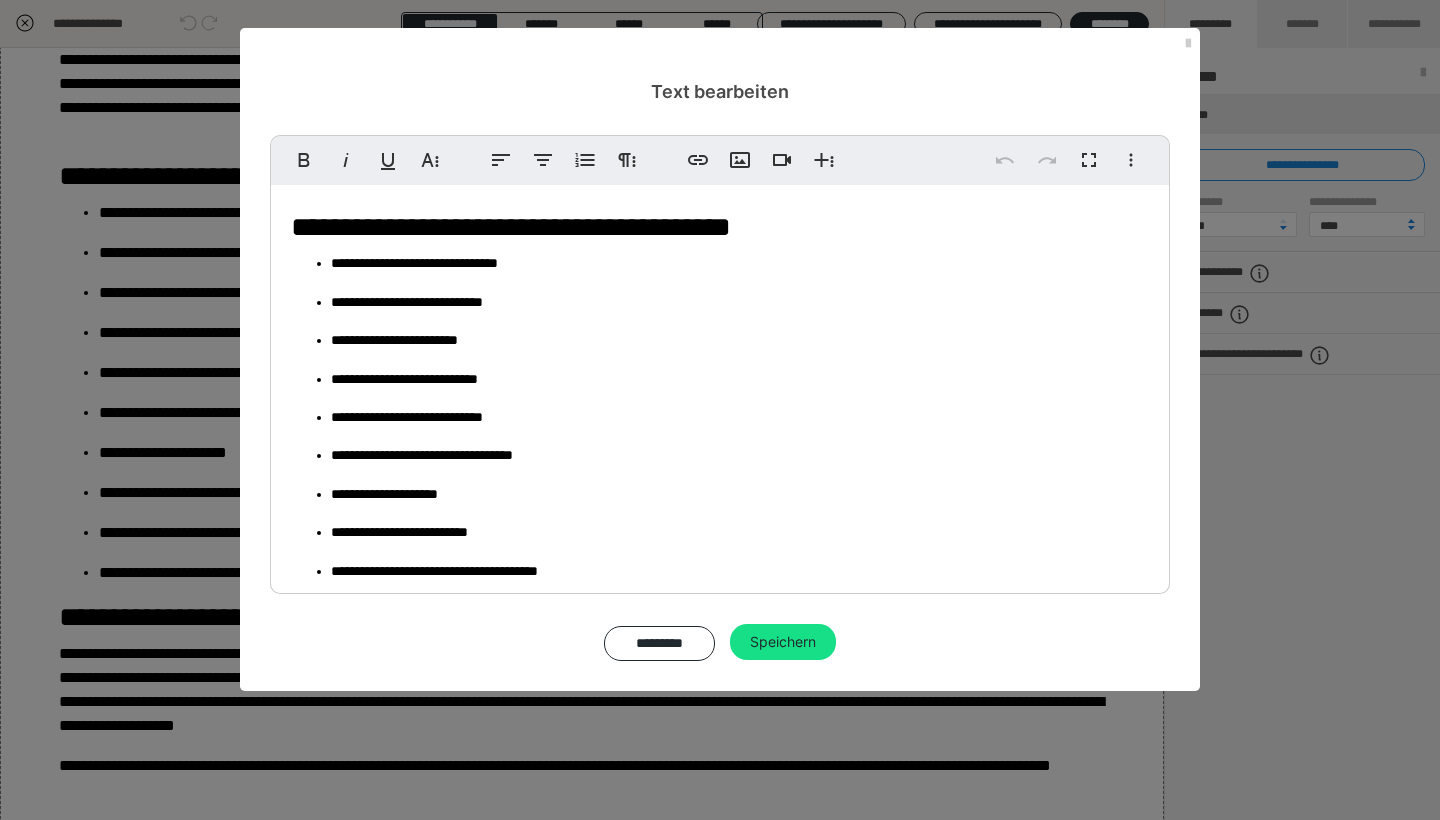 scroll, scrollTop: 4037, scrollLeft: 0, axis: vertical 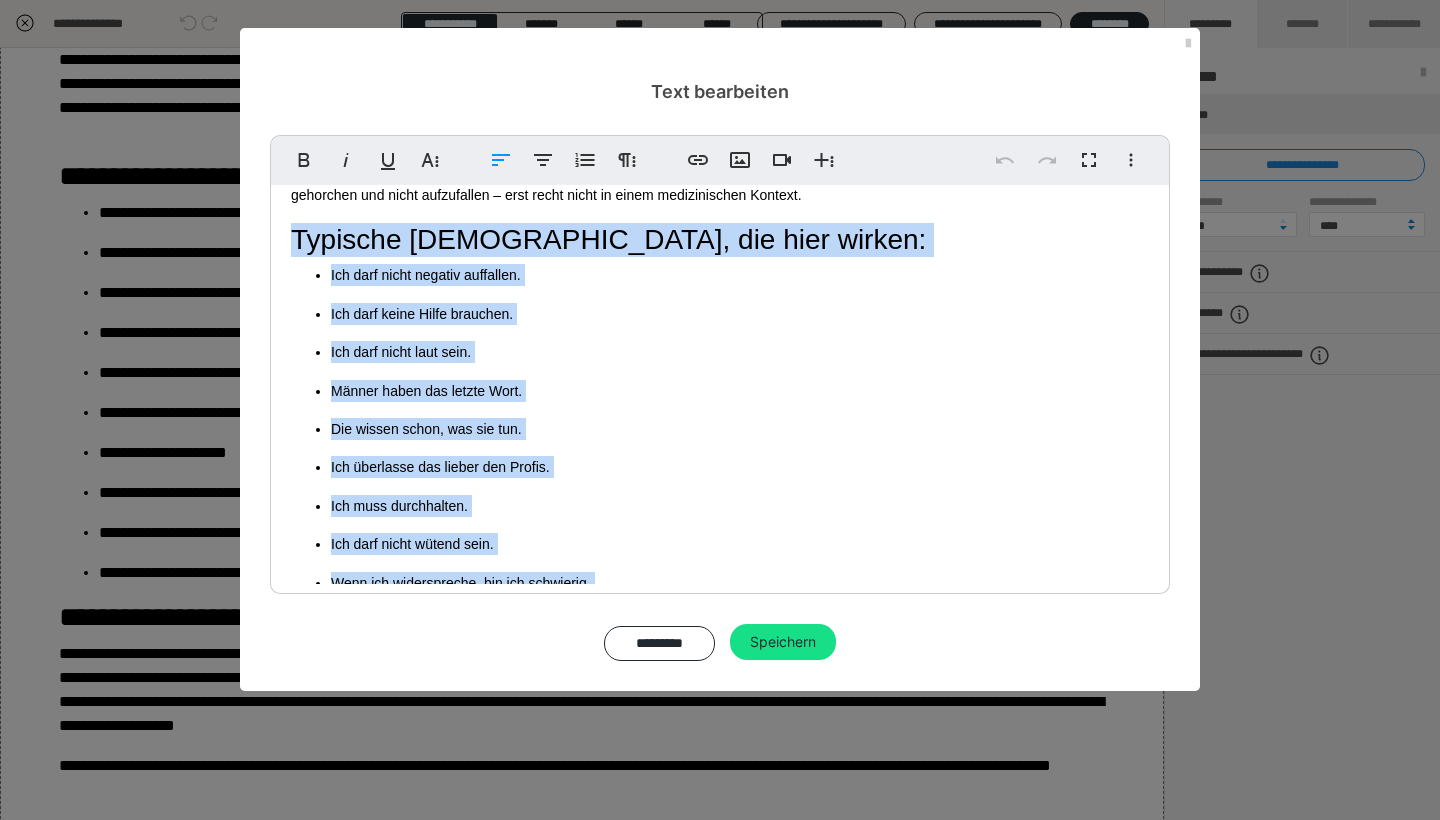 drag, startPoint x: 290, startPoint y: 333, endPoint x: 641, endPoint y: 518, distance: 396.76944 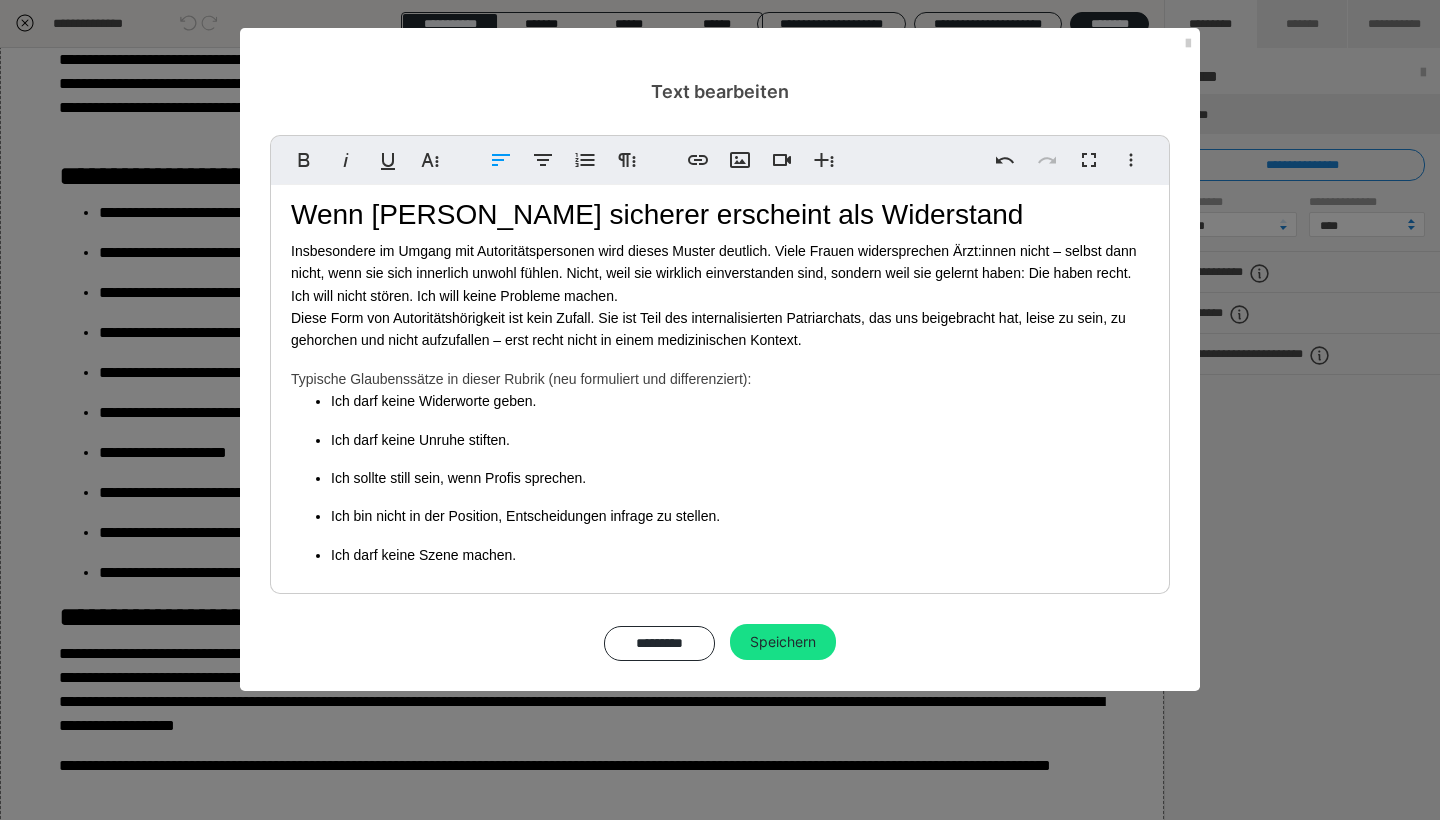 scroll, scrollTop: 4089, scrollLeft: 0, axis: vertical 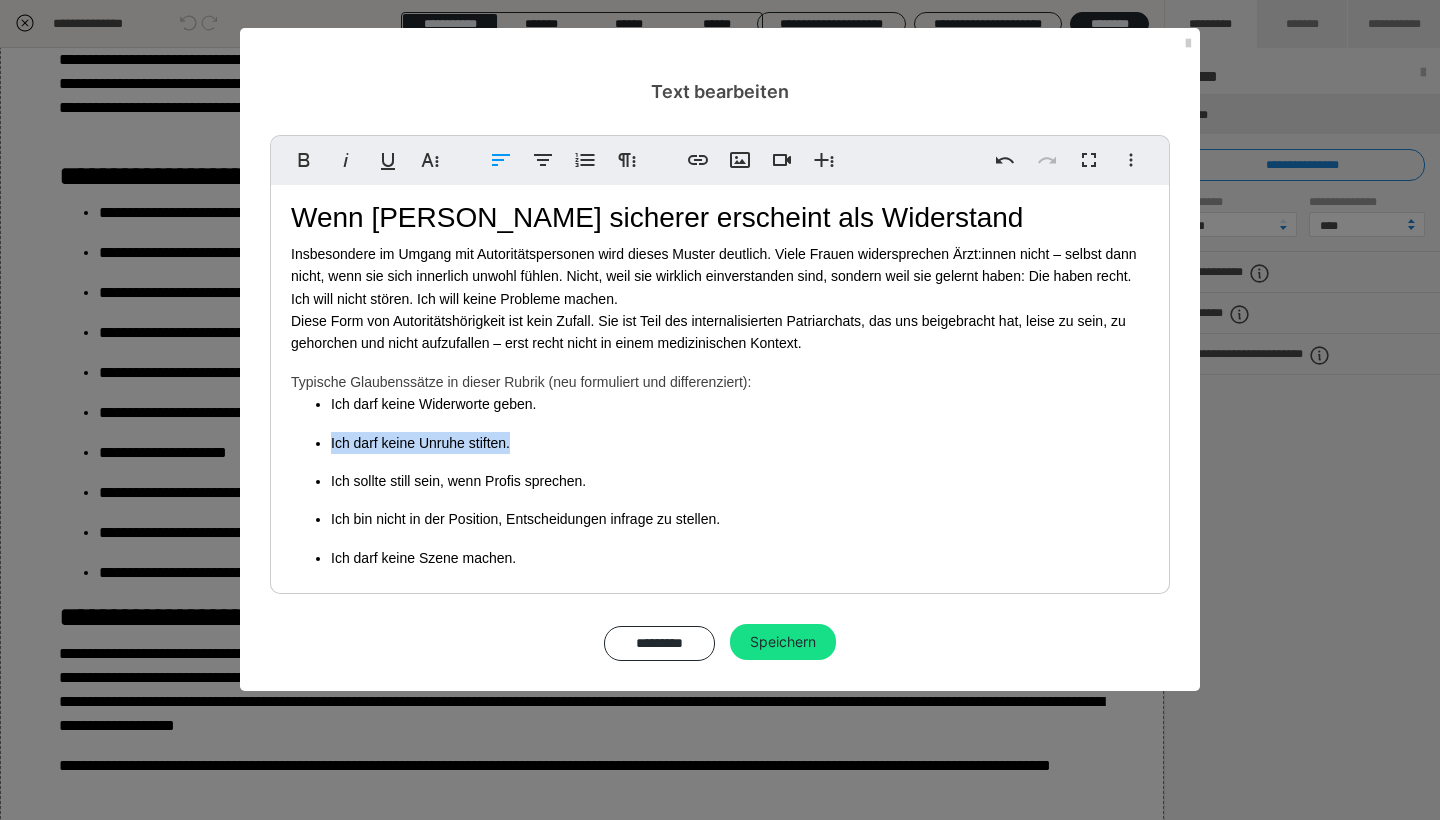 drag, startPoint x: 522, startPoint y: 342, endPoint x: 314, endPoint y: 341, distance: 208.00241 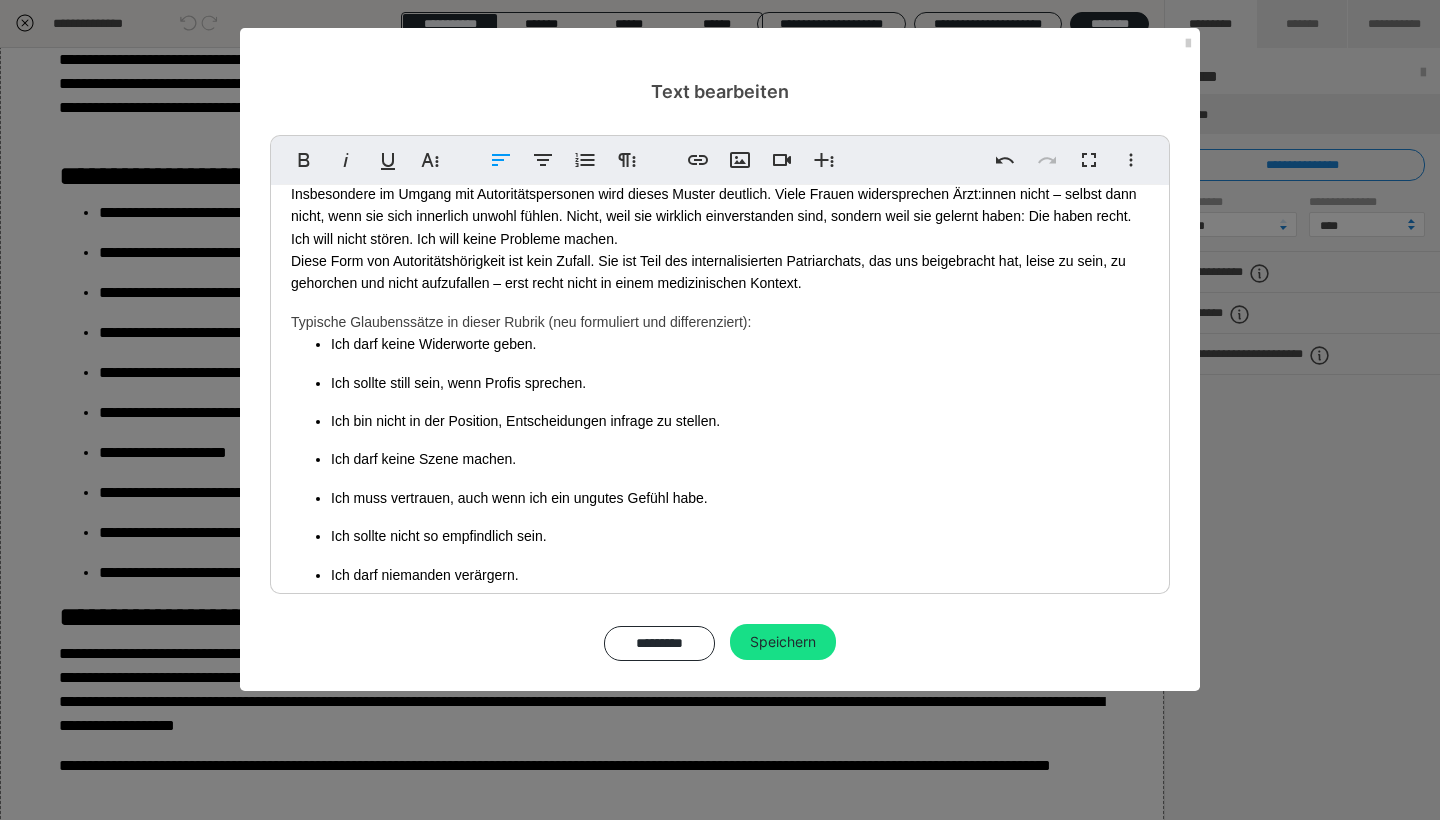 scroll, scrollTop: 4151, scrollLeft: 0, axis: vertical 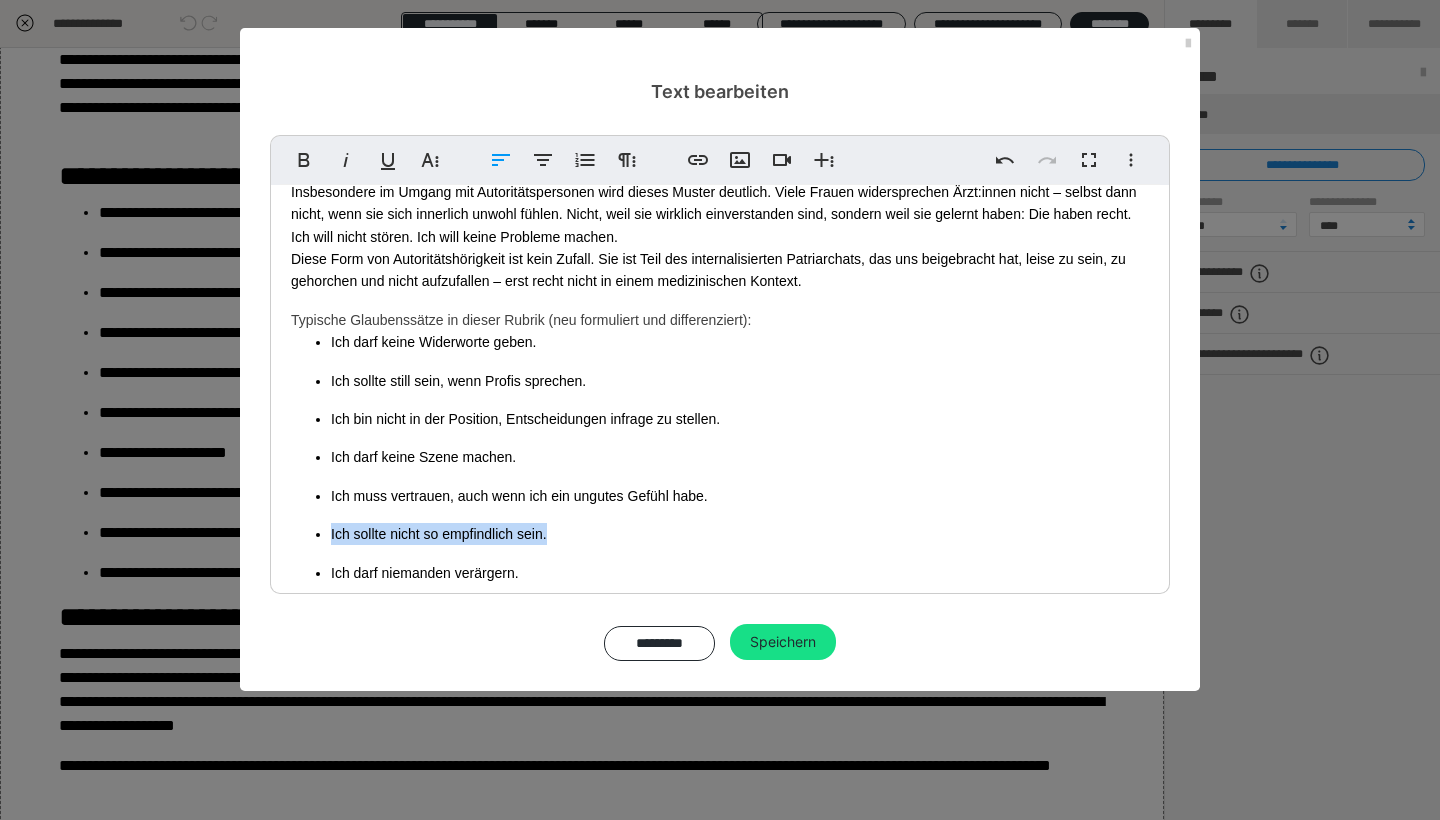 drag, startPoint x: 558, startPoint y: 448, endPoint x: 319, endPoint y: 417, distance: 241.00208 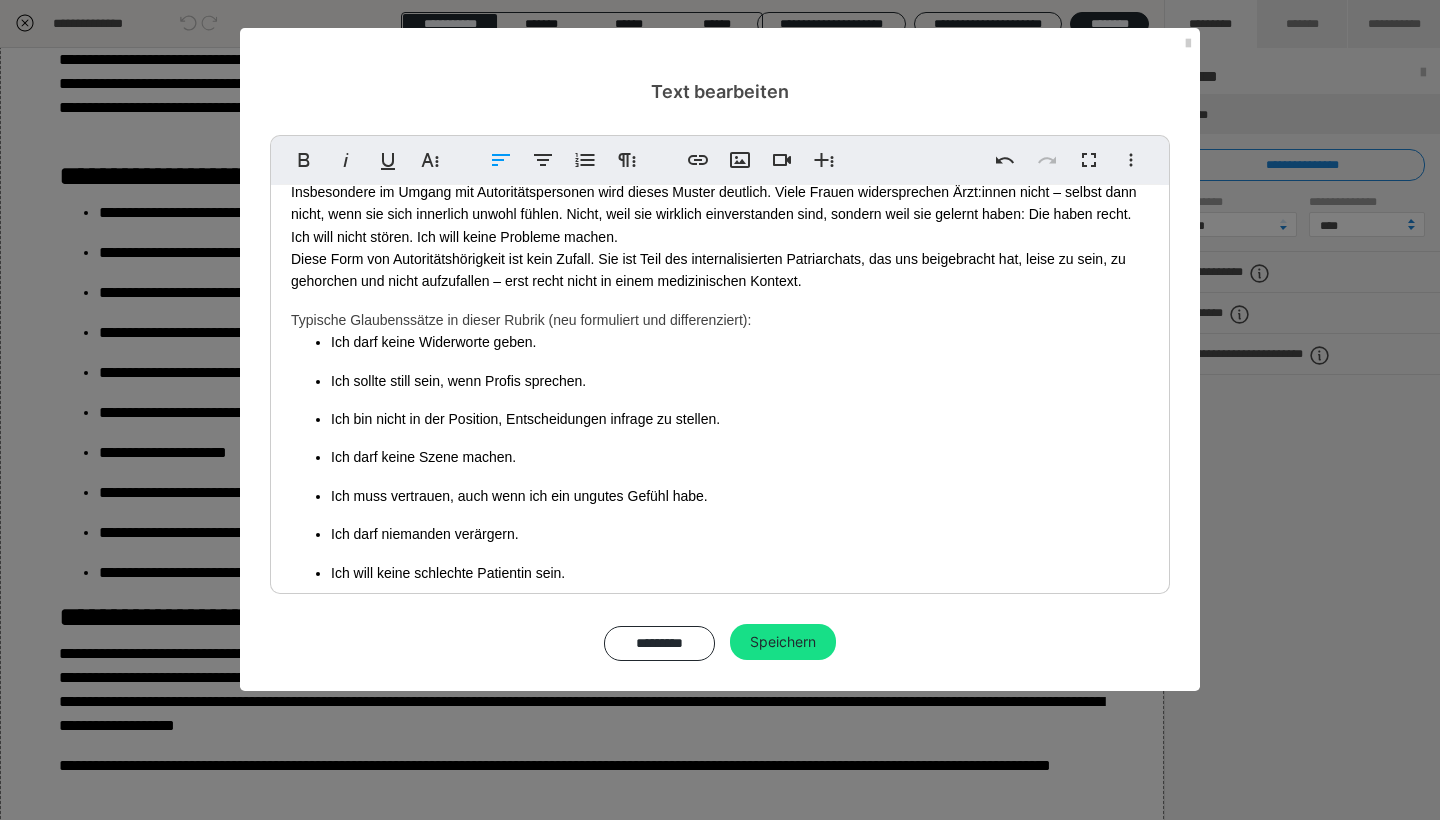 scroll, scrollTop: 4168, scrollLeft: 0, axis: vertical 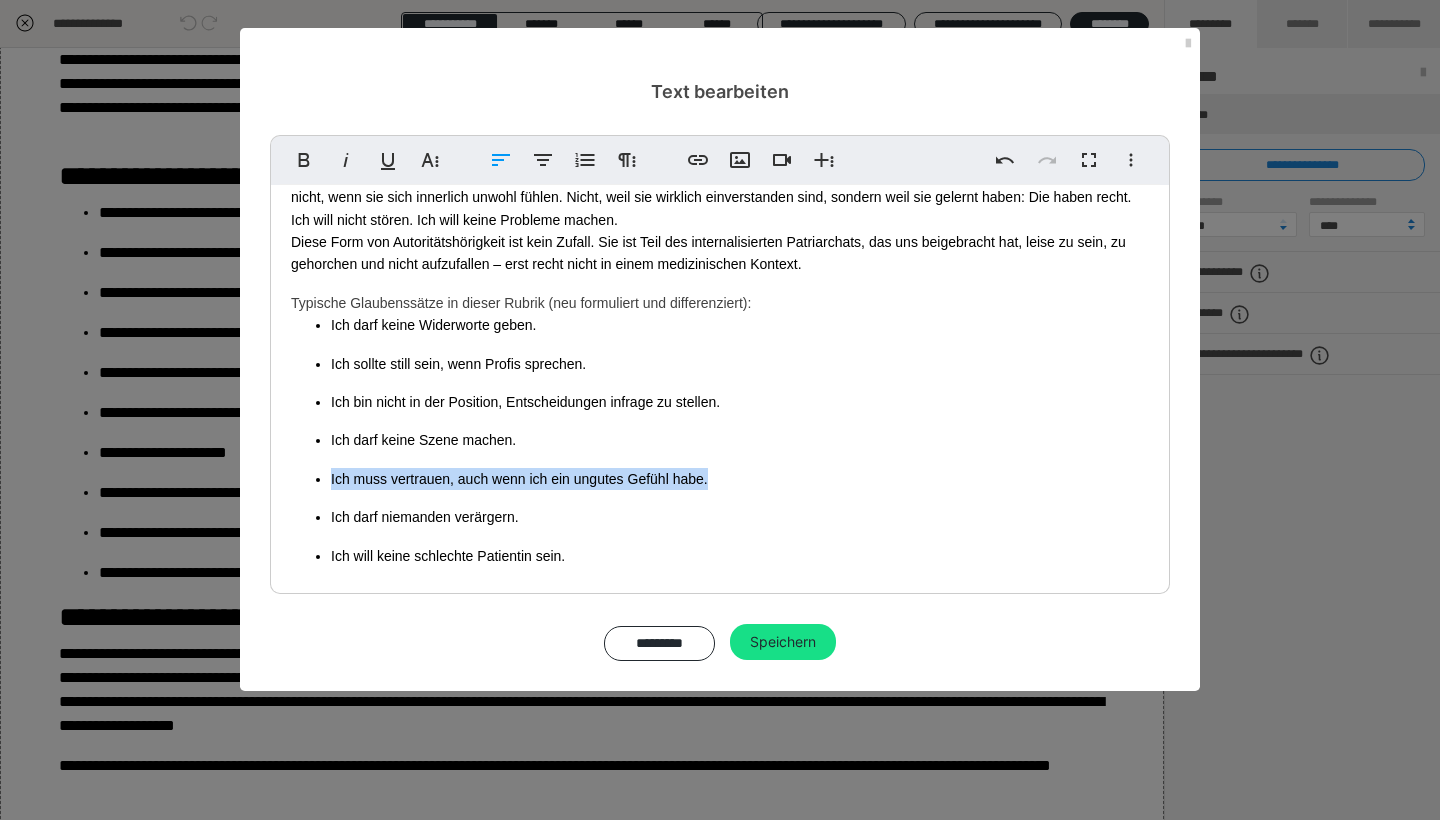 drag, startPoint x: 710, startPoint y: 378, endPoint x: 306, endPoint y: 376, distance: 404.00494 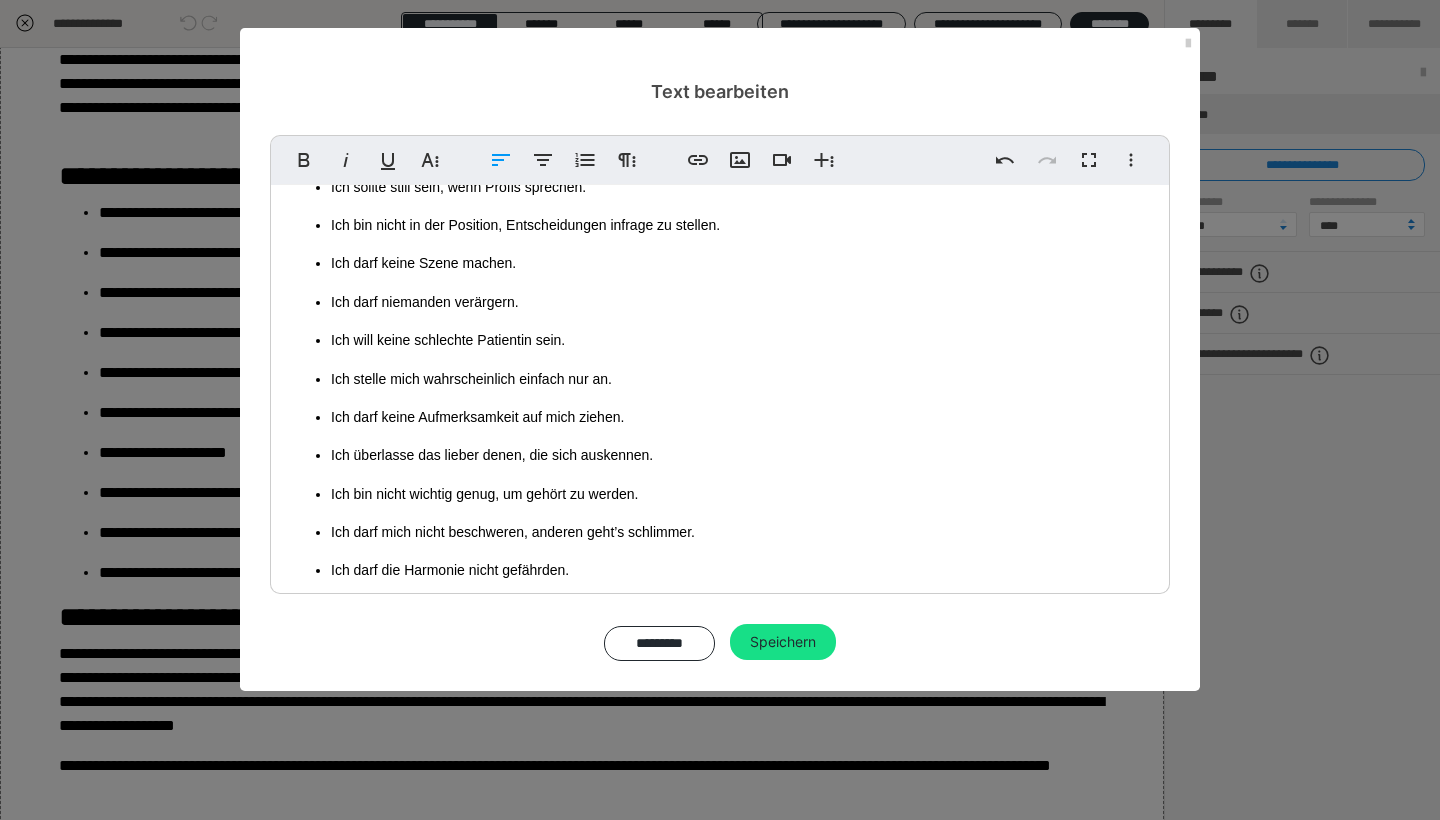 scroll, scrollTop: 4347, scrollLeft: 0, axis: vertical 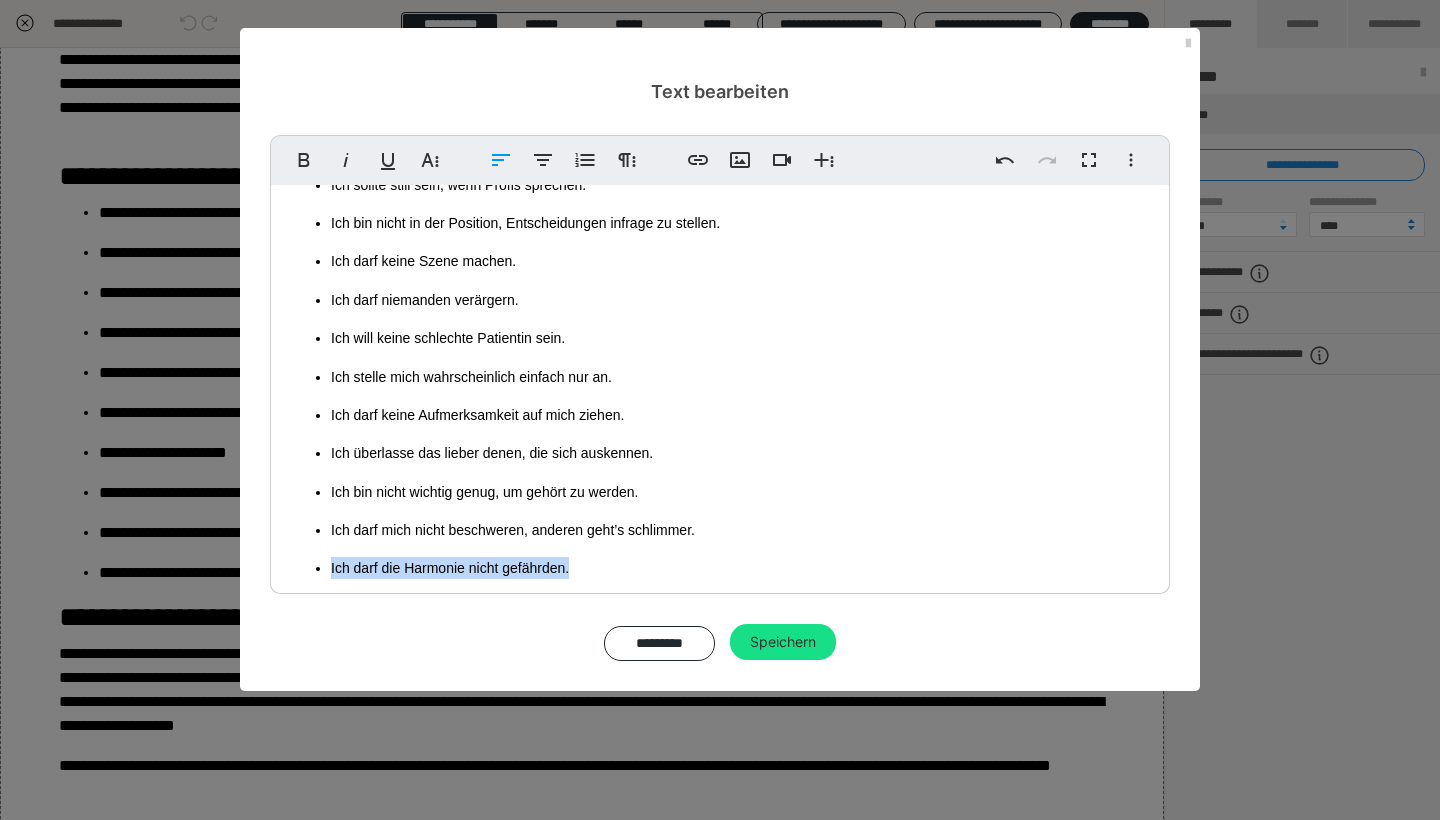 drag, startPoint x: 572, startPoint y: 472, endPoint x: 288, endPoint y: 462, distance: 284.176 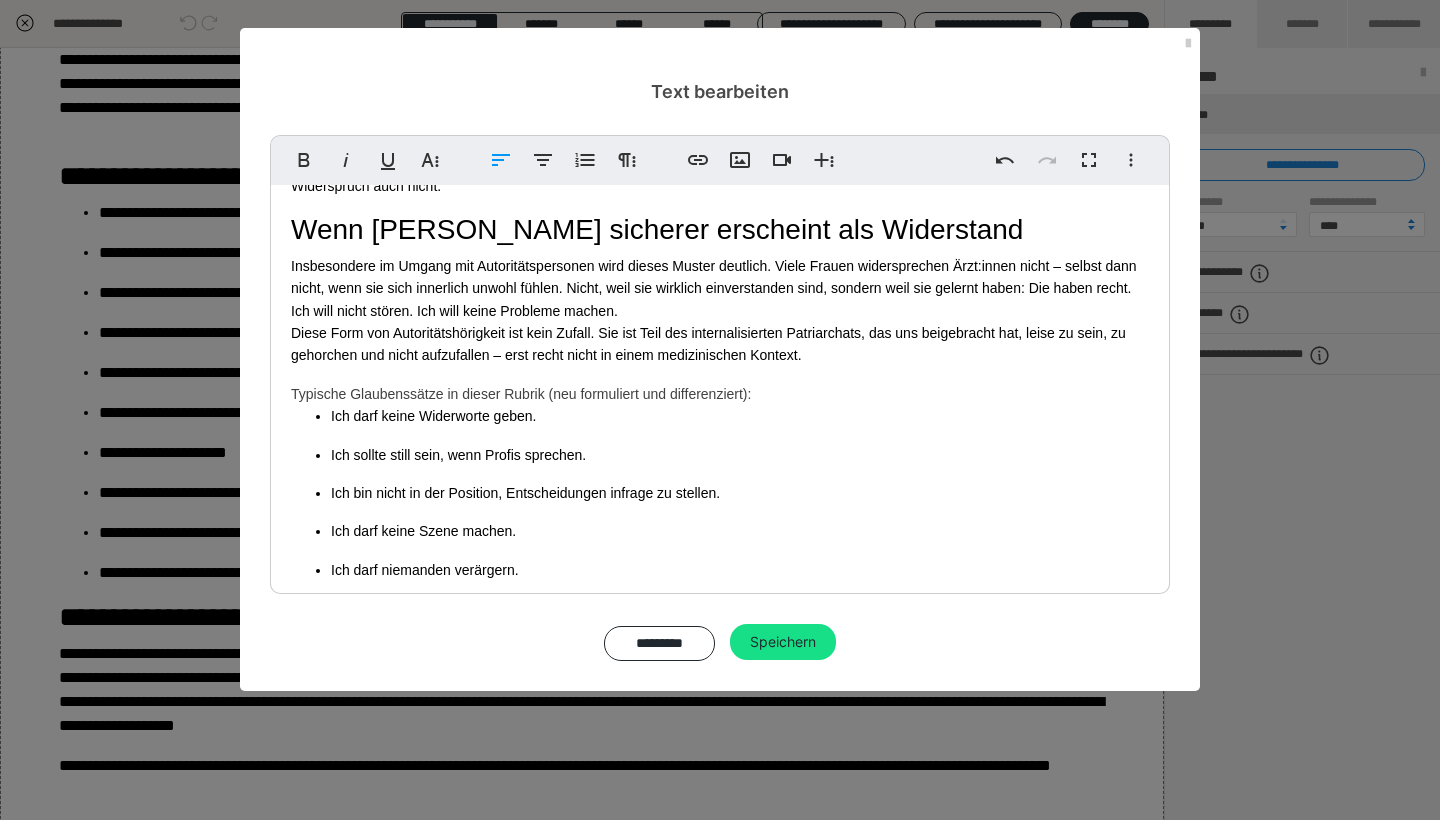 scroll, scrollTop: 4086, scrollLeft: 0, axis: vertical 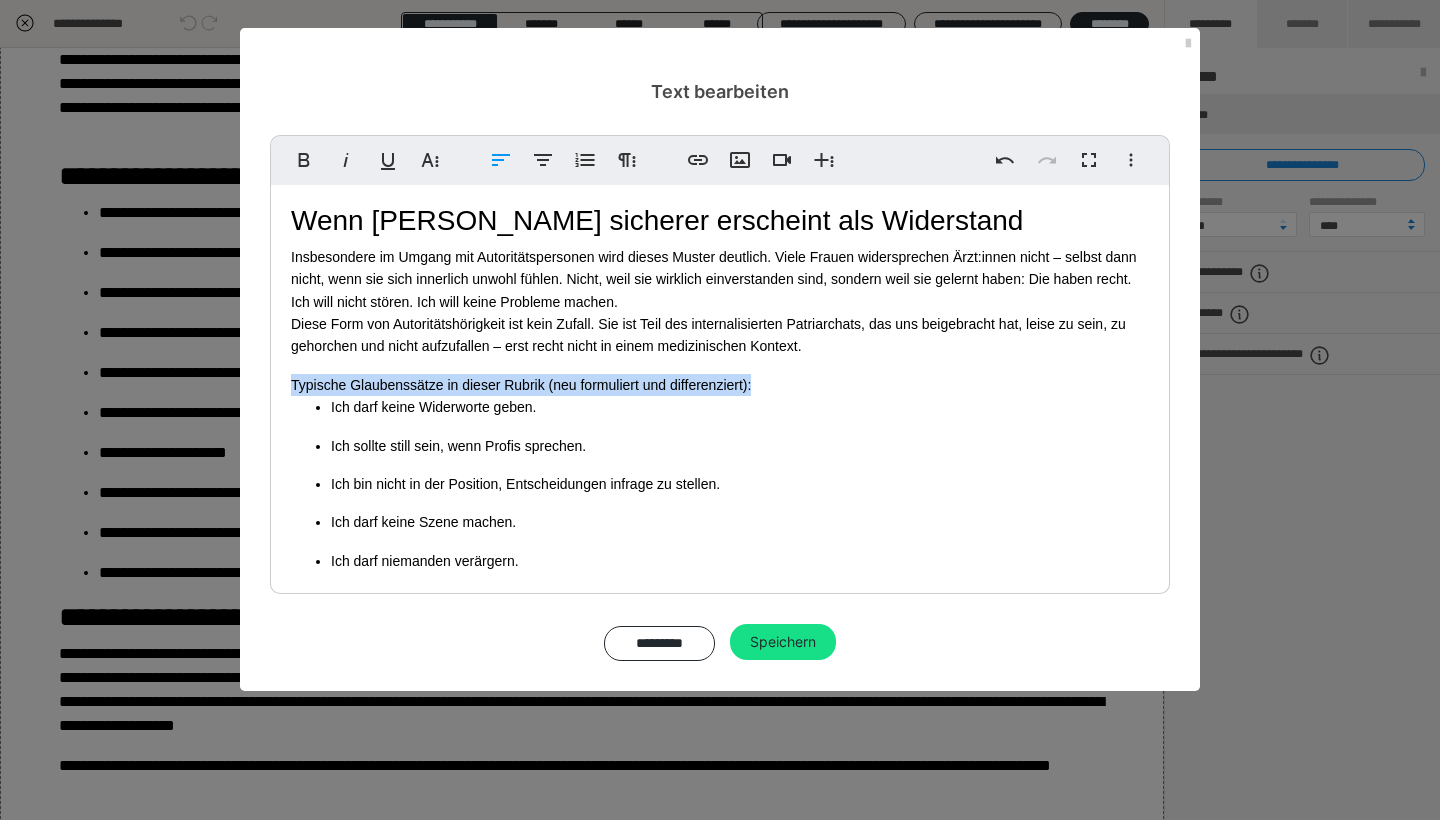 drag, startPoint x: 757, startPoint y: 292, endPoint x: 290, endPoint y: 278, distance: 467.2098 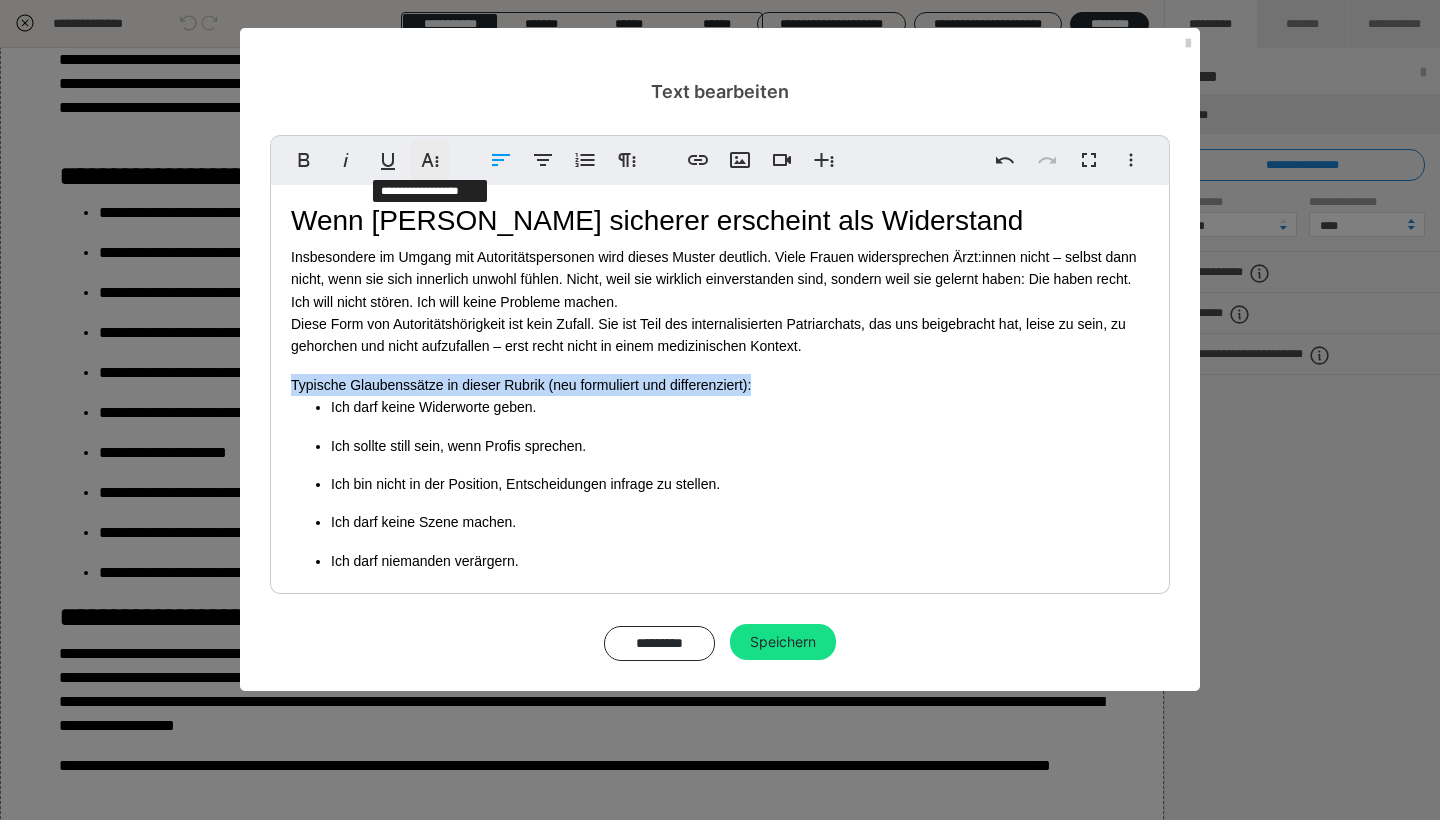 click 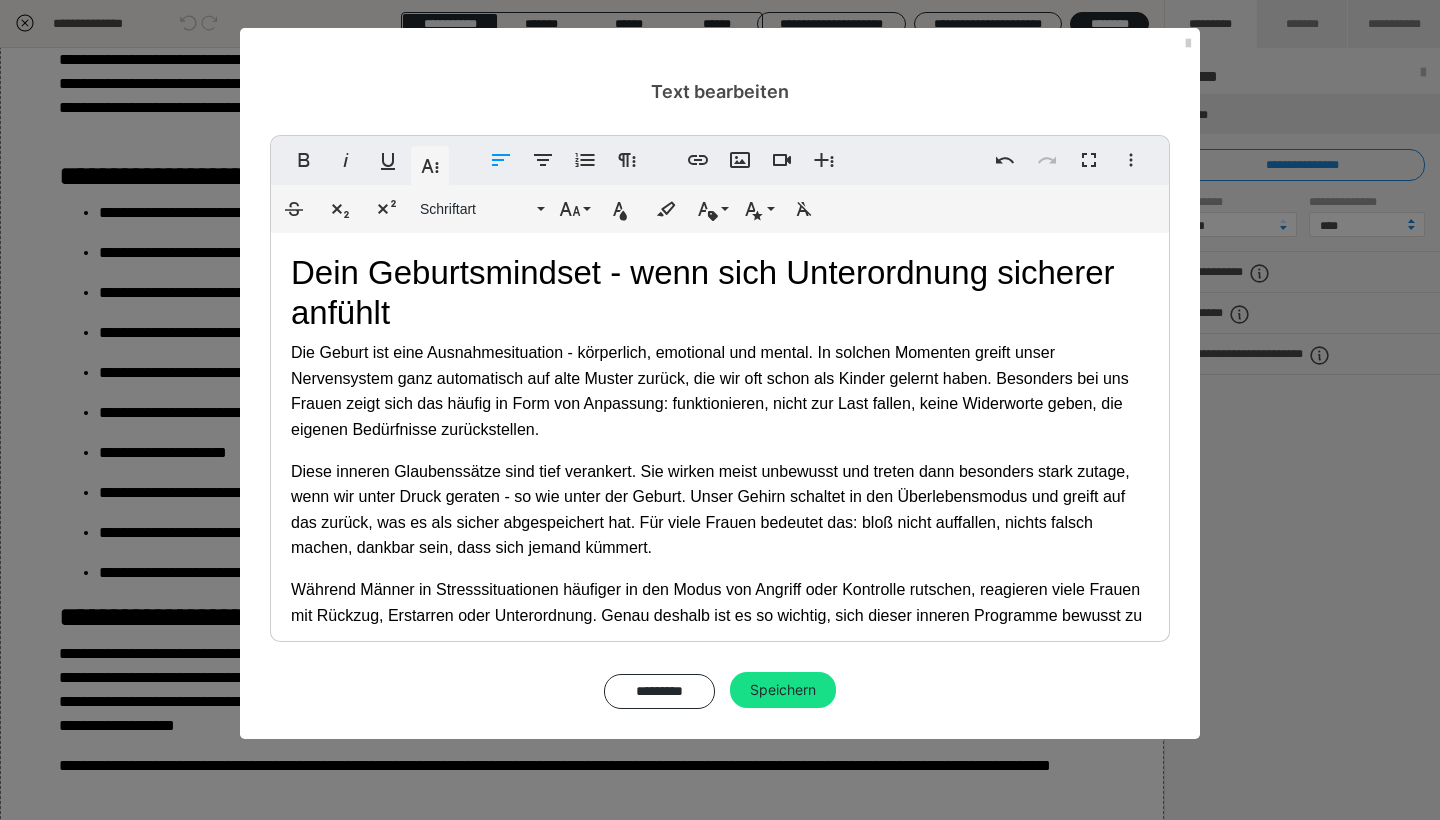 scroll, scrollTop: 4086, scrollLeft: 0, axis: vertical 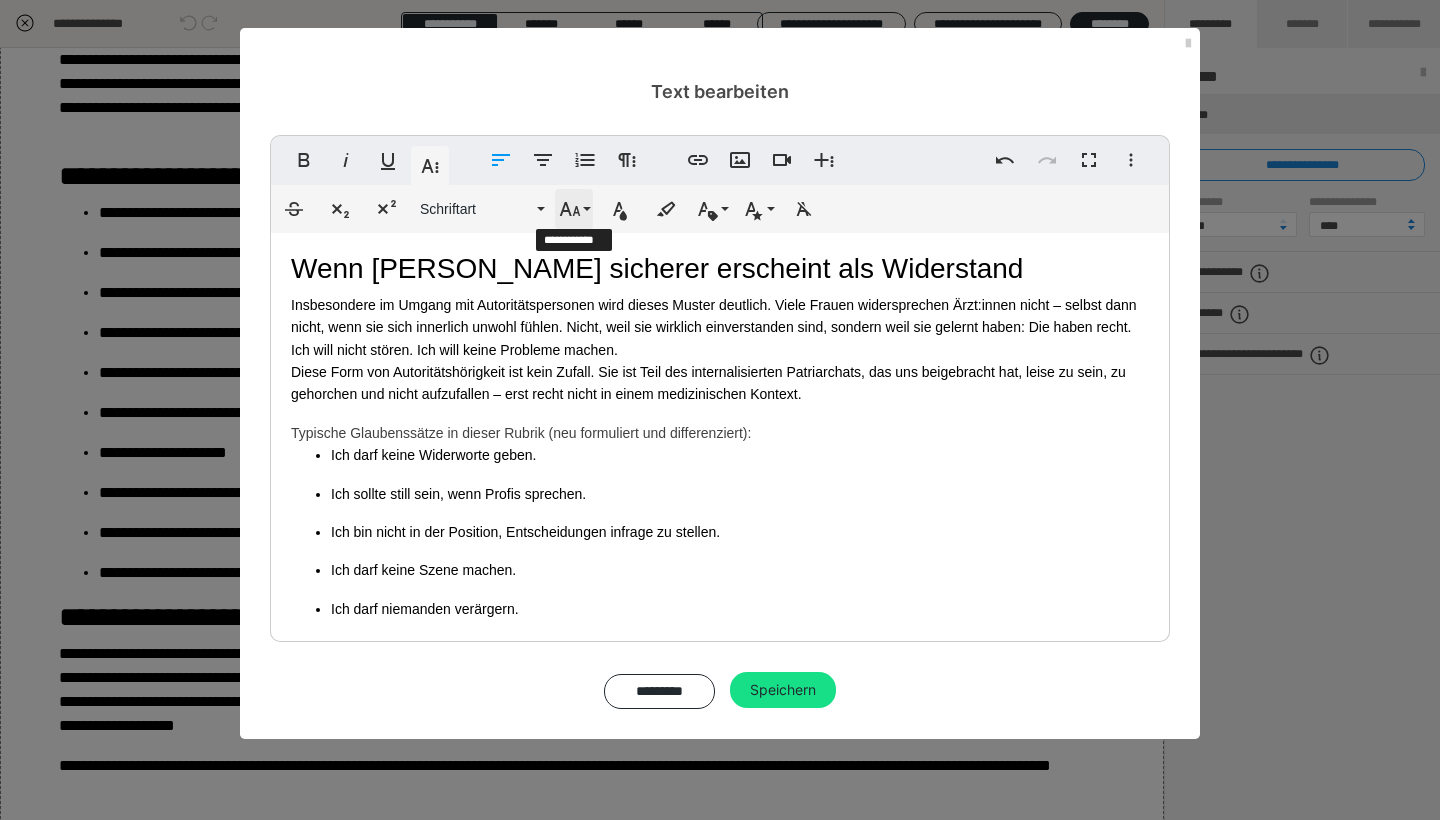 click 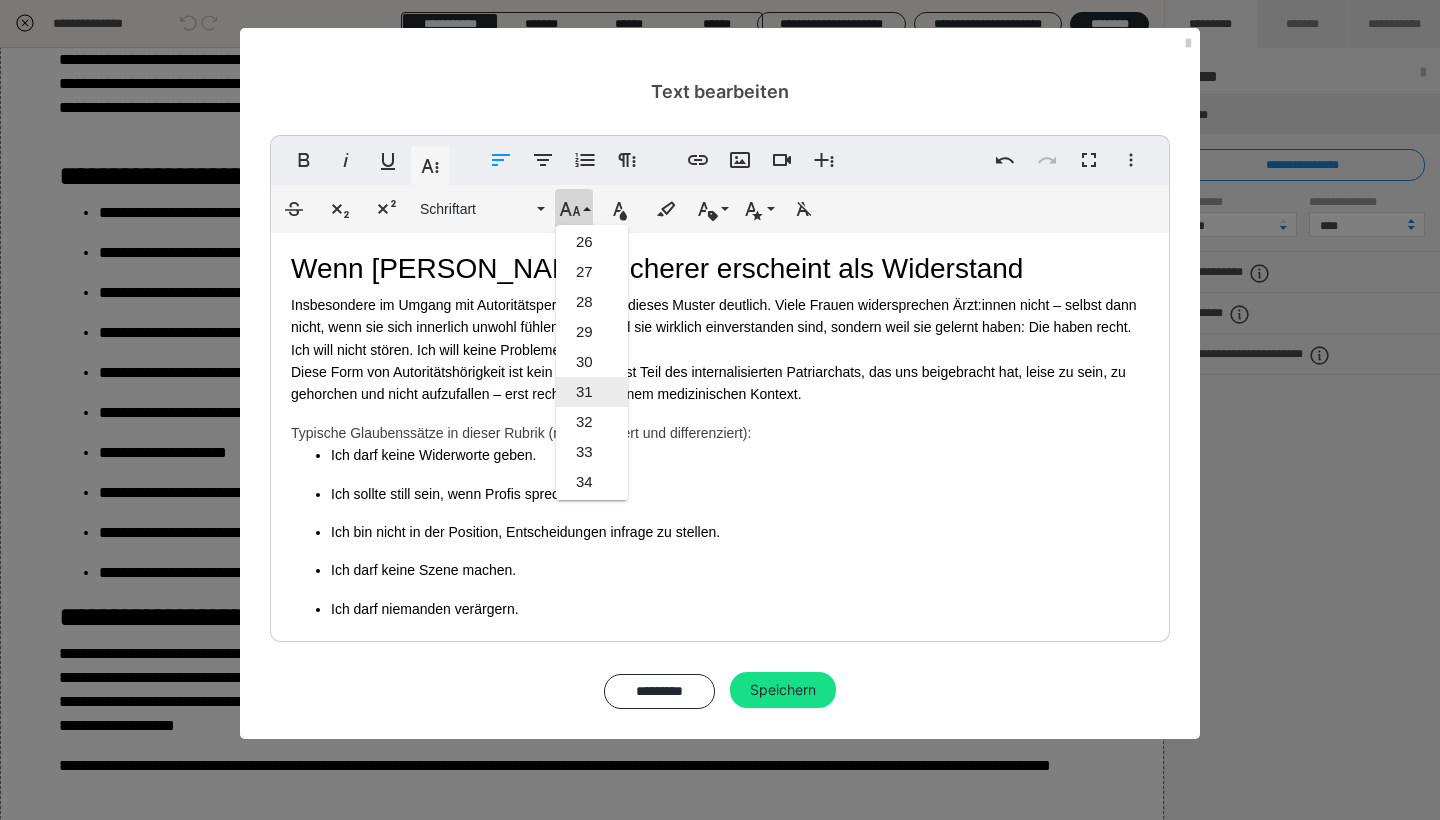 scroll, scrollTop: 762, scrollLeft: 0, axis: vertical 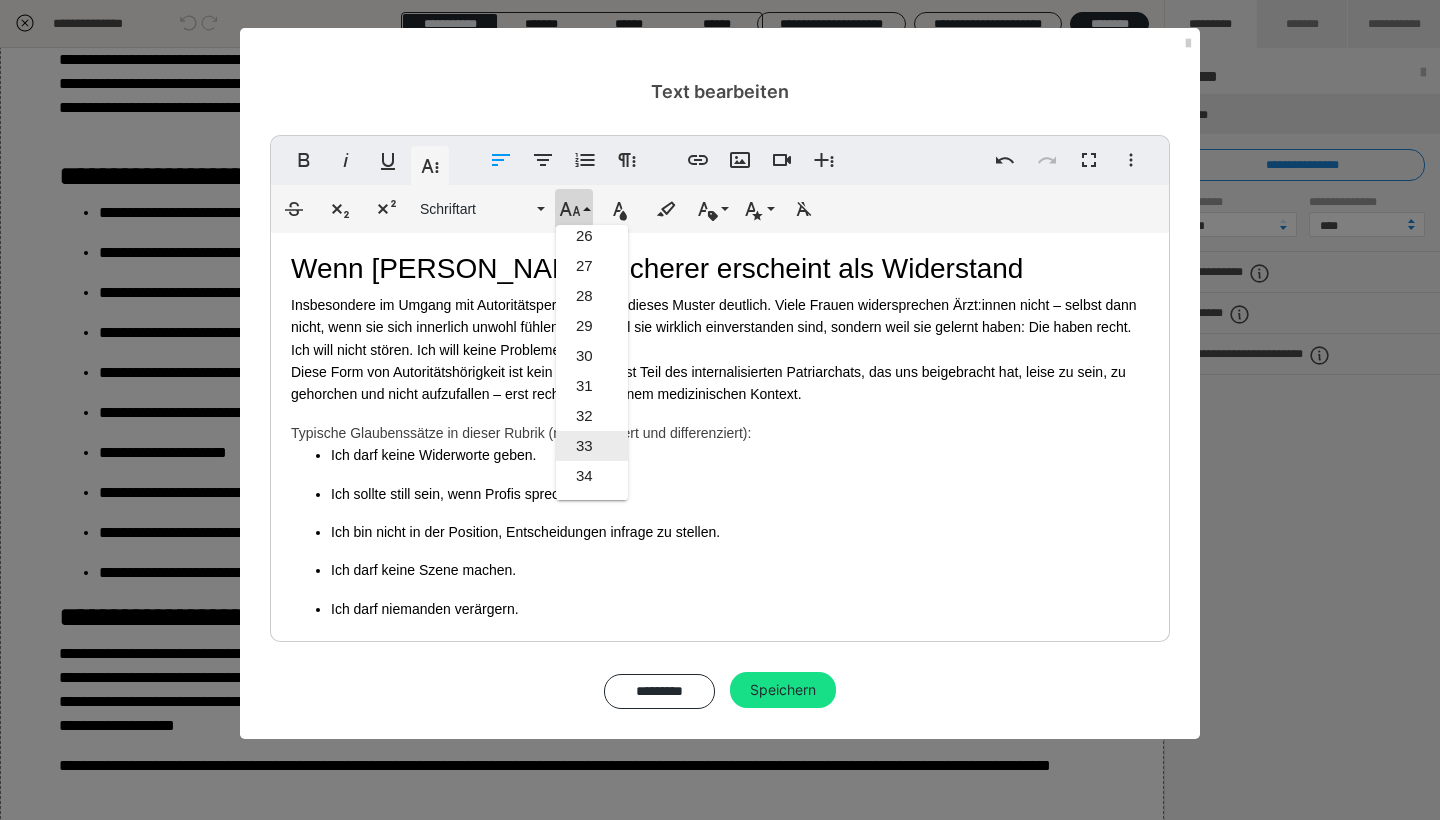 click on "33" at bounding box center (592, 446) 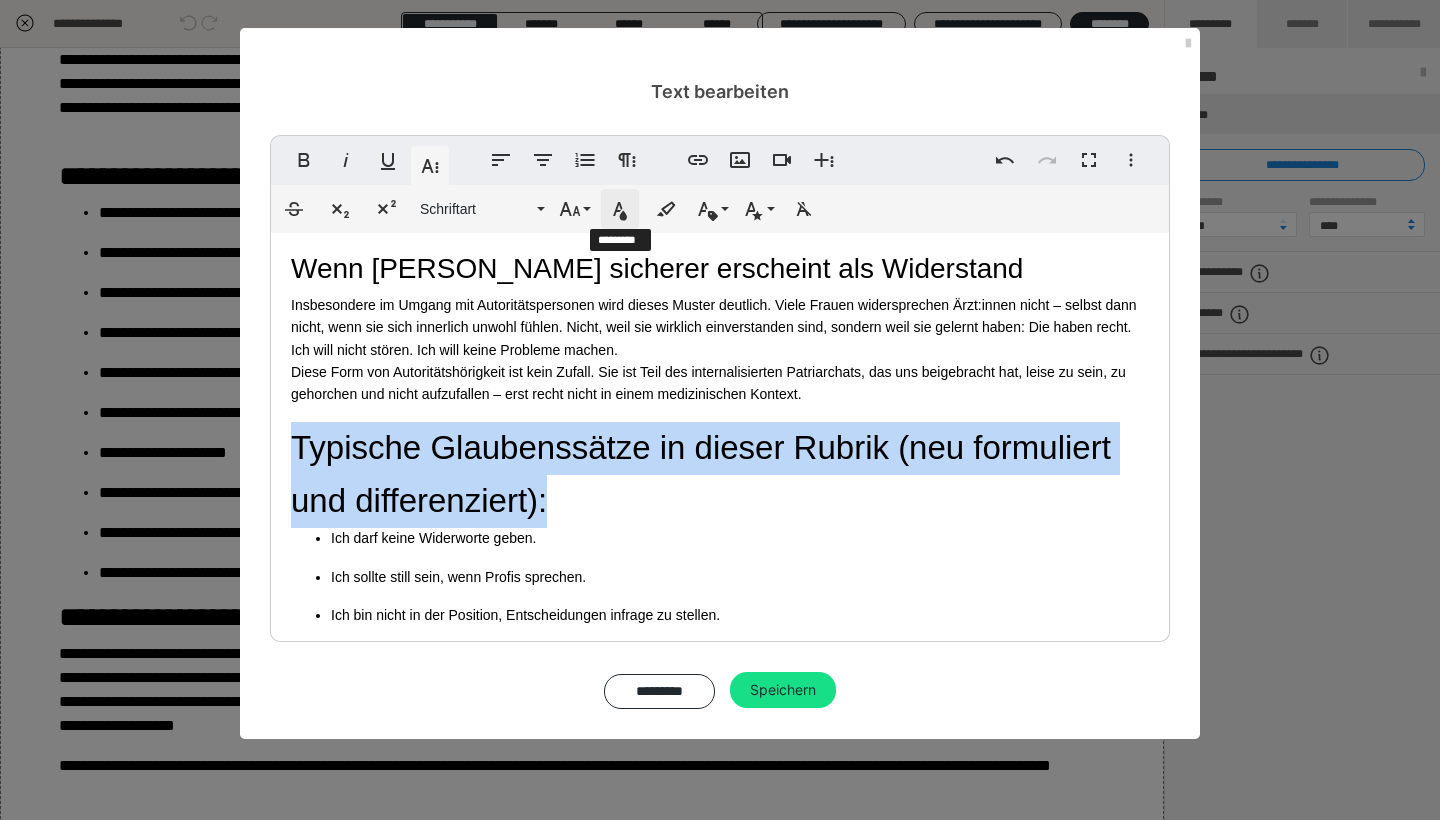 click 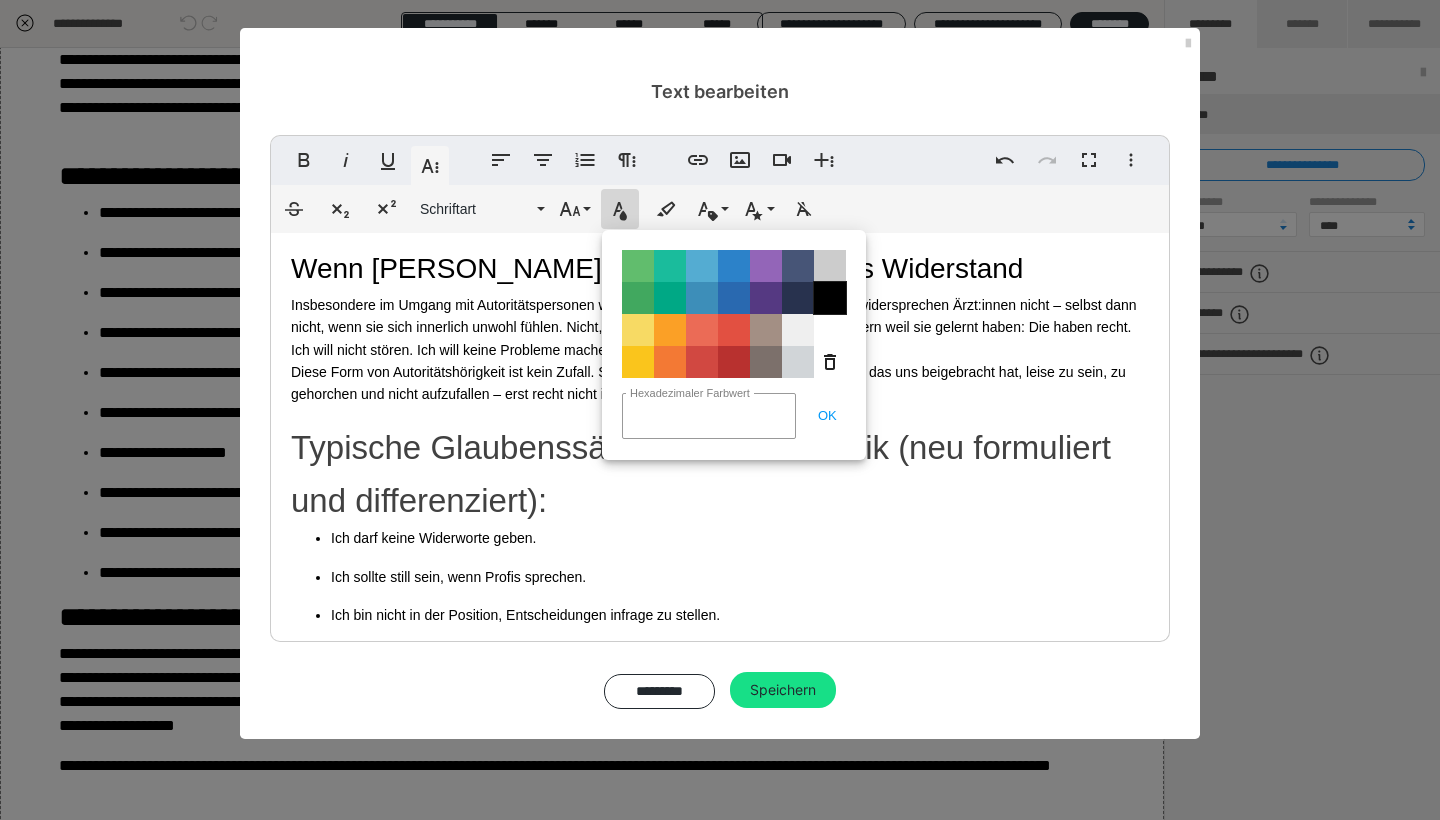 click on "Color#000000" at bounding box center (830, 298) 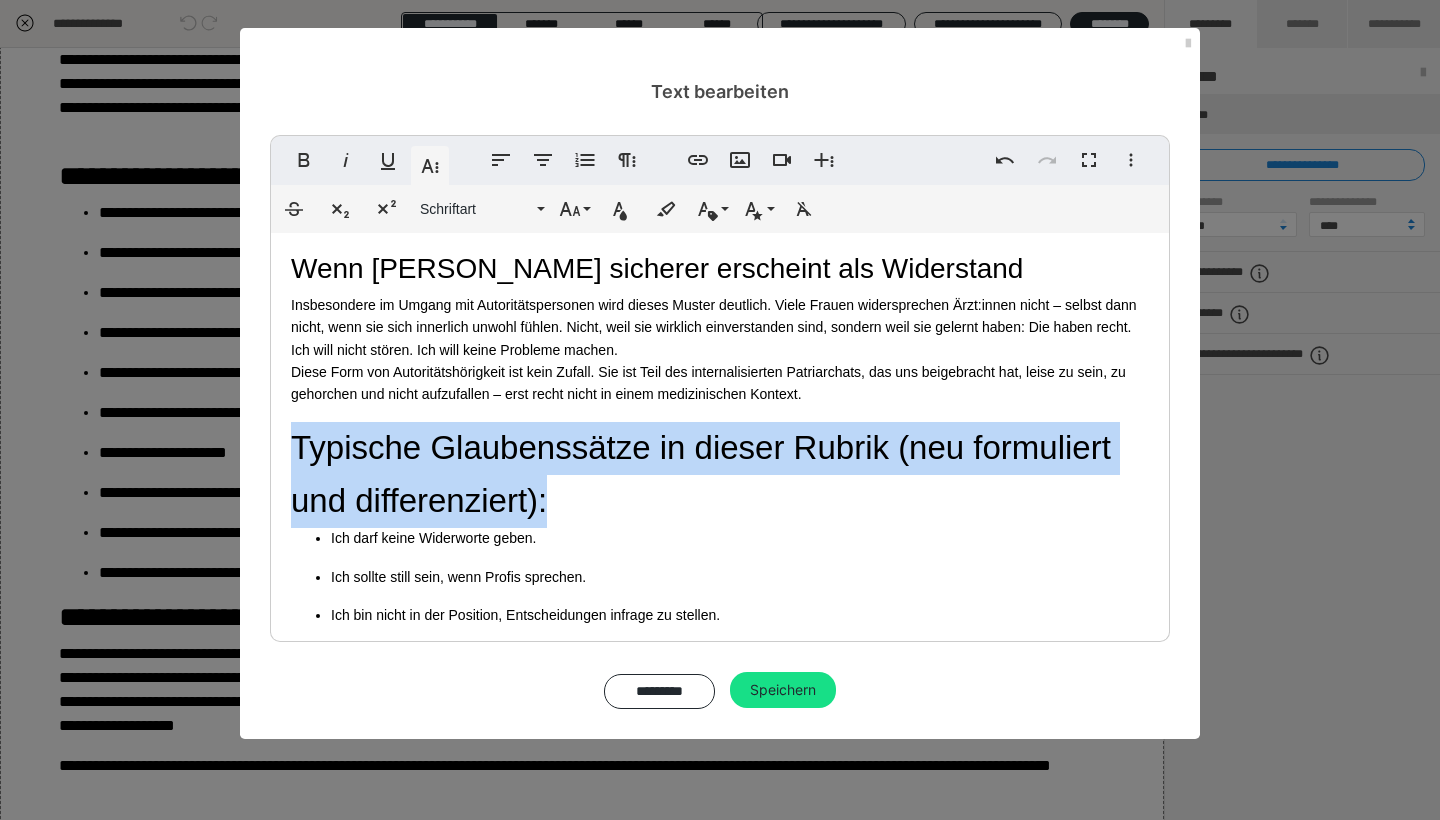 click on "Typische Glaubenssätze in dieser Rubrik (neu formuliert und differenziert):" at bounding box center [701, 474] 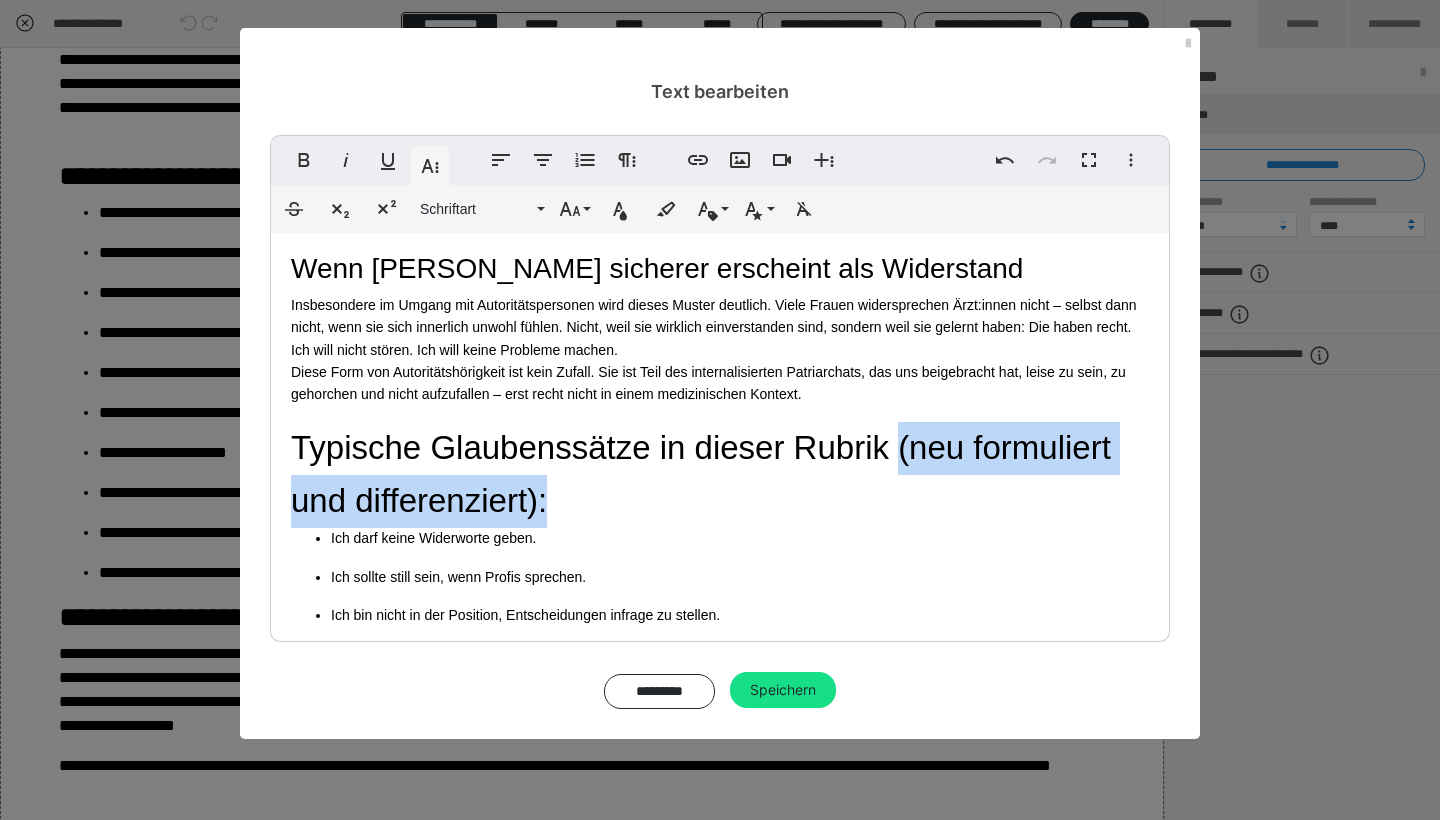 drag, startPoint x: 896, startPoint y: 351, endPoint x: 898, endPoint y: 383, distance: 32.06244 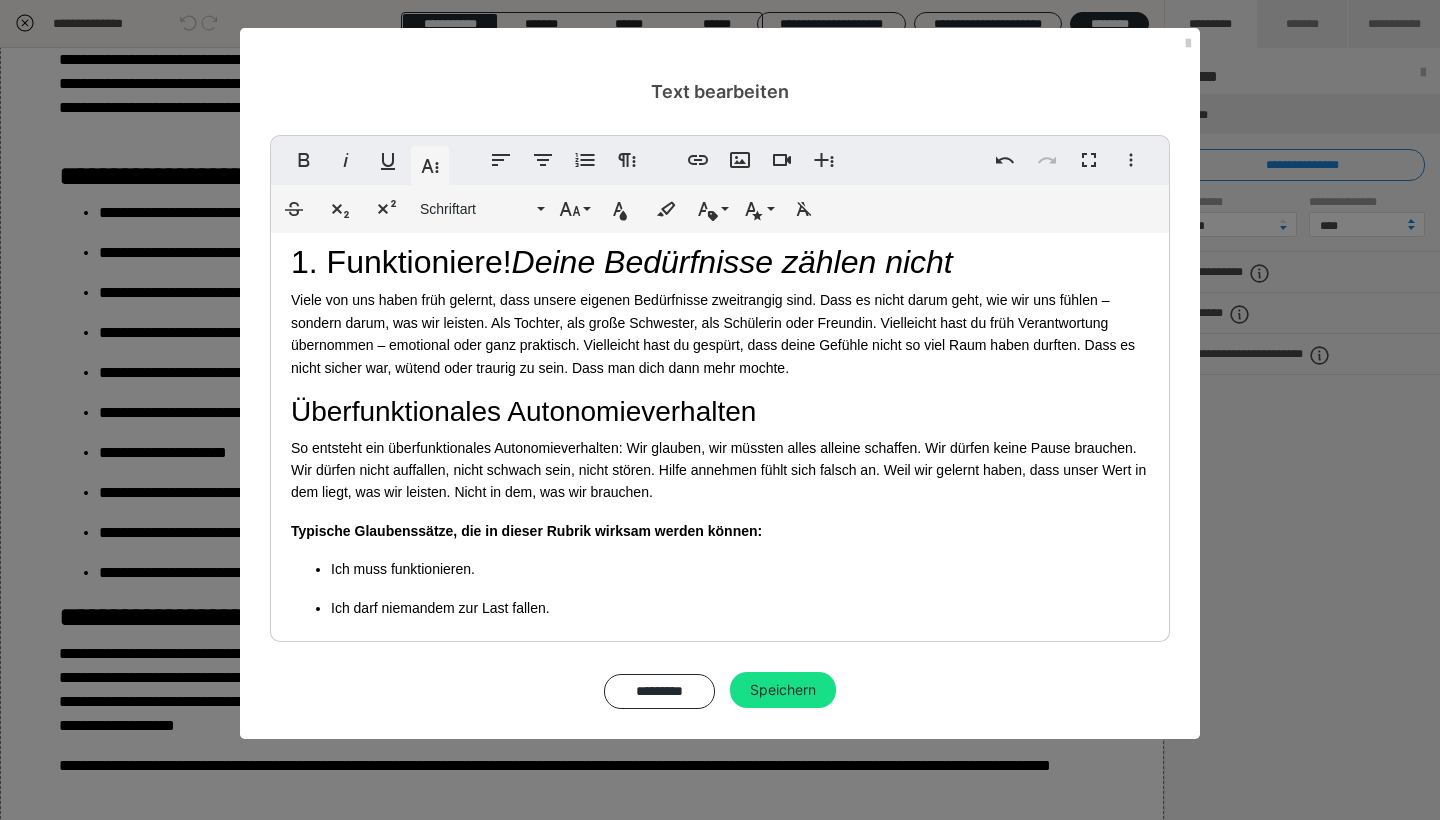 scroll, scrollTop: 447, scrollLeft: 0, axis: vertical 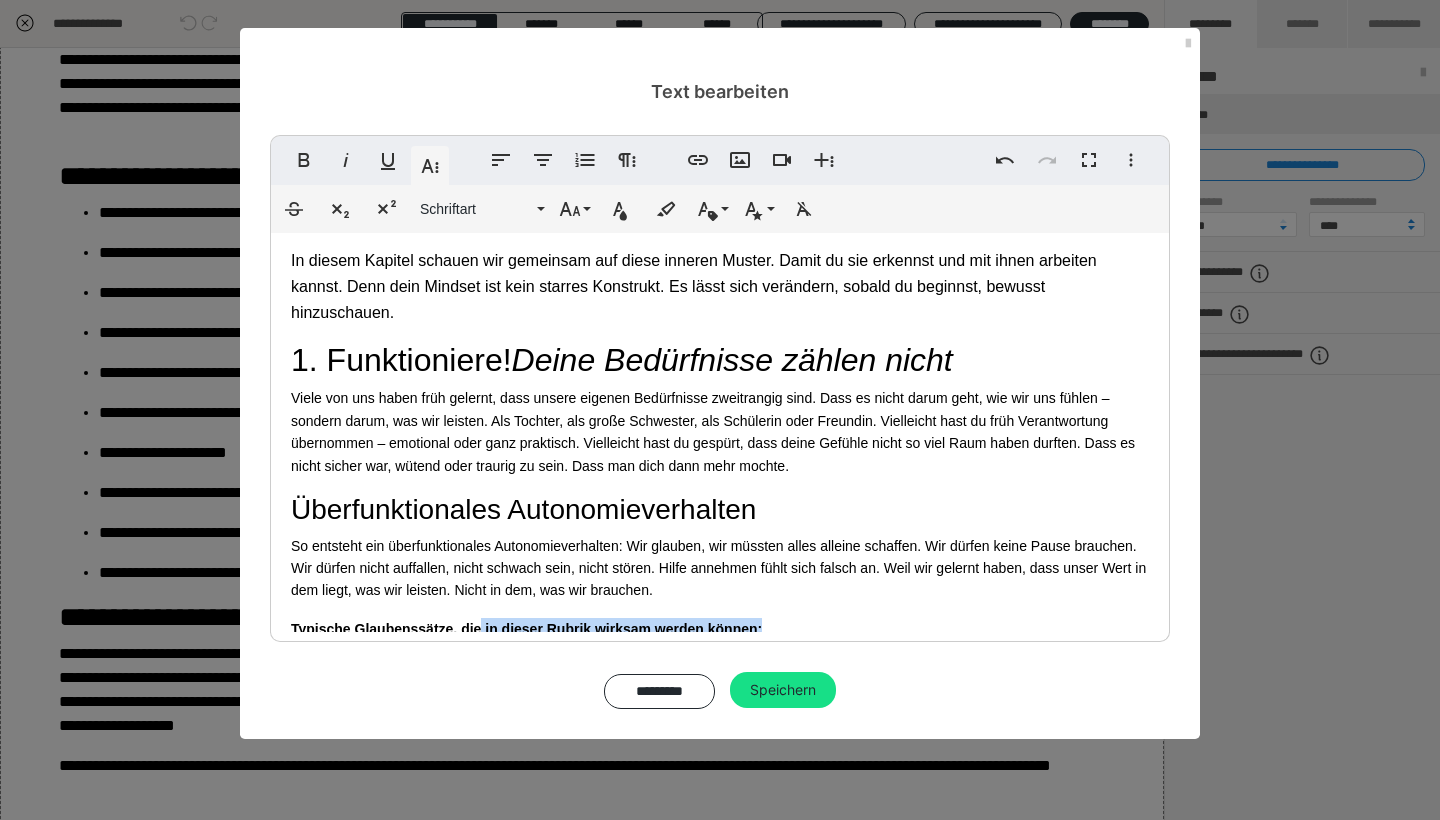 drag, startPoint x: 766, startPoint y: 612, endPoint x: 483, endPoint y: 615, distance: 283.0159 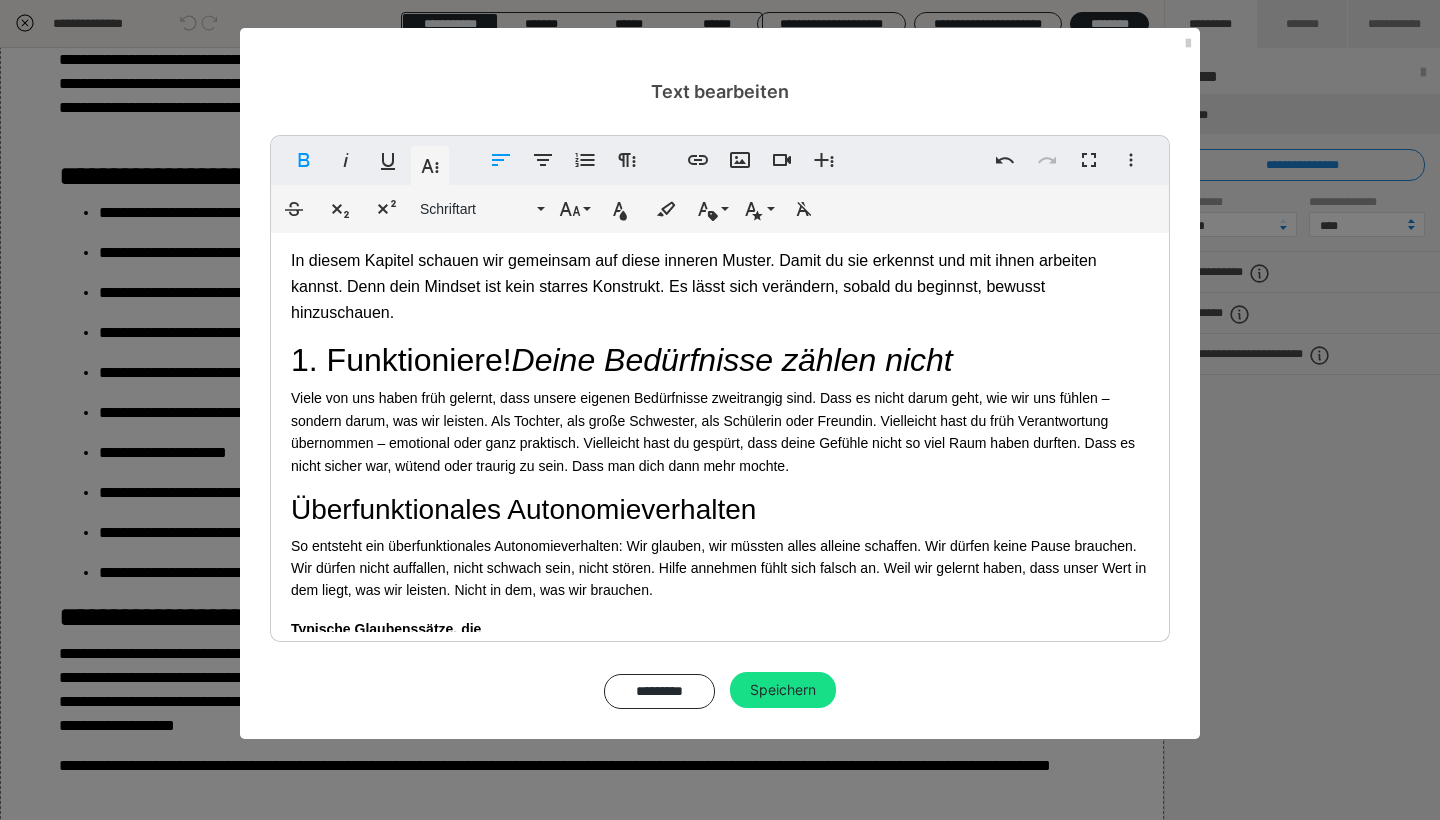 type 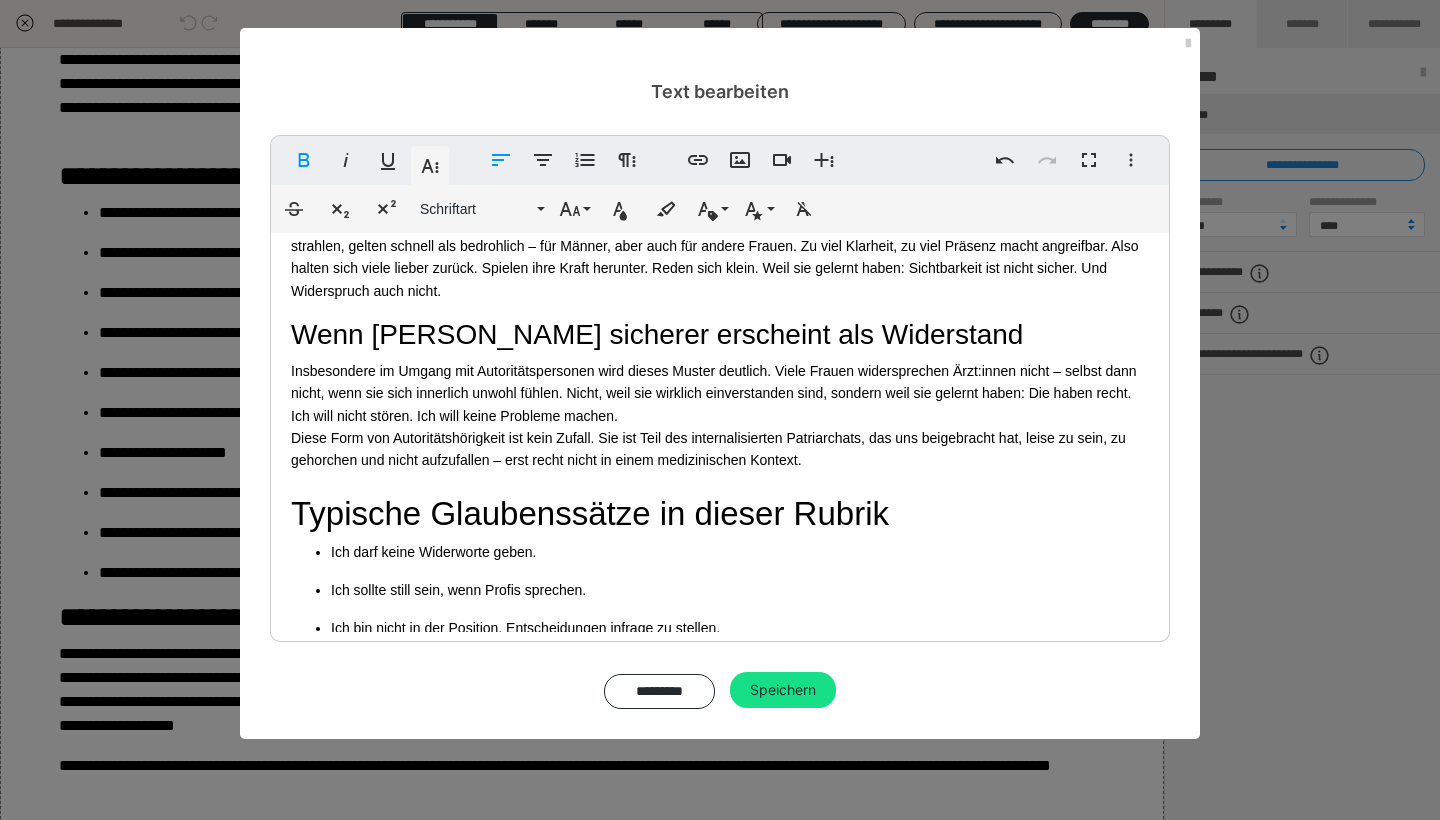 scroll, scrollTop: 3909, scrollLeft: 0, axis: vertical 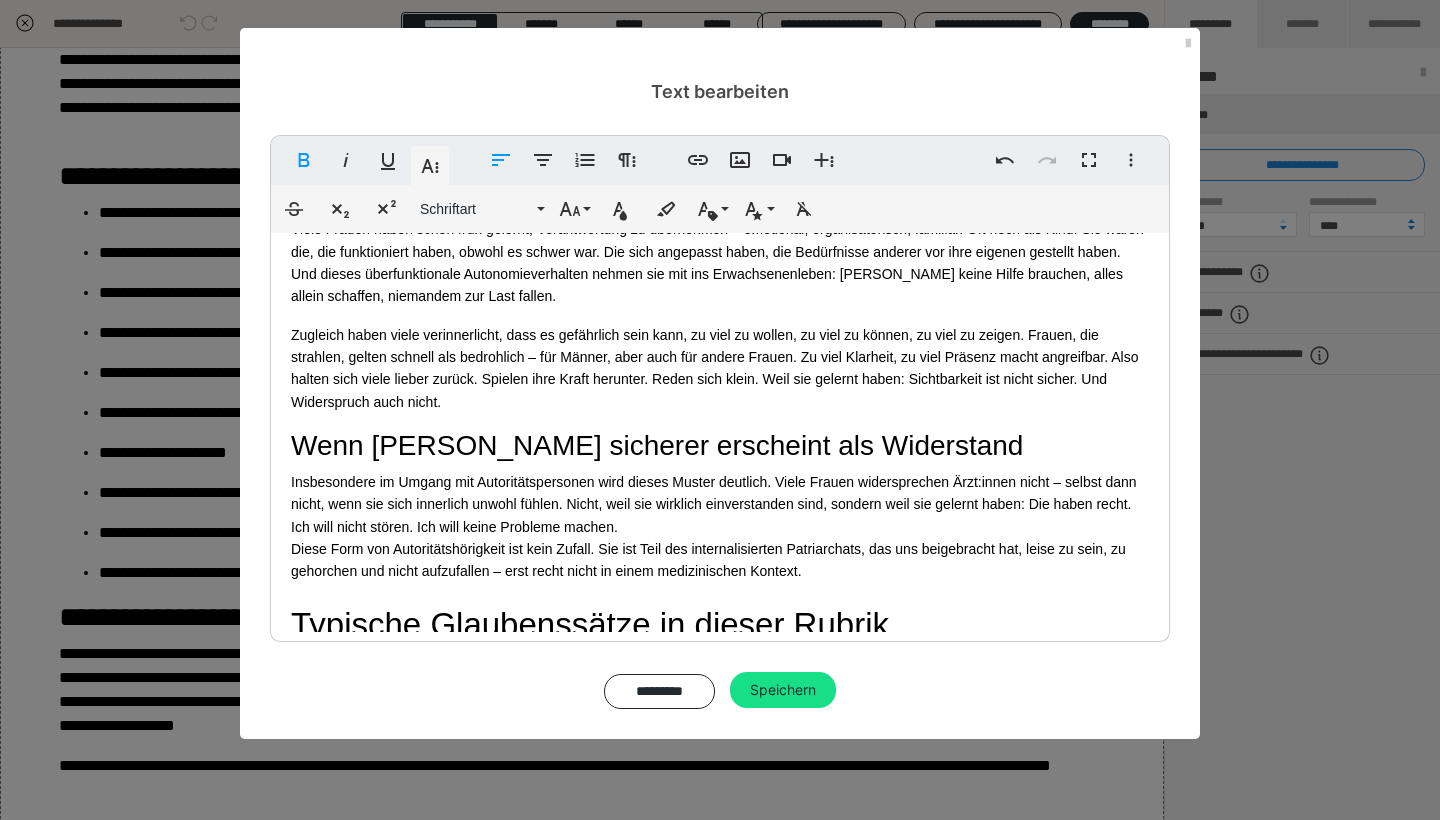 click on "Dein Geburtsmindset - wenn sich Unterordnung sicherer anfühlt Die Geburt ist eine Ausnahmesituation - körperlich, emotional und mental. In solchen Momenten greift unser Nervensystem ganz automatisch auf alte Muster zurück, die wir oft schon als Kinder gelernt haben. Besonders bei uns Frauen zeigt sich das häufig in Form von Anpassung: funktionieren, nicht zur Last fallen, keine Widerworte geben, die eigenen Bedürfnisse zurückstellen. Diese inneren Glaubenssätze sind tief verankert. Sie wirken meist unbewusst und treten dann besonders stark zutage, wenn wir unter Druck geraten - so wie unter der Geburt. Unser Gehirn schaltet in den Überlebensmodus und greift auf das zurück, was es als sicher abgespeichert hat. Für viele Frauen bedeutet das: bloß nicht auffallen, nichts falsch machen, dankbar sein, dass sich jemand kümmert. 1. Funktioniere!  Deine Bedürfnisse zählen nicht Überfunktionales Autonomieverhalten Typische Glaubenssätze, die sich daraus entwickeln können: Ich muss funktionieren. nicht" at bounding box center [720, -843] 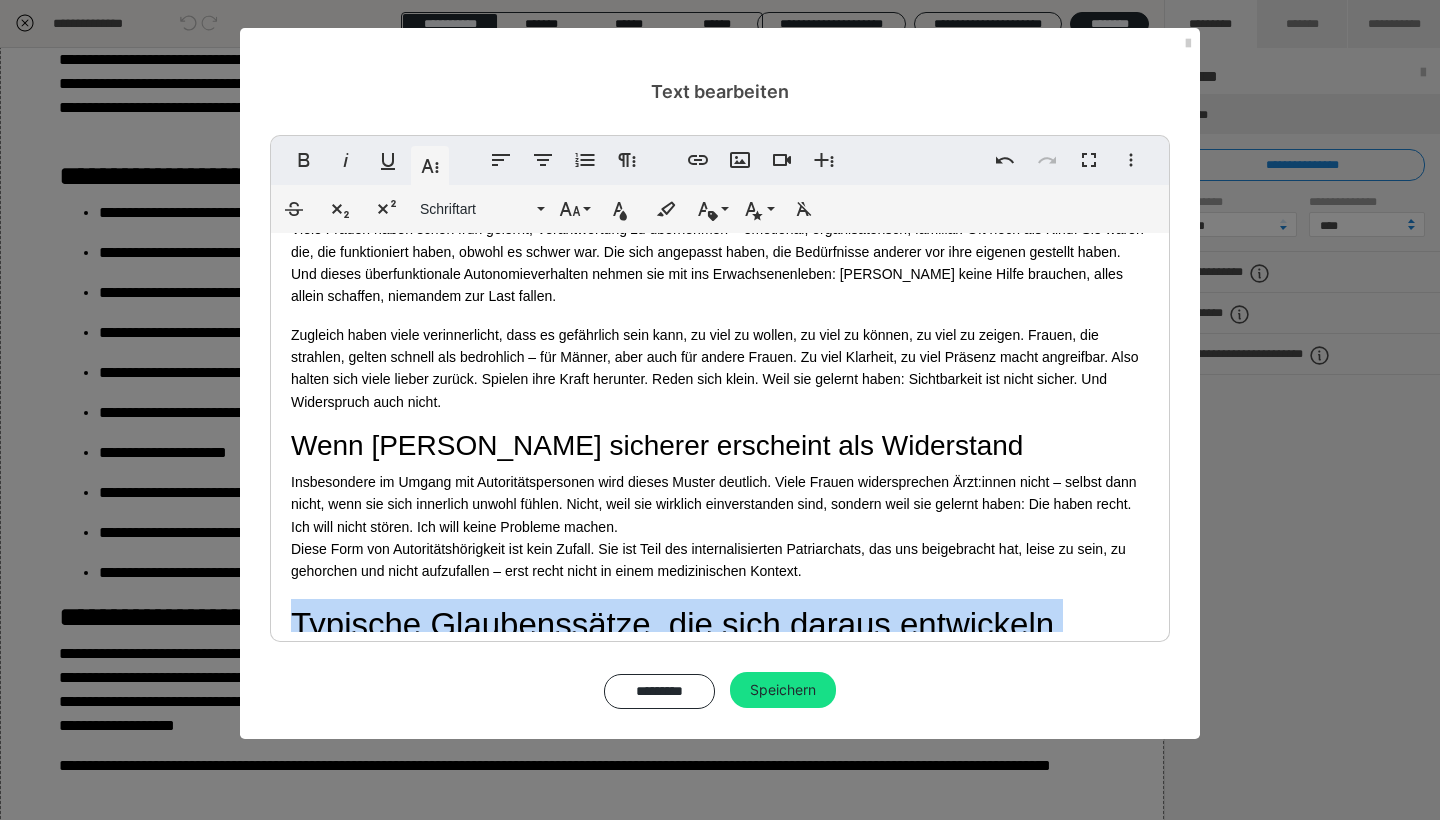 drag, startPoint x: 460, startPoint y: 577, endPoint x: 274, endPoint y: 525, distance: 193.13208 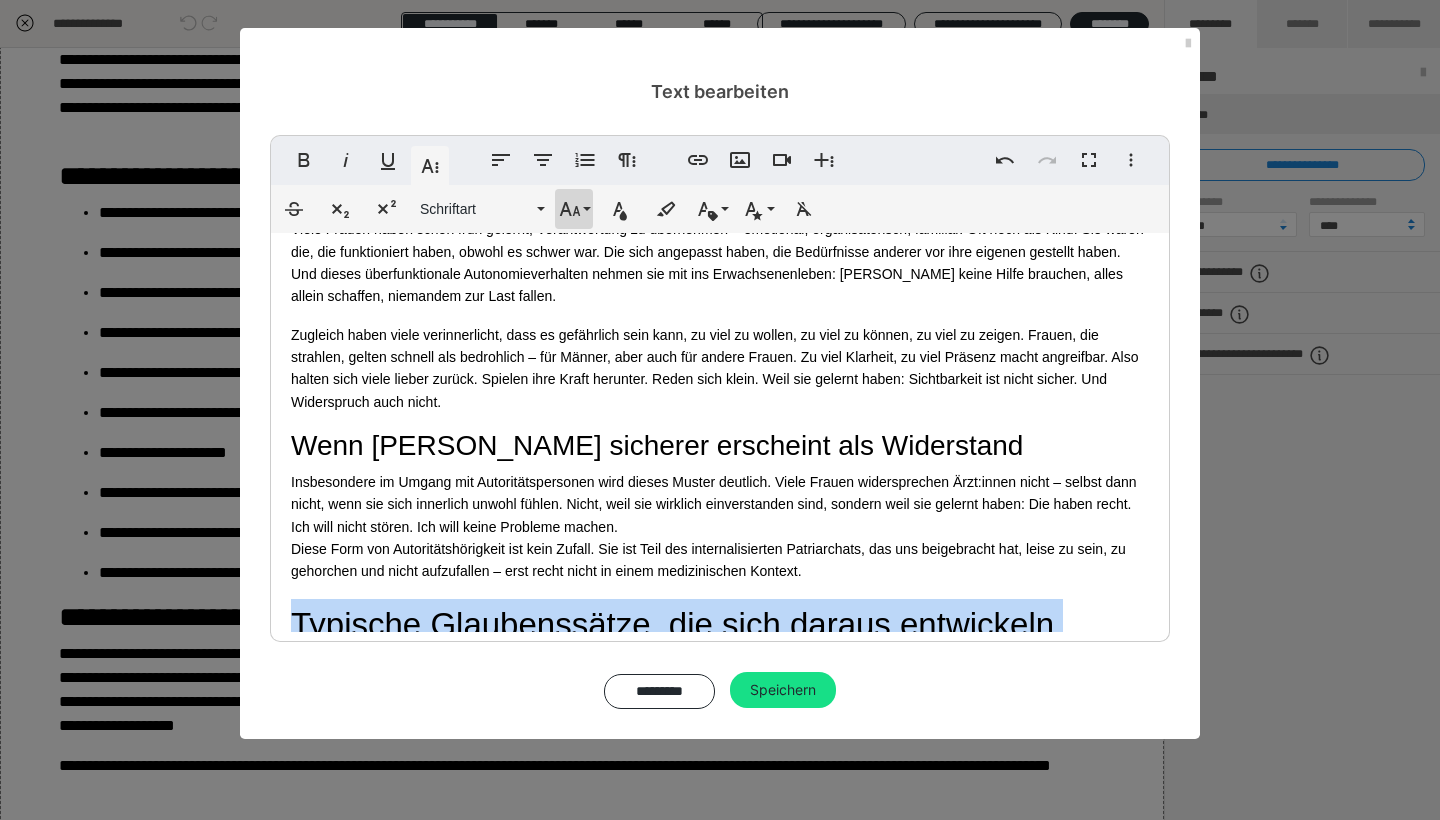 click 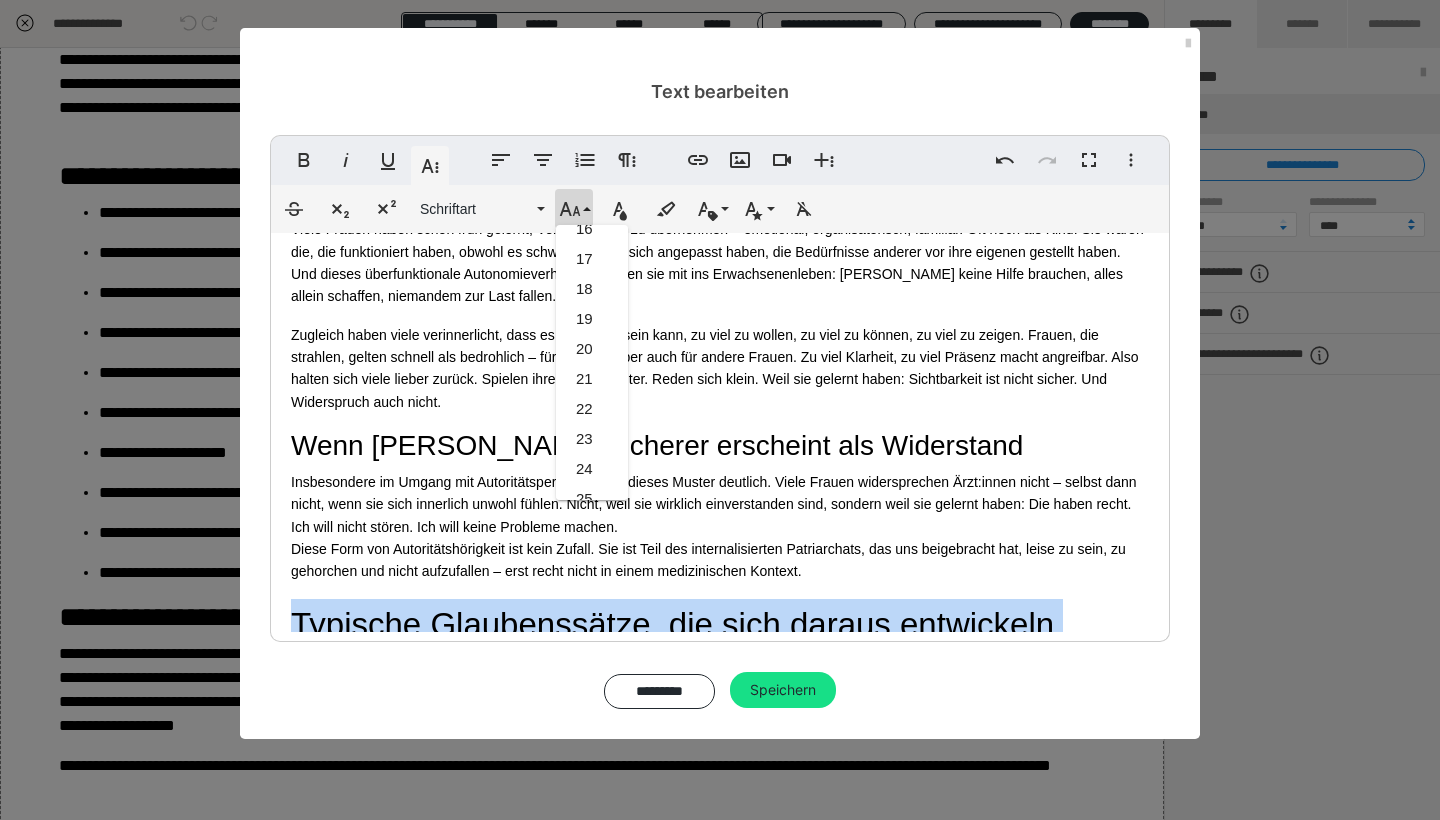 scroll, scrollTop: 455, scrollLeft: 0, axis: vertical 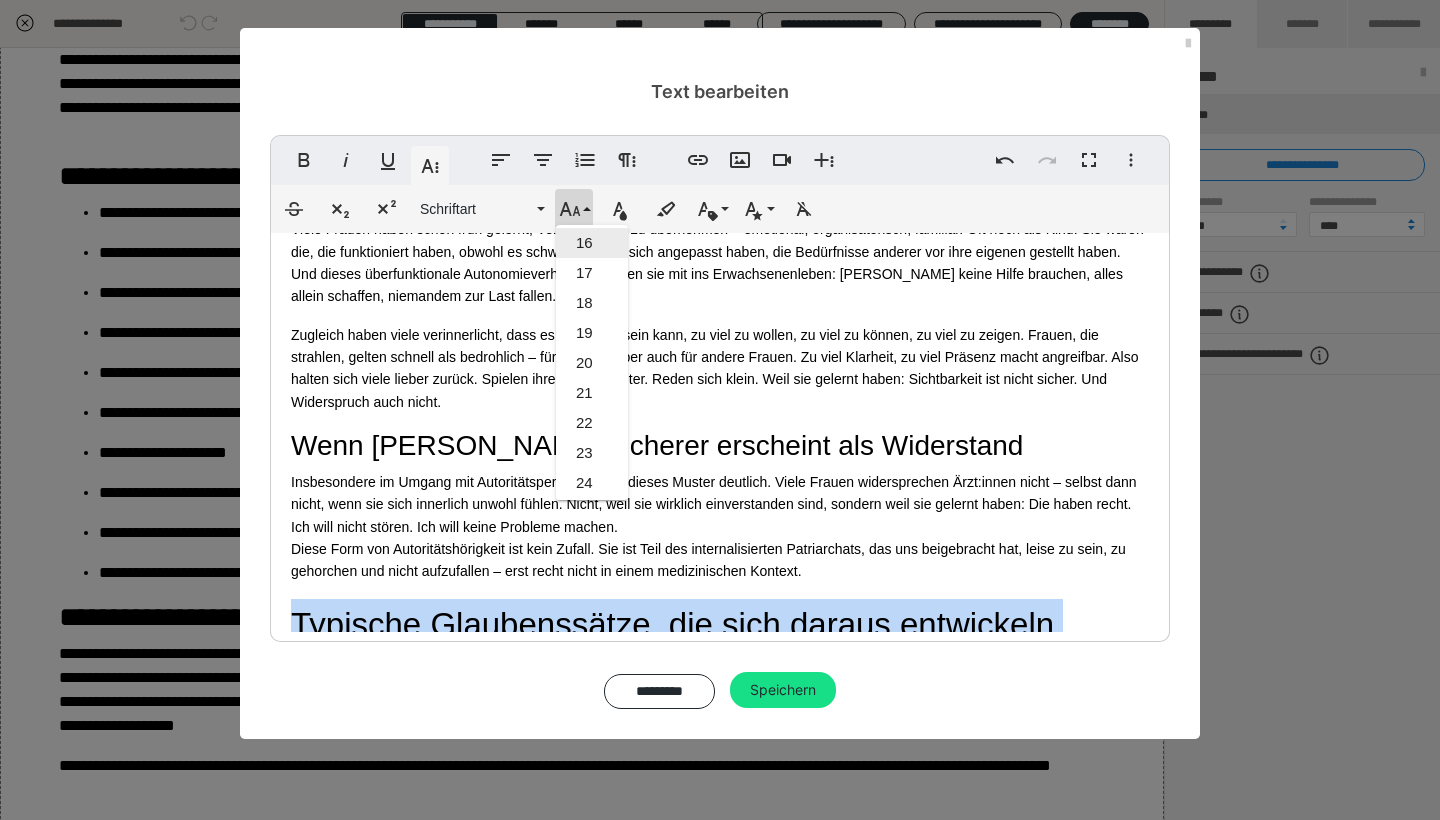 click on "16" at bounding box center [592, 243] 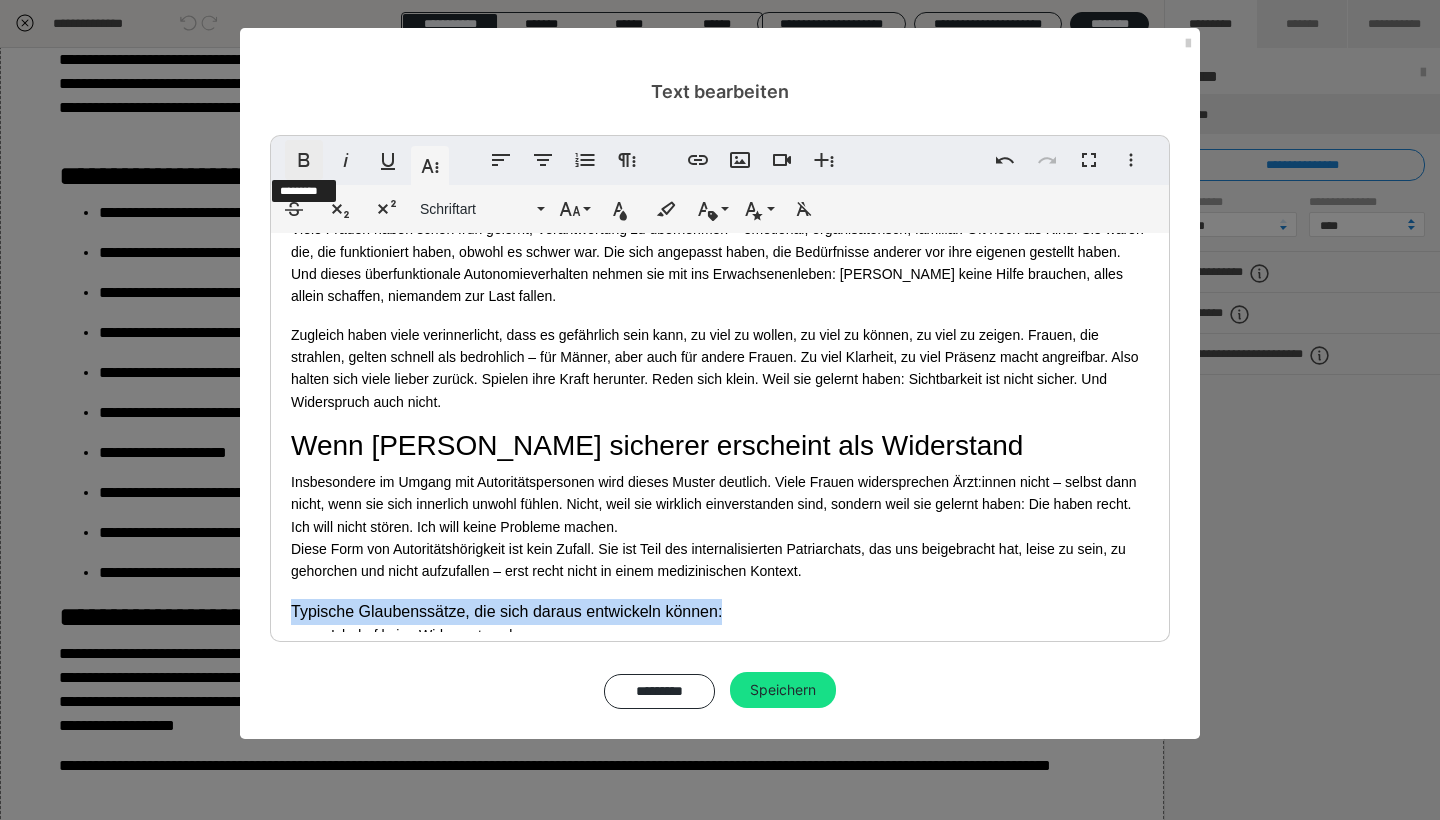 click 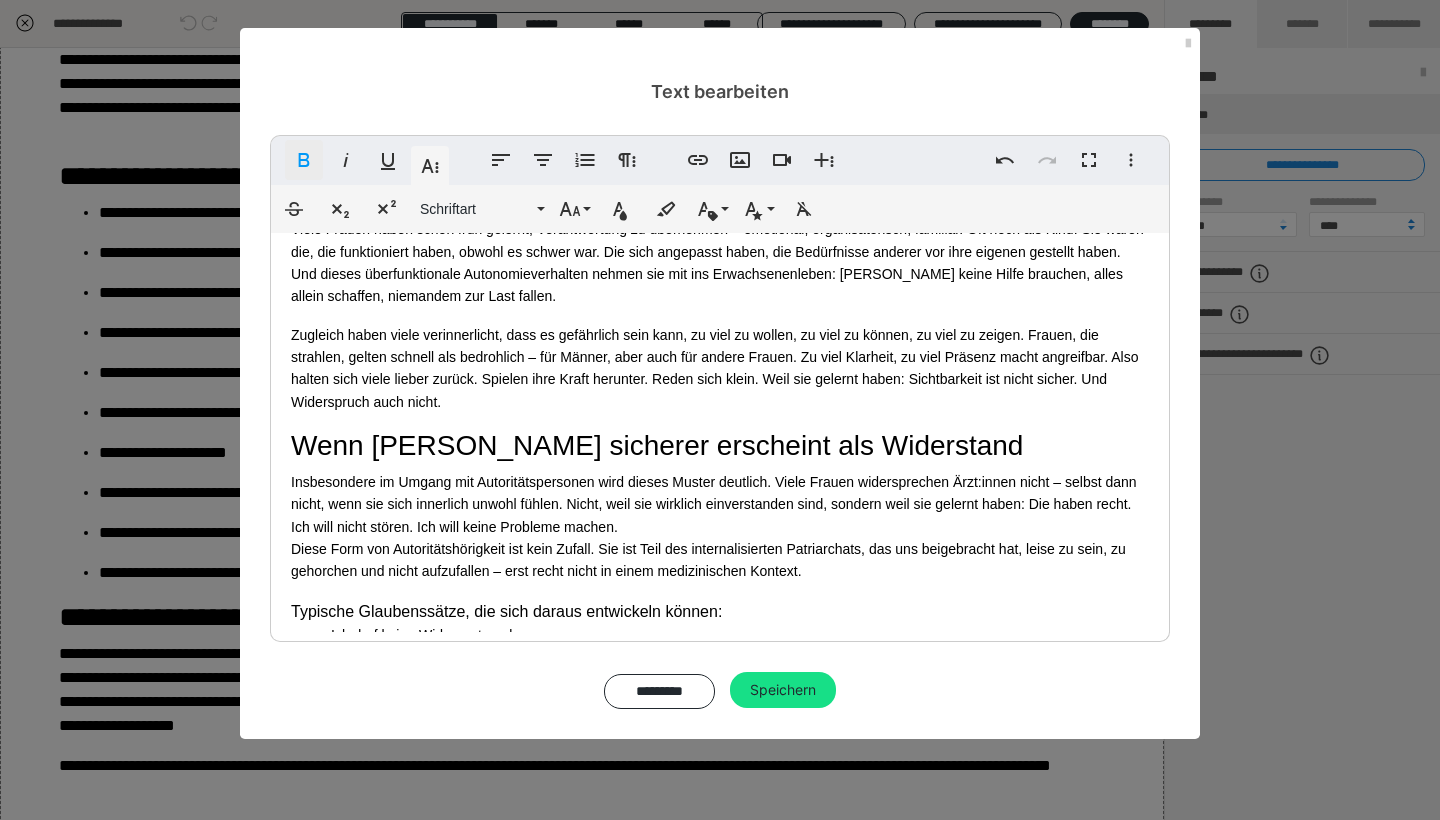 click 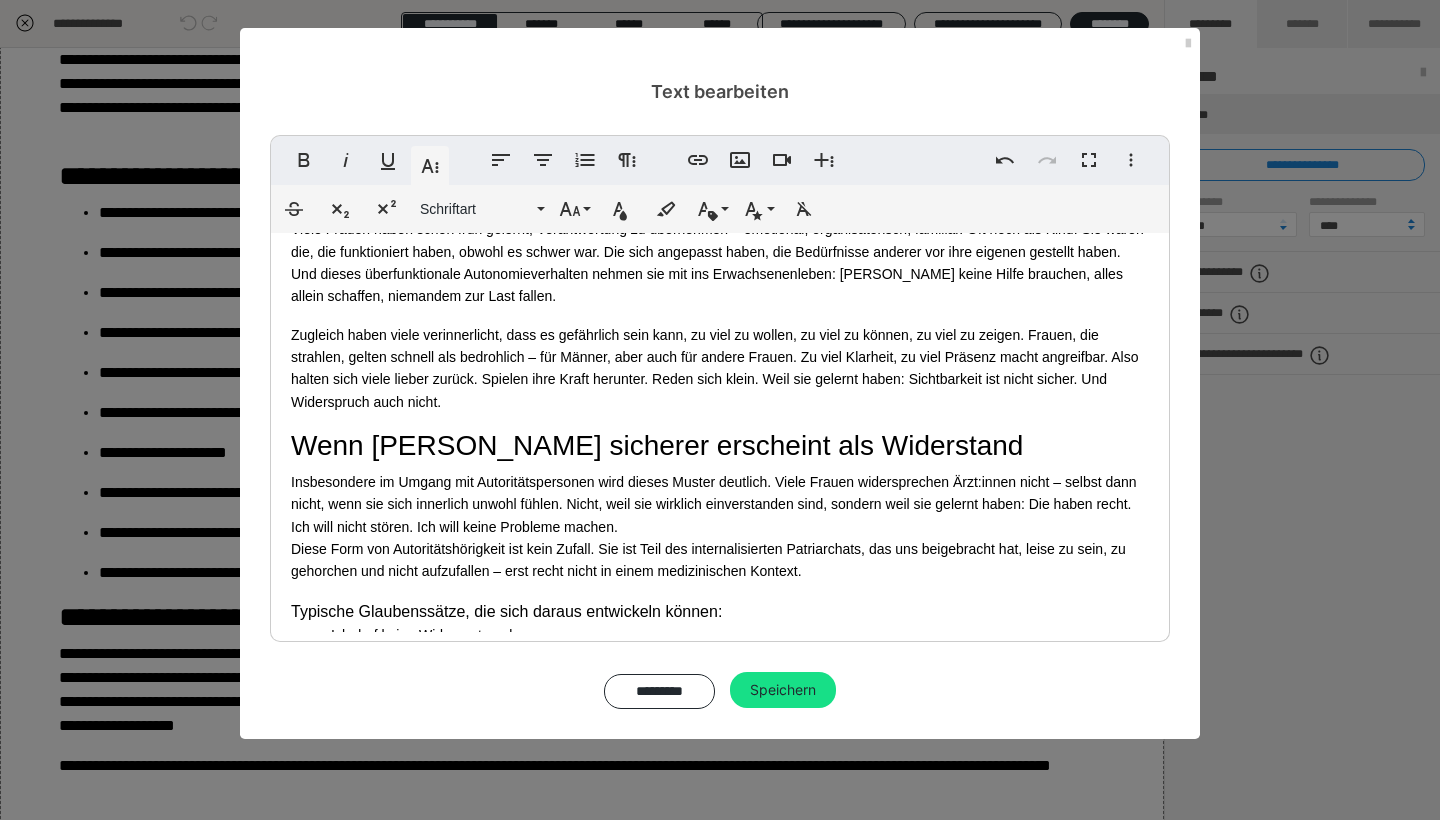 click on "​​​​​Typische Glaubenssätze, die sich daraus entwickeln können:" at bounding box center (506, 611) 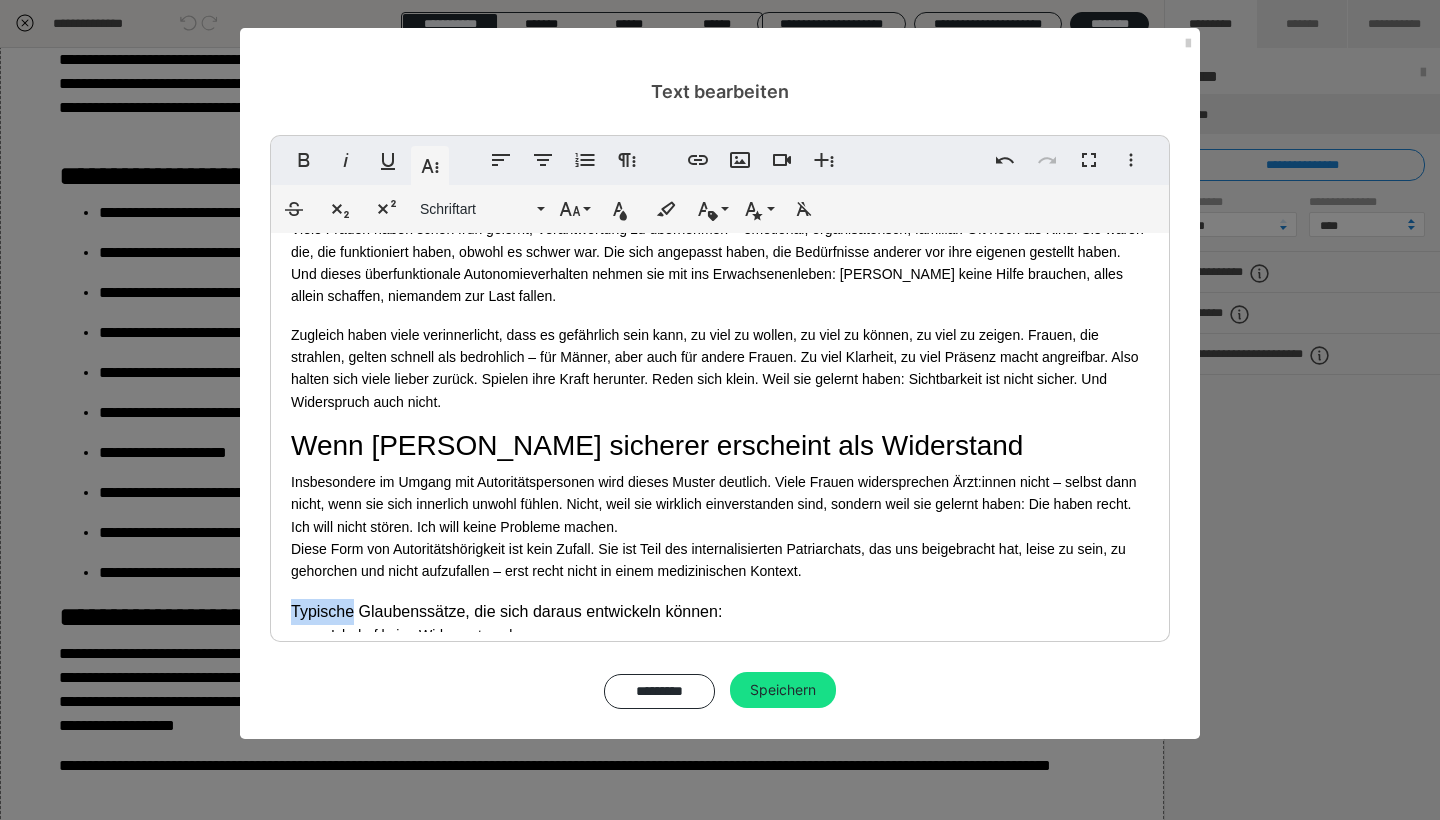 click on "​​​​​Typische Glaubenssätze, die sich daraus entwickeln können:" at bounding box center [506, 611] 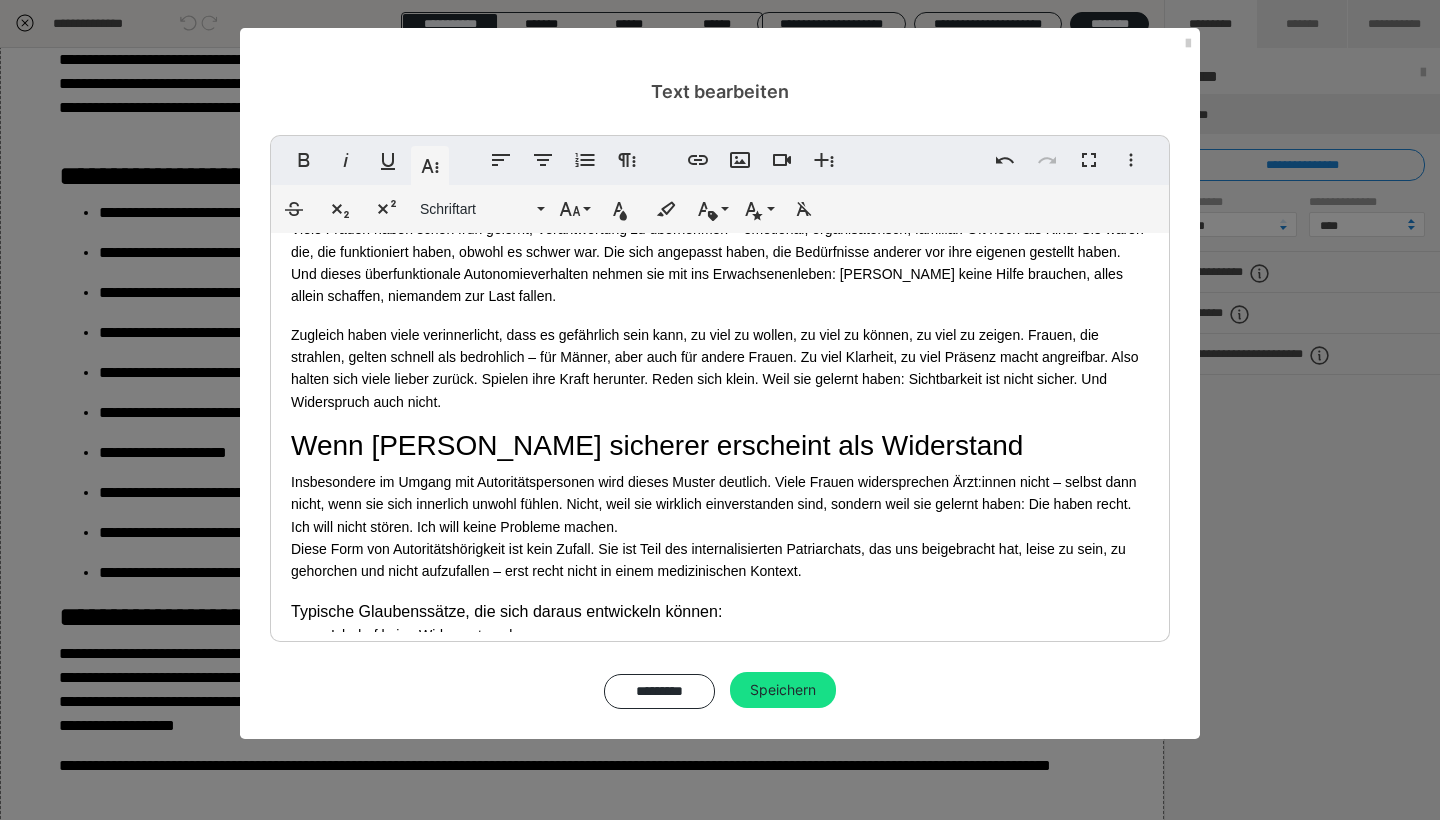click on "​​​​​Typische Glaubenssätze, die sich daraus entwickeln können:" at bounding box center (506, 611) 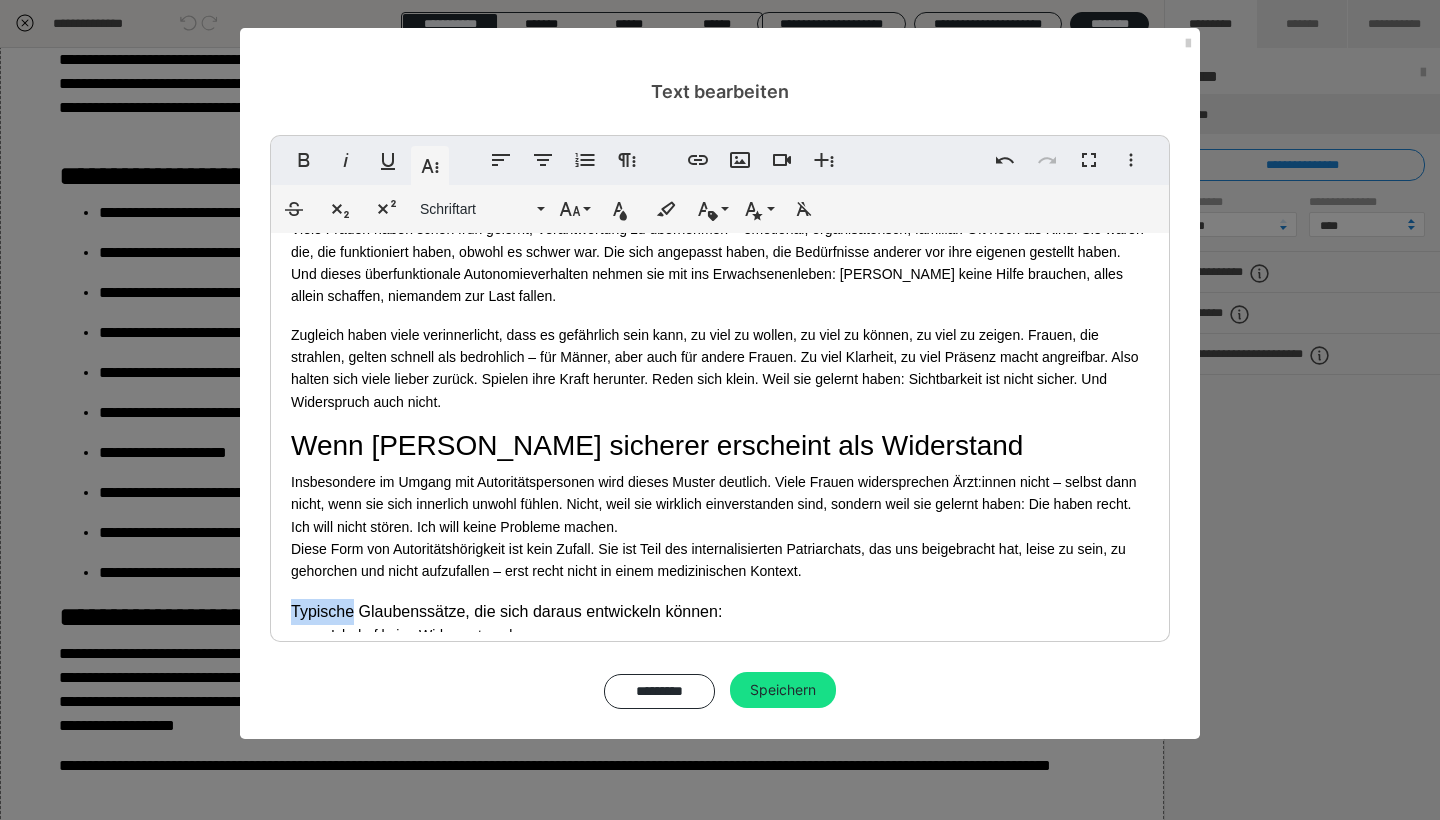 click on "​​​​​Typische Glaubenssätze, die sich daraus entwickeln können:" at bounding box center (506, 611) 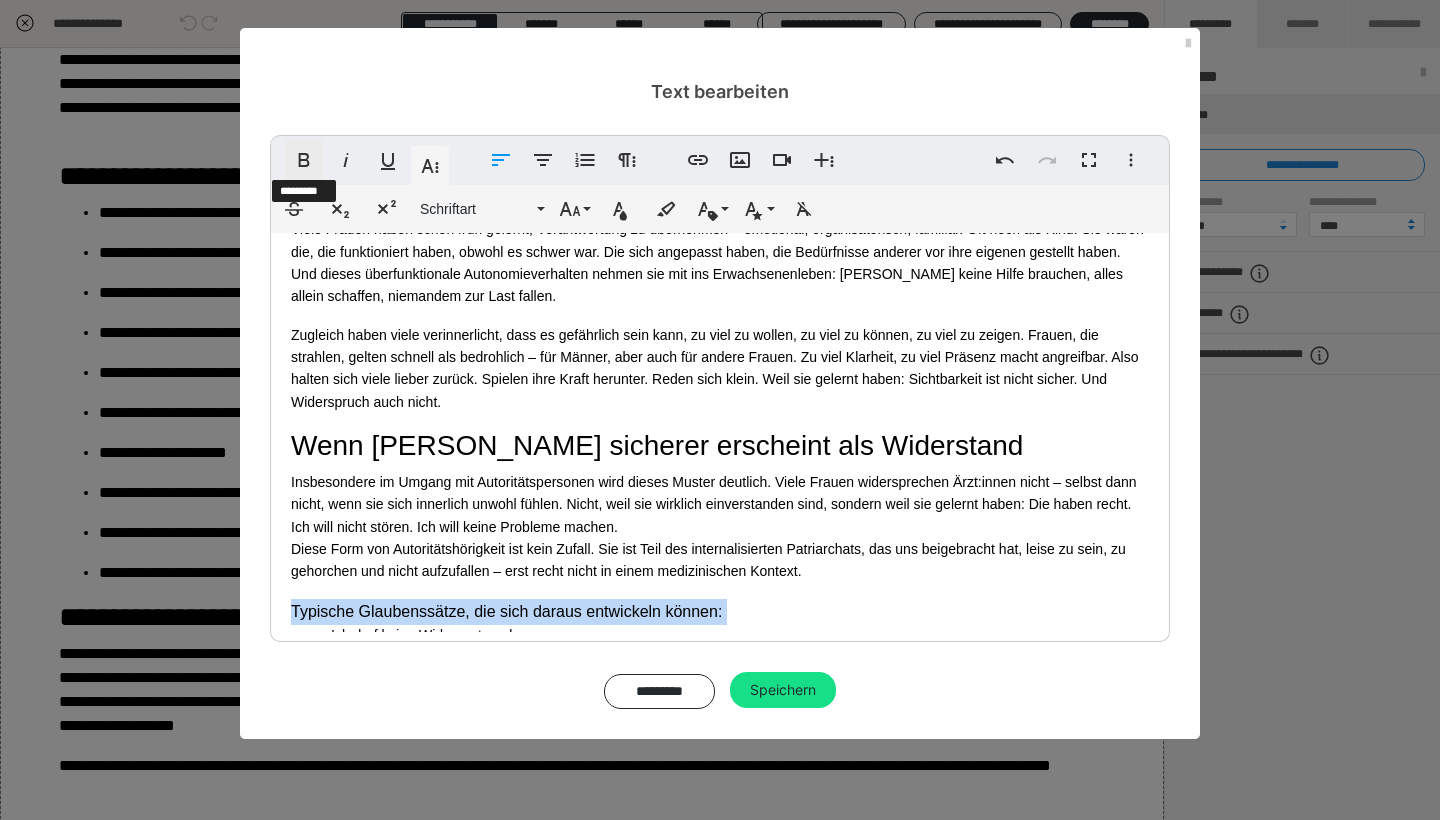 click 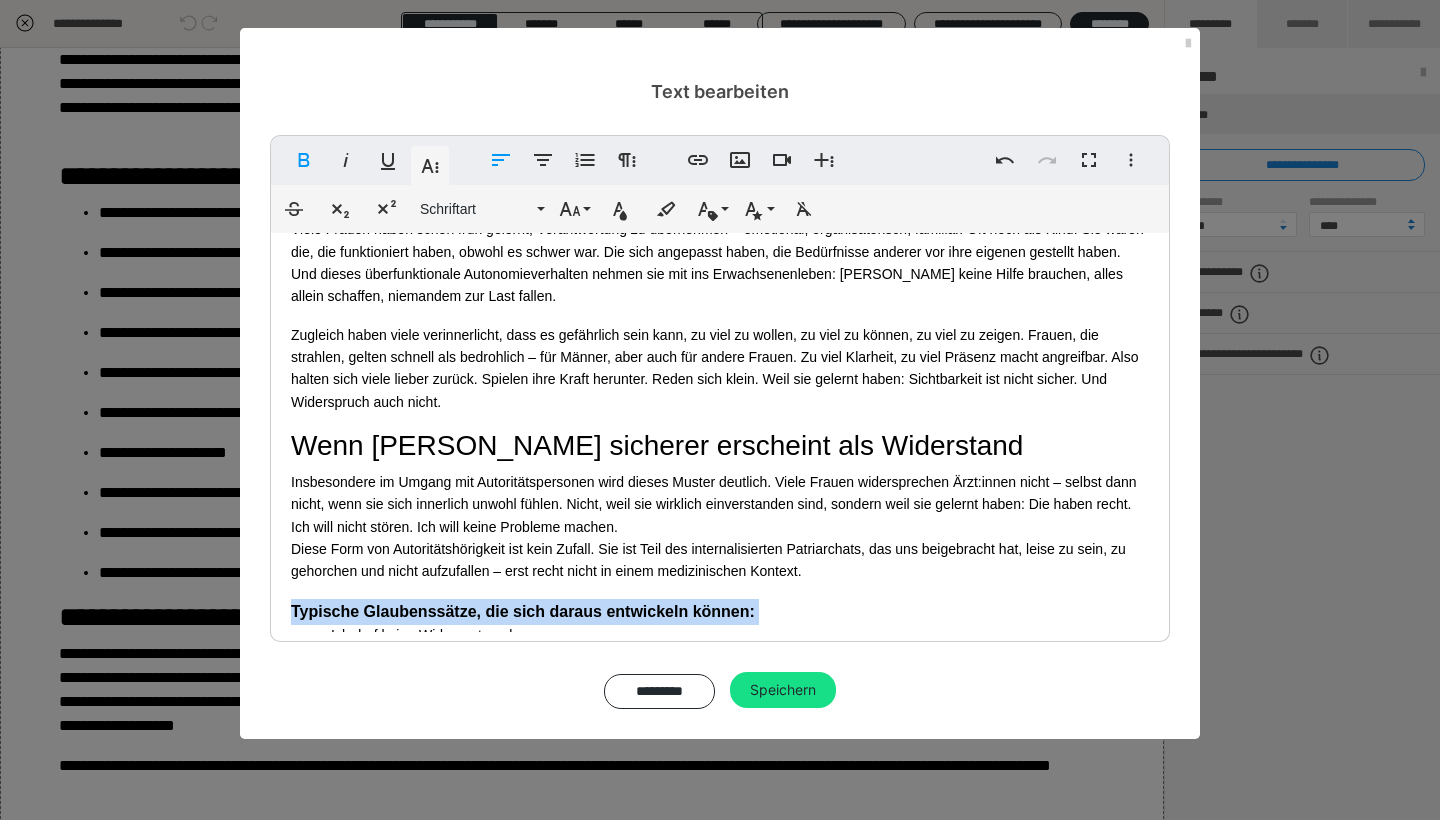 click on "Ich sollte still sein, wenn Profis sprechen." at bounding box center [740, 674] 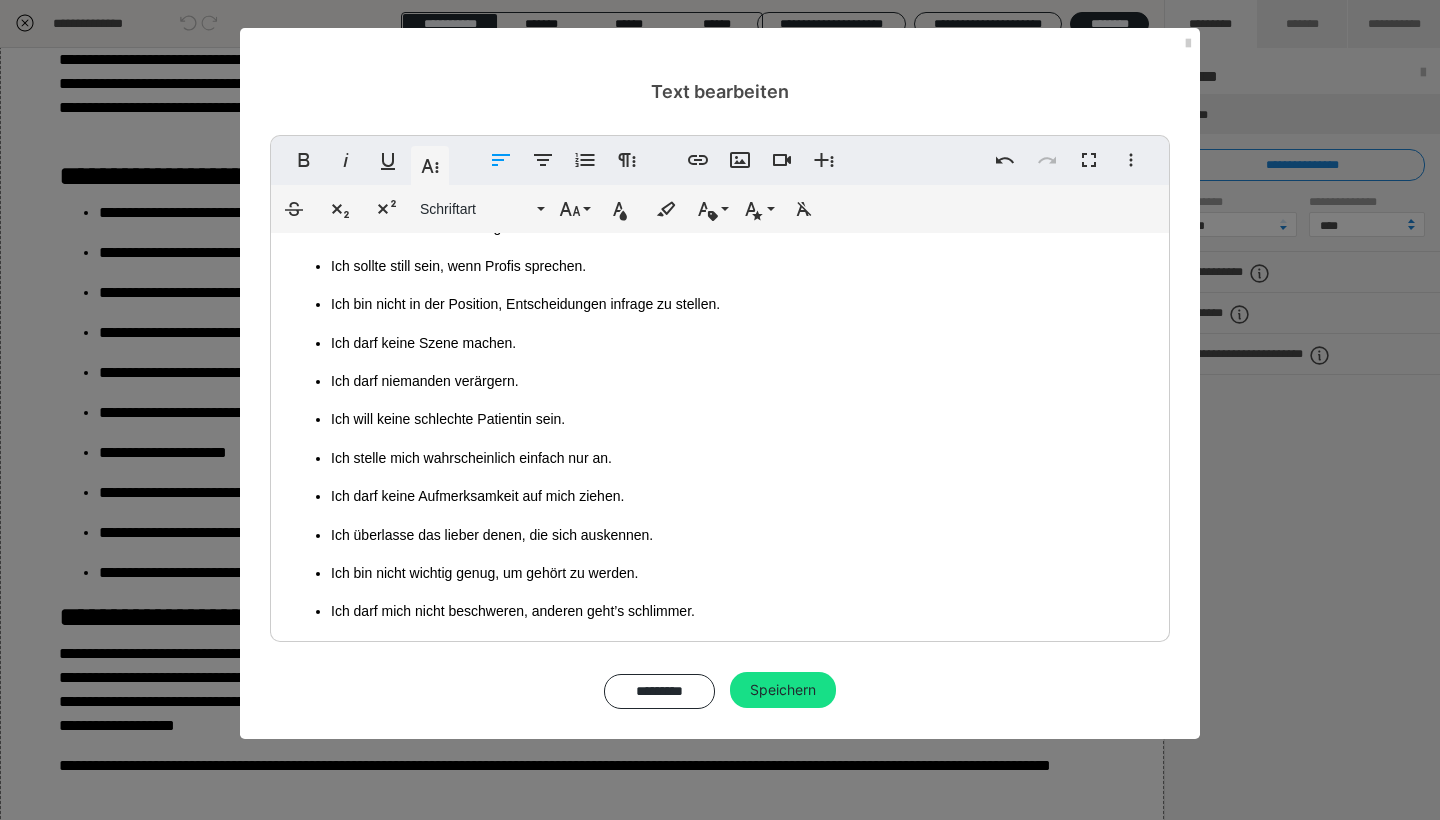 scroll, scrollTop: 4324, scrollLeft: 0, axis: vertical 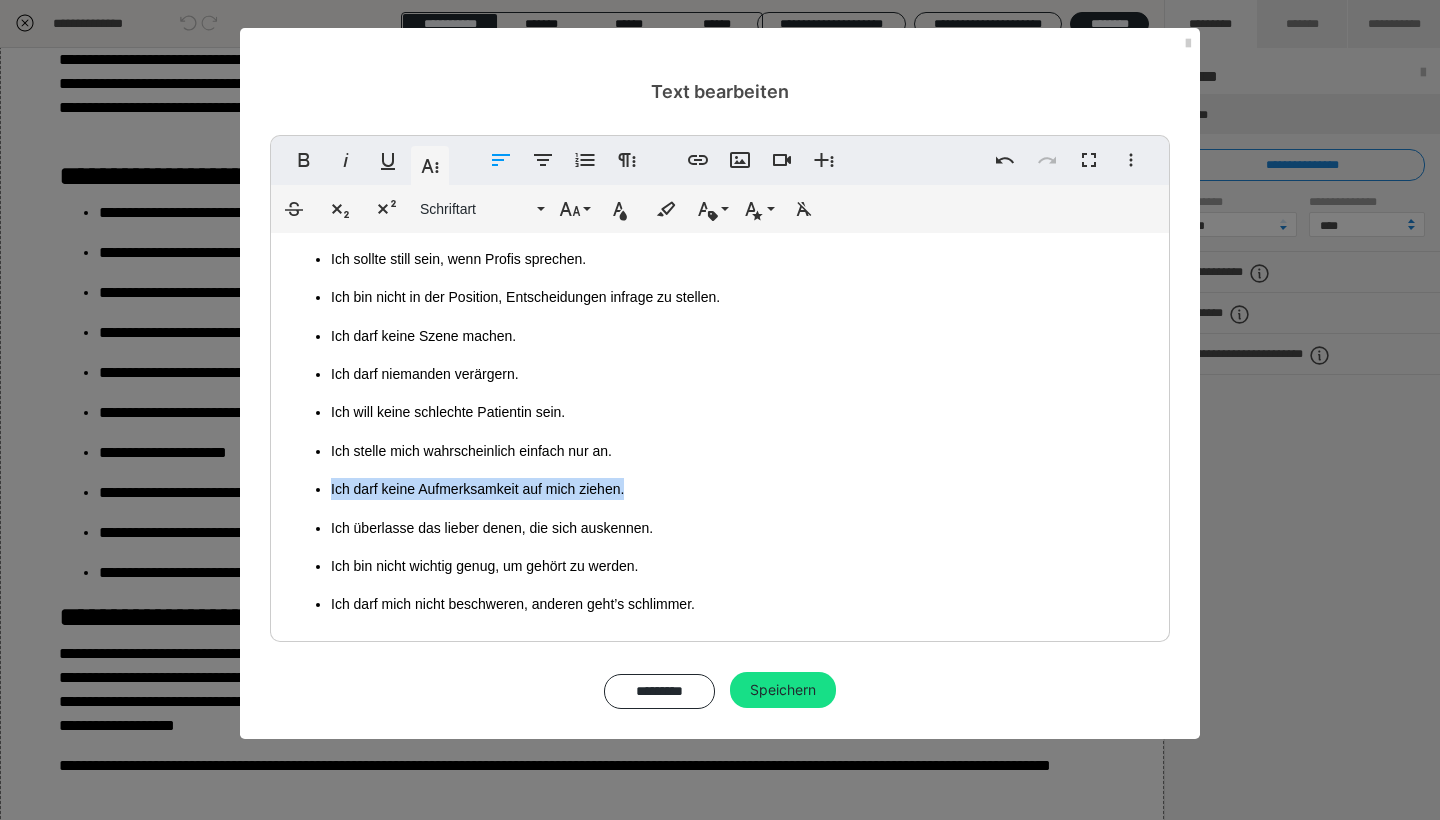 drag, startPoint x: 629, startPoint y: 386, endPoint x: 291, endPoint y: 398, distance: 338.21295 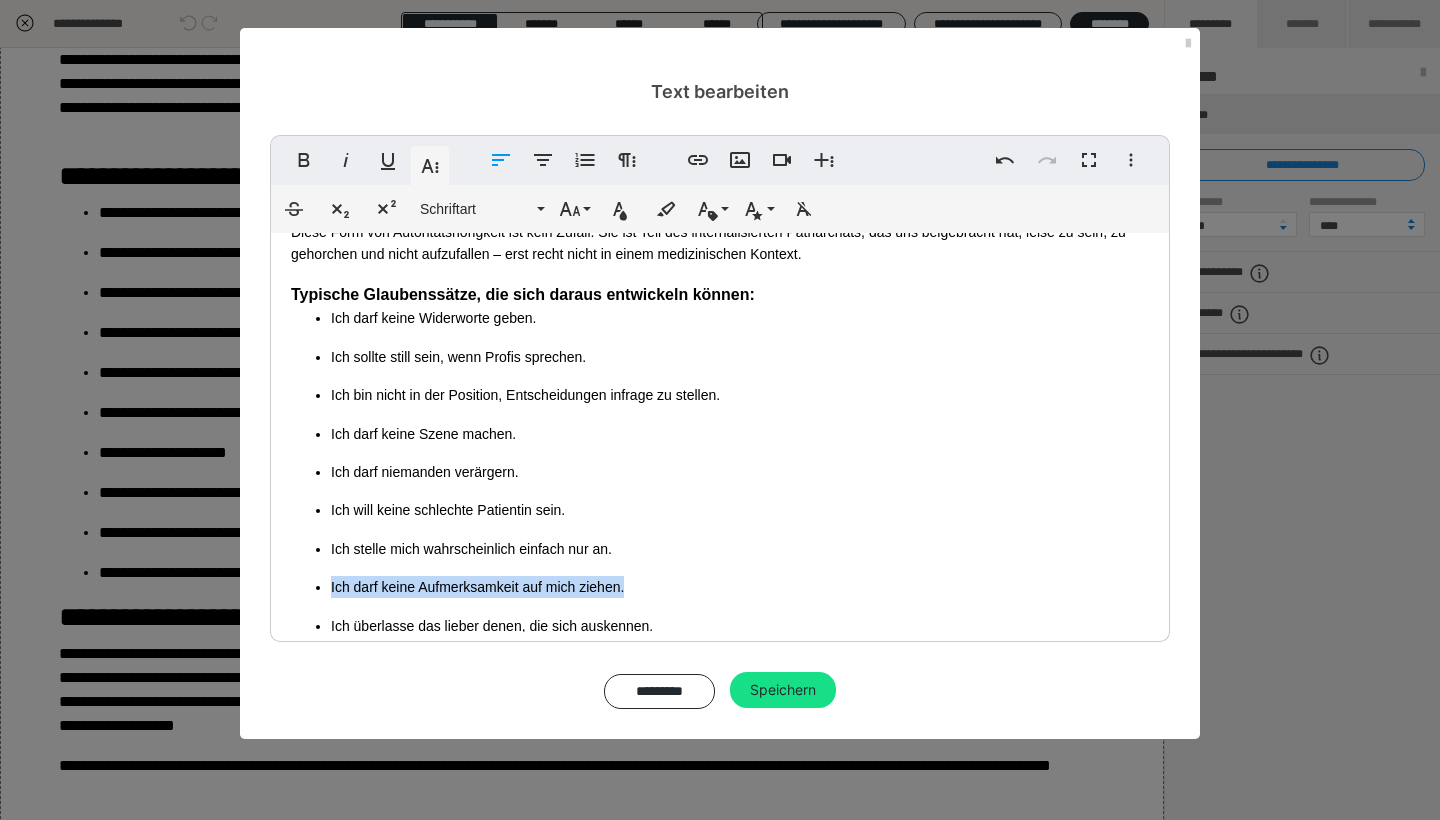 scroll, scrollTop: 4203, scrollLeft: 0, axis: vertical 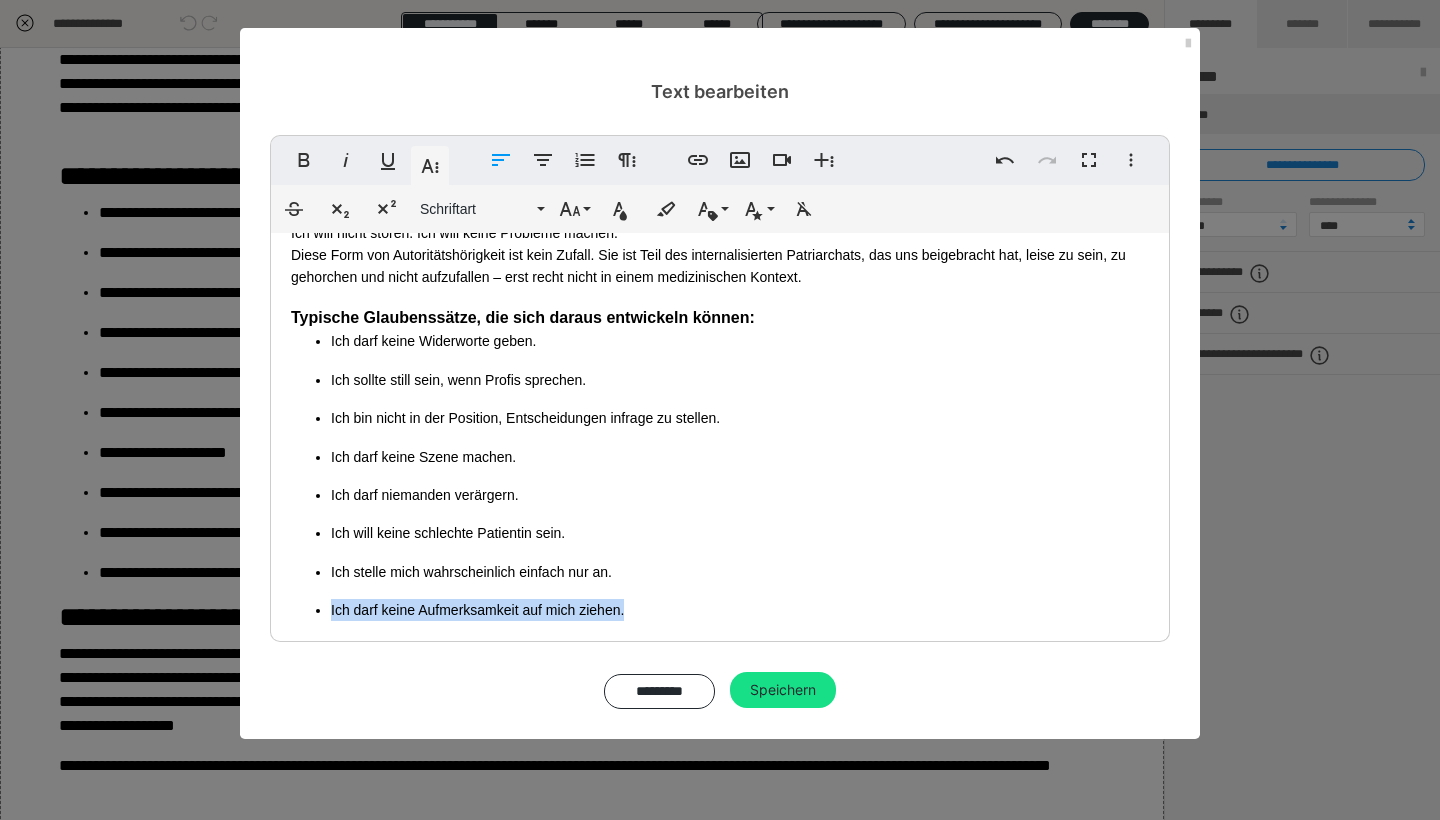 click on "Ich darf keine Widerworte geben. Ich sollte still sein, wenn Profis sprechen. Ich bin nicht in der Position, Entscheidungen infrage zu stellen. Ich darf keine Szene machen. Ich darf niemanden verärgern. Ich will keine schlechte Patientin sein. Ich stelle mich wahrscheinlich einfach nur an. Ich darf keine Aufmerksamkeit auf mich ziehen. Ich überlasse das lieber denen, die sich auskennen. Ich bin nicht wichtig genug, um gehört zu werden. Ich darf mich nicht beschweren, anderen geht’s schlimmer. Wenn ich widerspreche, wird es unangenehm. Ich sollte einfach mitmachen, damit es schneller vorbei ist." at bounding box center (720, 571) 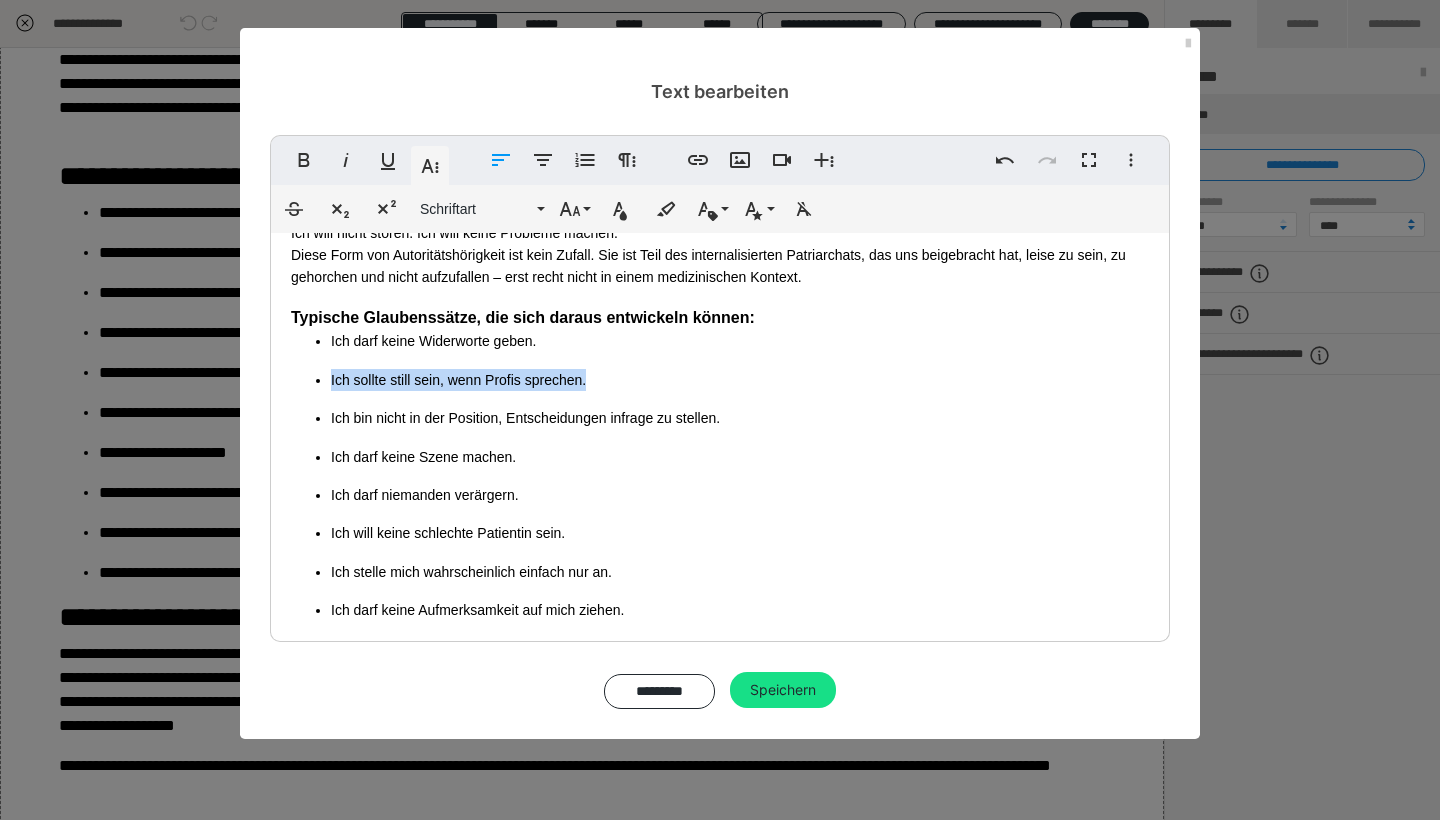 drag, startPoint x: 605, startPoint y: 291, endPoint x: 326, endPoint y: 273, distance: 279.58005 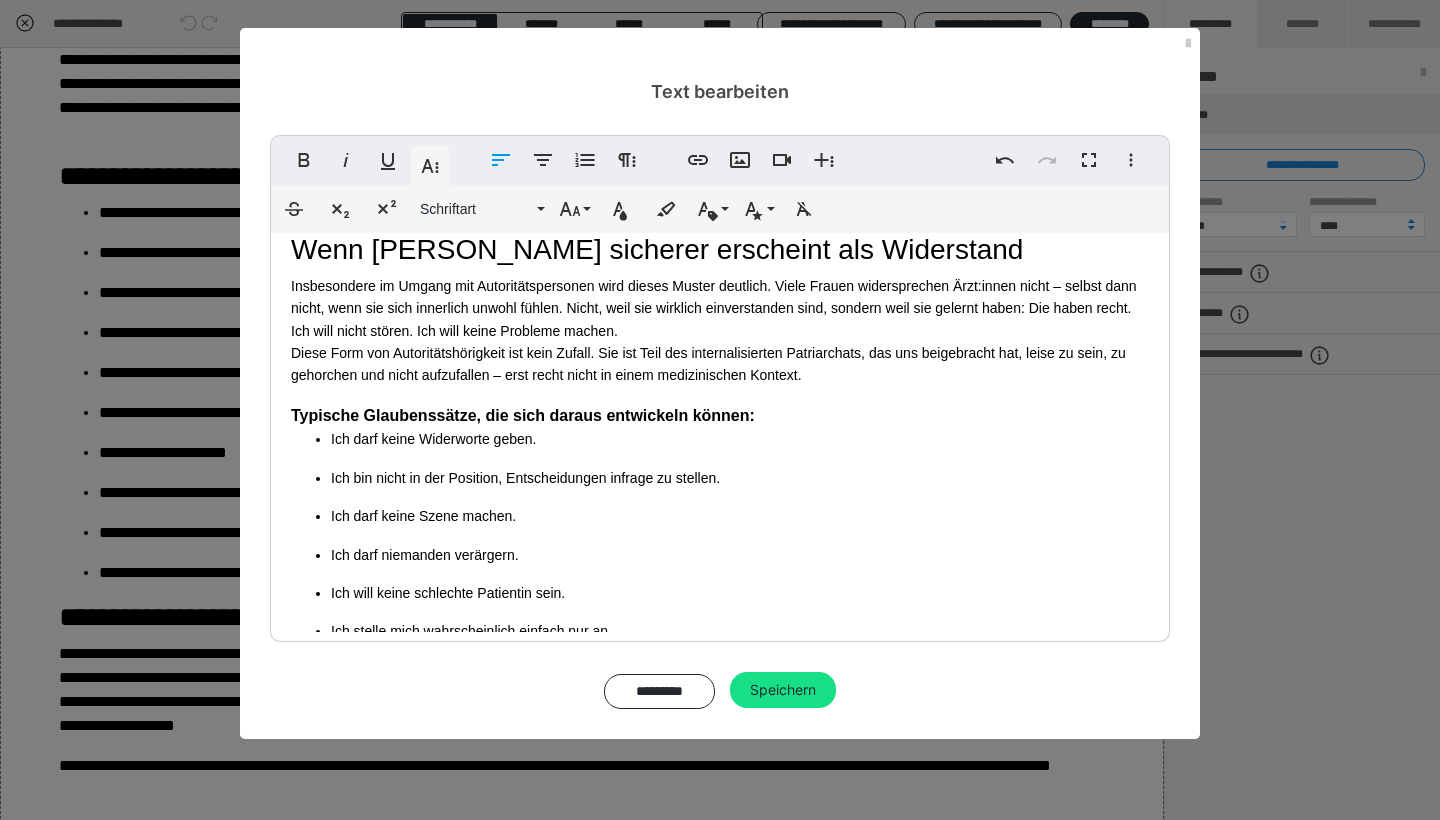 scroll, scrollTop: 4112, scrollLeft: 0, axis: vertical 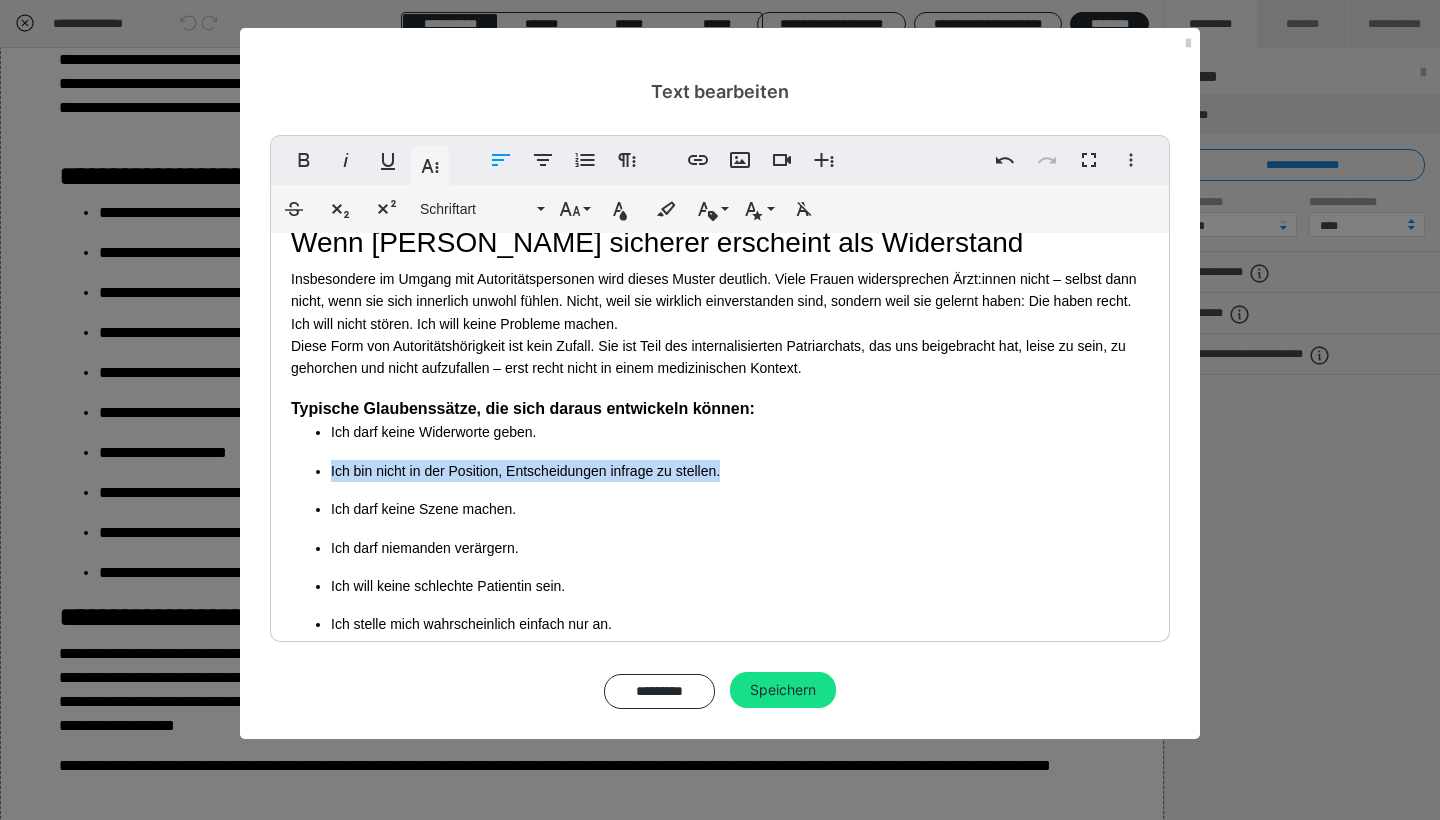 drag, startPoint x: 723, startPoint y: 375, endPoint x: 249, endPoint y: 352, distance: 474.55768 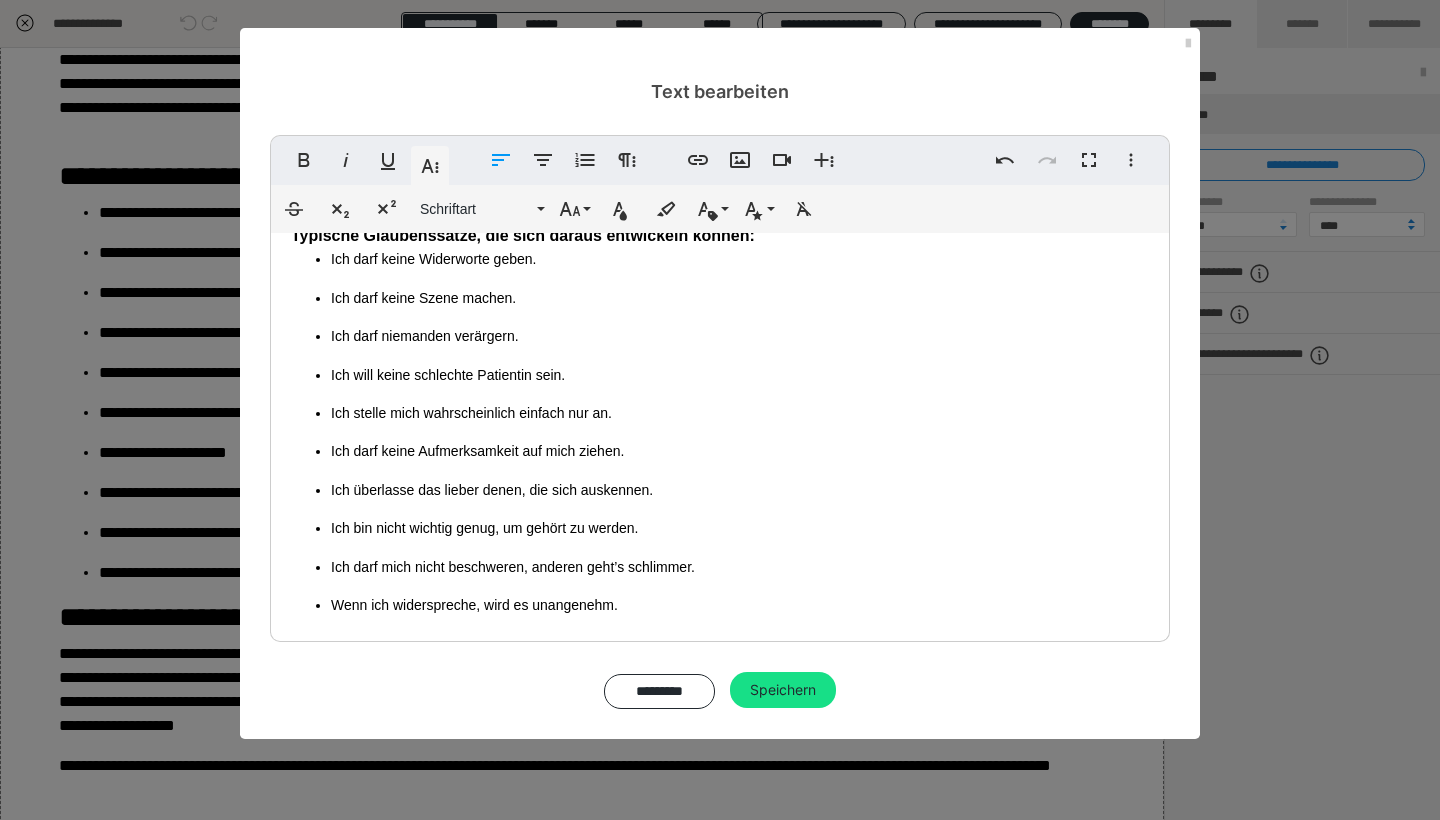 scroll, scrollTop: 4286, scrollLeft: 0, axis: vertical 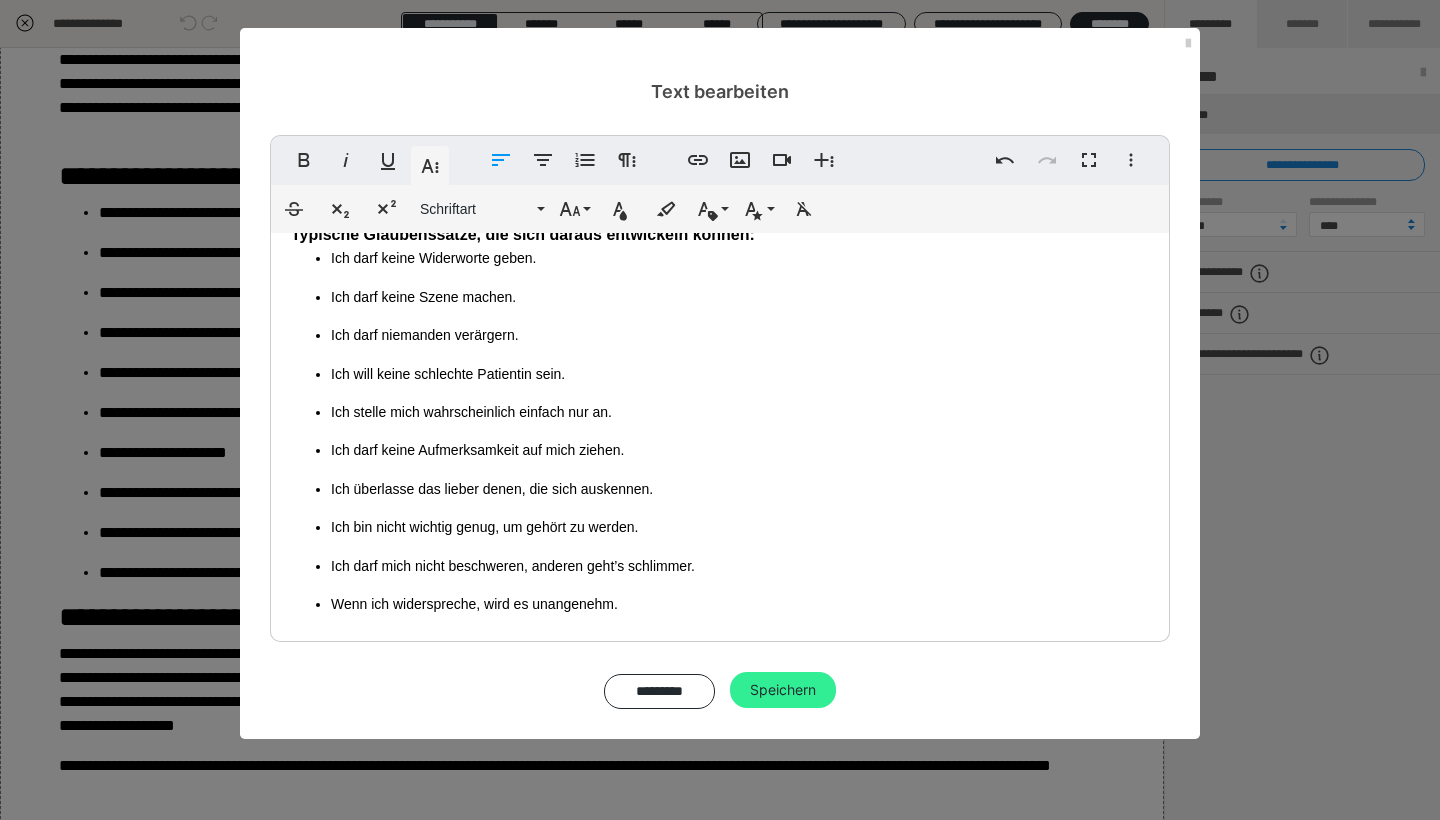 click on "Speichern" at bounding box center [783, 690] 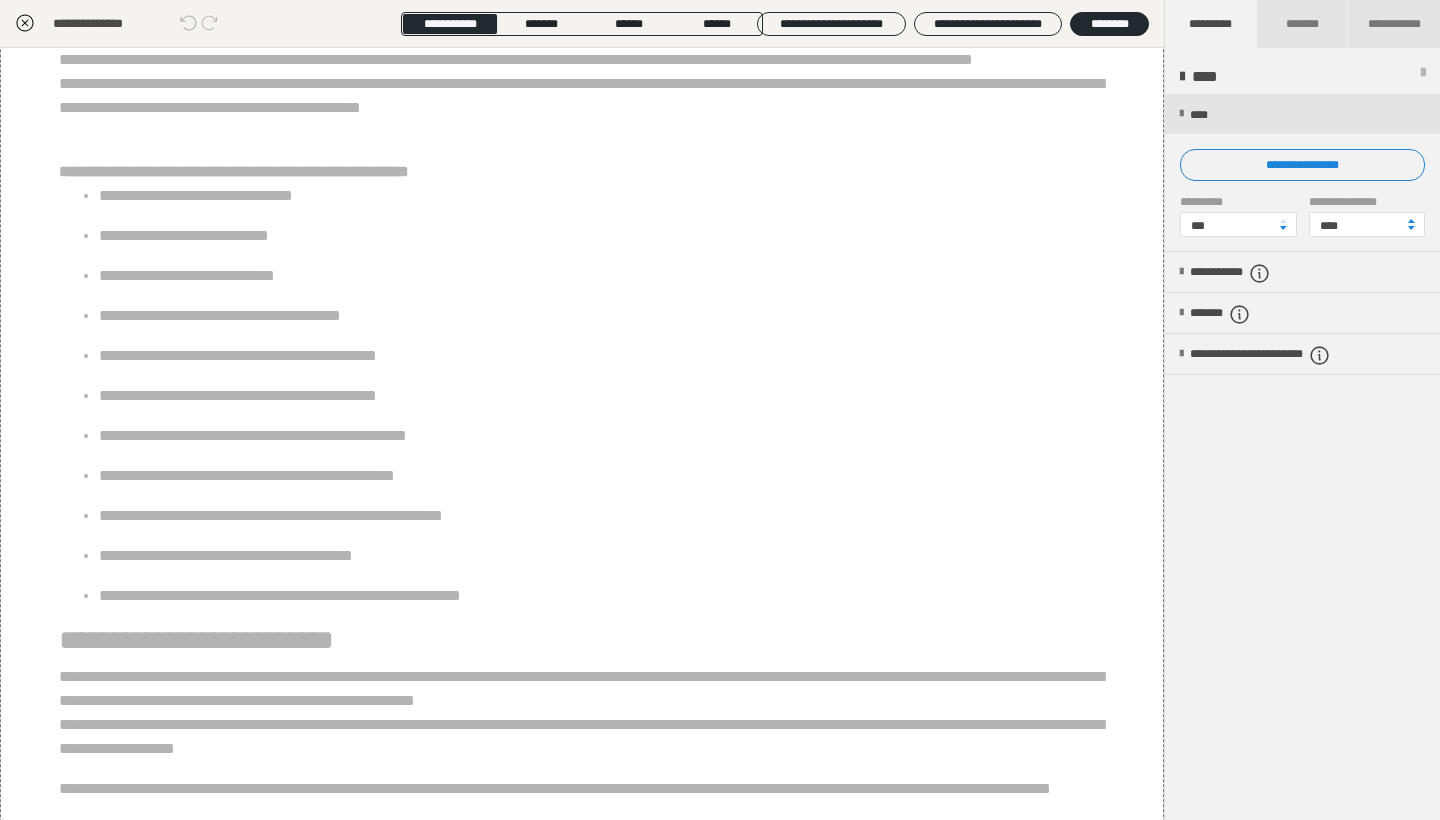 scroll, scrollTop: 0, scrollLeft: 0, axis: both 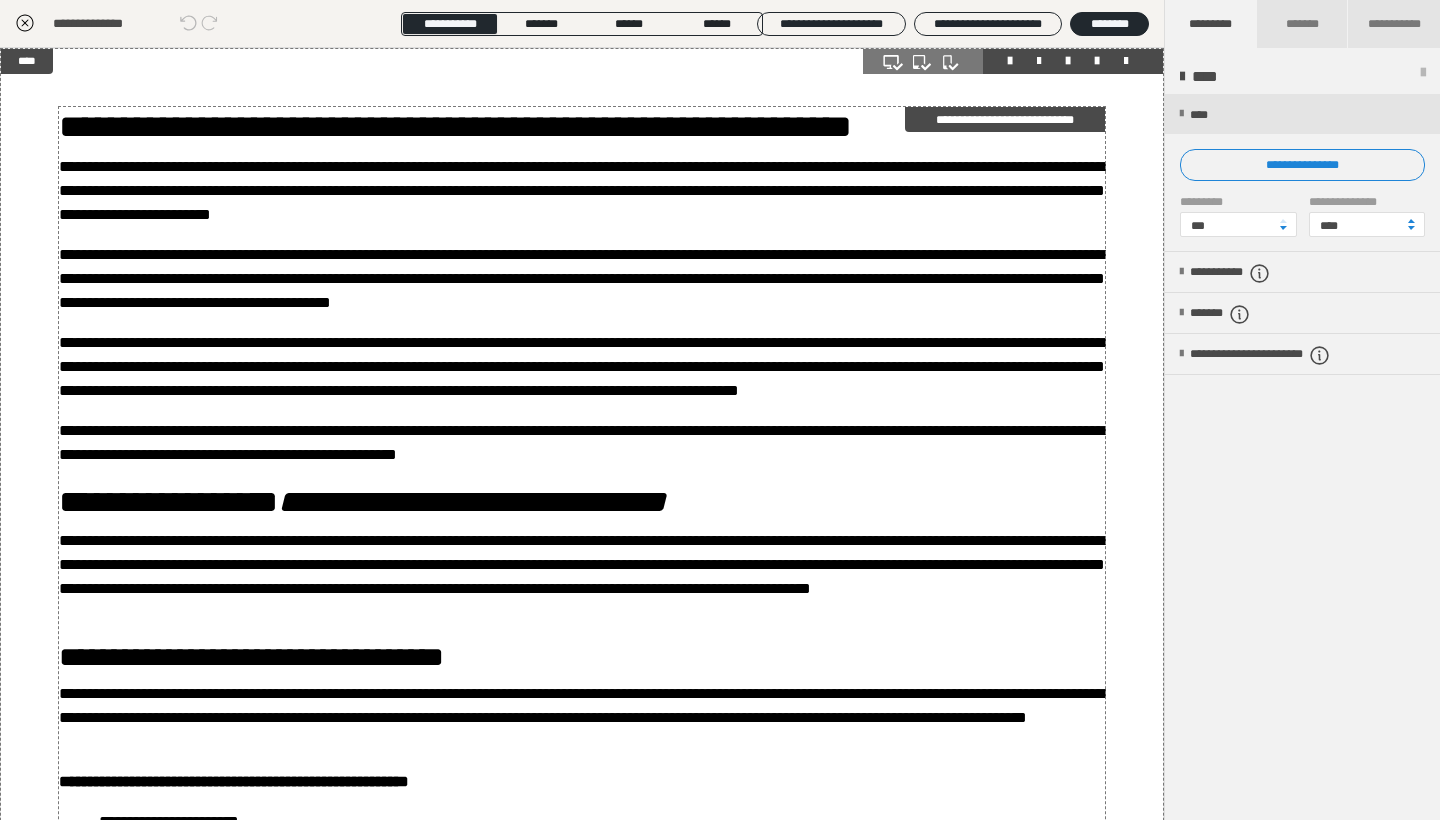 click on "**********" at bounding box center (455, 126) 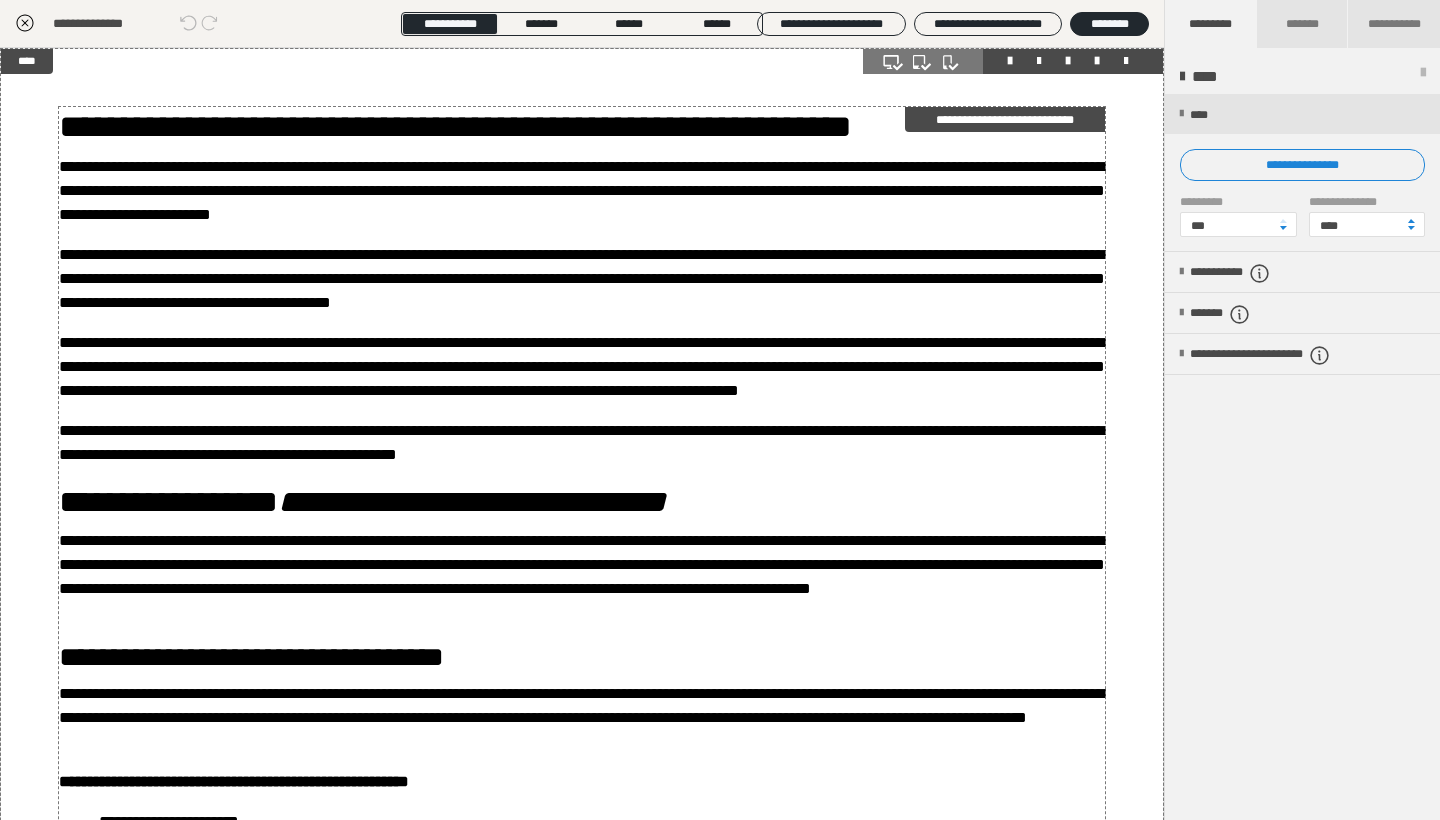 click on "**********" at bounding box center [455, 126] 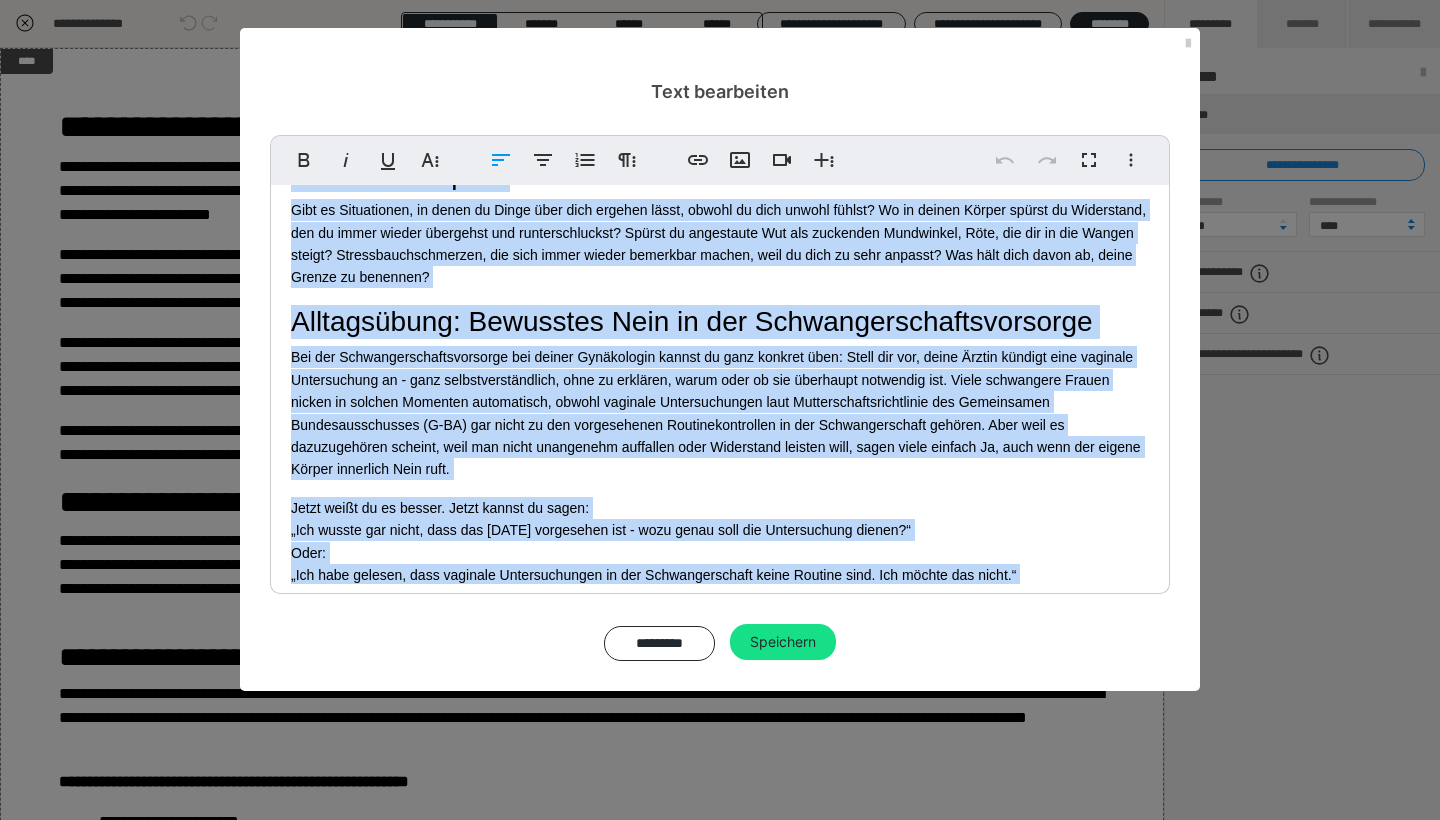 scroll, scrollTop: 5054, scrollLeft: 0, axis: vertical 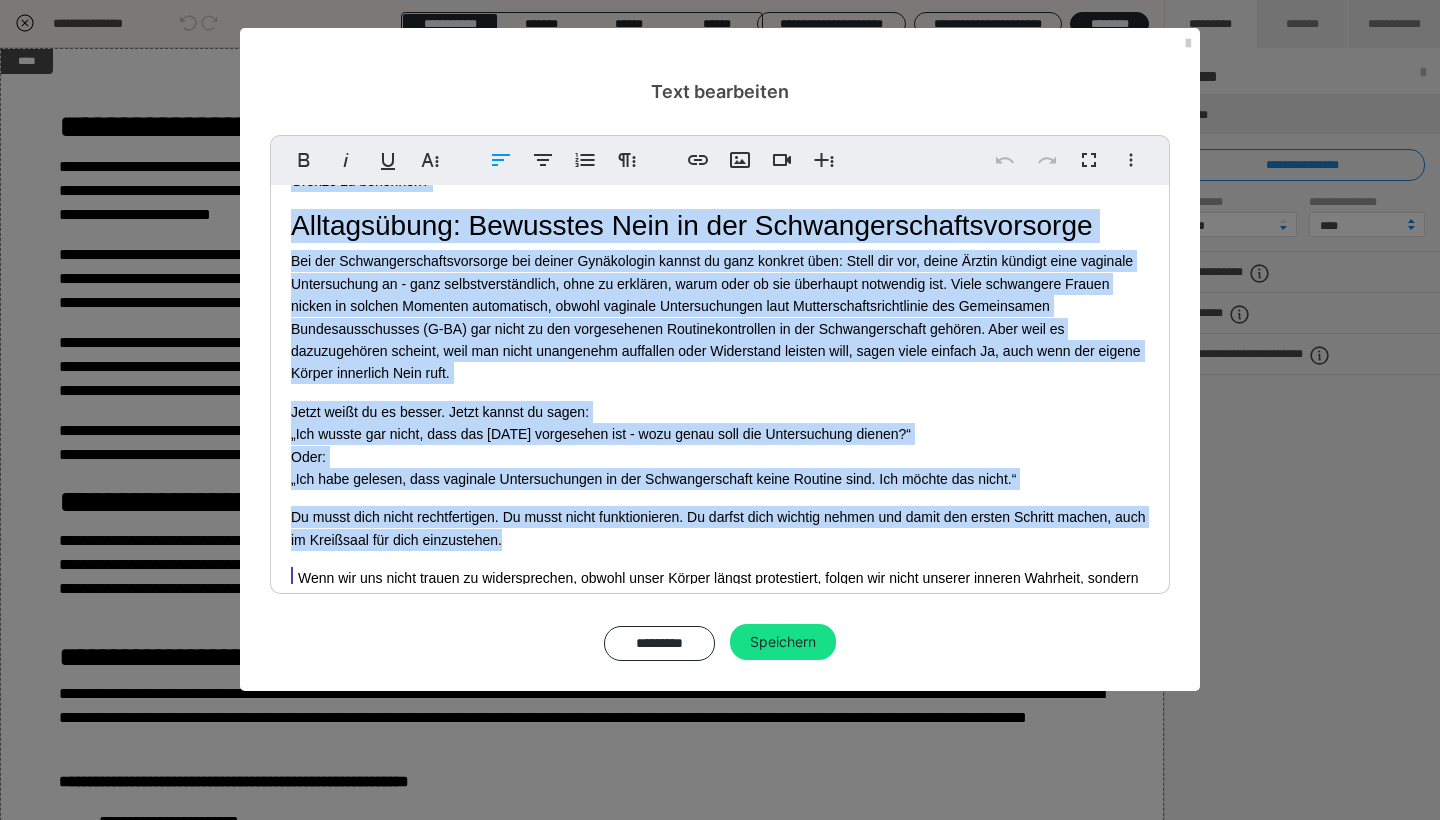 drag, startPoint x: 291, startPoint y: 214, endPoint x: 624, endPoint y: 819, distance: 690.5896 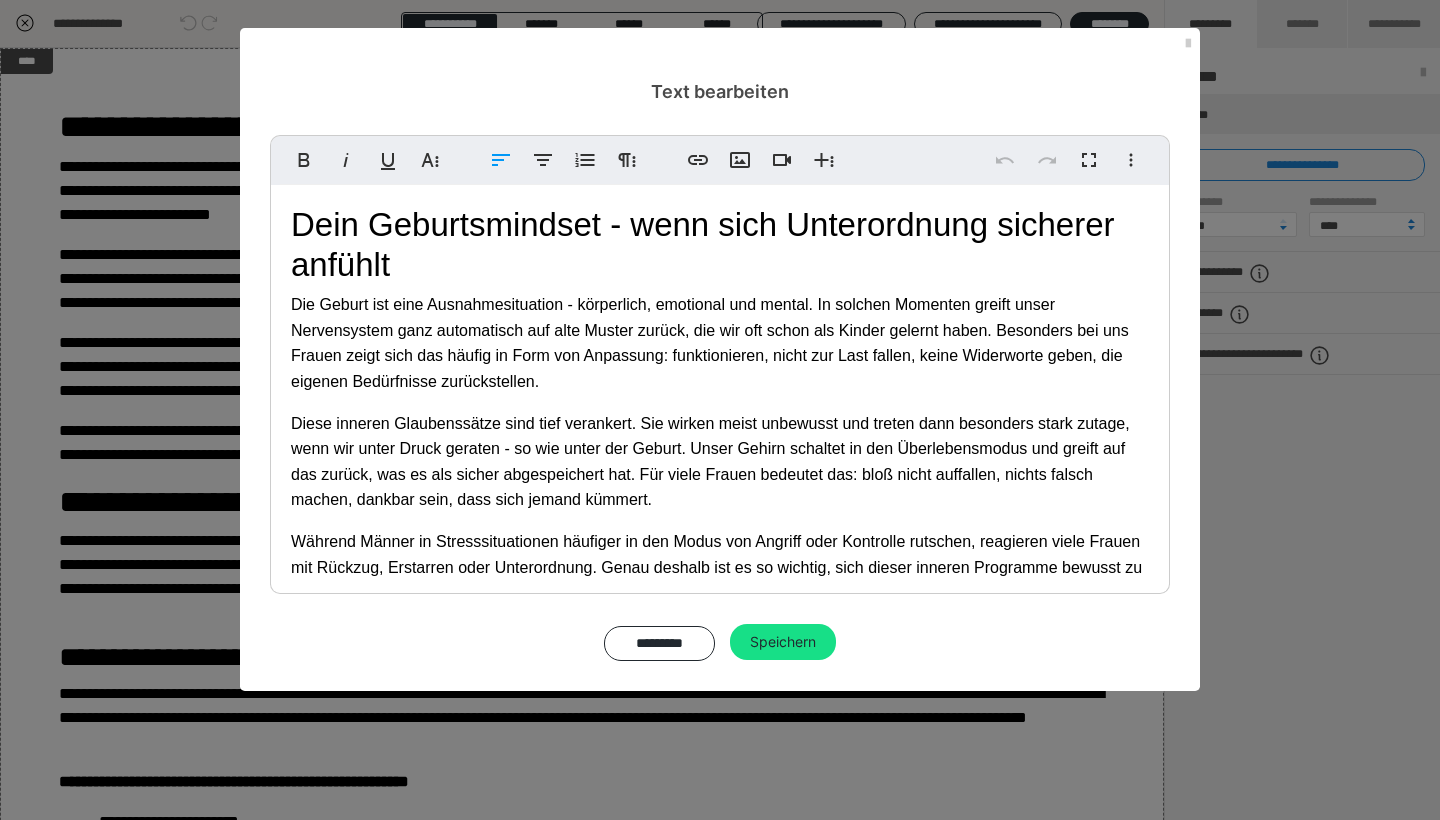 copy on "Dein Geburtsmindset - wenn sich Unterordnung sicherer anfühlt Die Geburt ist eine Ausnahmesituation - körperlich, emotional und mental. In solchen Momenten greift unser Nervensystem ganz automatisch auf alte Muster zurück, die wir oft schon als Kinder gelernt haben. Besonders bei uns Frauen zeigt sich das häufig in Form von Anpassung: funktionieren, nicht zur Last fallen, keine Widerworte geben, die eigenen Bedürfnisse zurückstellen. Diese inneren Glaubenssätze sind tief verankert. Sie wirken meist unbewusst und treten dann besonders stark zutage, wenn wir unter Druck geraten - so wie unter der Geburt. Unser Gehirn schaltet in den Überlebensmodus und greift auf das zurück, was es als sicher abgespeichert hat. Für viele Frauen bedeutet das: bloß nicht auffallen, nichts falsch machen, dankbar sein, dass sich jemand kümmert. Während Männer in Stresssituationen häufiger in den Modus von Angriff oder Kontrolle rutschen, reagieren viele Frauen mit Rückzug, Erstarren oder Unterordnung. Genau deshalb ist es so wic..." 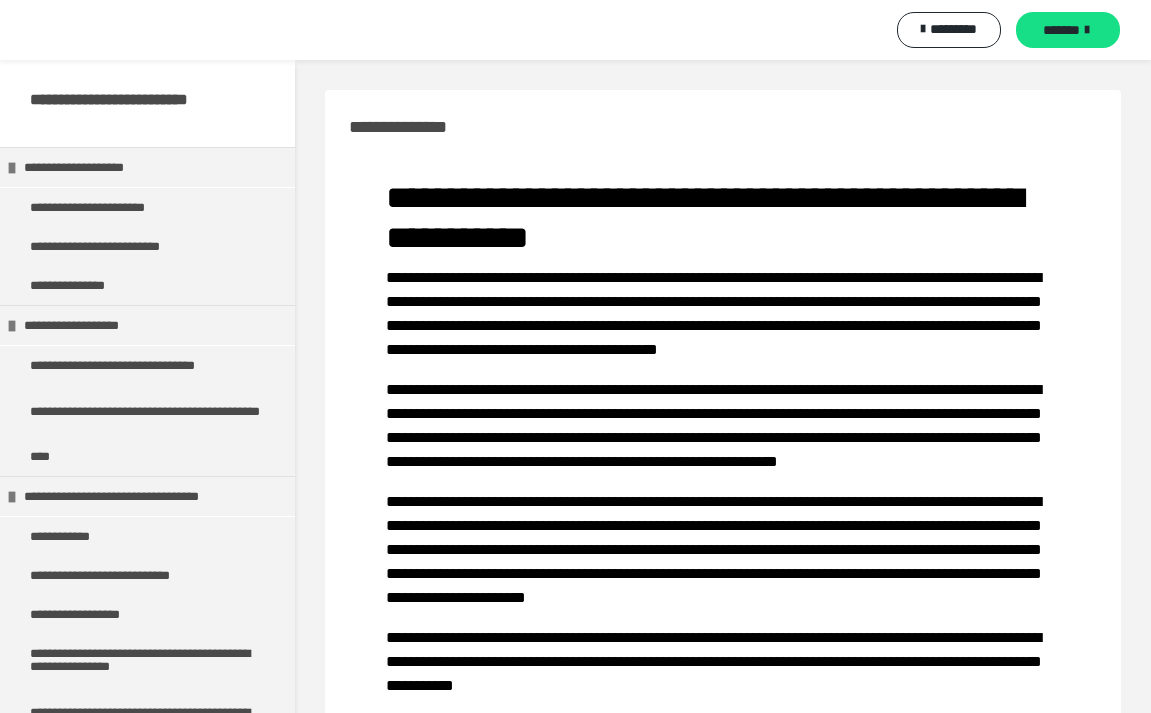 scroll, scrollTop: 2082, scrollLeft: 0, axis: vertical 